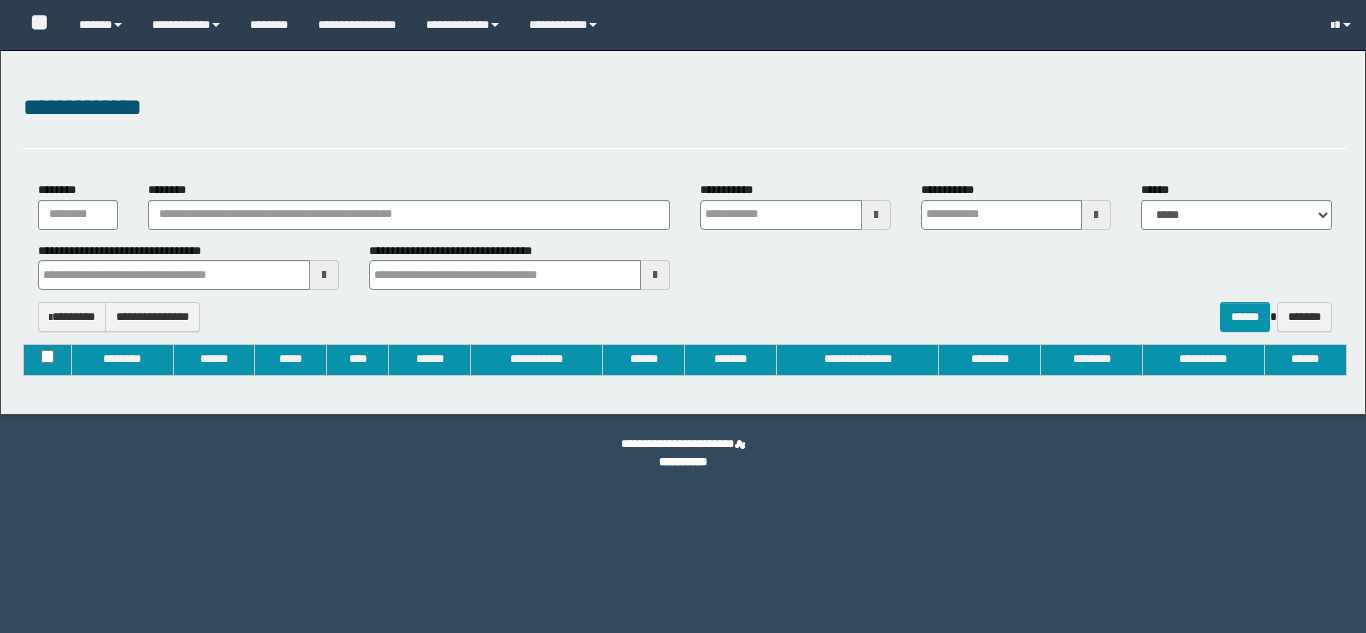 type on "**********" 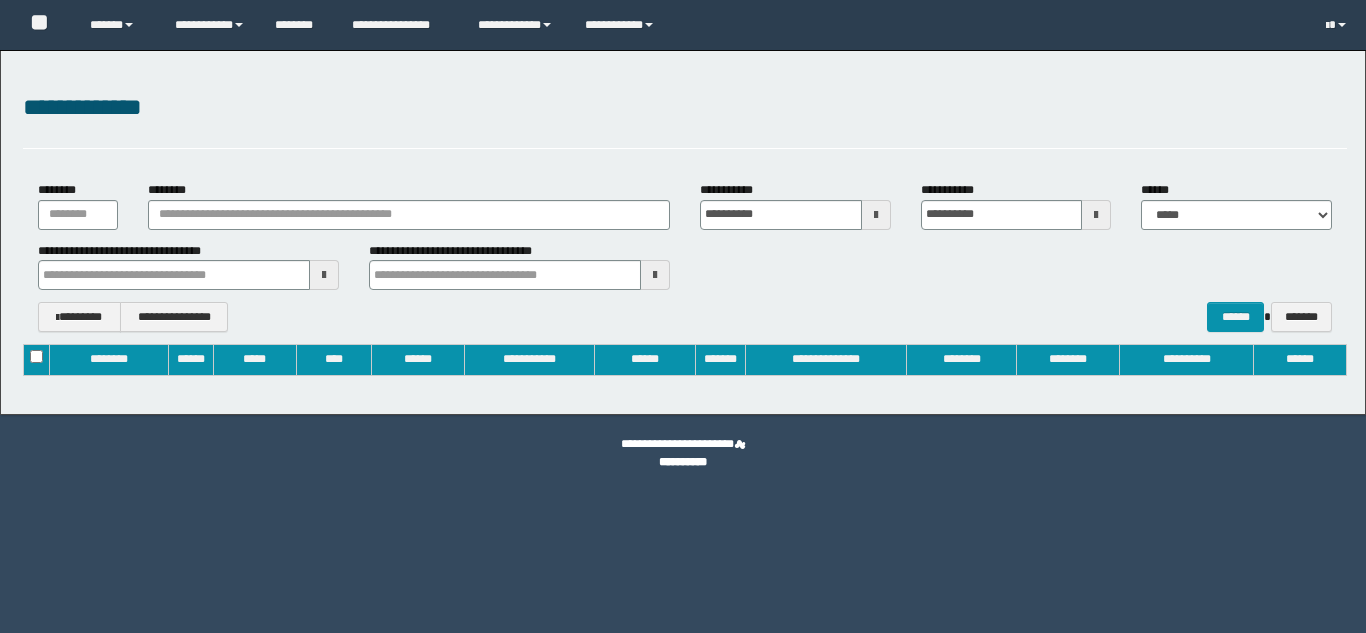 scroll, scrollTop: 0, scrollLeft: 0, axis: both 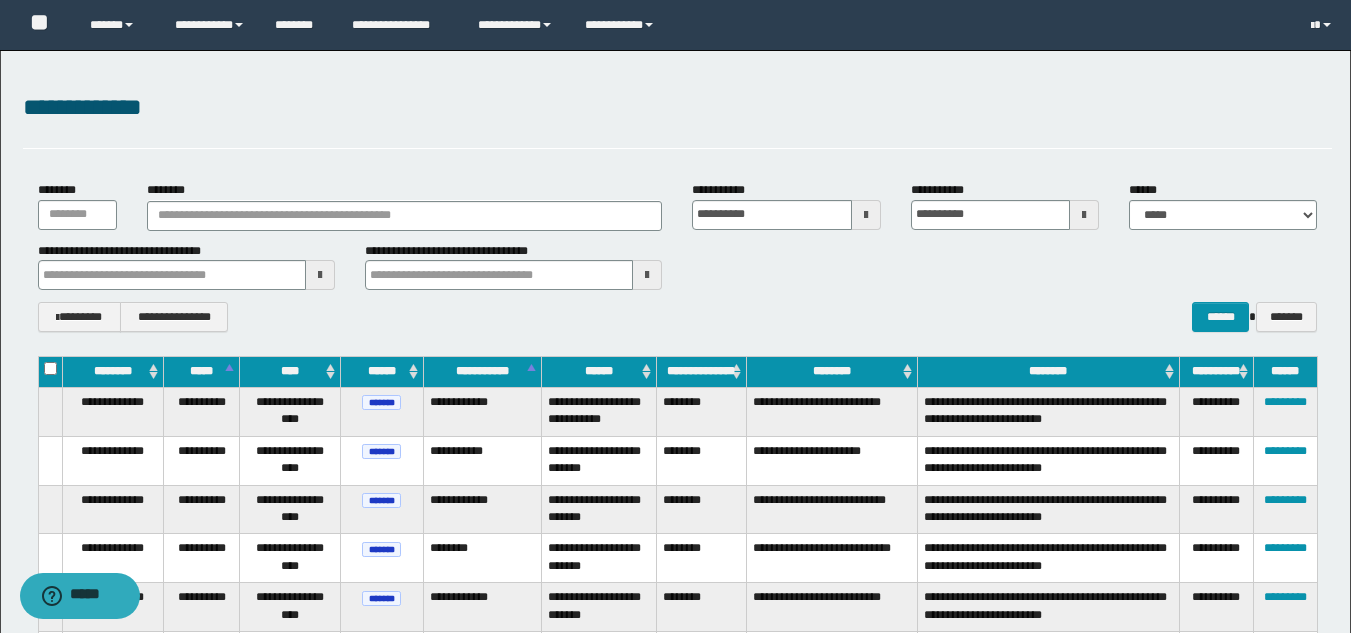 type 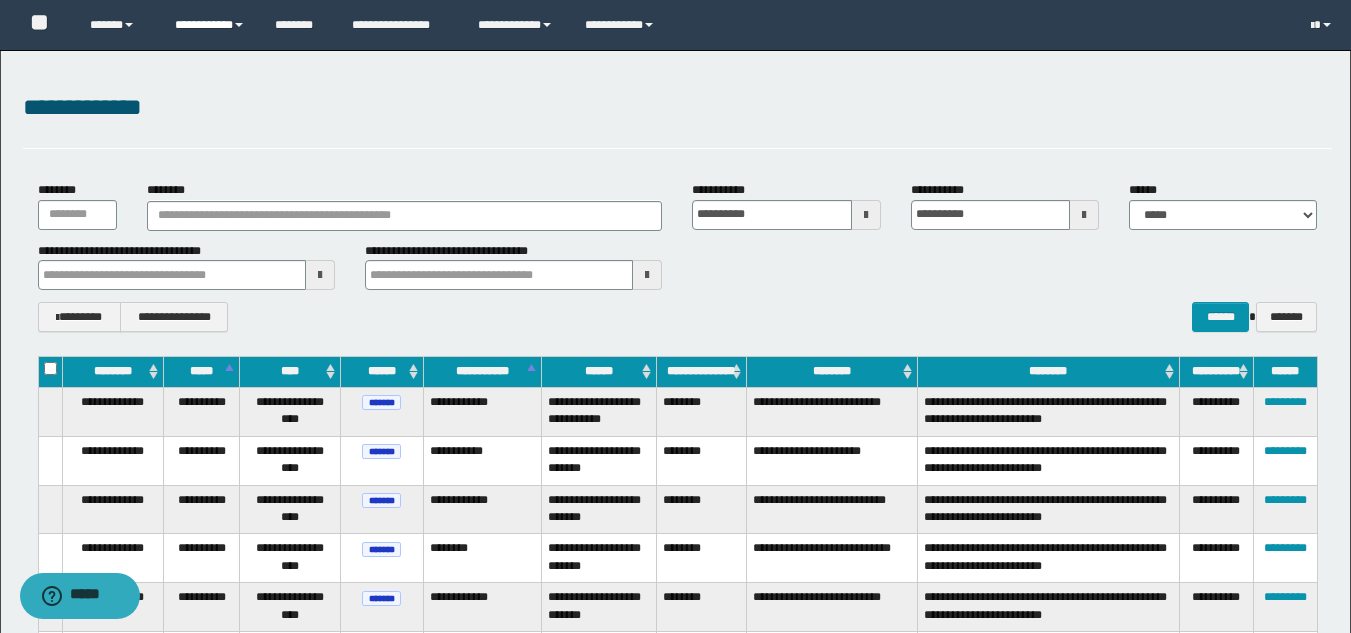 type 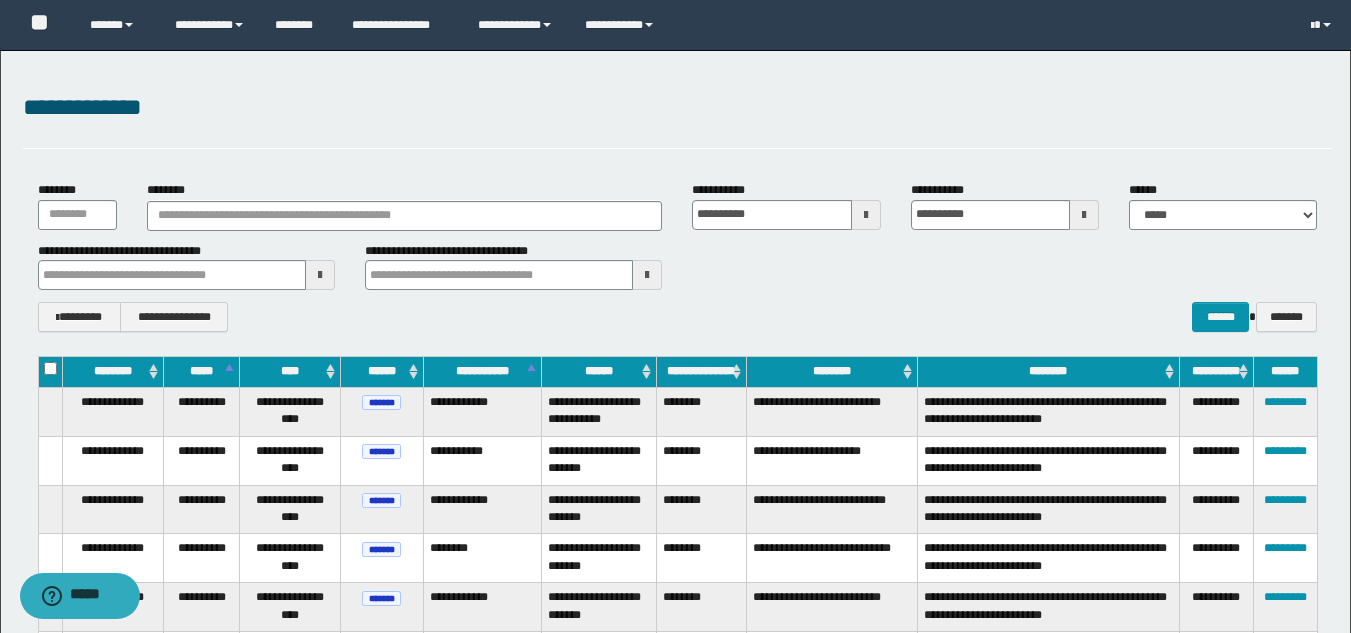 type 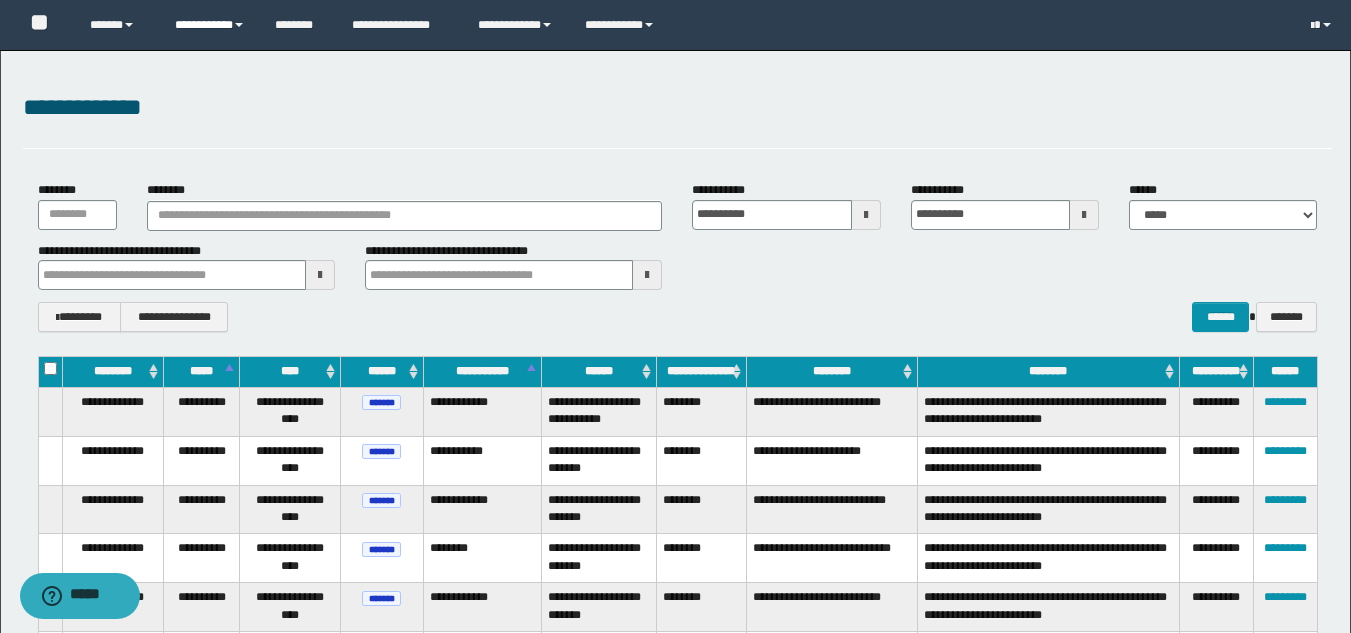 type 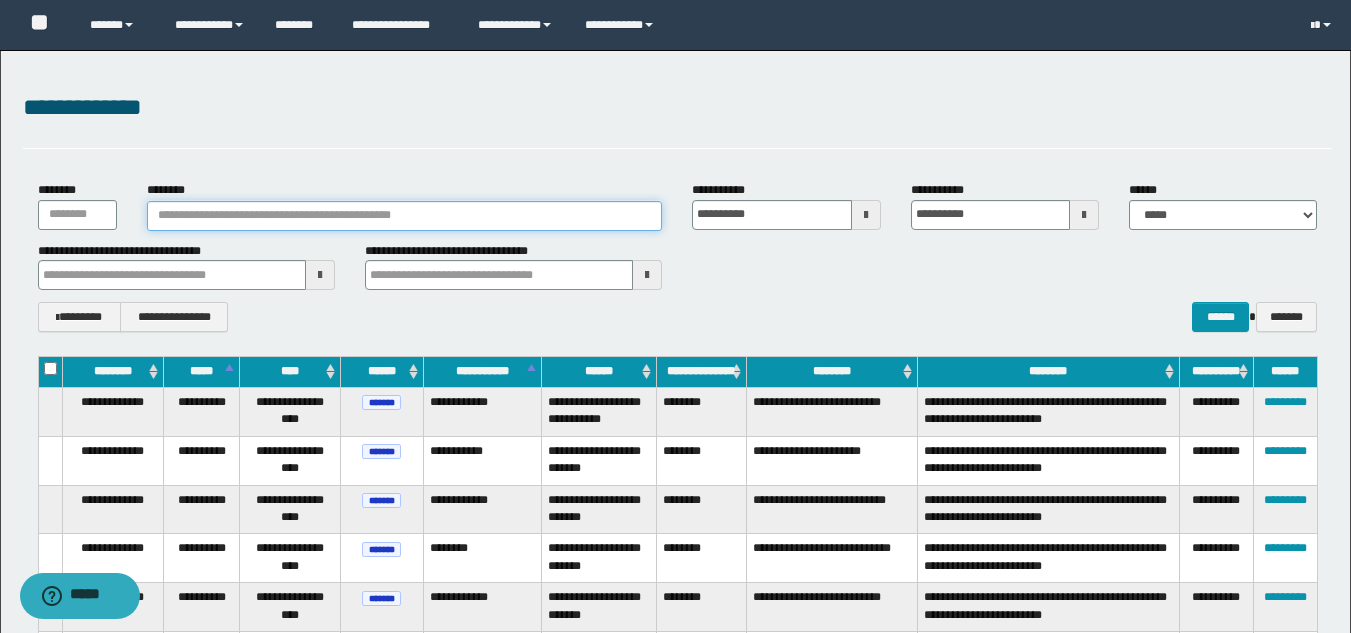 click on "********" at bounding box center (405, 216) 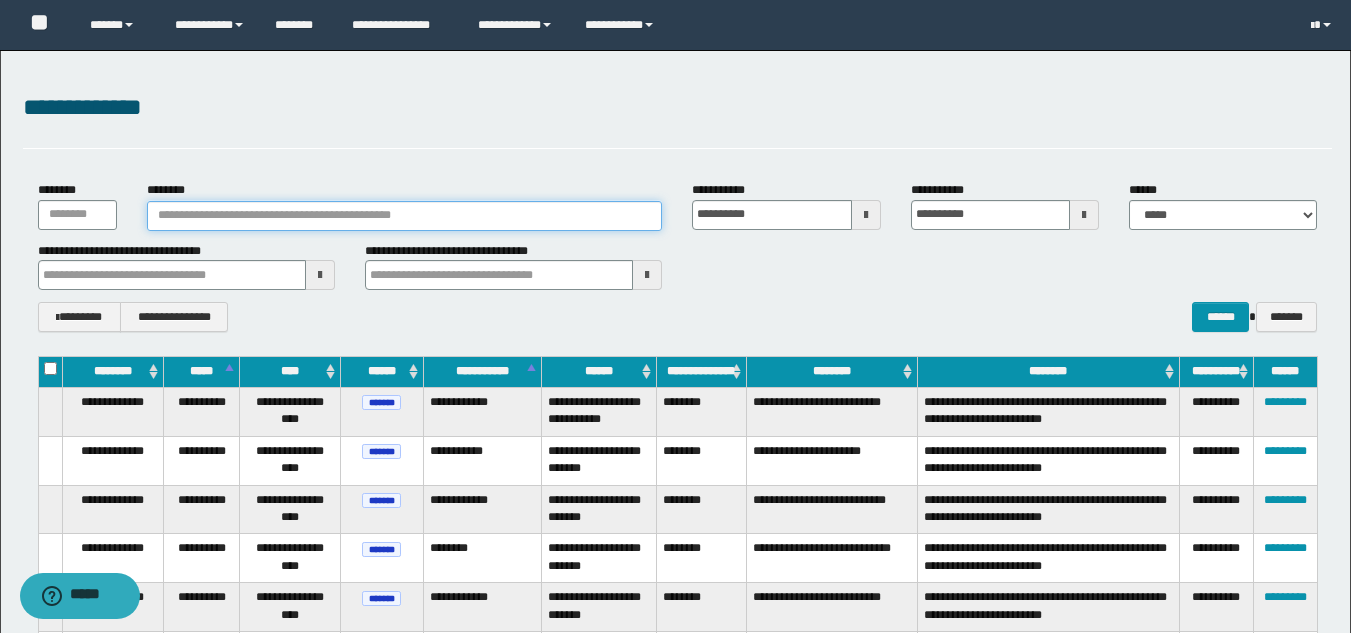 type 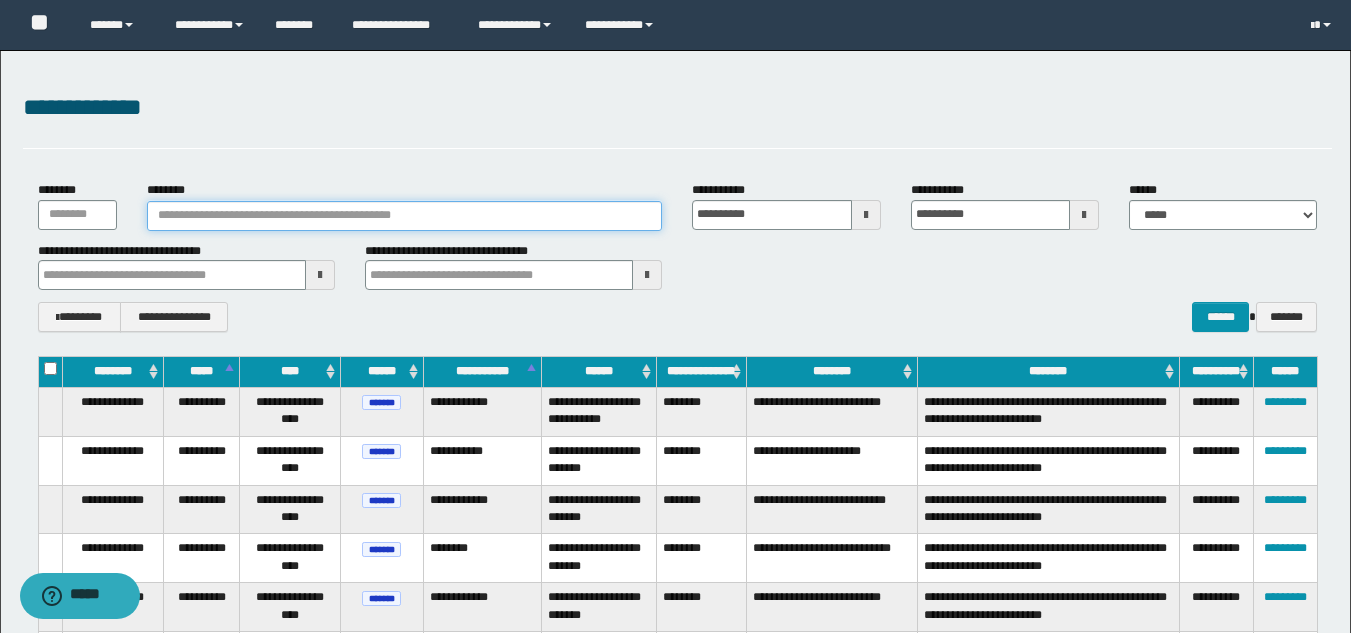 type 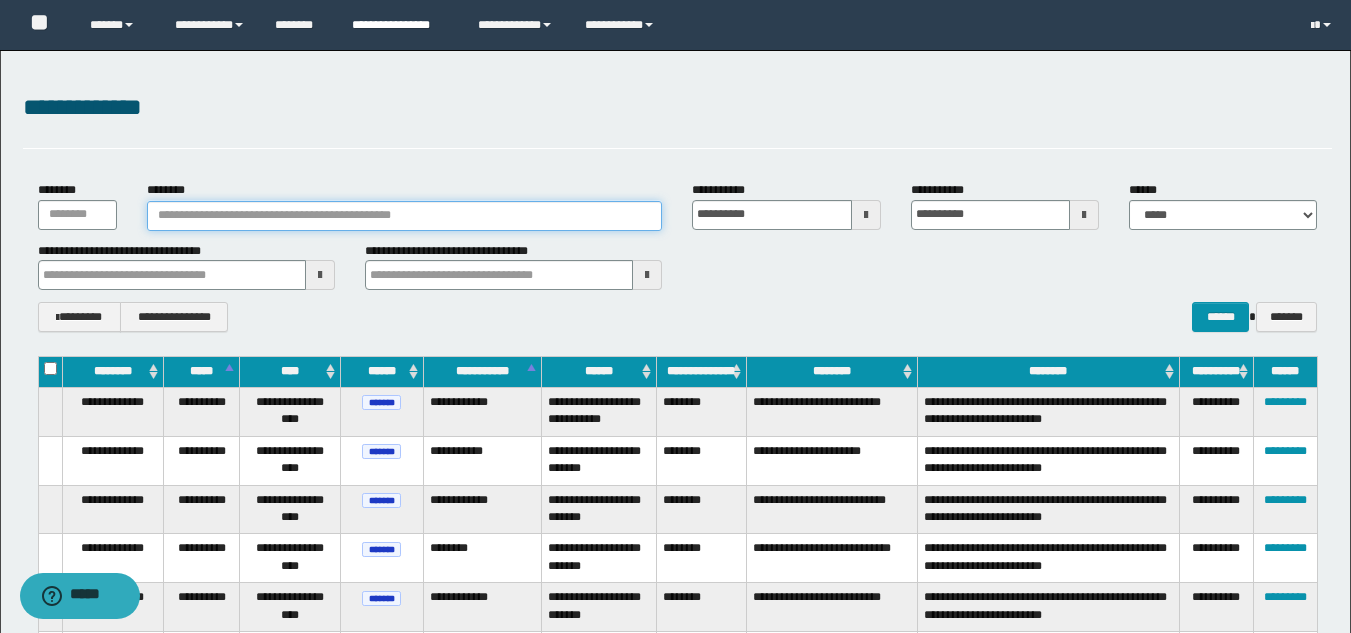 type 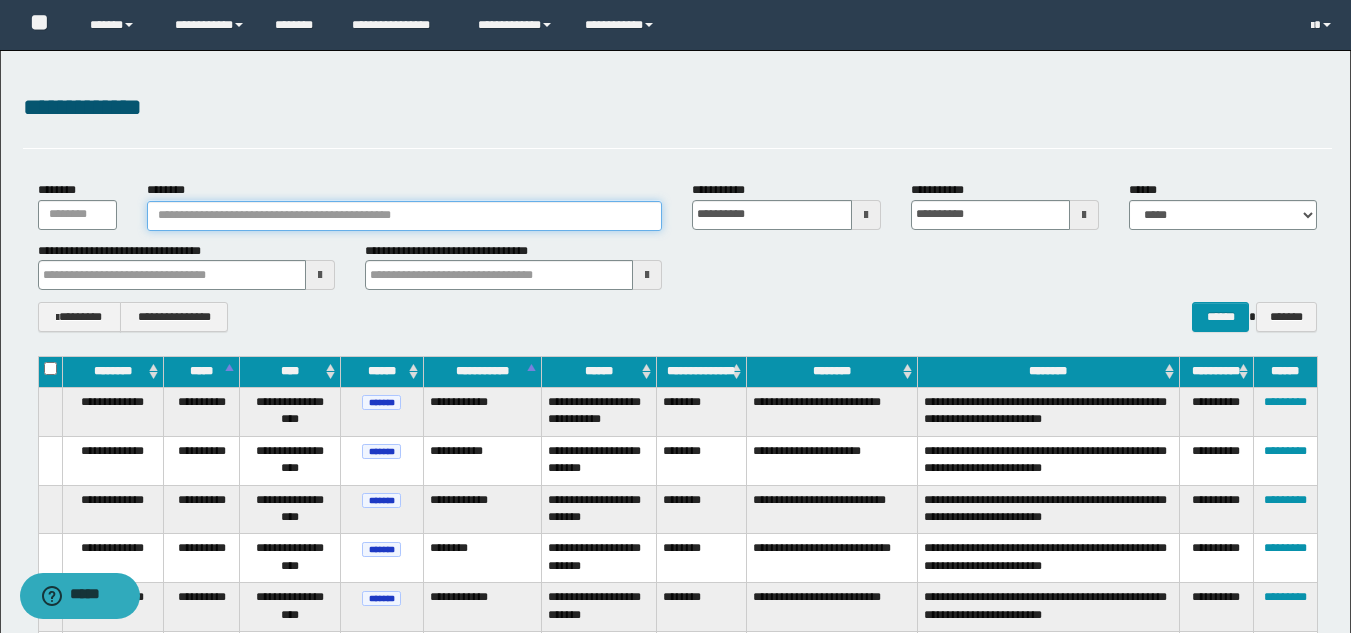 type 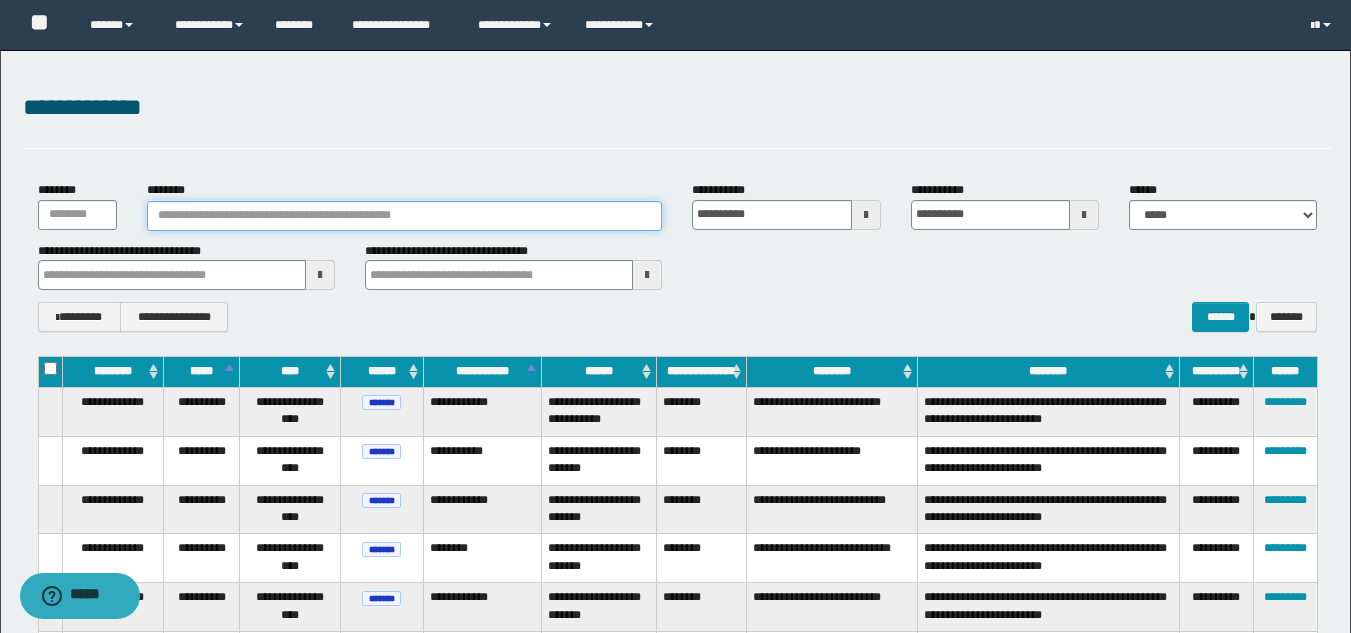 click on "********" at bounding box center (405, 216) 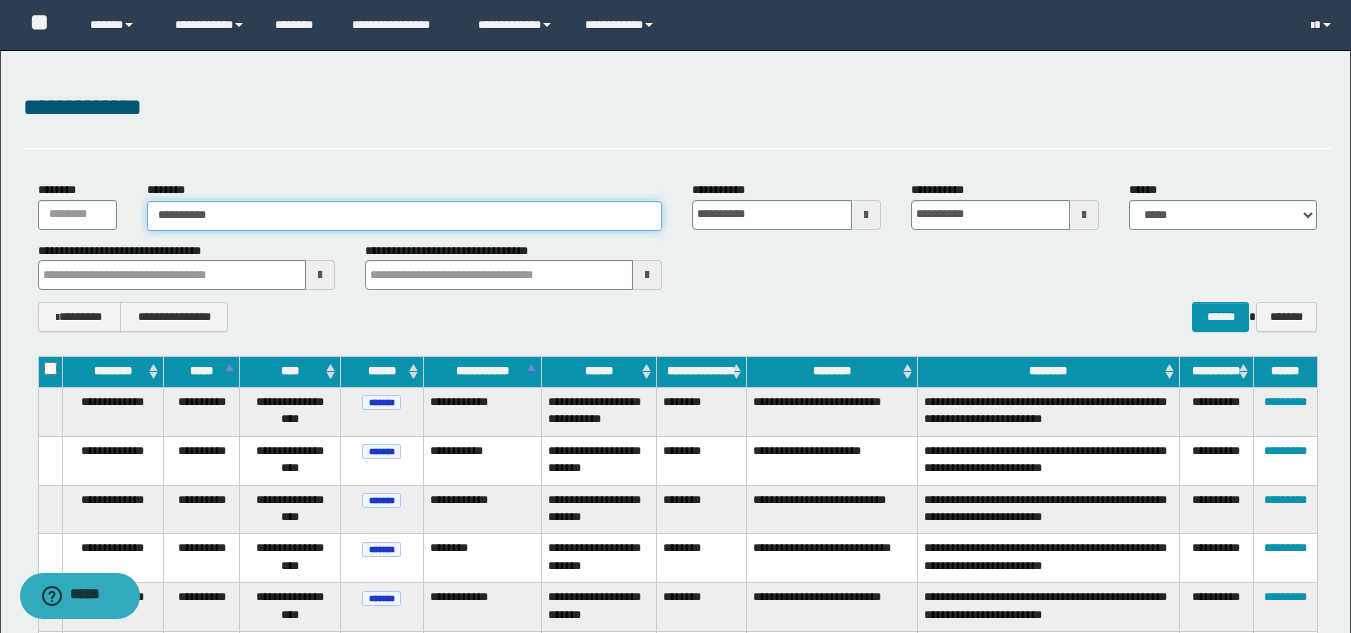 type on "**********" 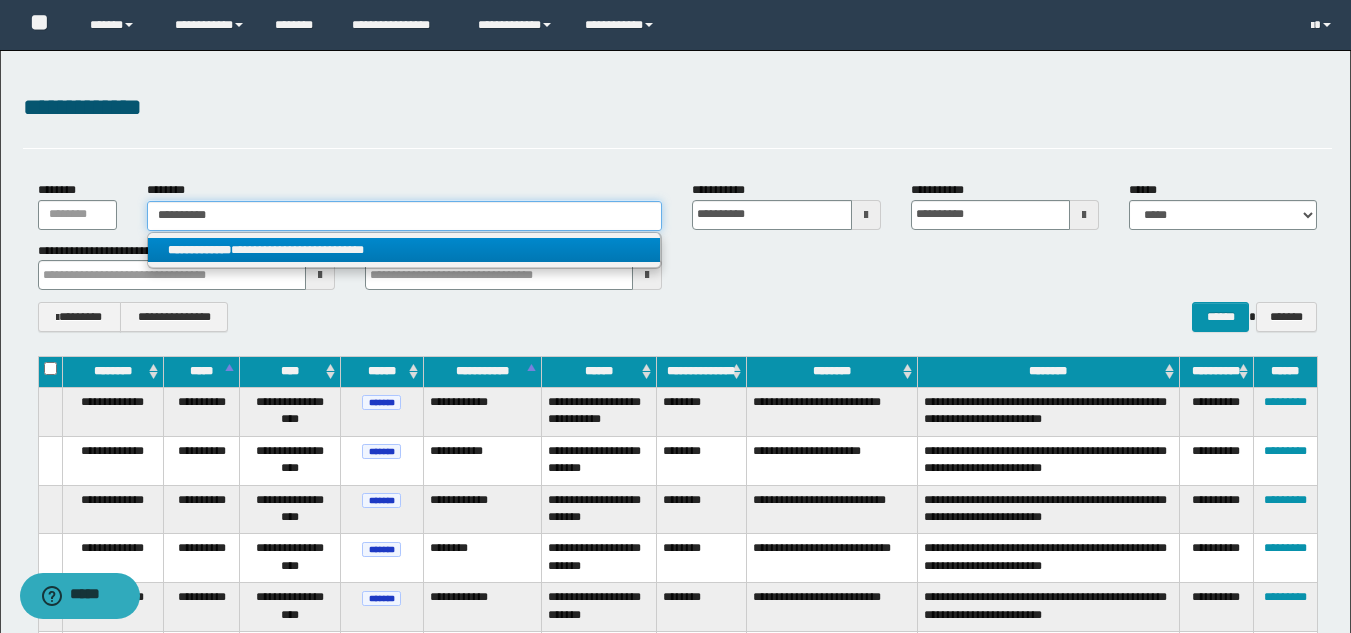 type on "**********" 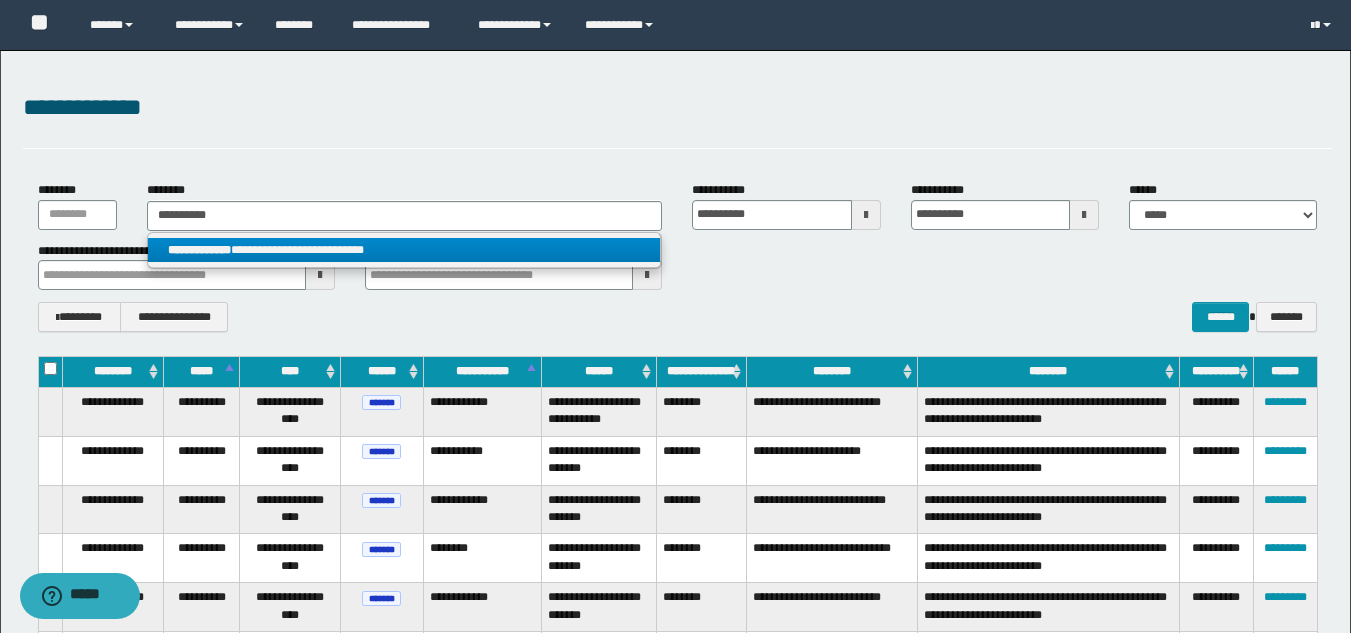 click on "**********" at bounding box center (404, 250) 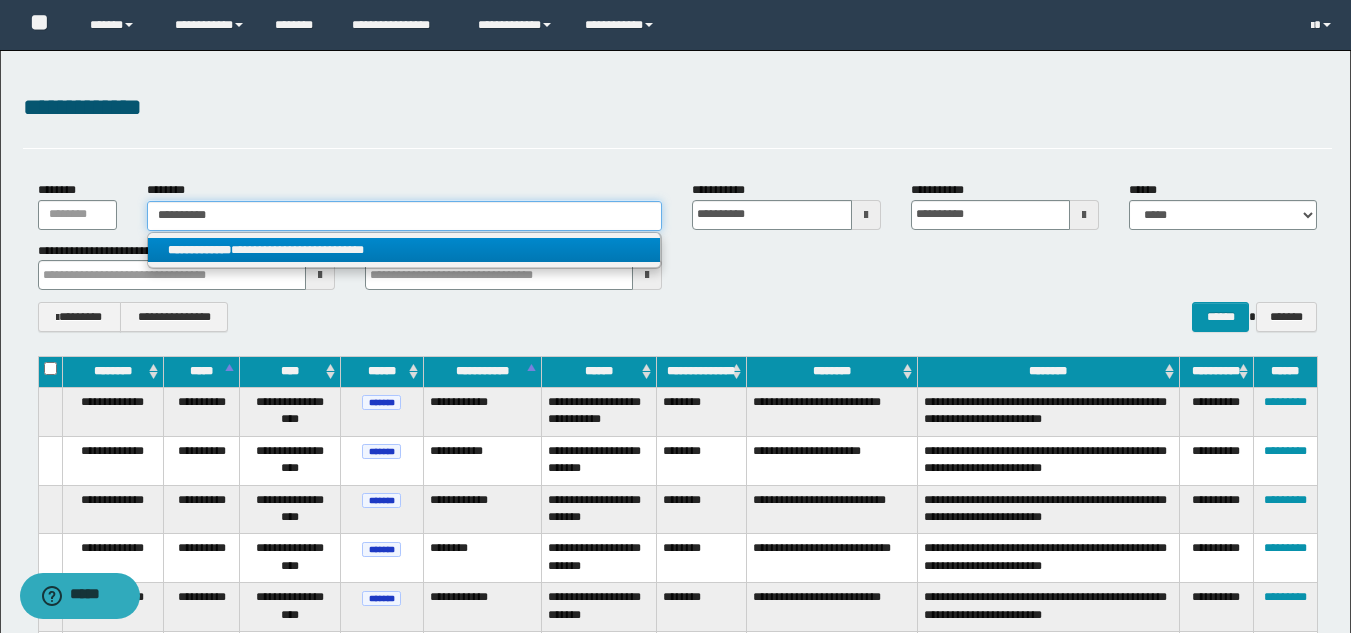 type 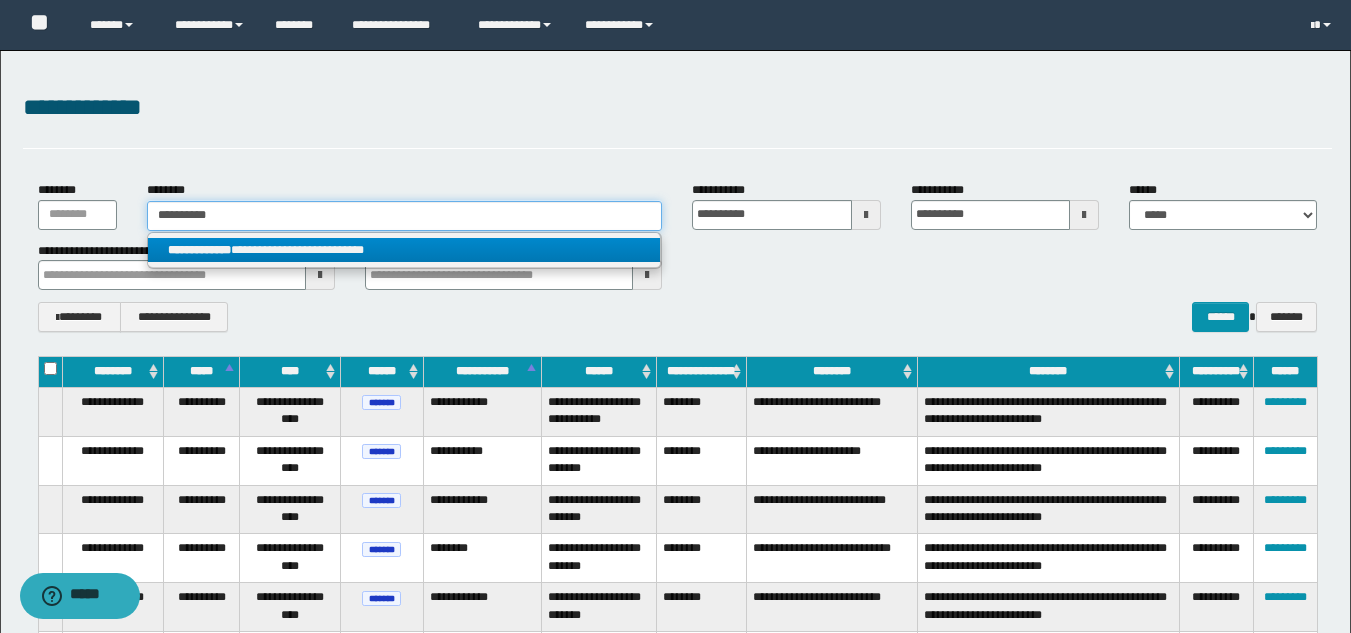 type 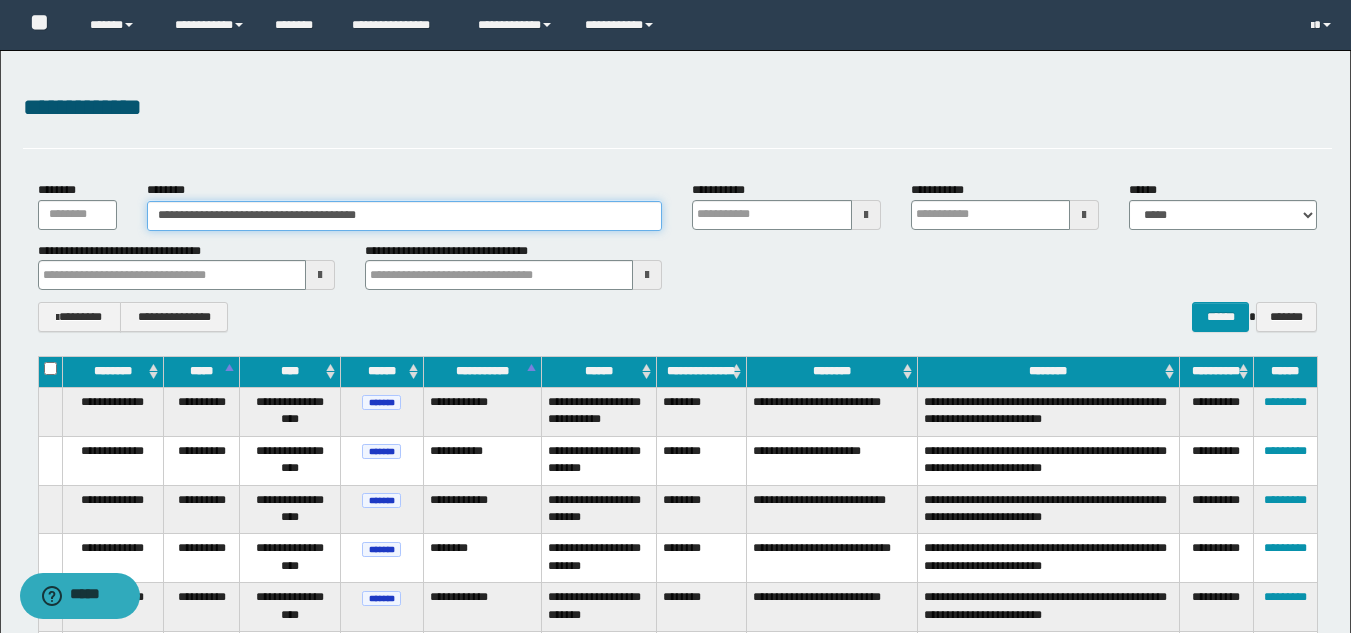type 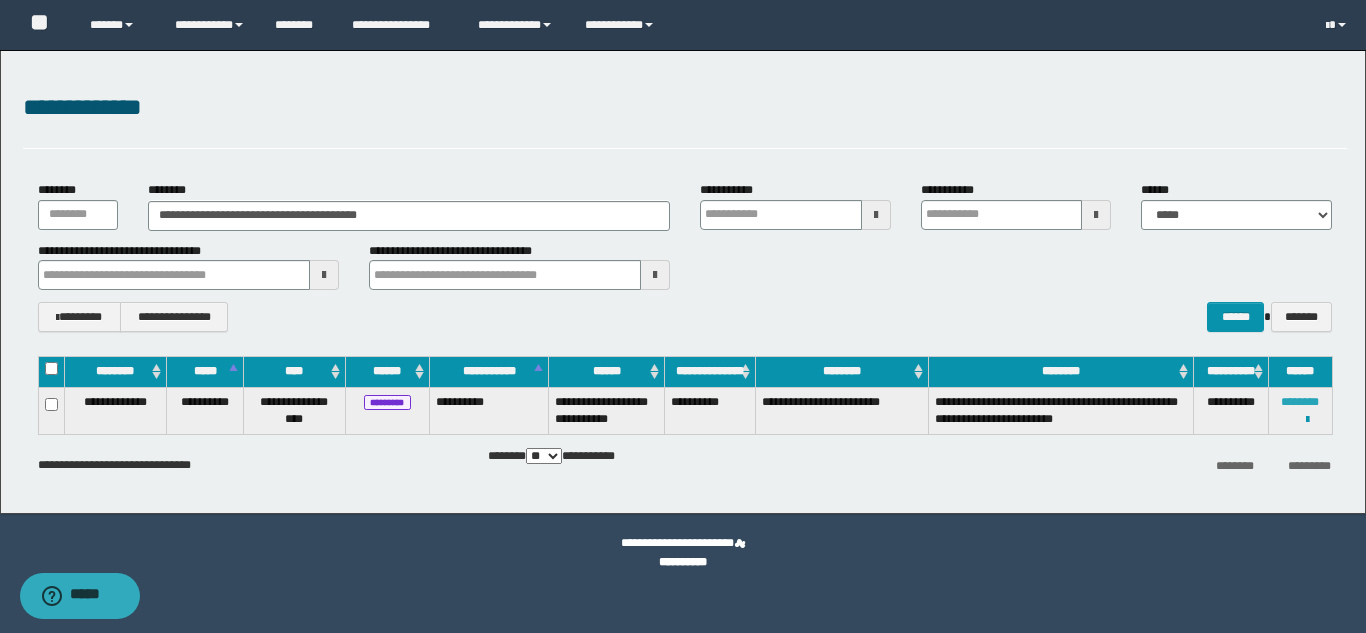 click on "********" at bounding box center (1300, 402) 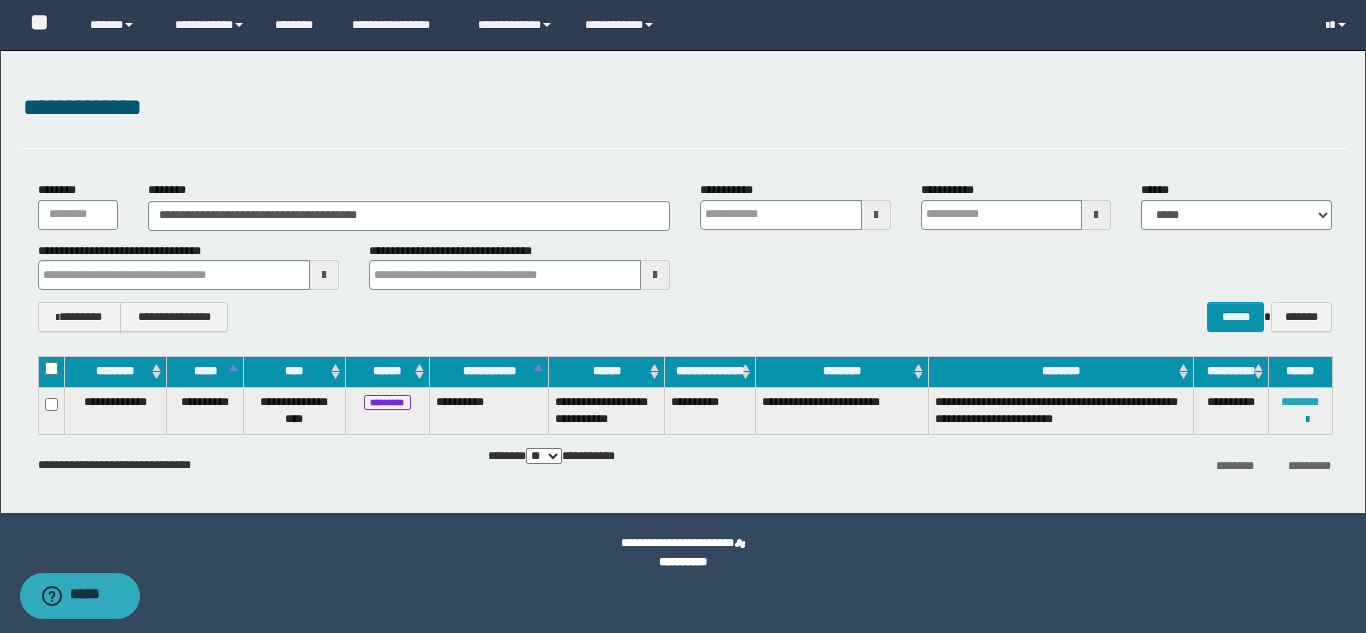 type 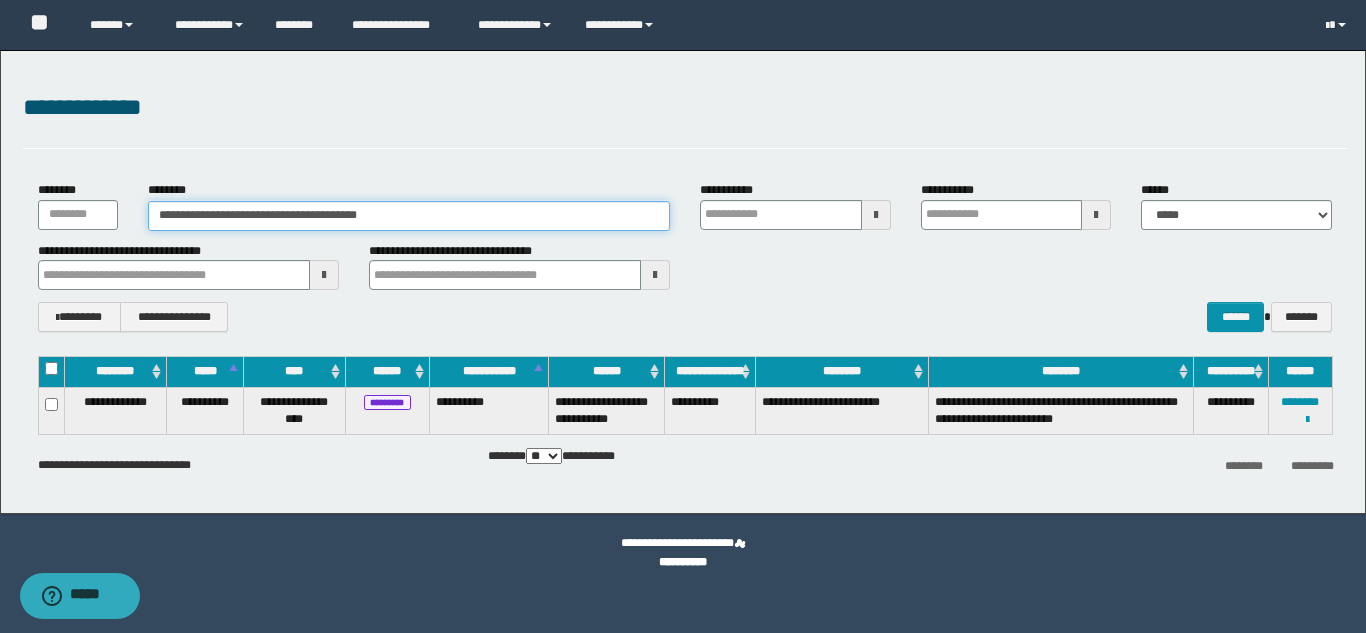 click on "**********" at bounding box center (409, 216) 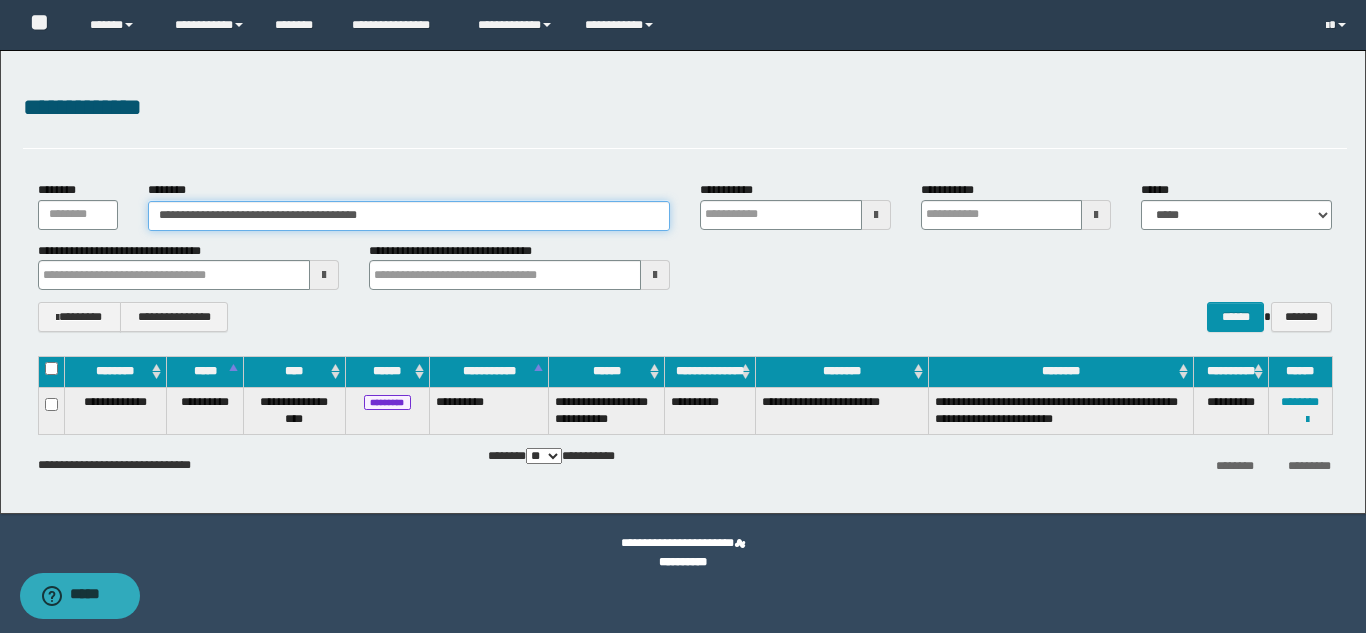 click on "**********" at bounding box center (409, 216) 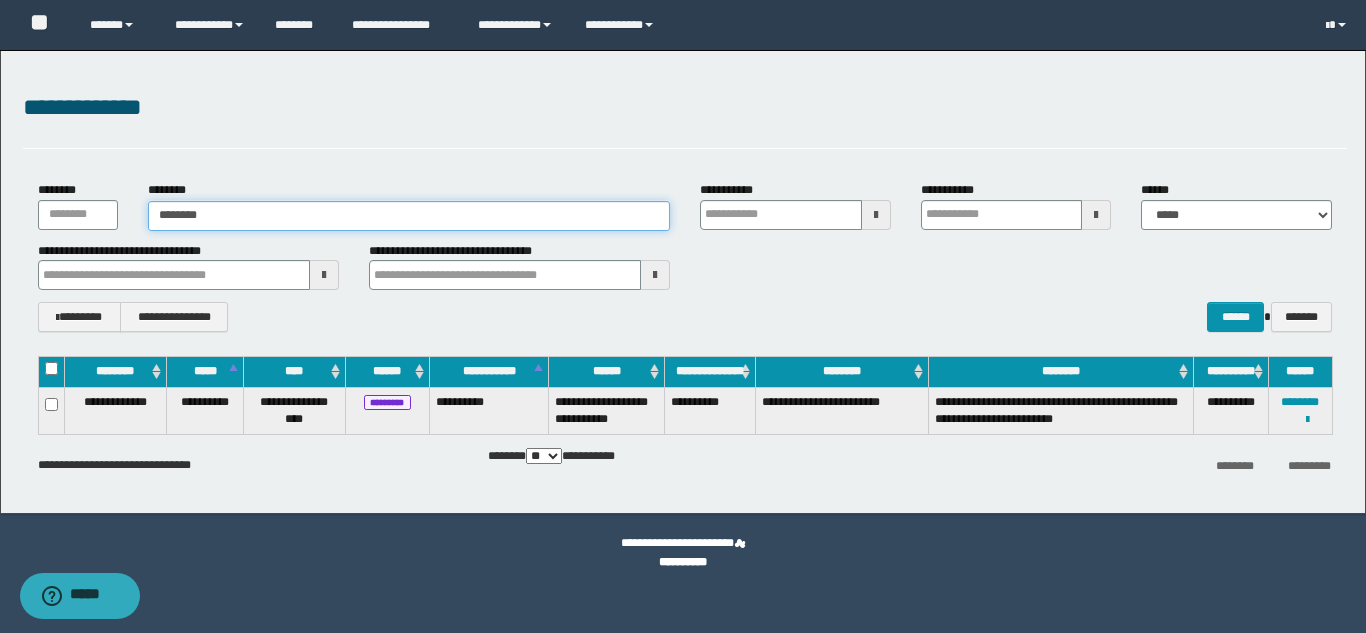 type on "********" 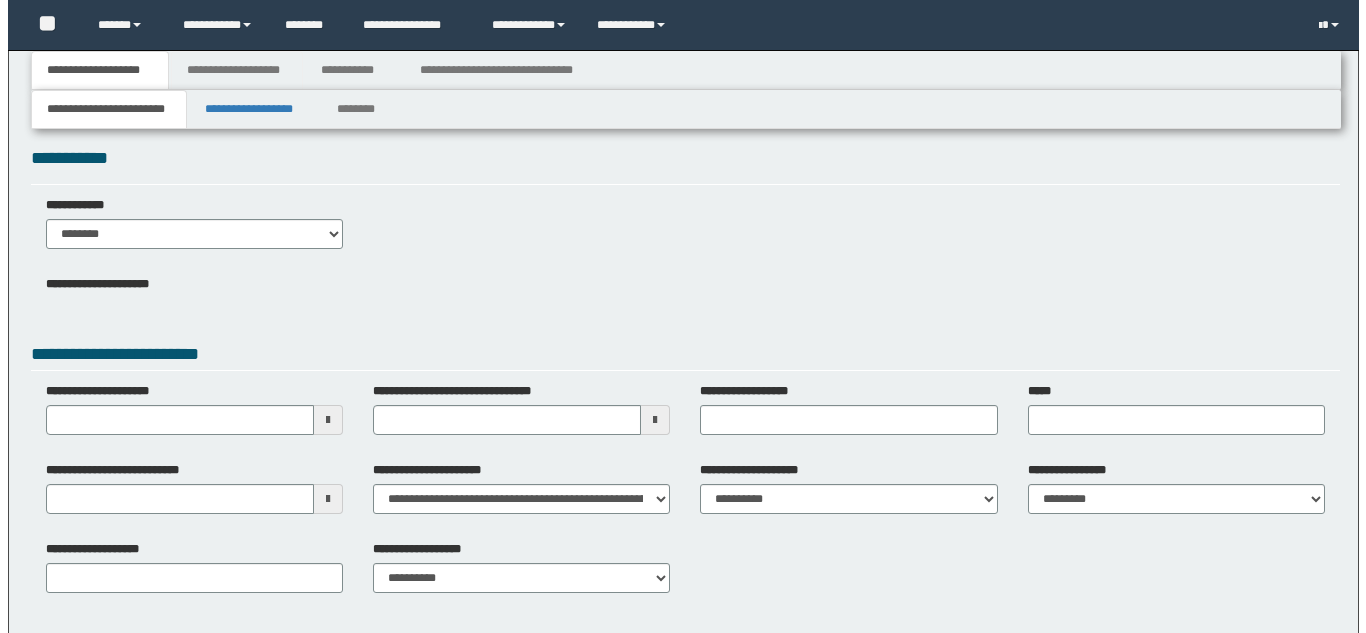 scroll, scrollTop: 0, scrollLeft: 0, axis: both 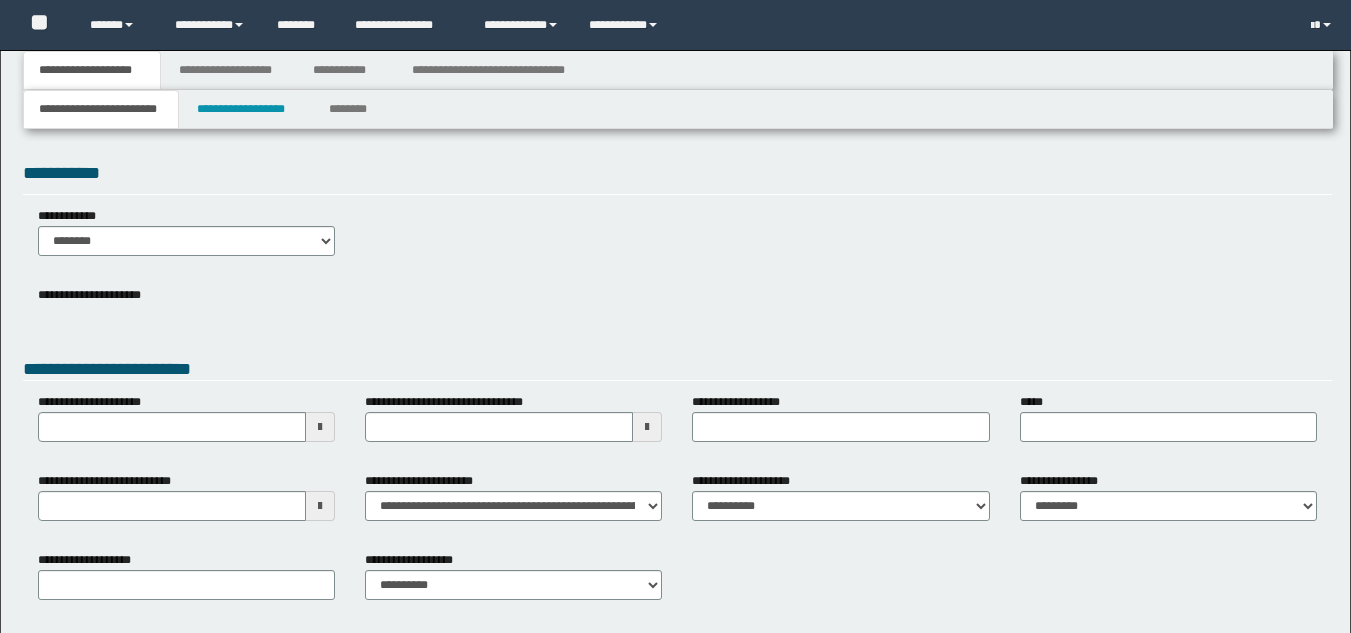 type 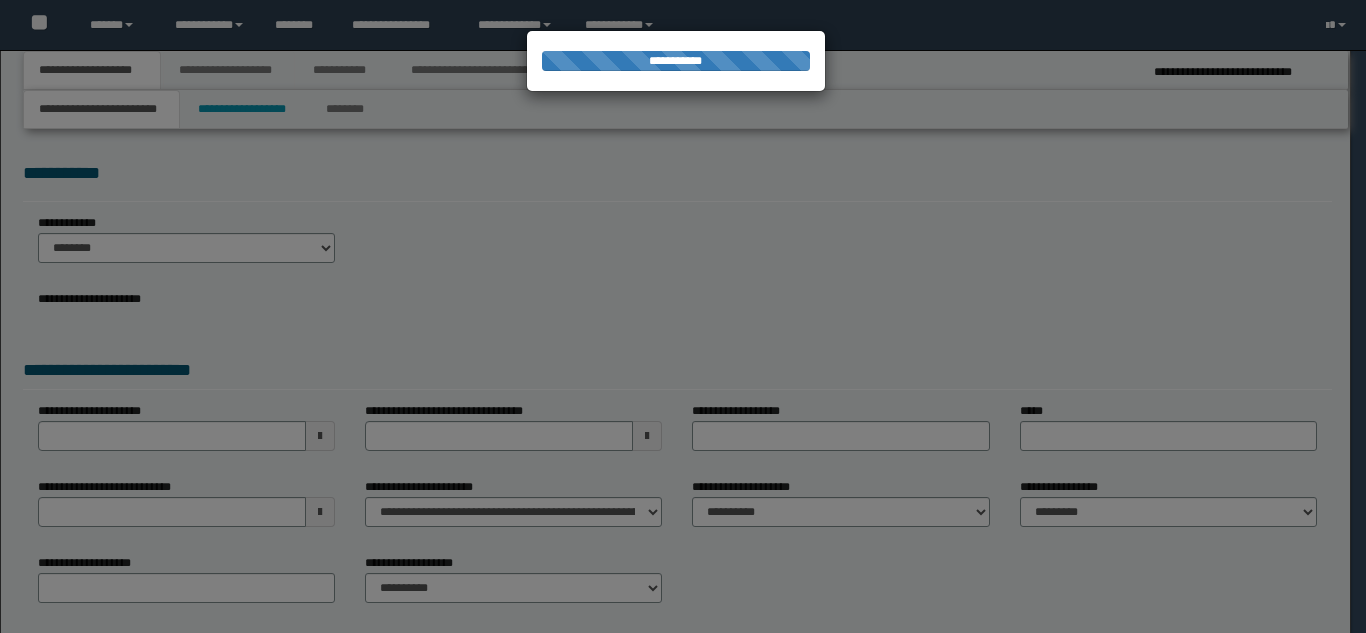 scroll, scrollTop: 0, scrollLeft: 0, axis: both 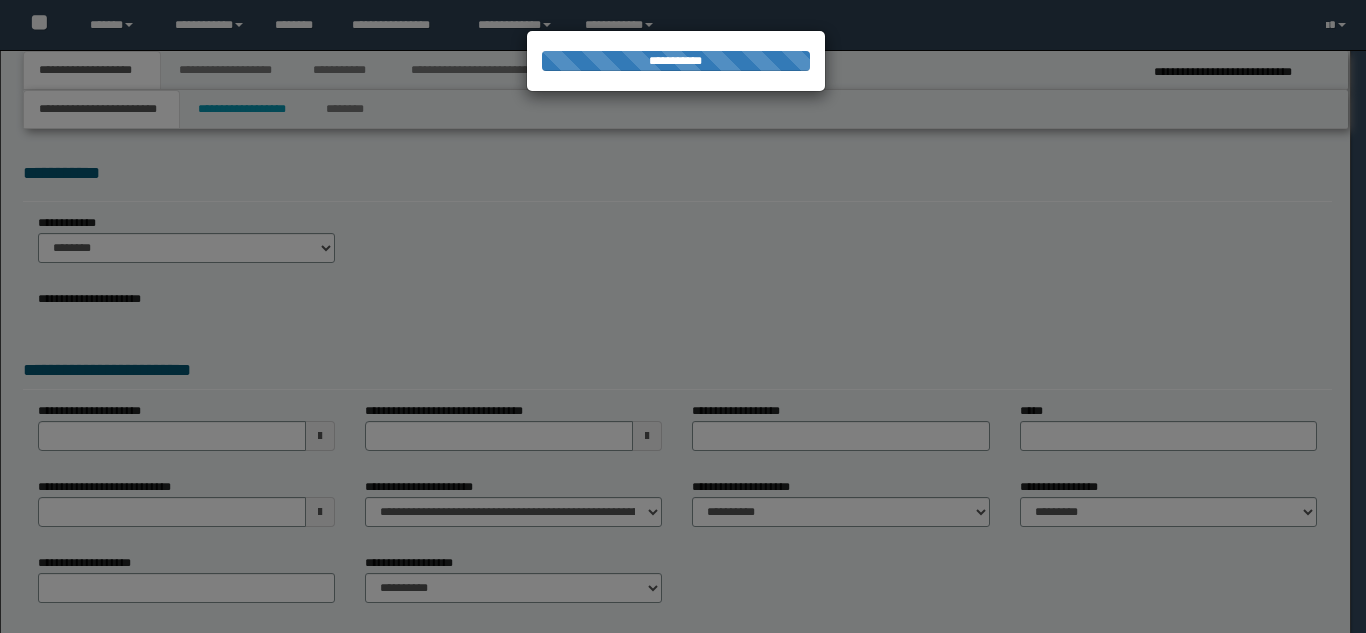 type on "**********" 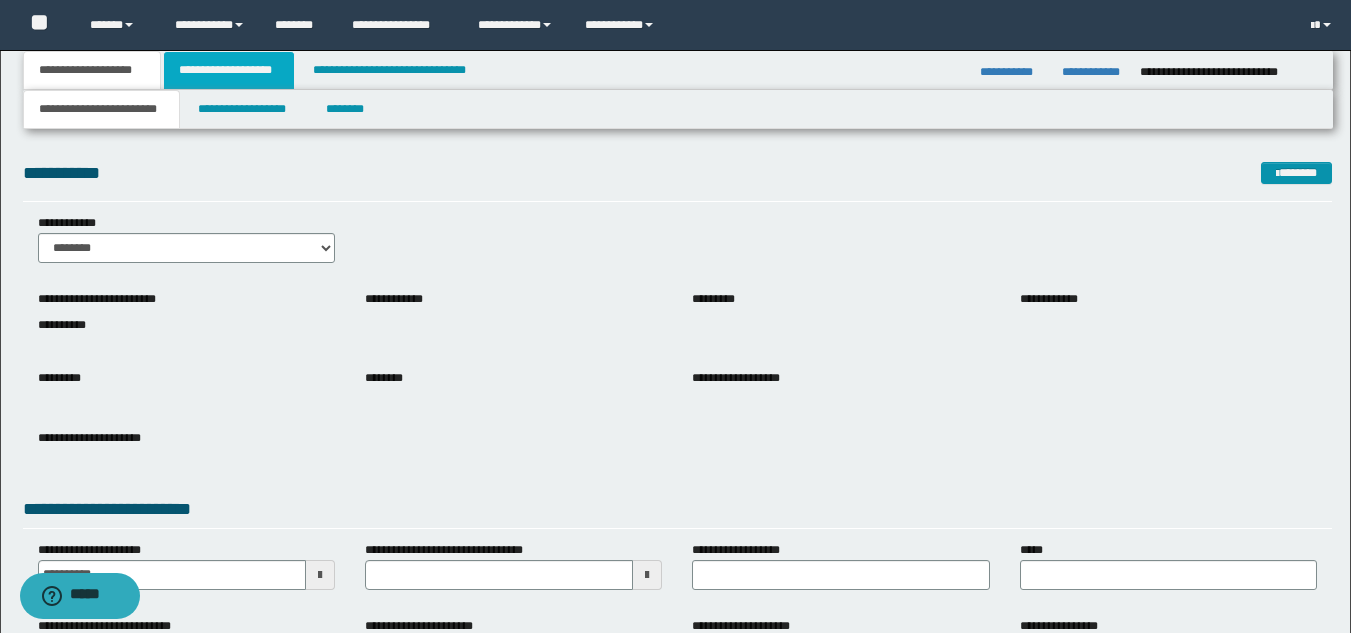 click on "**********" at bounding box center [229, 70] 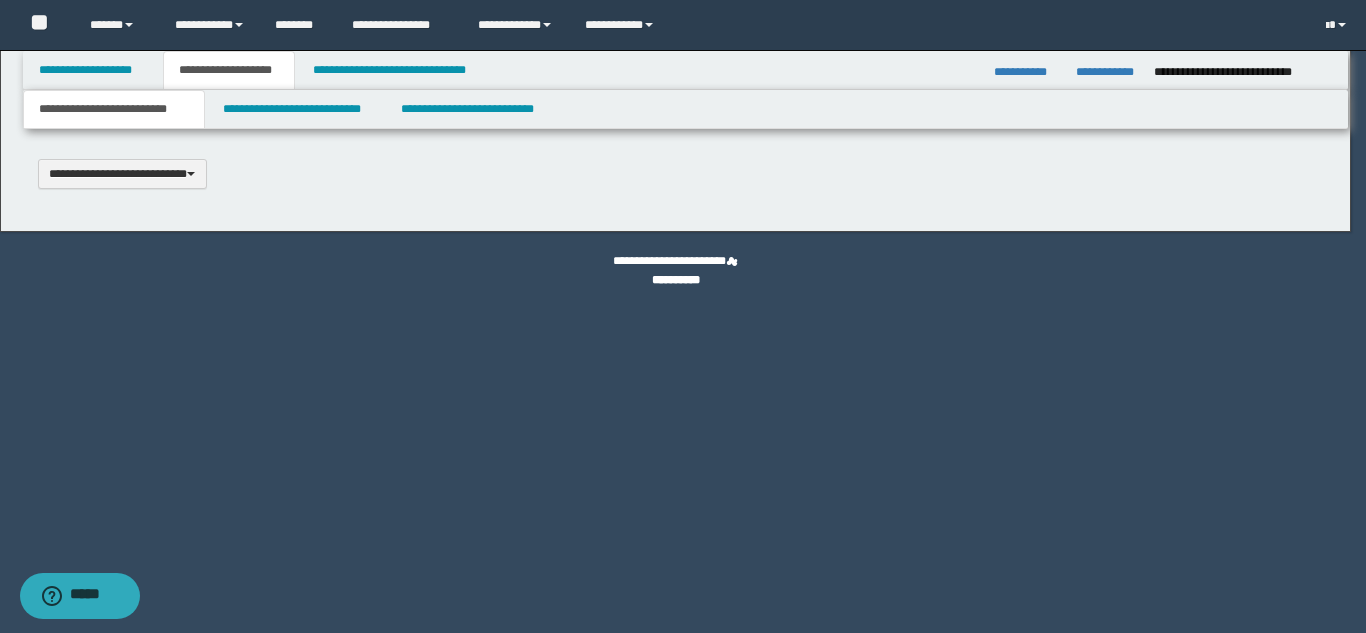 type 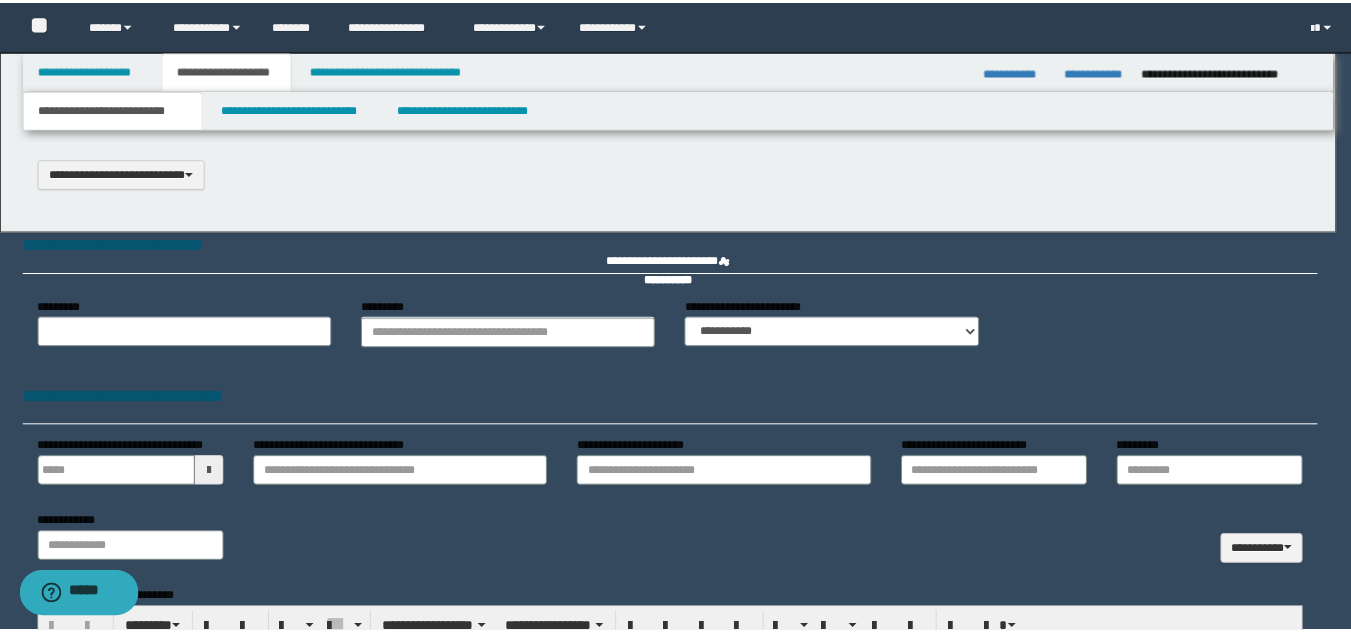 scroll, scrollTop: 0, scrollLeft: 0, axis: both 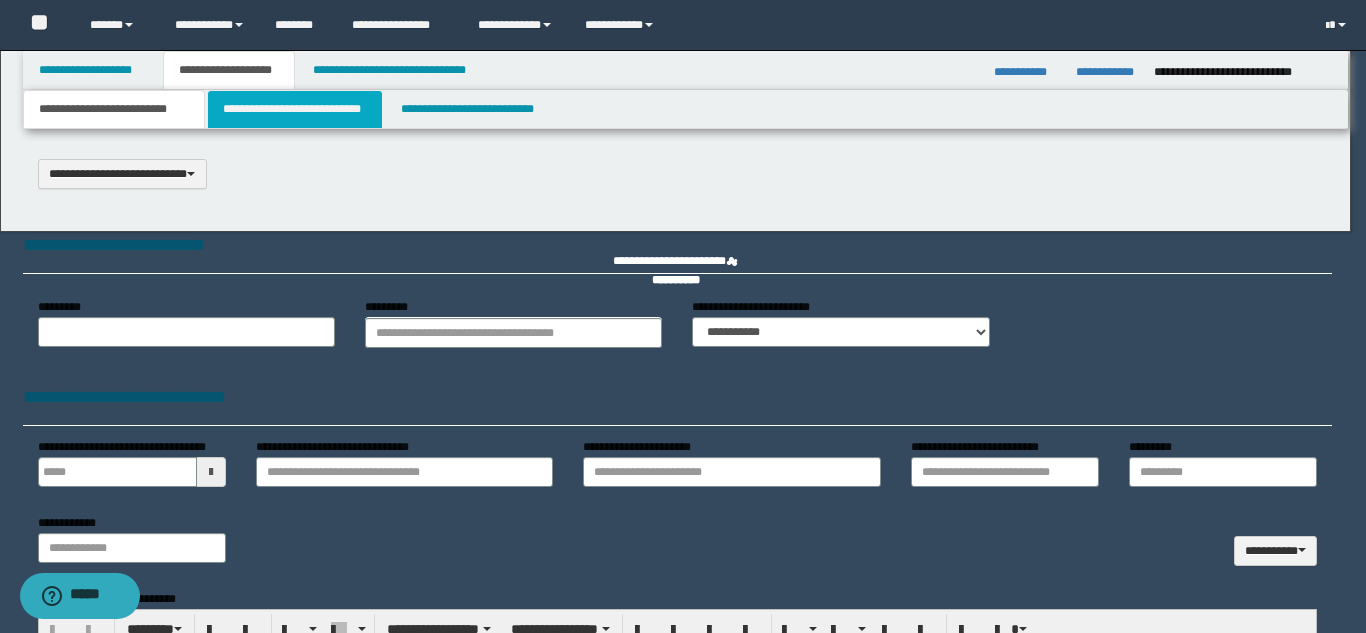 select on "*" 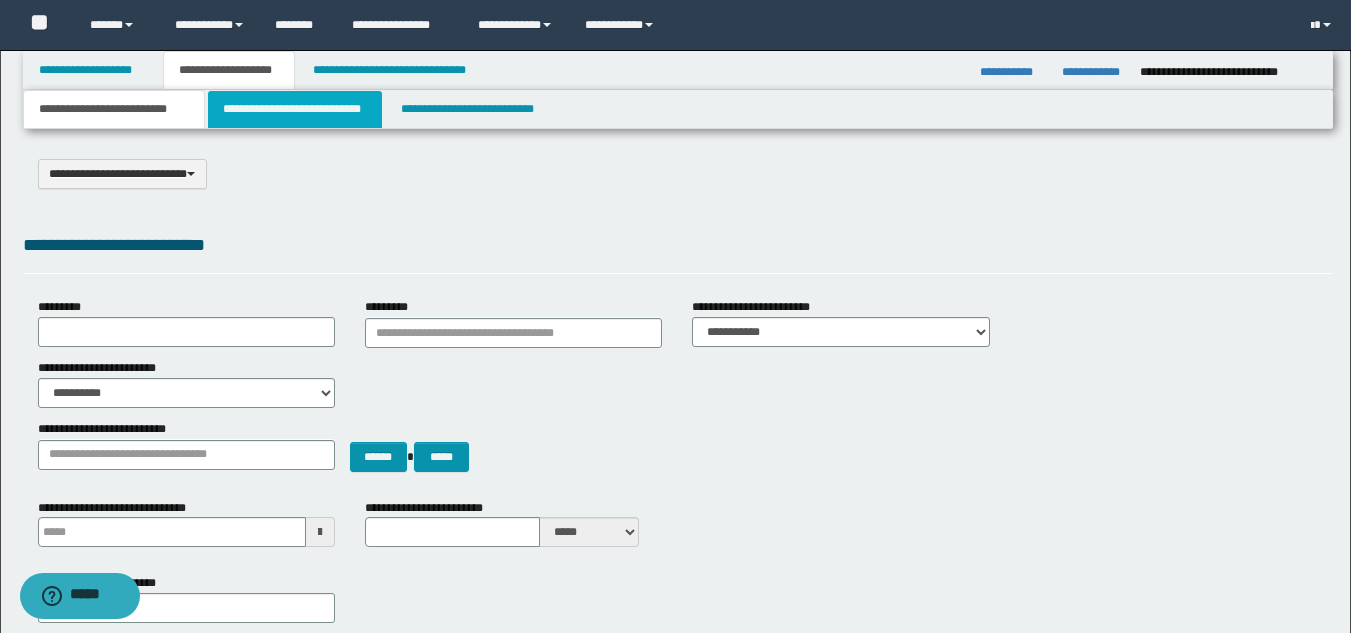 click on "**********" at bounding box center (295, 109) 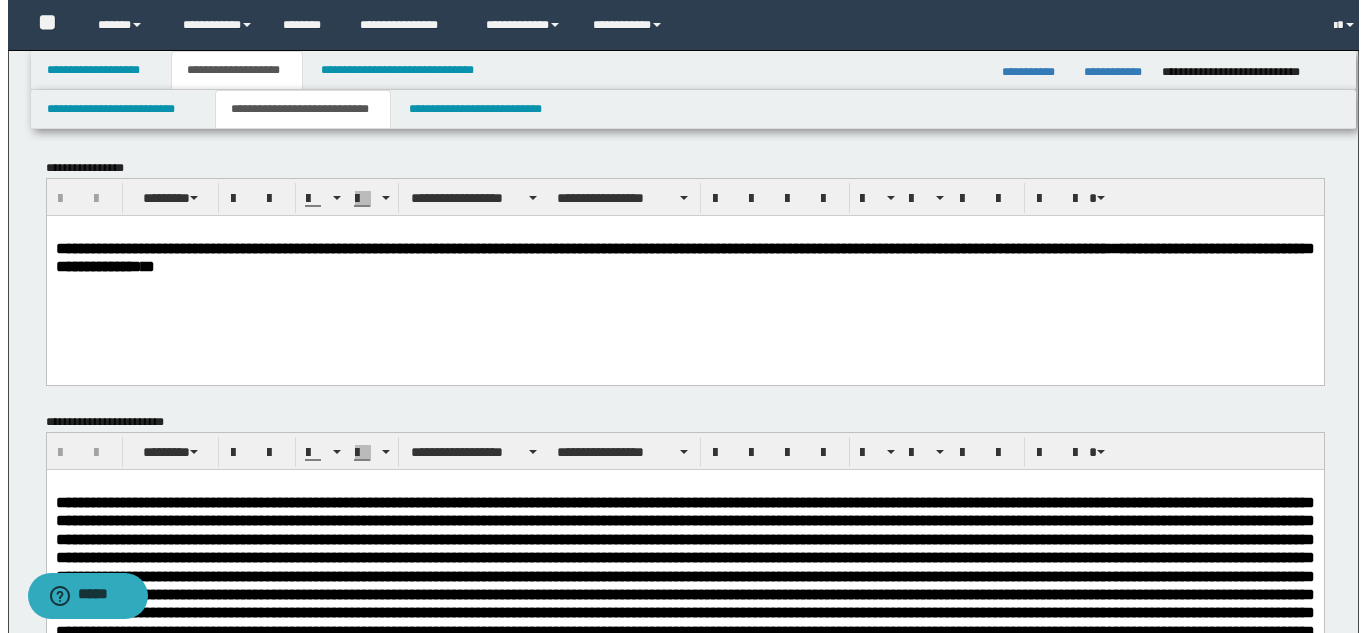 scroll, scrollTop: 0, scrollLeft: 0, axis: both 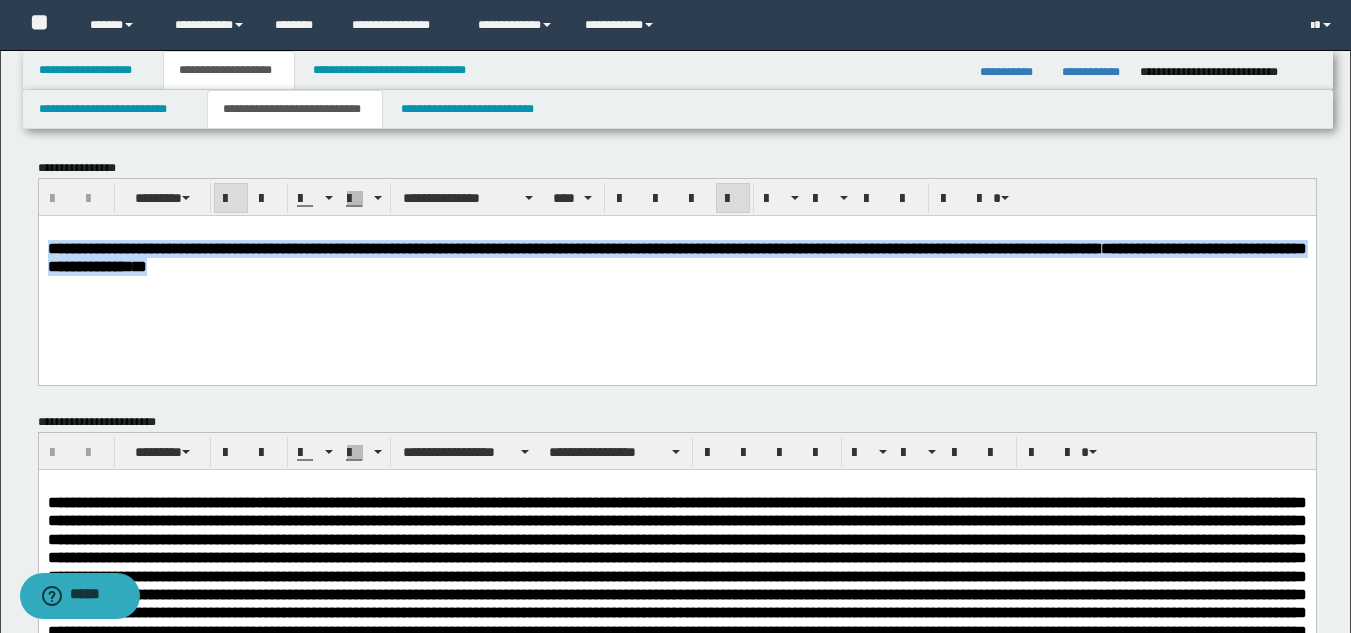 drag, startPoint x: 411, startPoint y: 275, endPoint x: 48, endPoint y: 244, distance: 364.3213 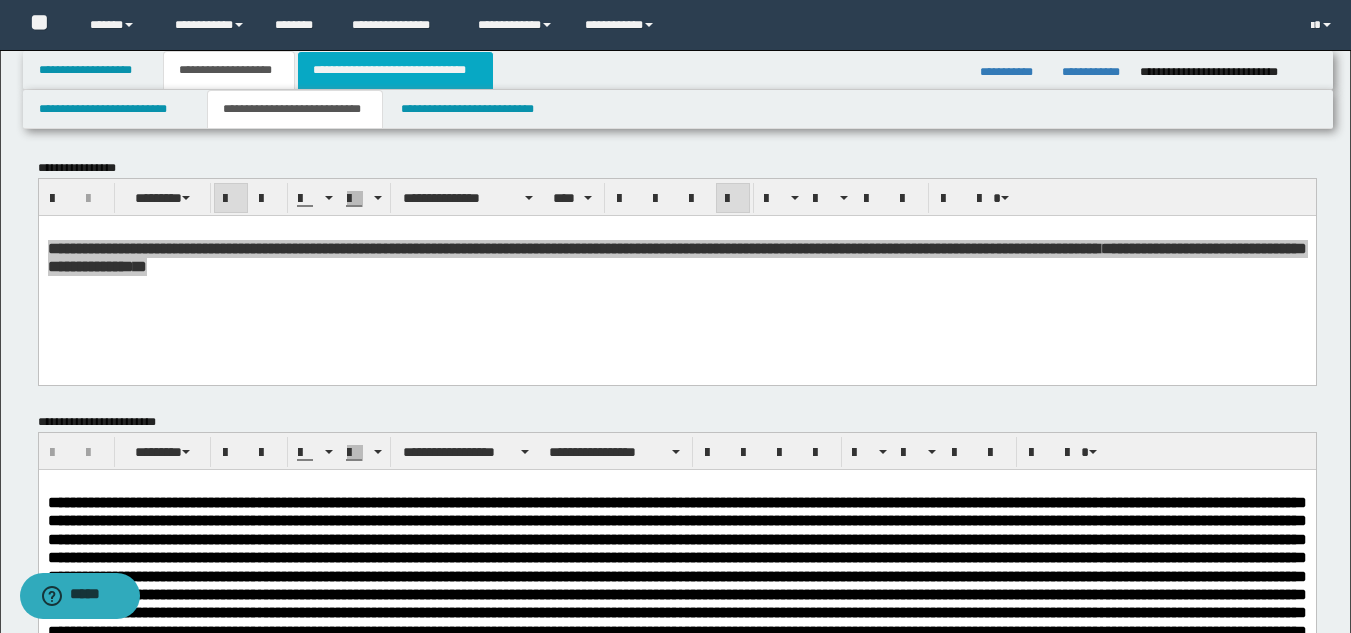 click on "**********" at bounding box center [395, 70] 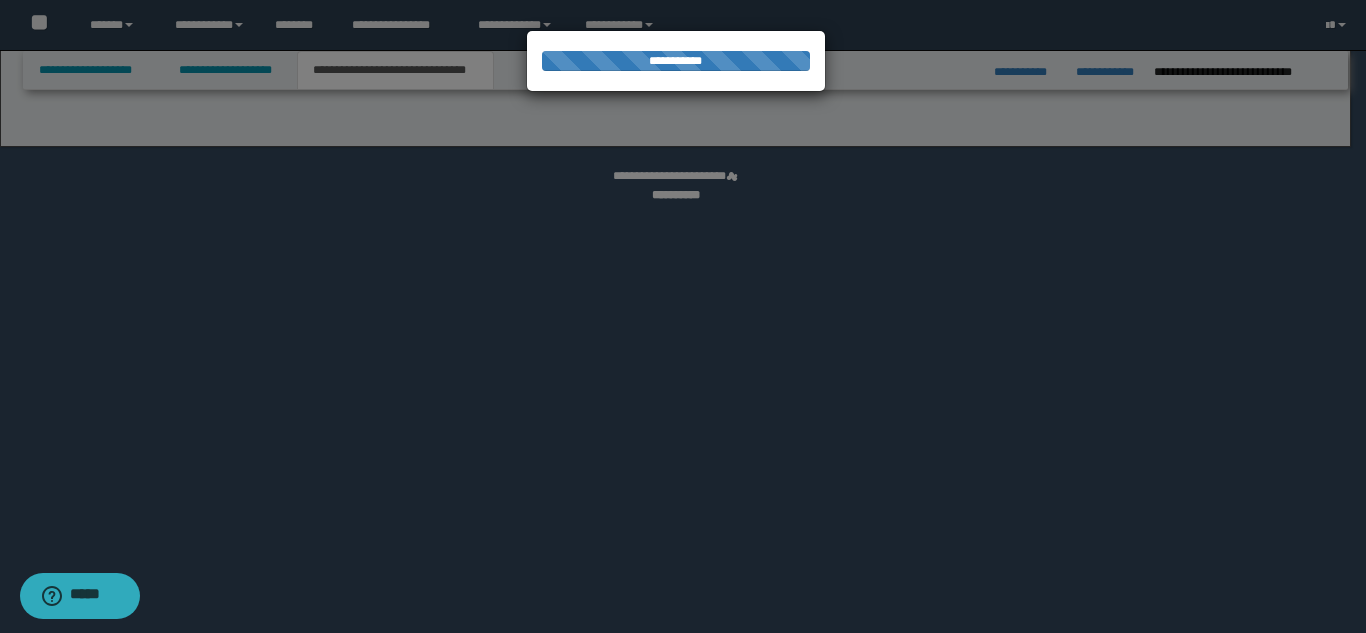 select on "*" 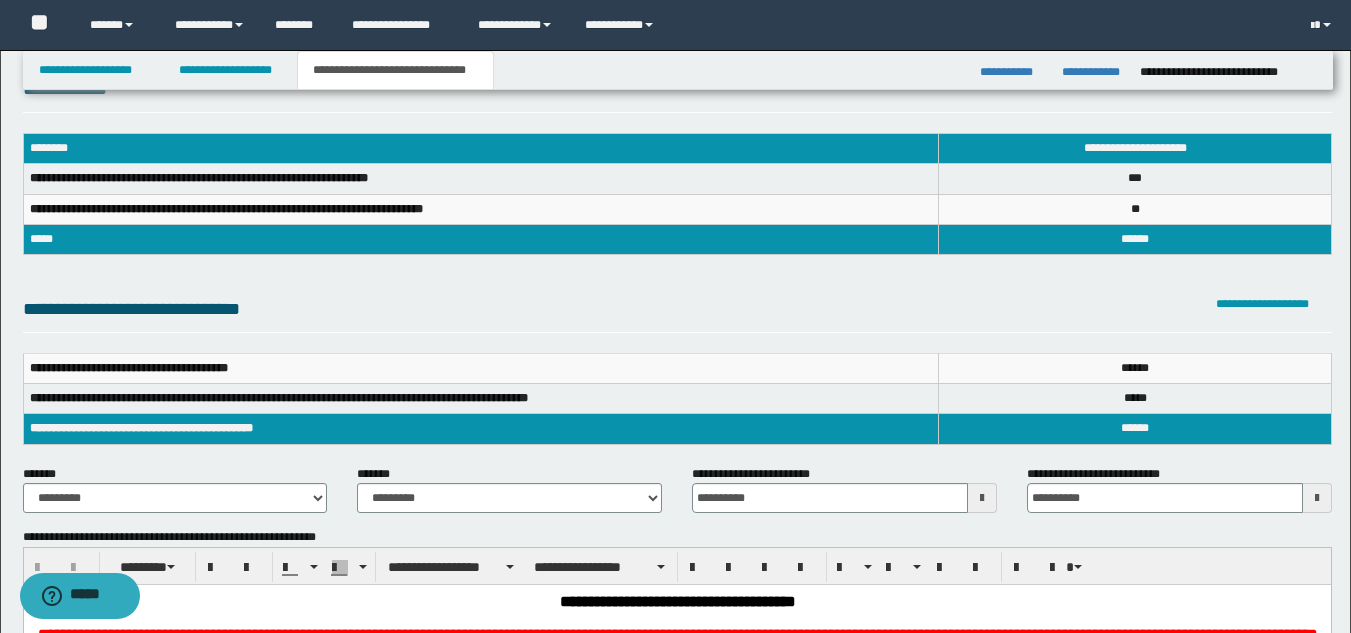 scroll, scrollTop: 100, scrollLeft: 0, axis: vertical 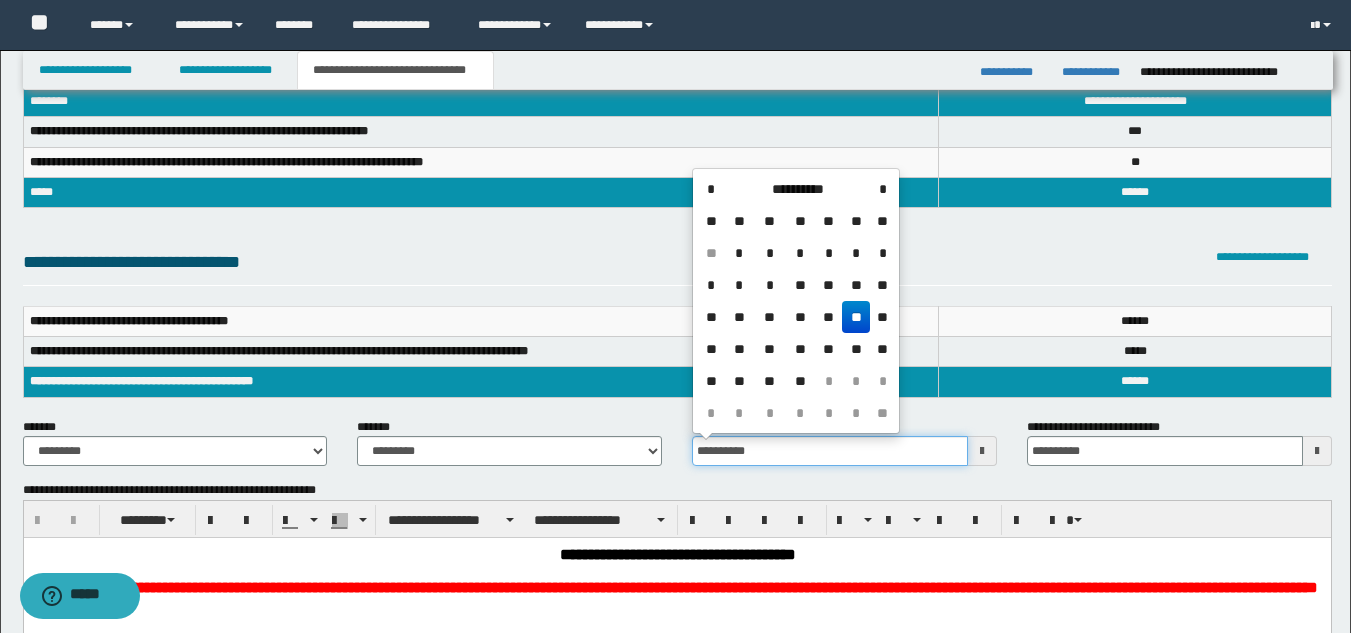 drag, startPoint x: 751, startPoint y: 454, endPoint x: 655, endPoint y: 471, distance: 97.49359 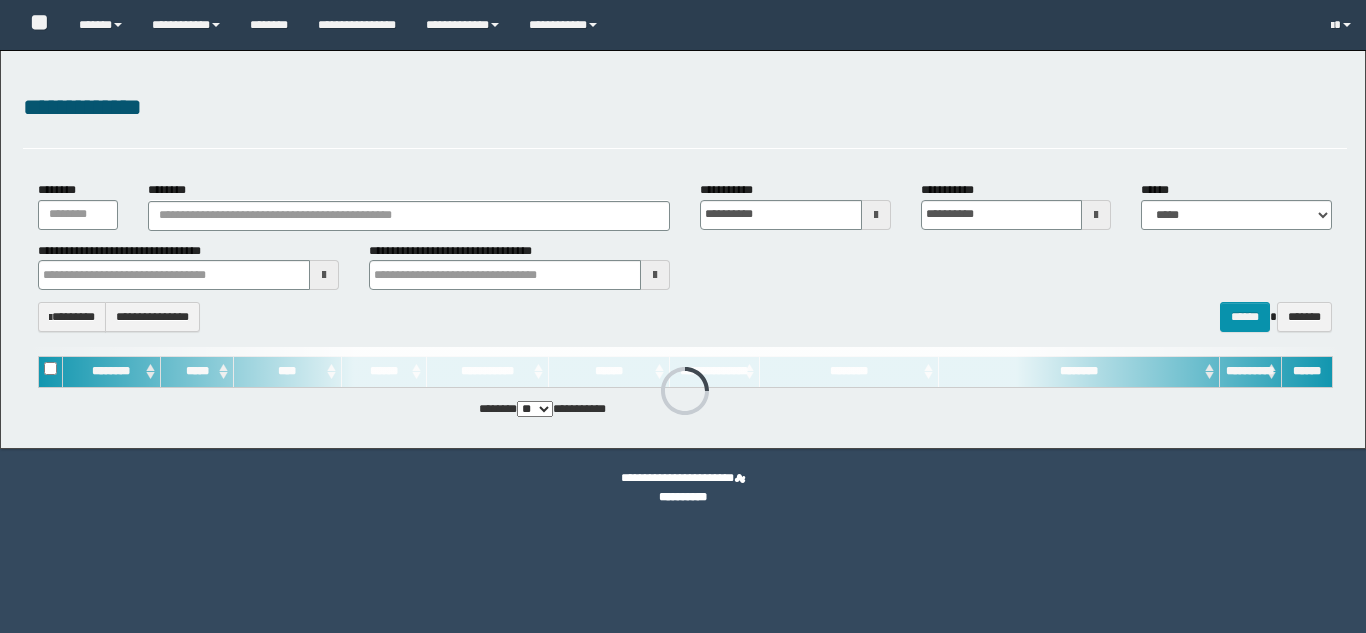 scroll, scrollTop: 0, scrollLeft: 0, axis: both 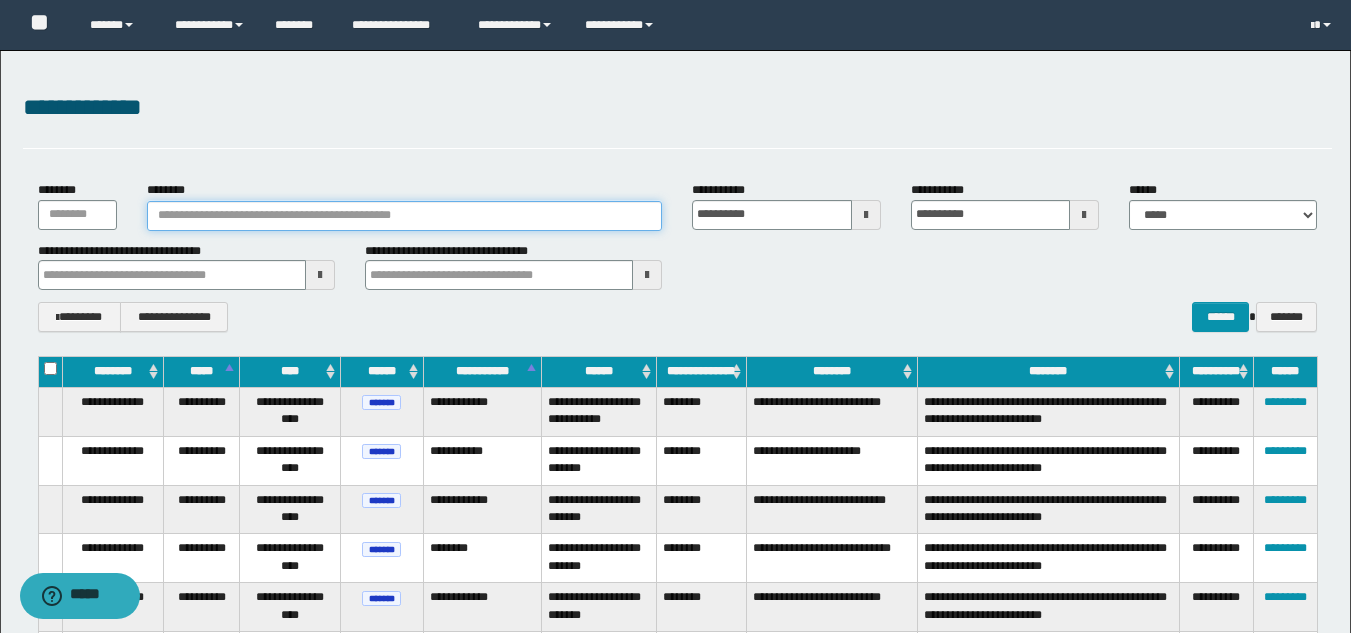 click on "********" at bounding box center (405, 216) 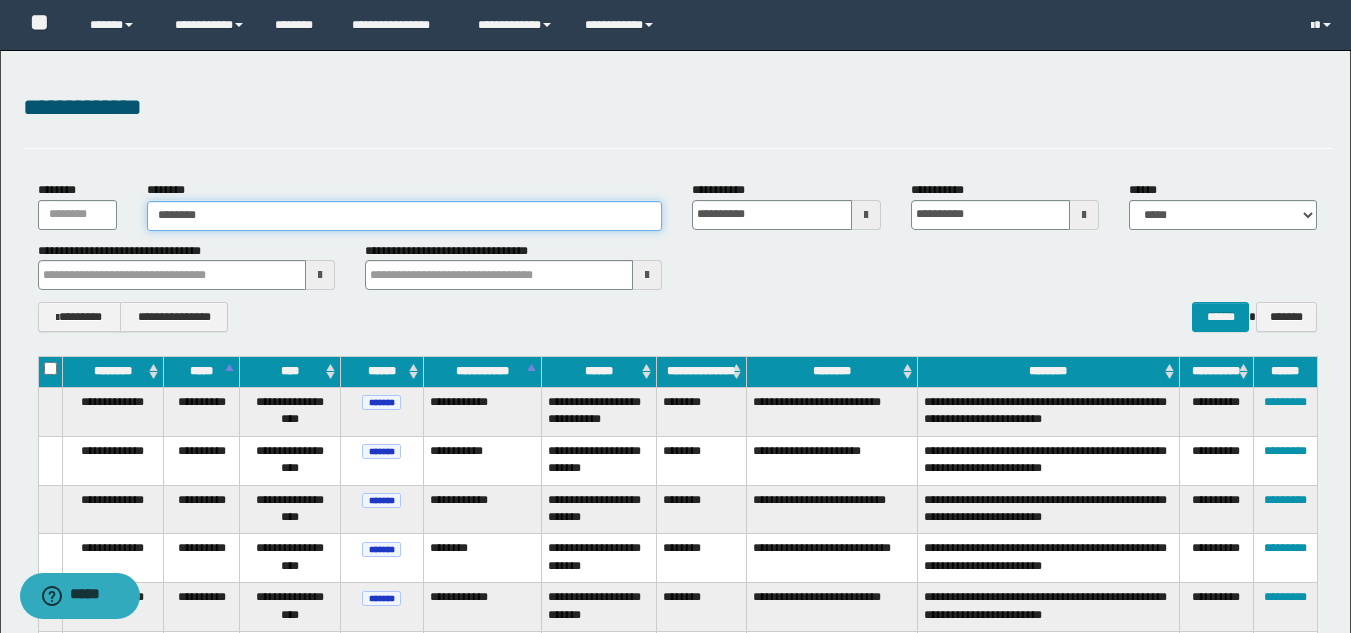 type on "********" 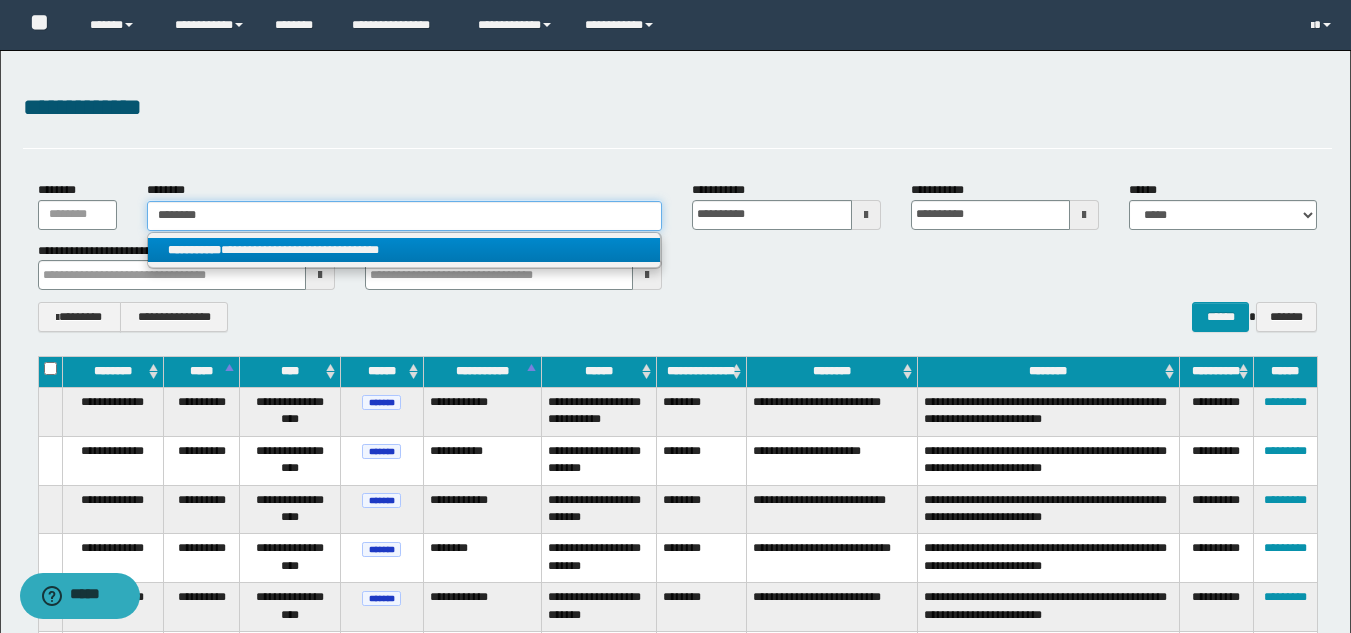 type on "********" 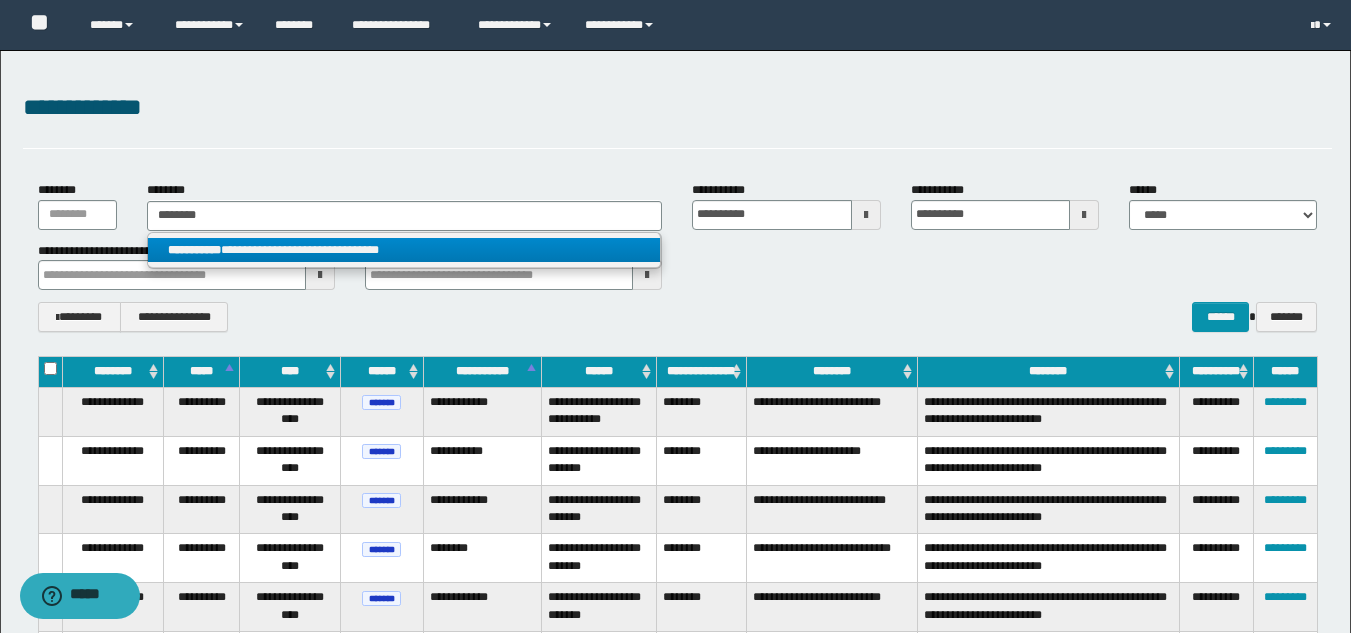 click on "**********" at bounding box center (404, 250) 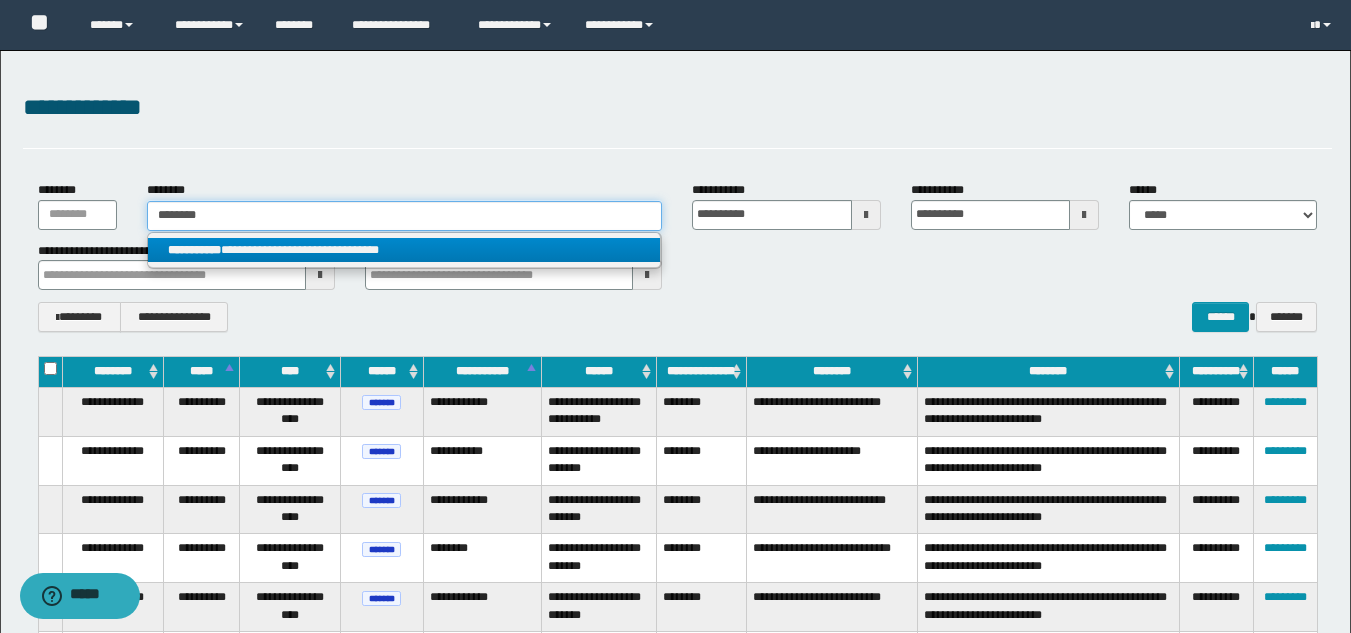 type 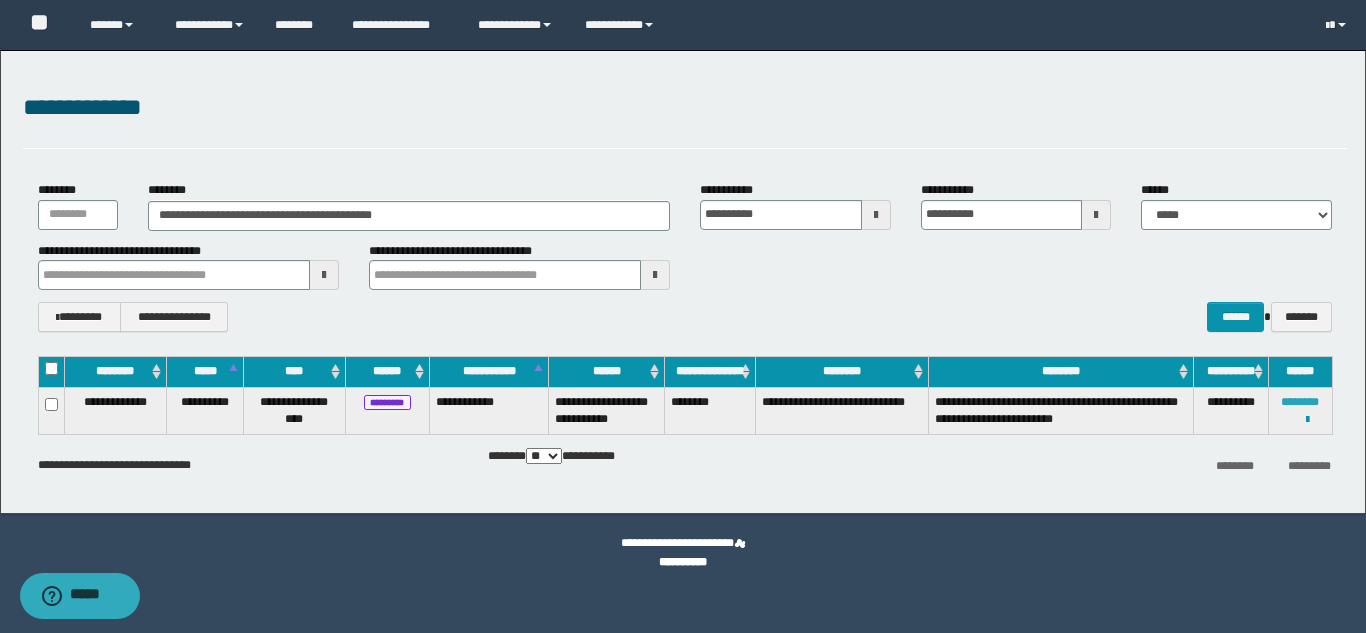 click on "********" at bounding box center [1300, 402] 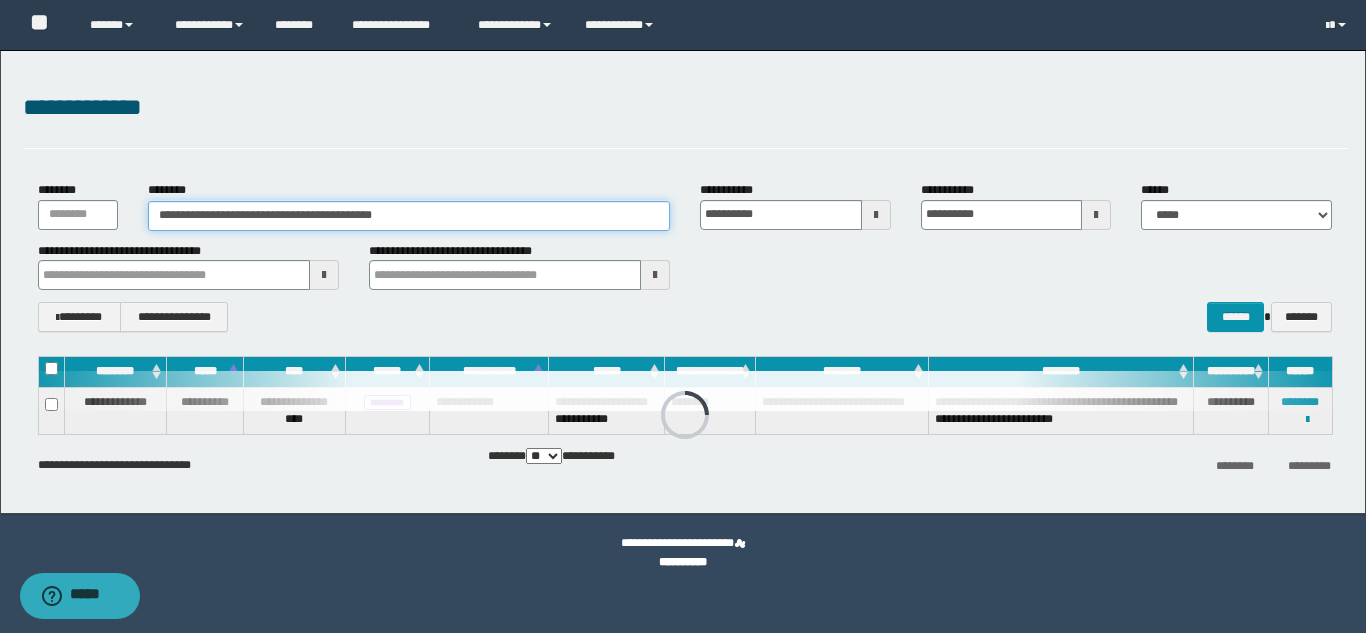 click on "**********" at bounding box center [409, 216] 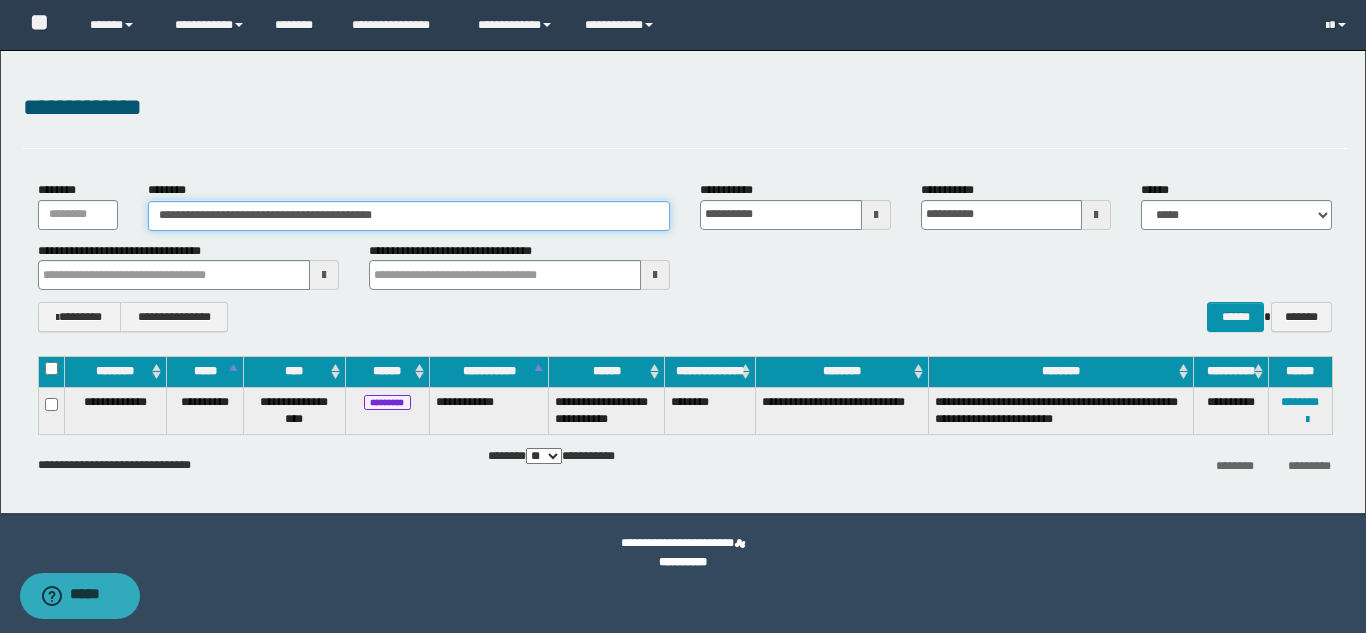 click on "**********" at bounding box center [409, 216] 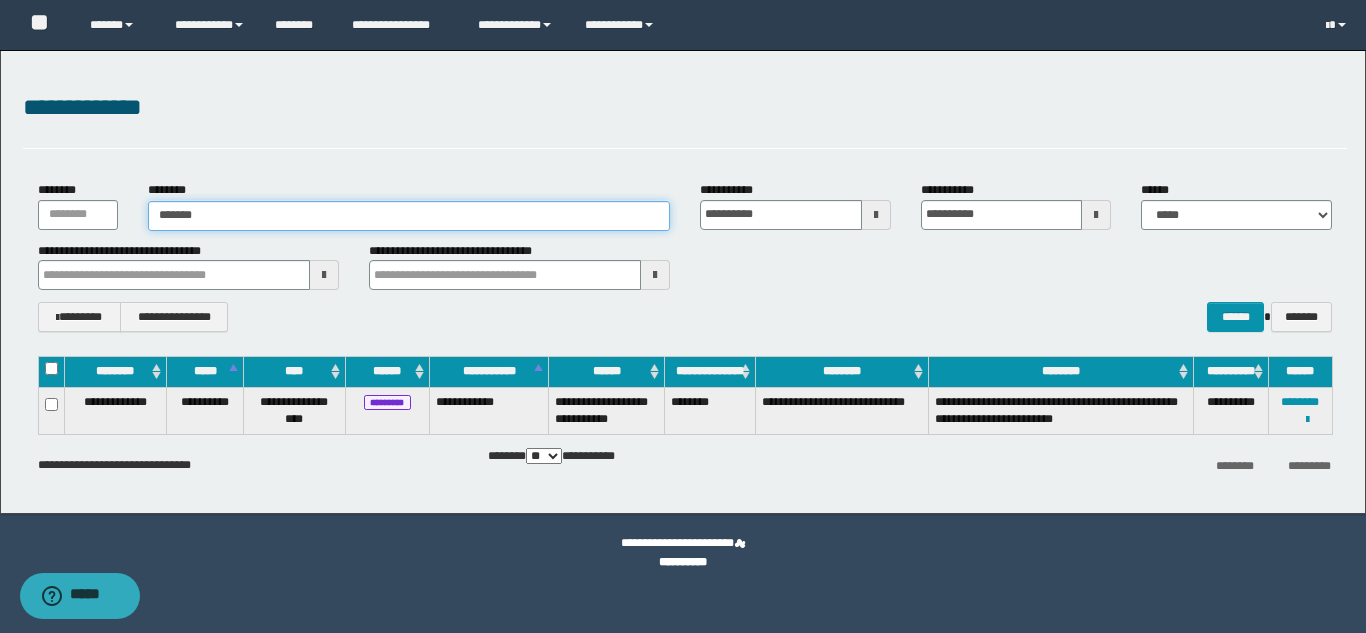 type on "*******" 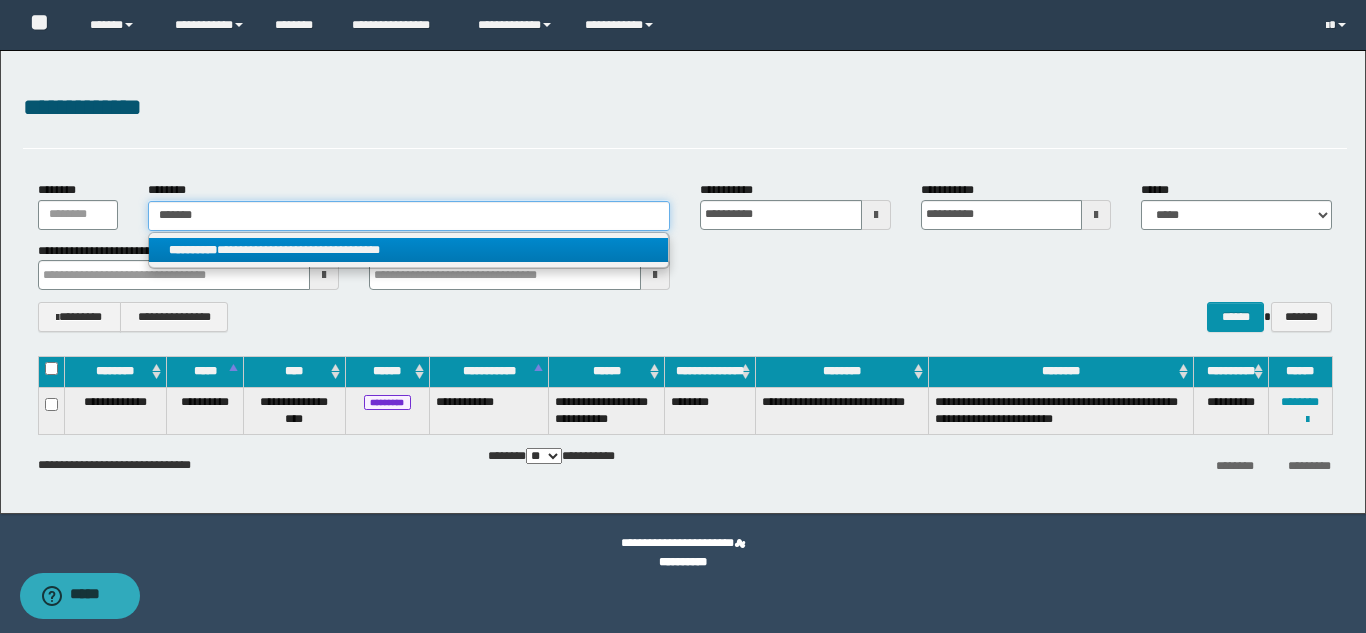 type on "*******" 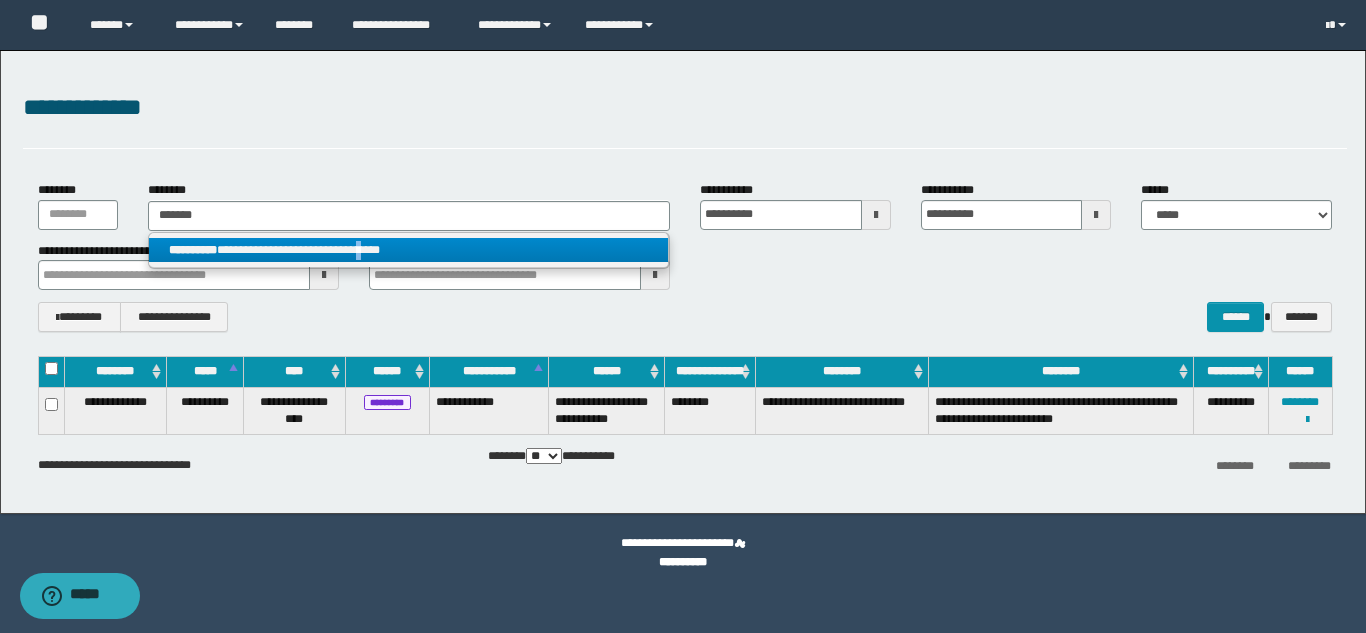 click on "**********" at bounding box center (408, 250) 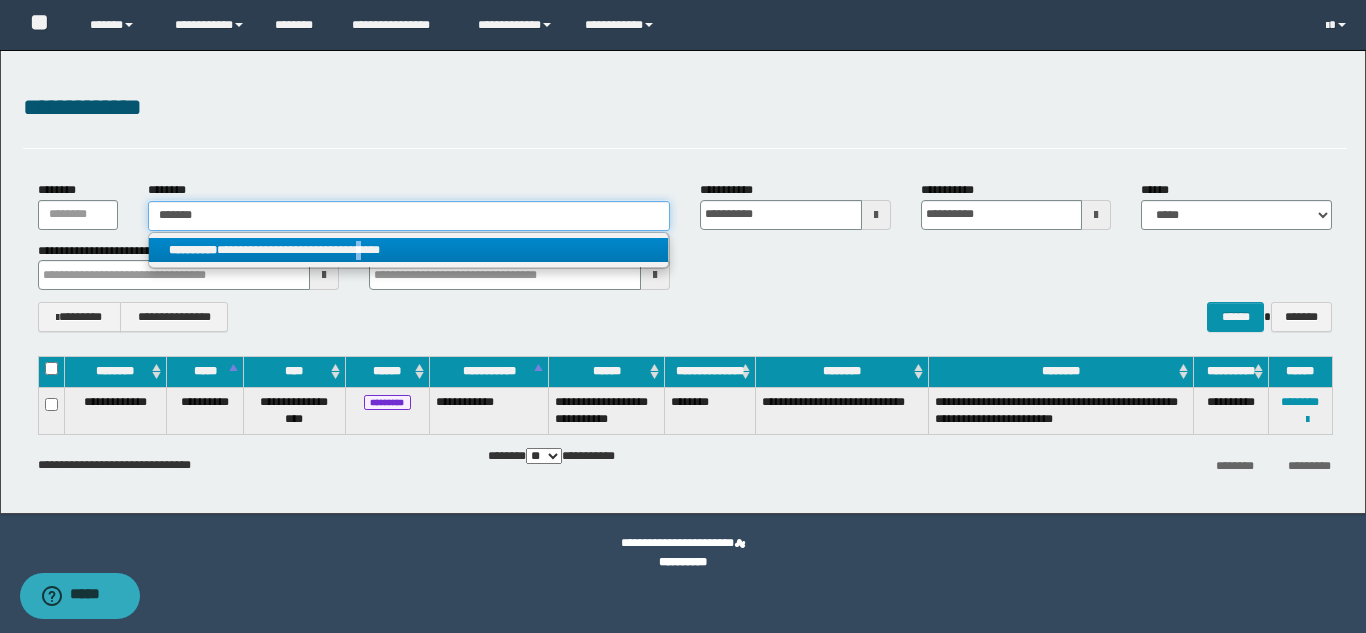 type 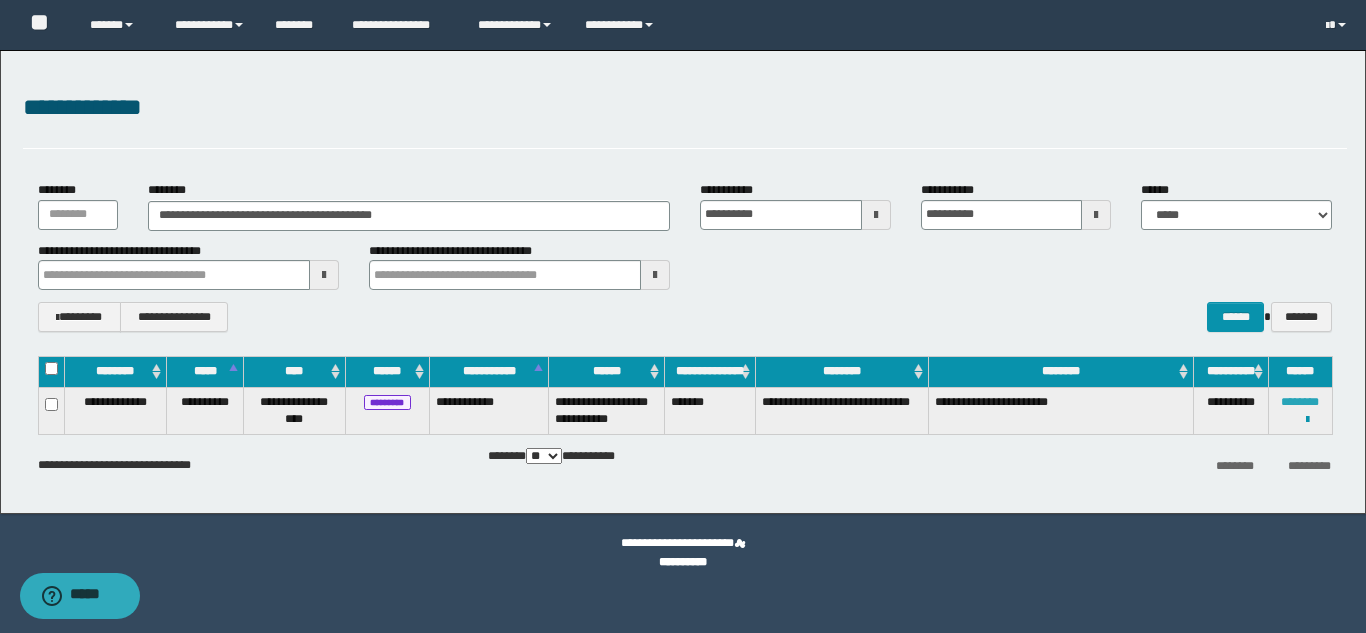 click on "********" at bounding box center (1300, 402) 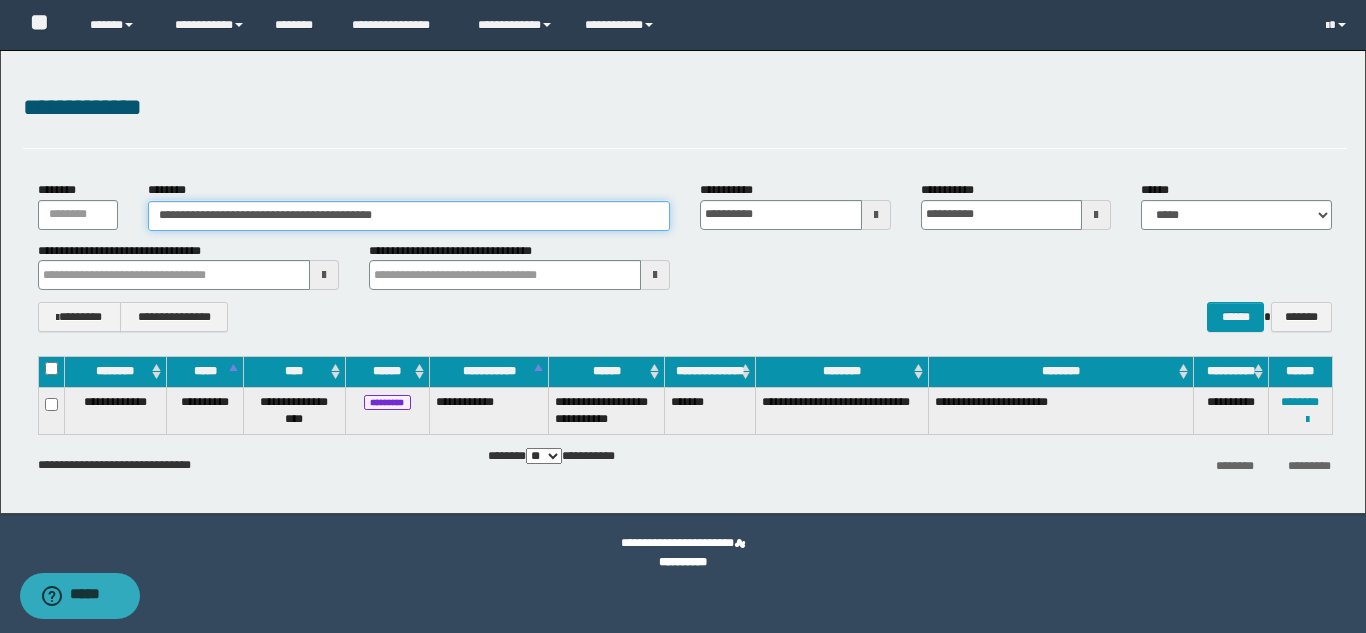 click on "**********" at bounding box center [409, 216] 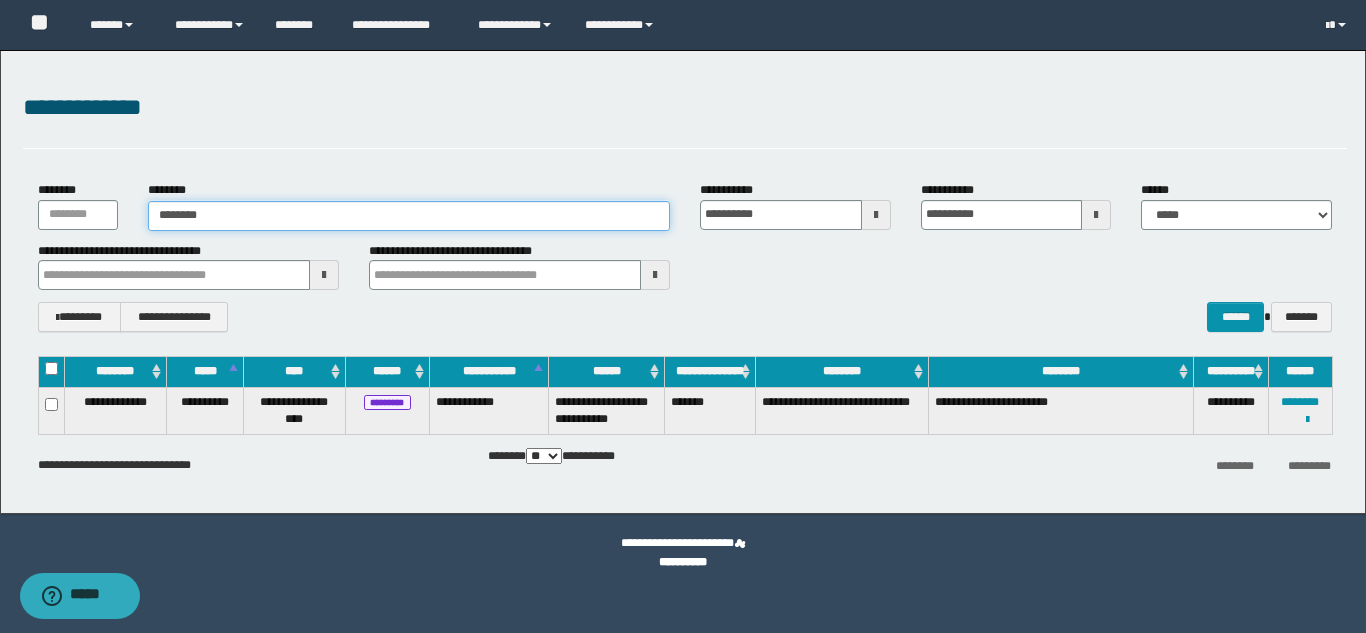 type on "********" 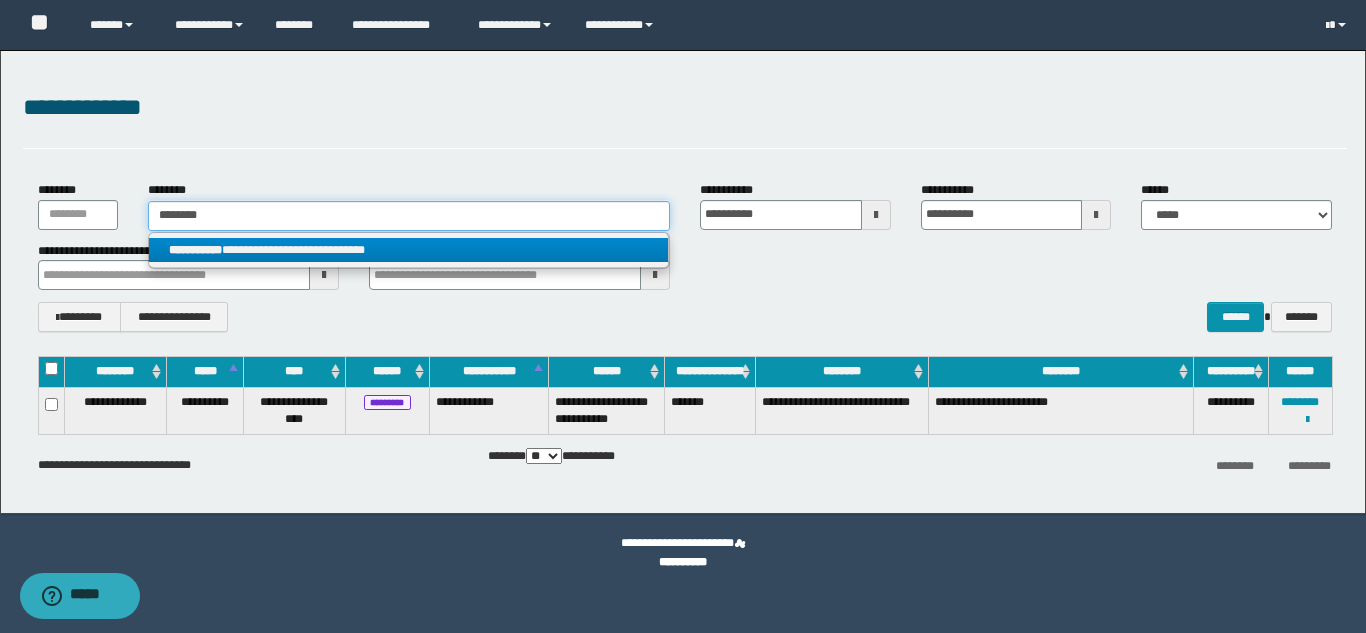 type on "********" 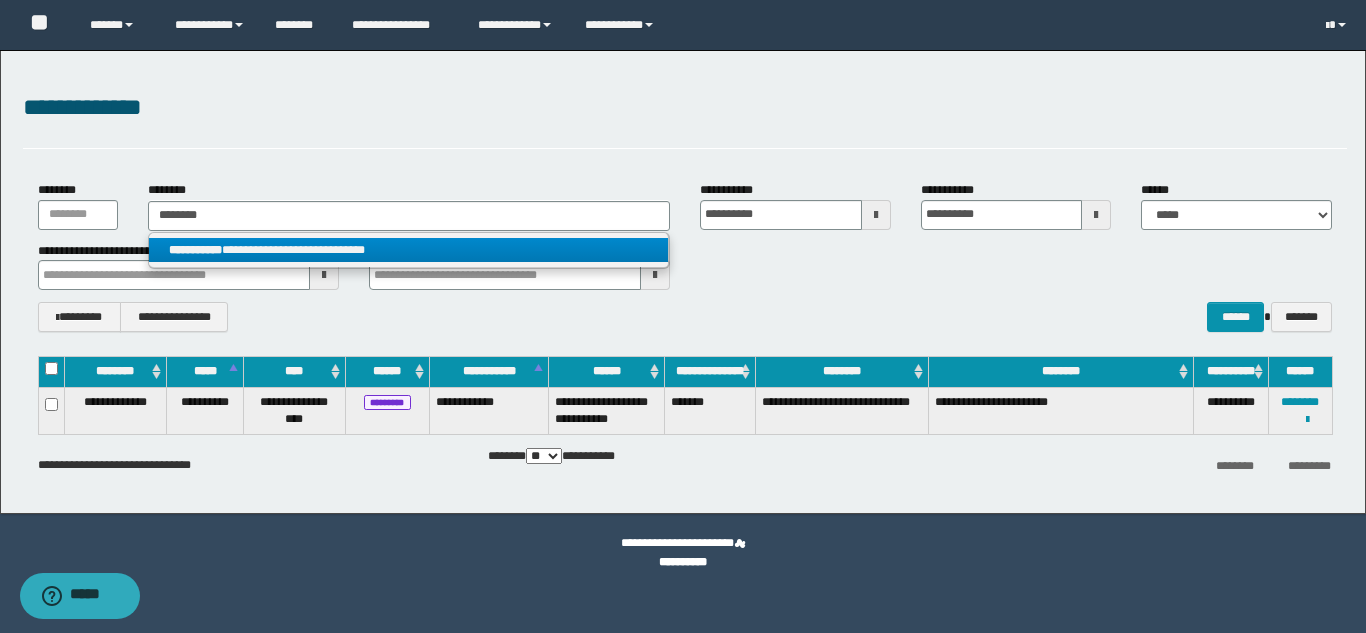 click on "**********" at bounding box center (408, 250) 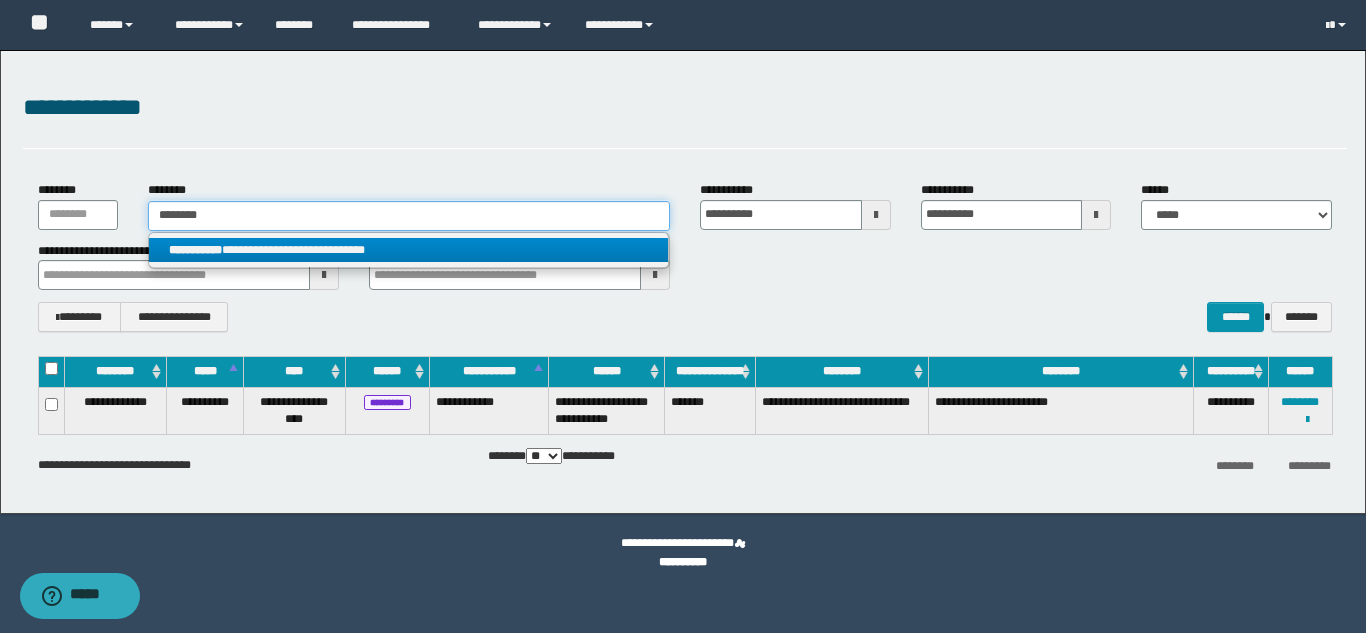 type 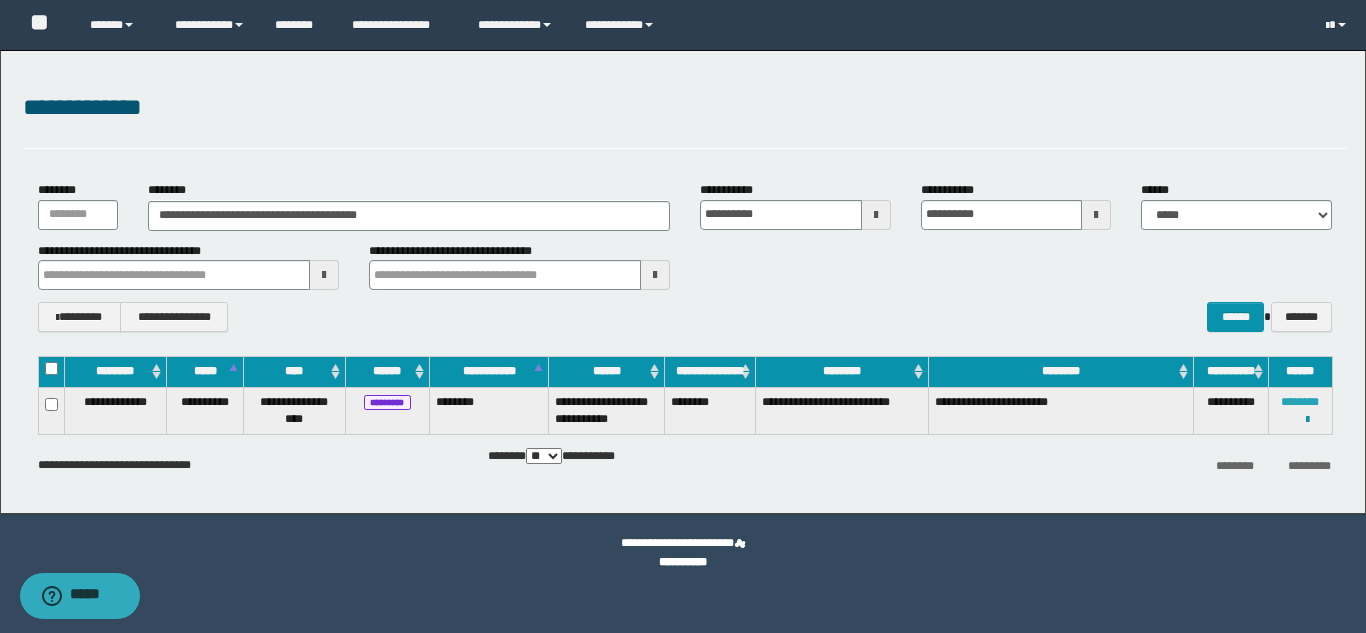 click on "********" at bounding box center (1300, 402) 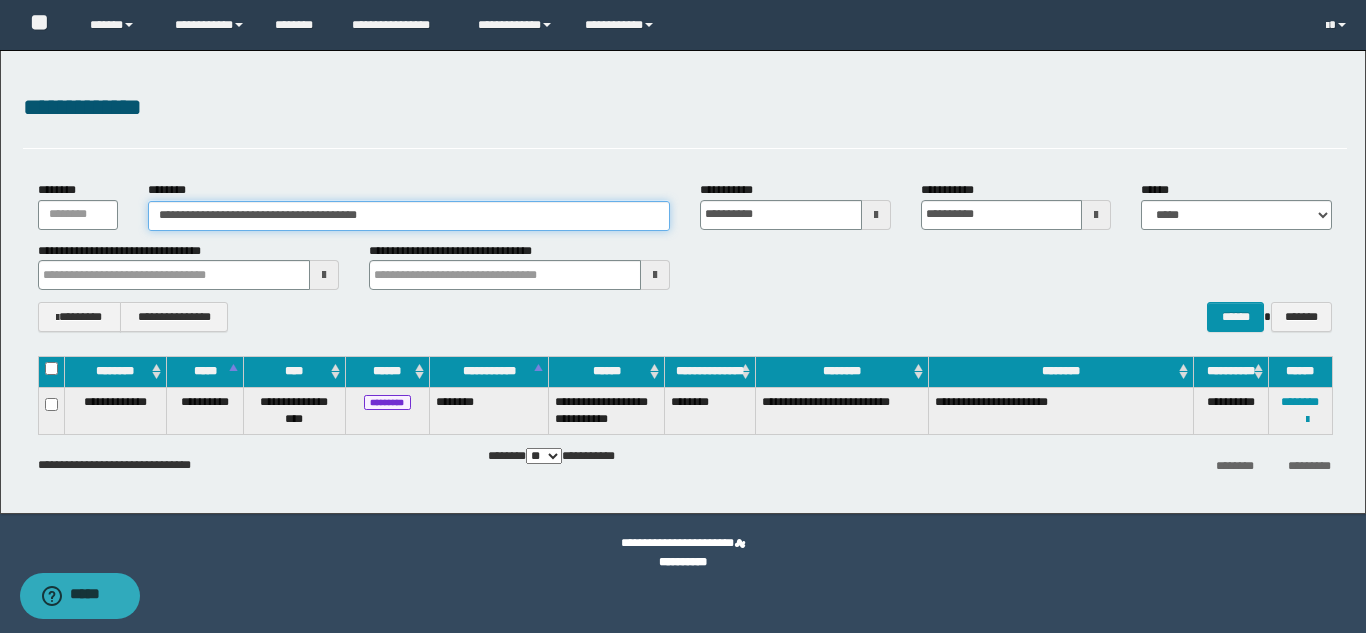 click on "**********" at bounding box center (409, 216) 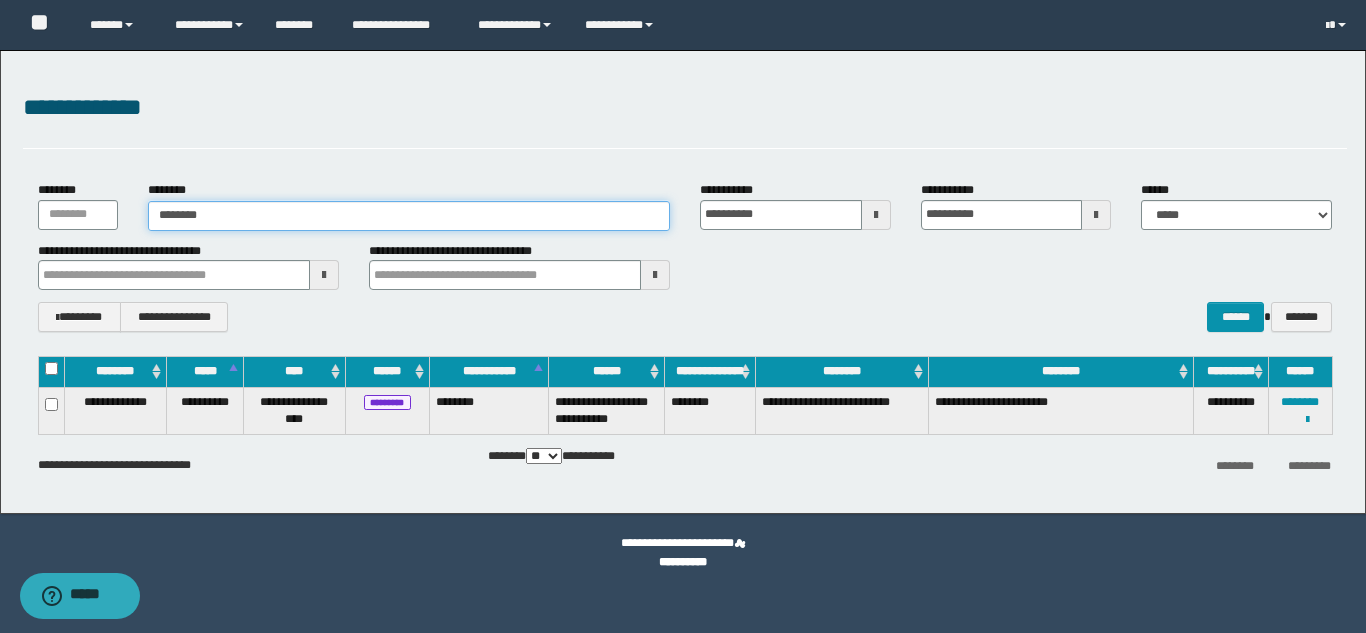 type on "********" 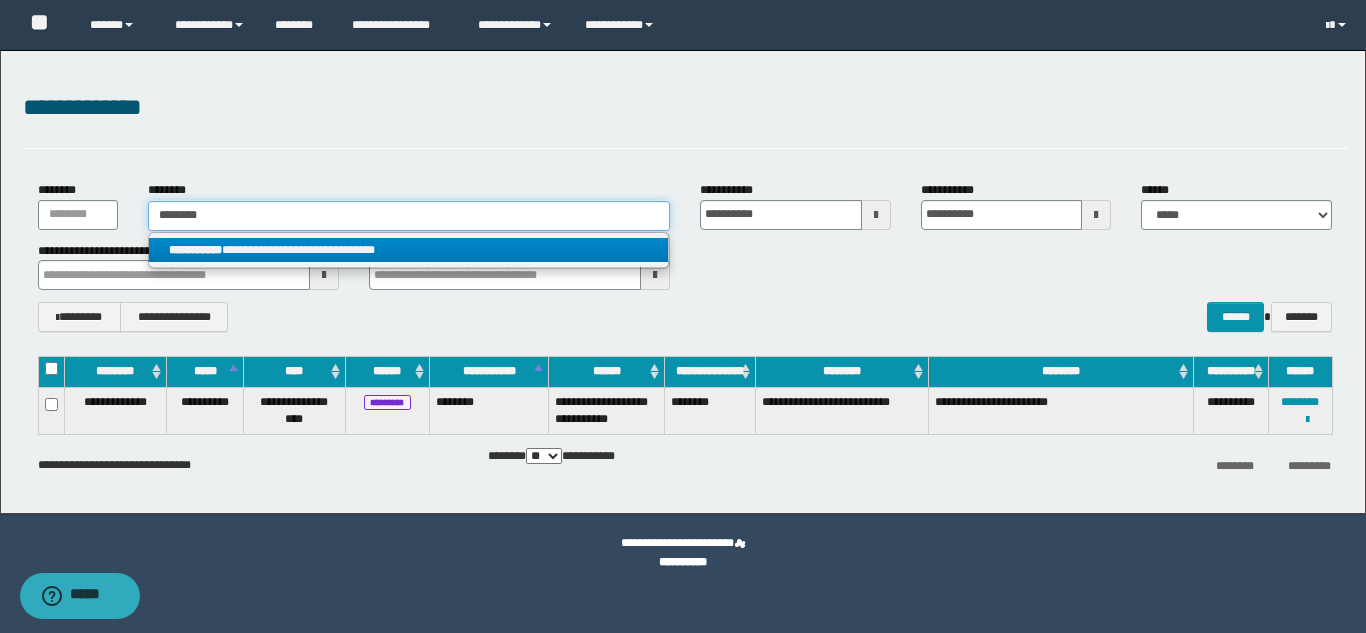 type on "********" 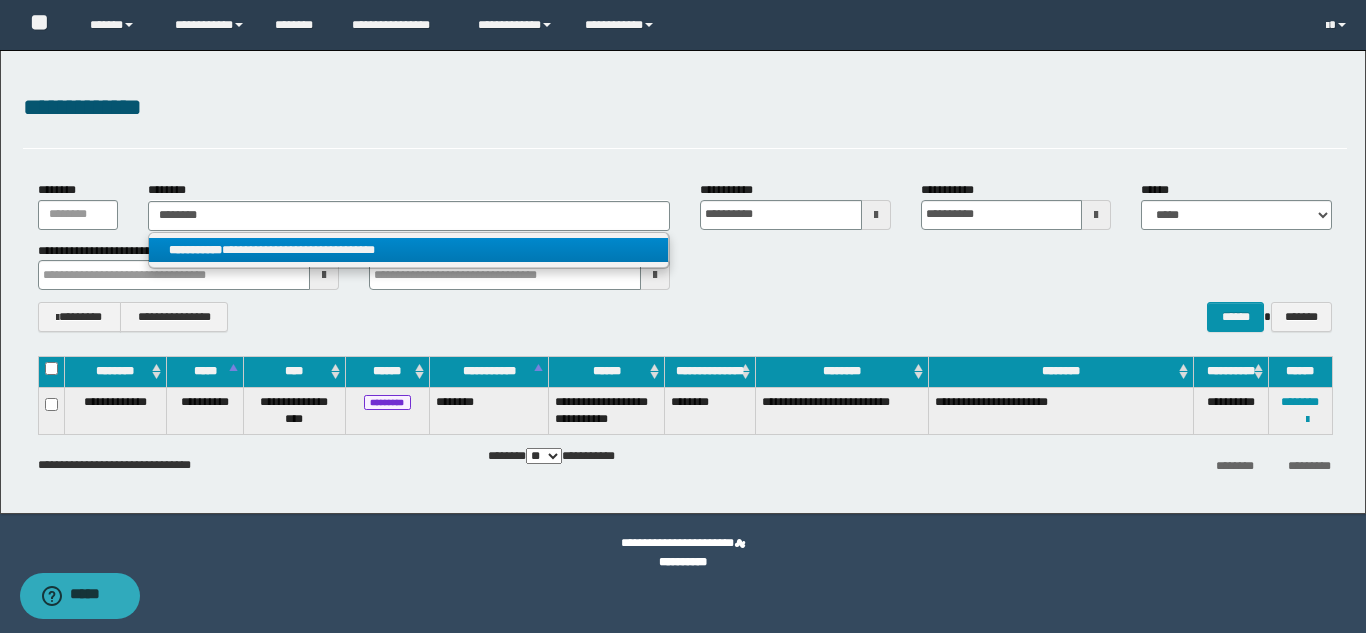click on "**********" at bounding box center [408, 250] 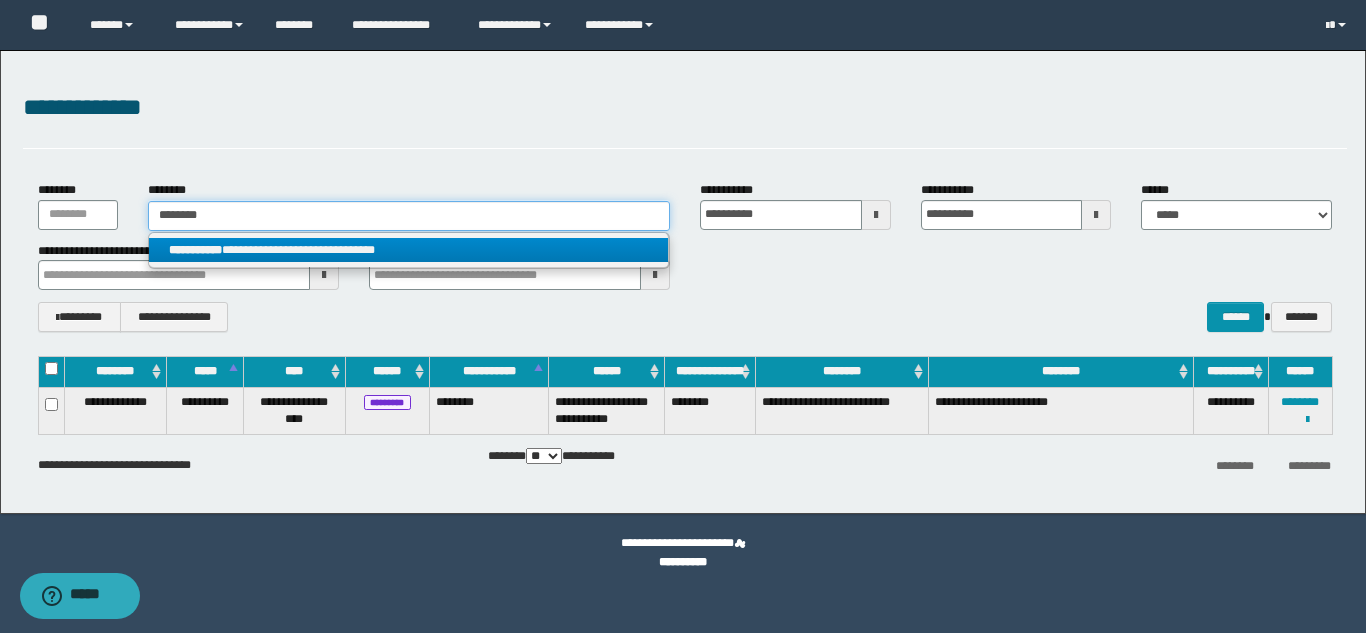 type 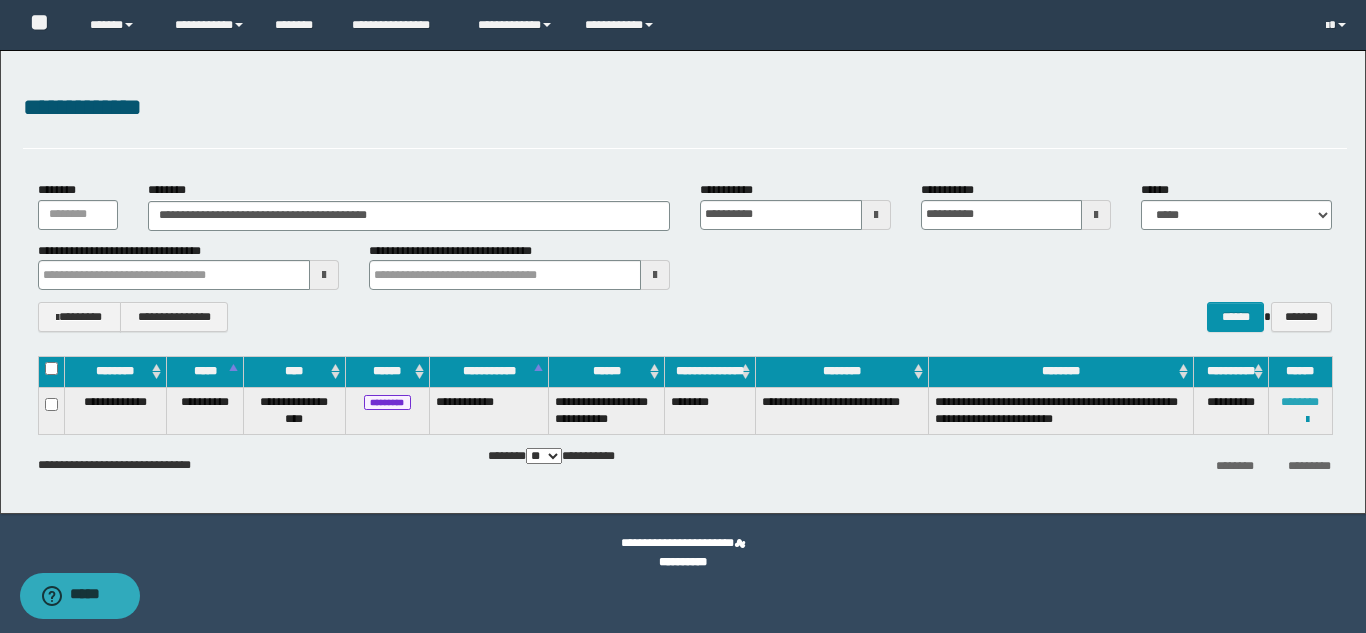 click on "********" at bounding box center (1300, 402) 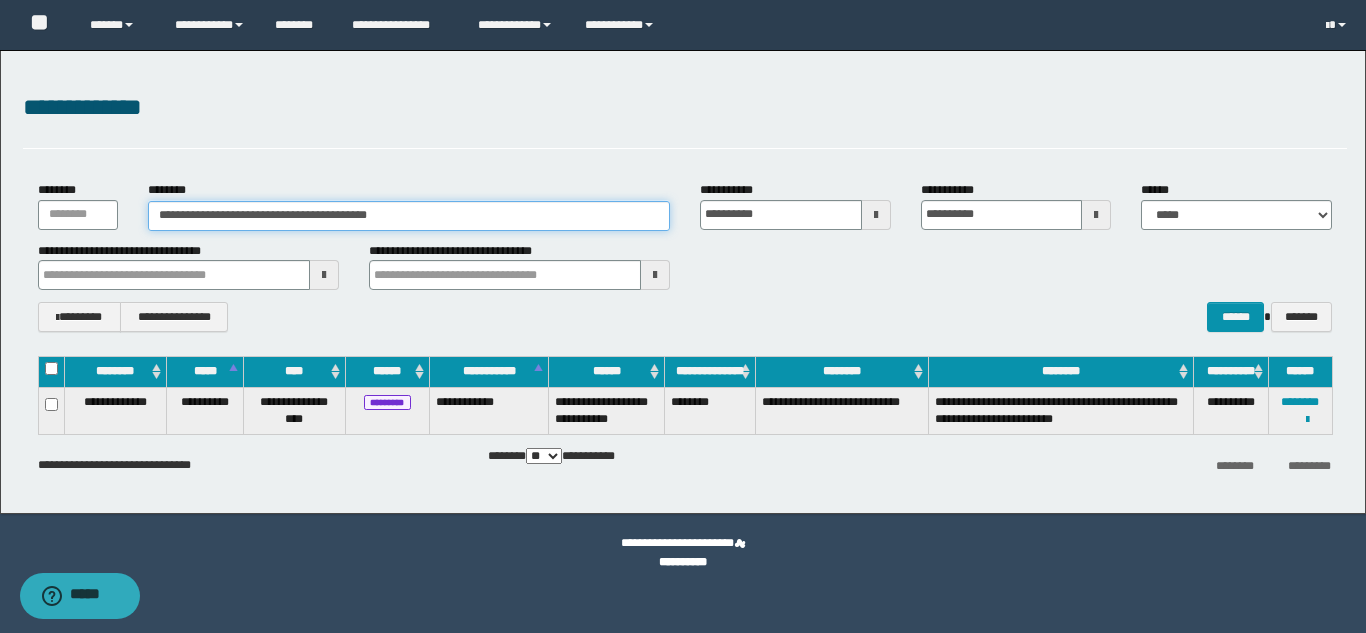 click on "**********" at bounding box center [409, 216] 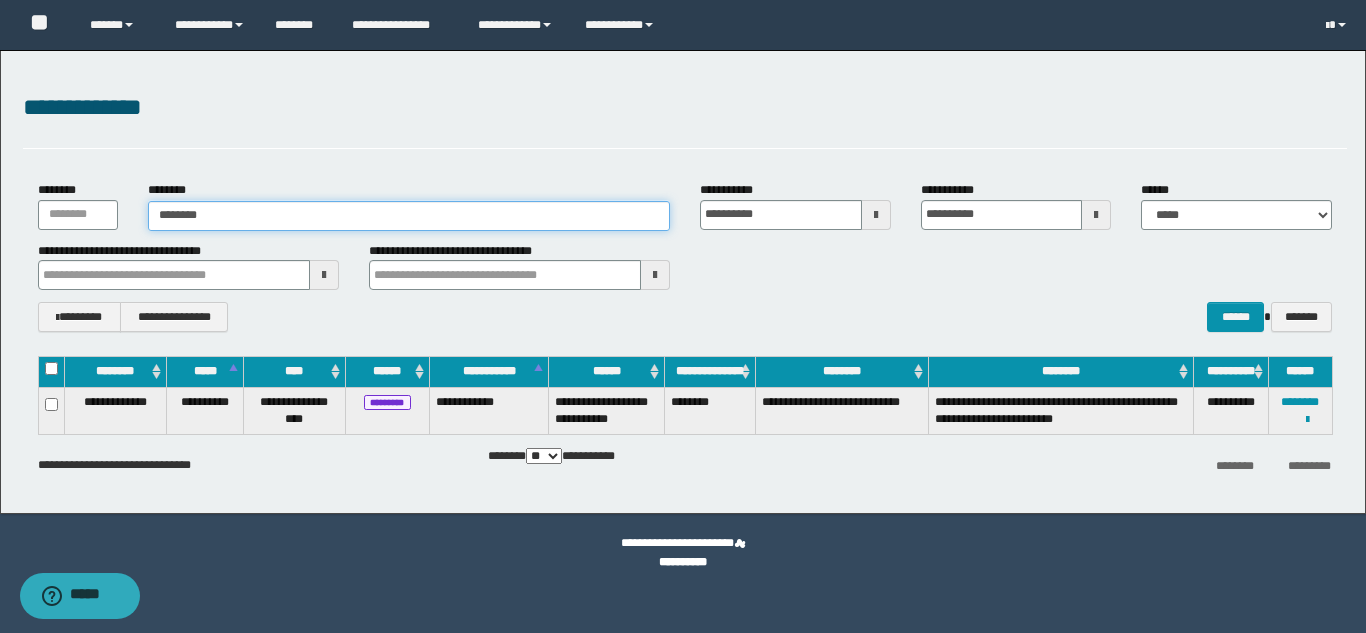 type on "********" 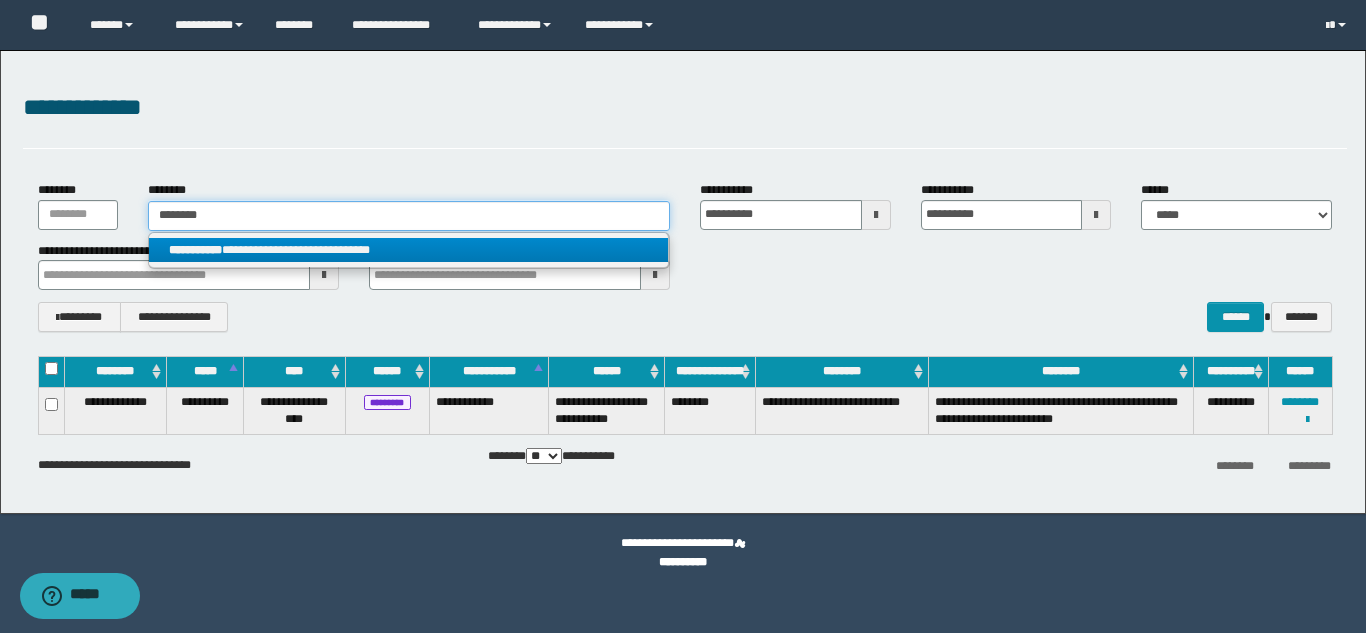 type on "********" 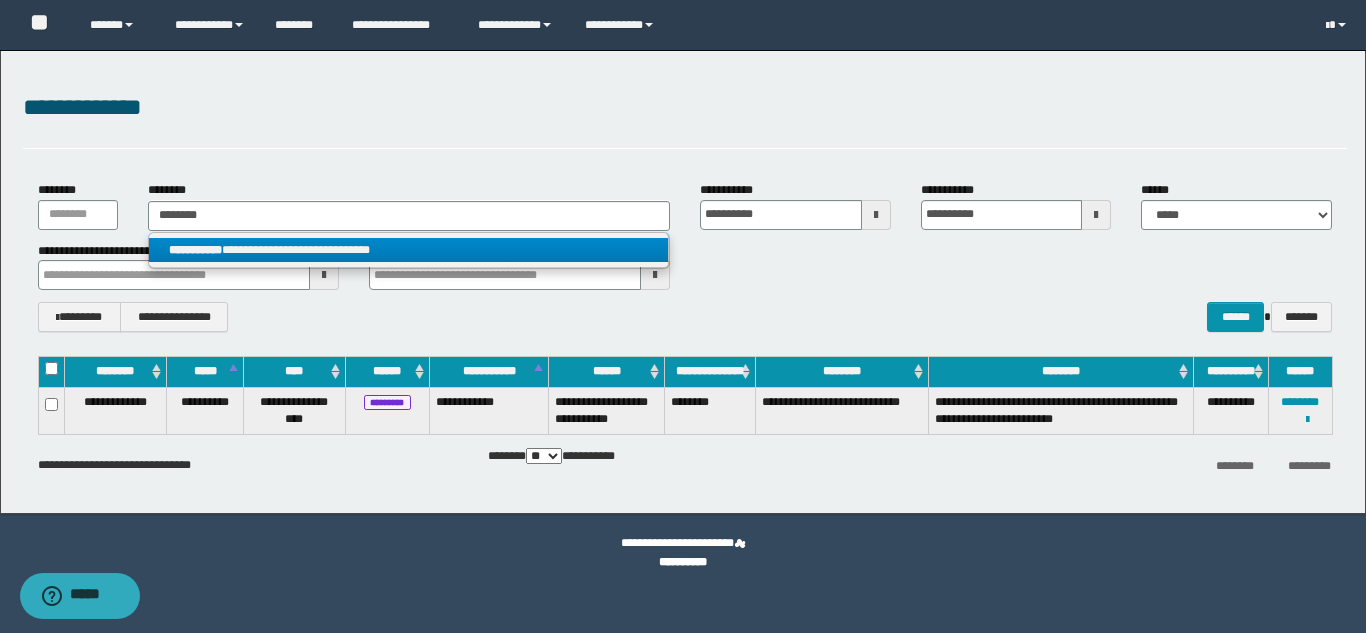 click on "**********" at bounding box center [408, 250] 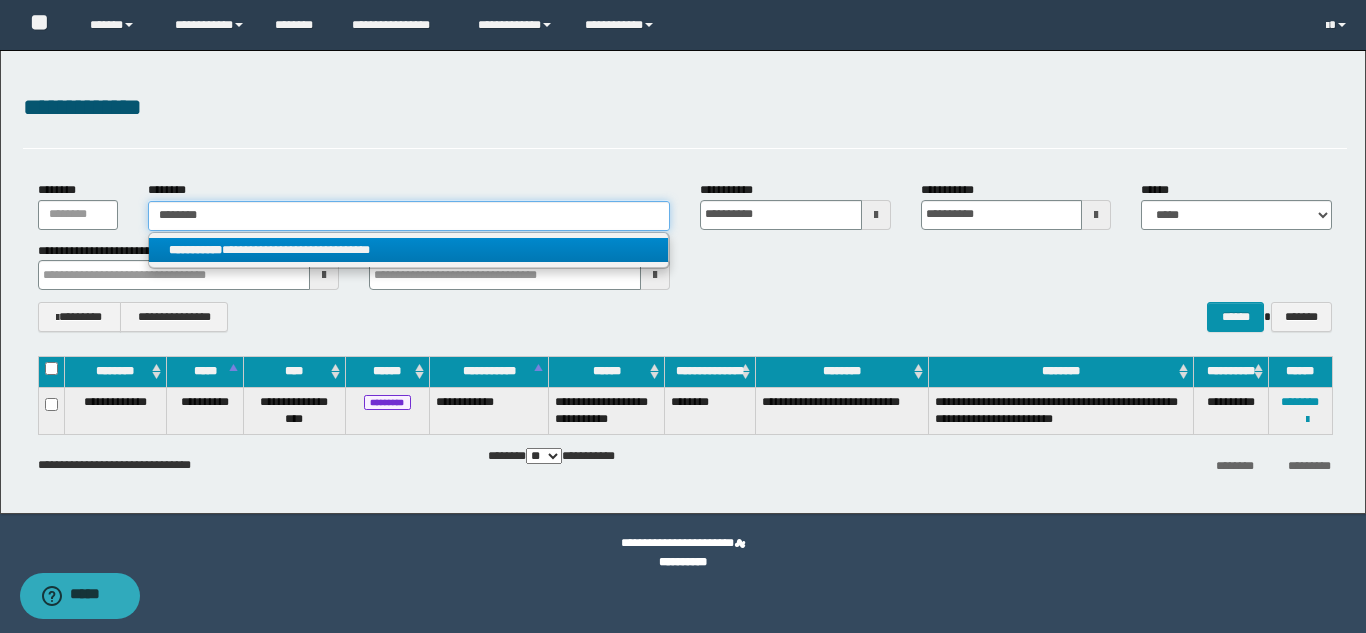 type 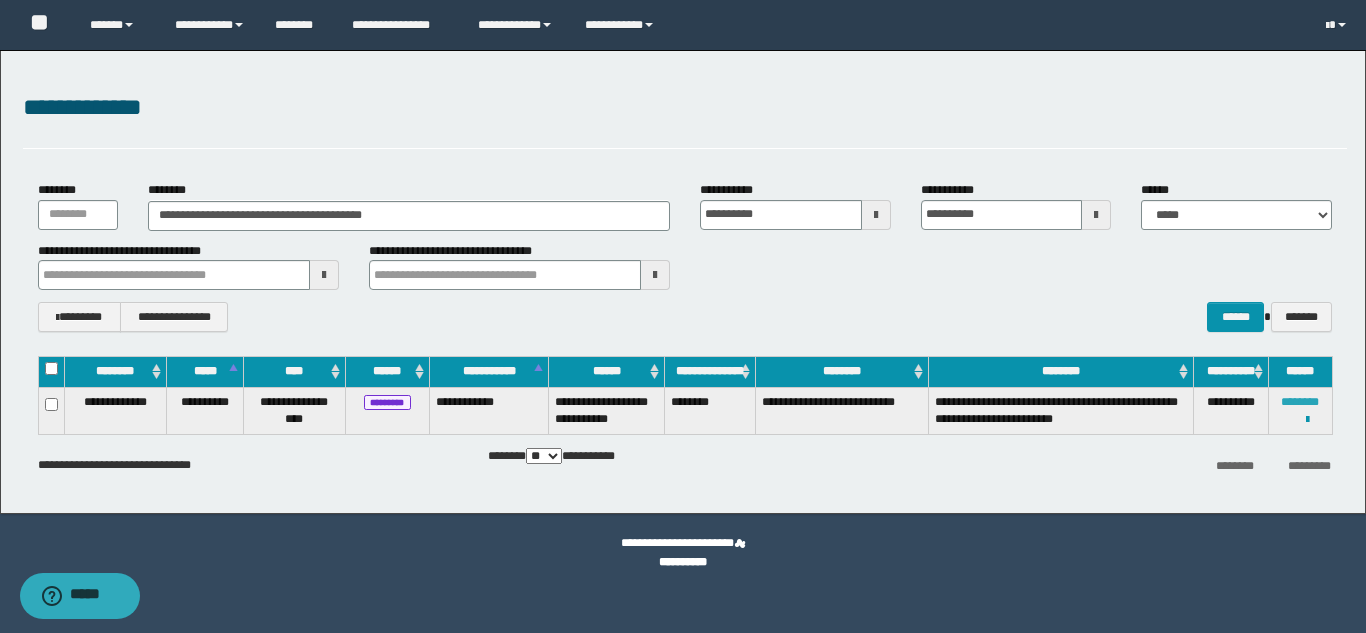 click on "********" at bounding box center [1300, 402] 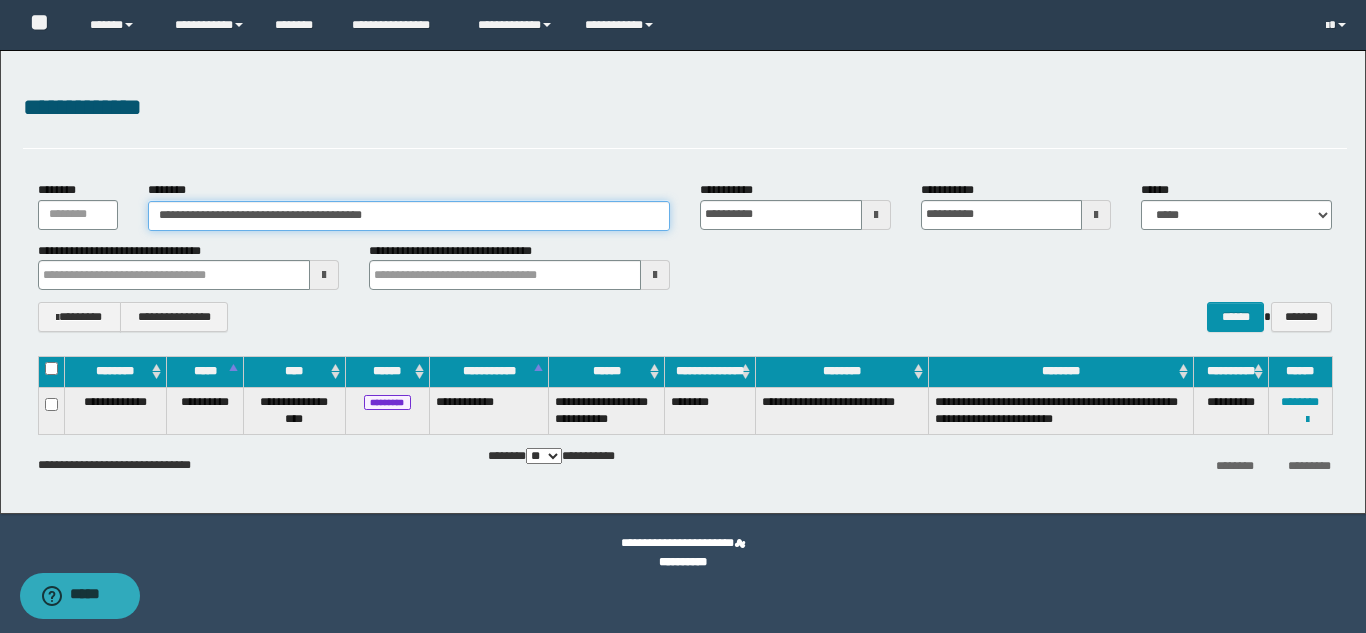 click on "**********" at bounding box center (409, 216) 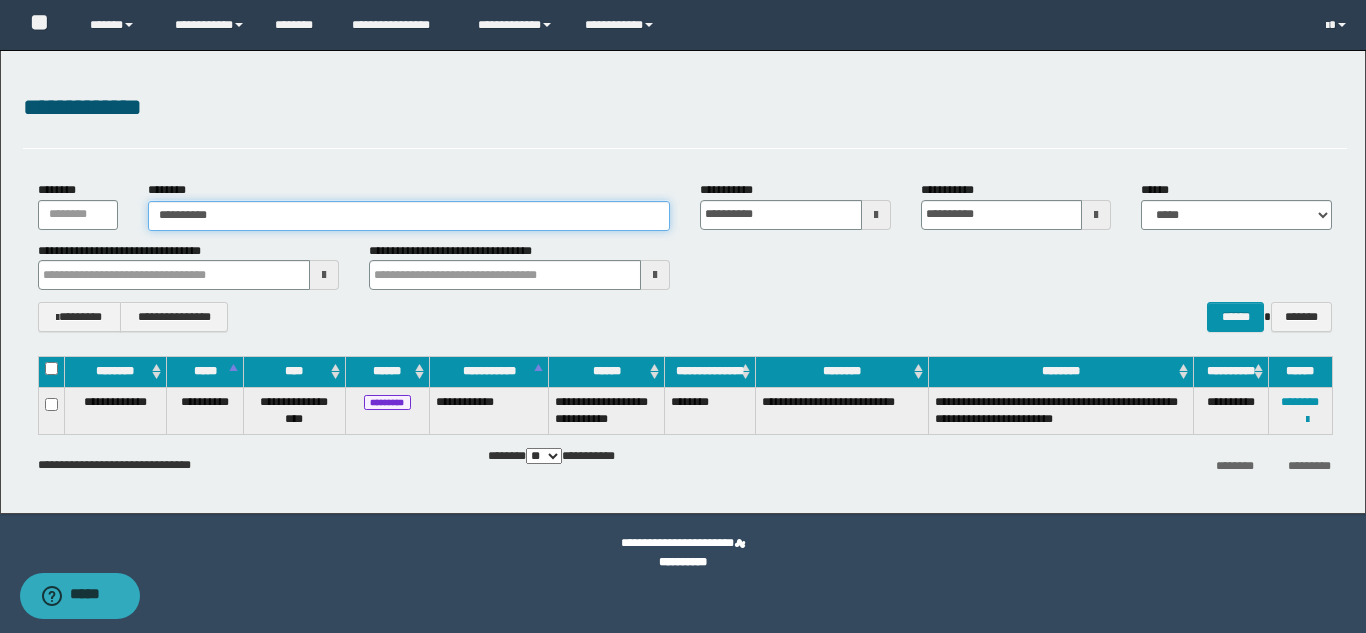 type on "**********" 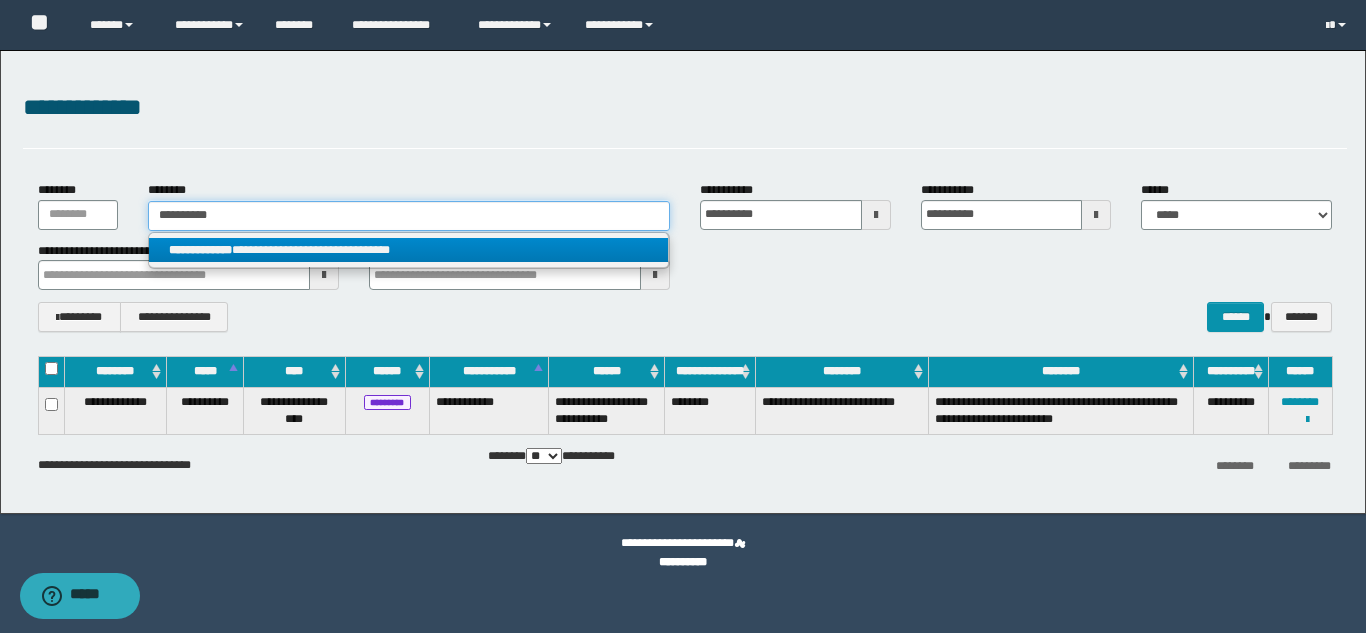 type on "**********" 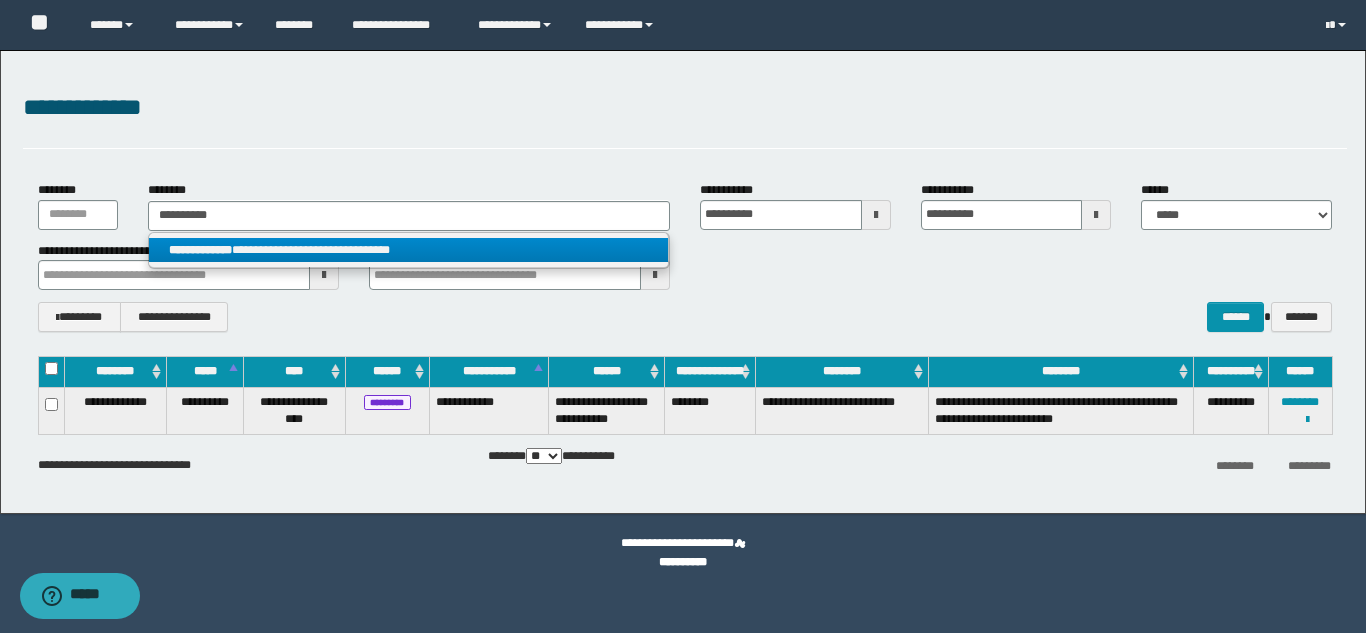 click on "**********" at bounding box center [408, 250] 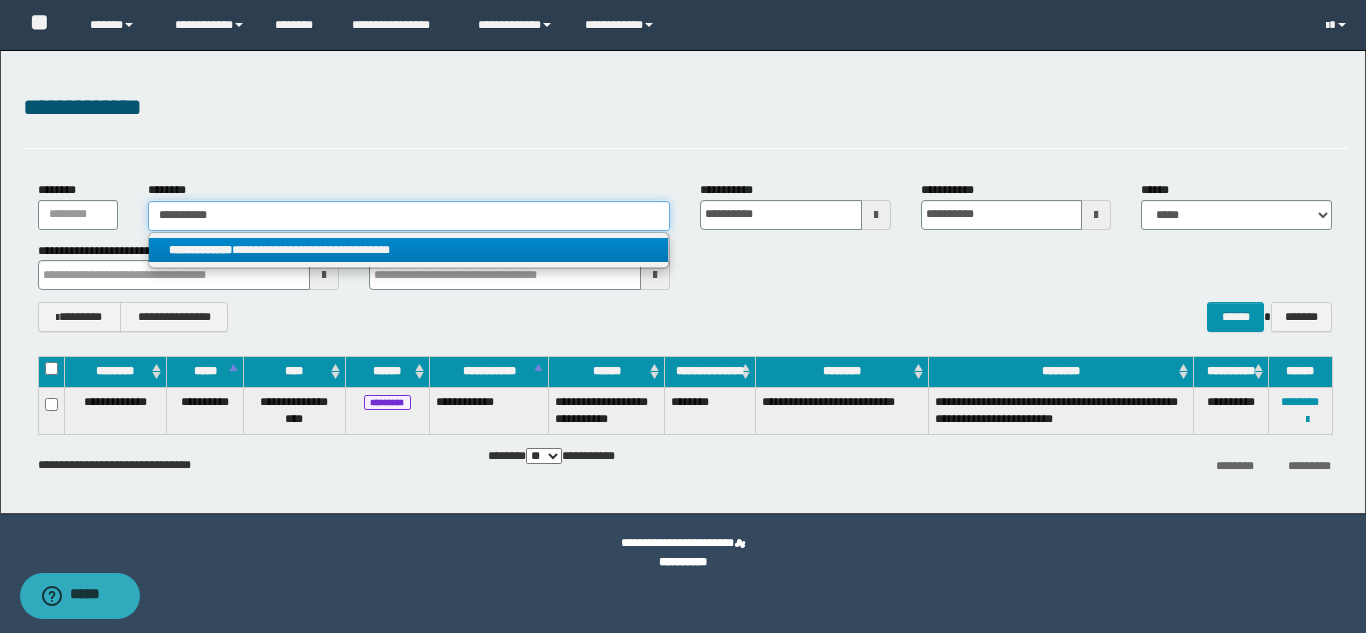 type 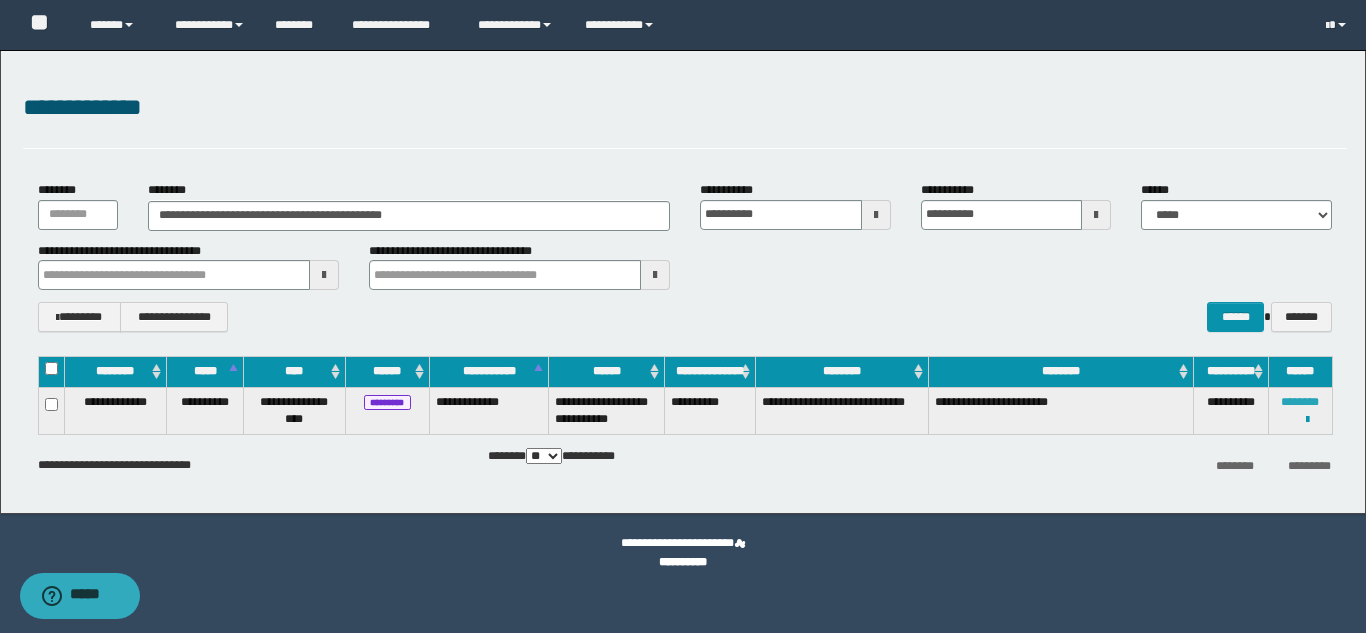 click on "********" at bounding box center (1300, 402) 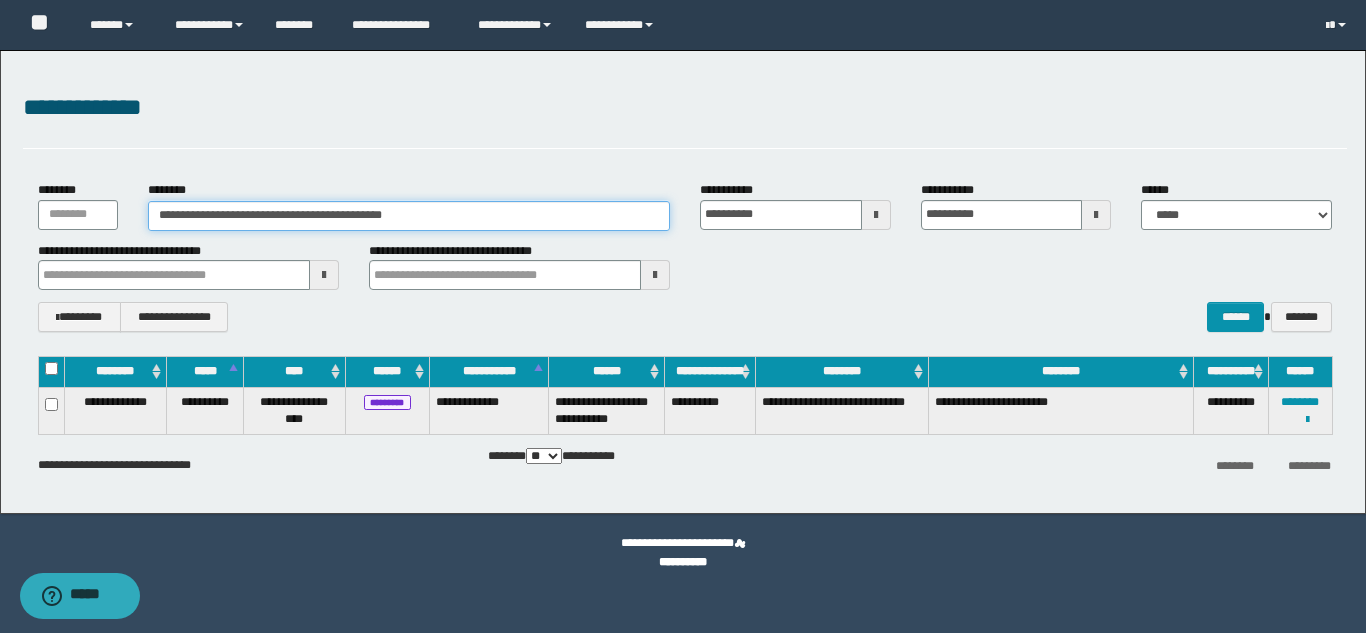 click on "**********" at bounding box center (409, 216) 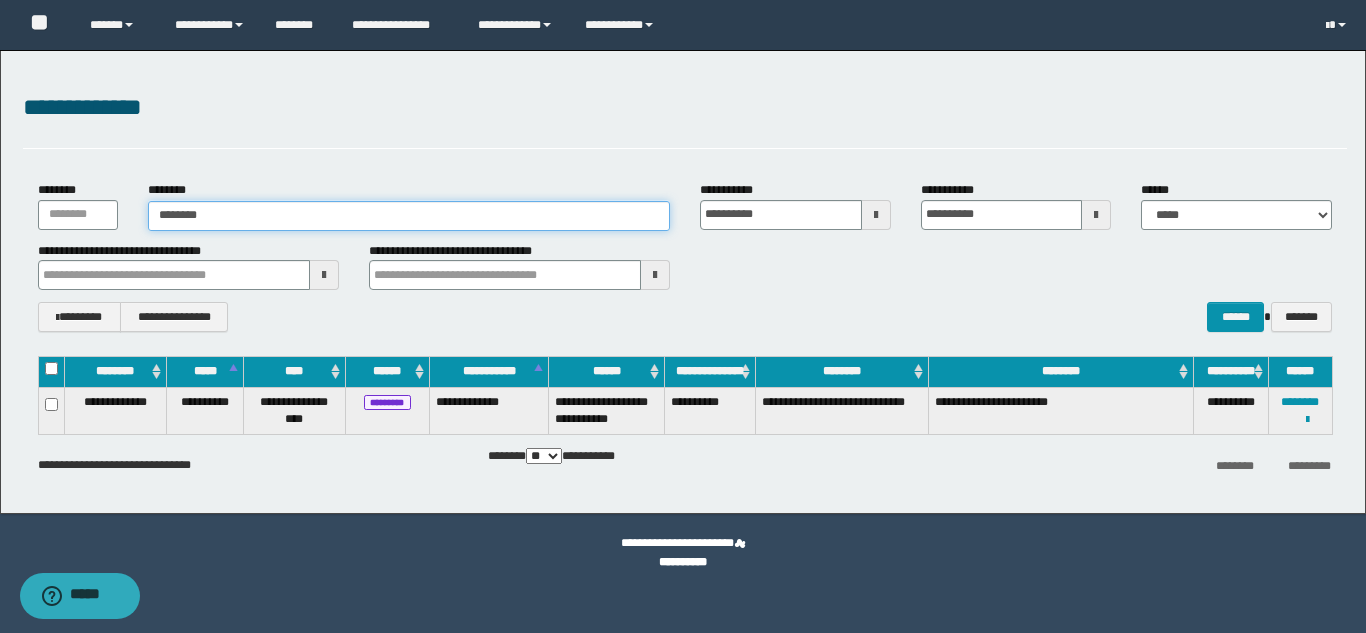 type on "********" 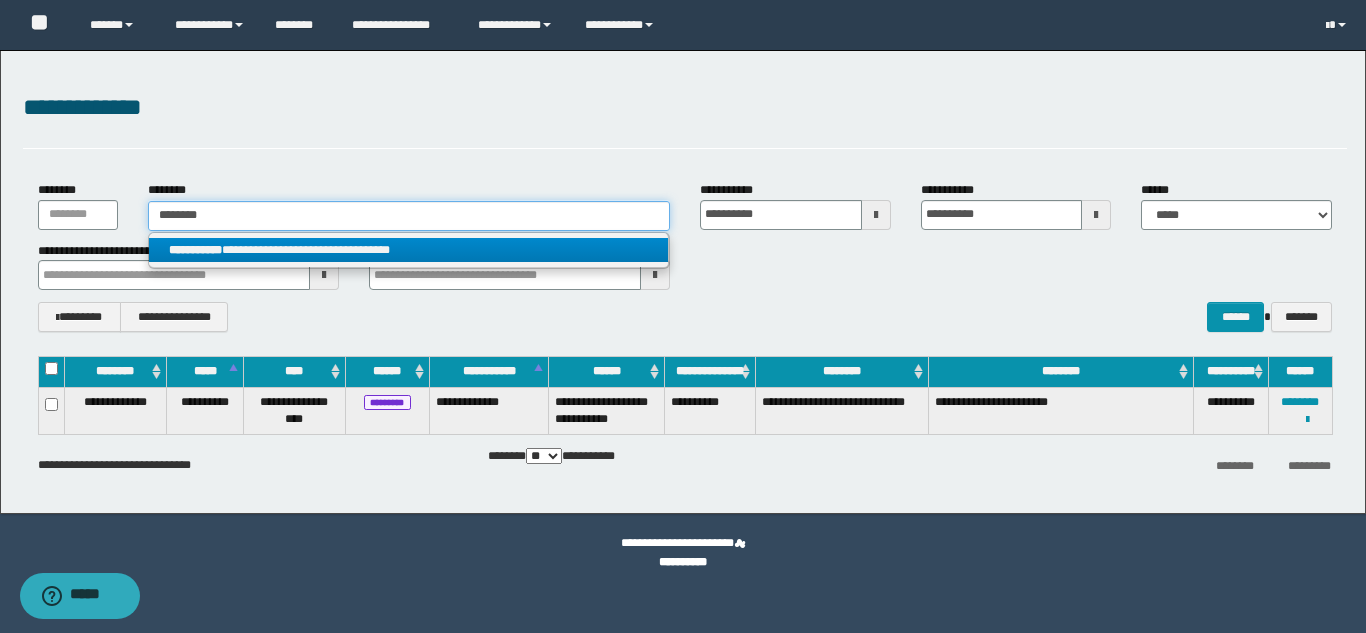 type on "********" 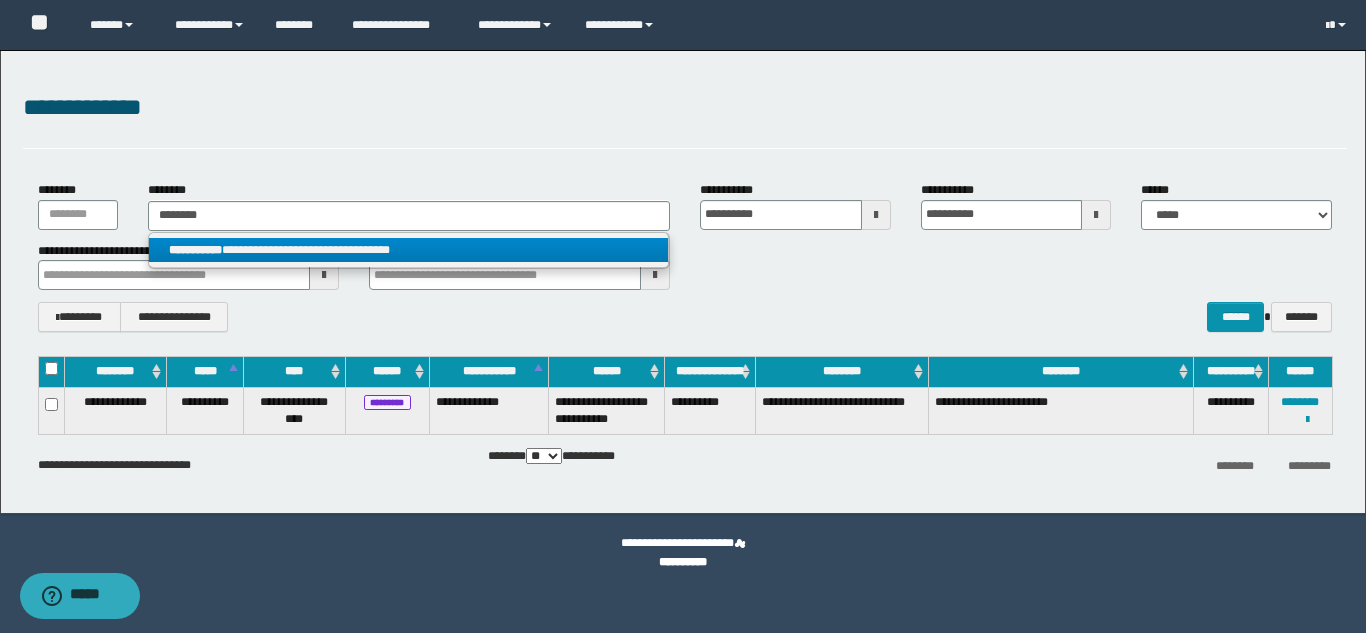 click on "**********" at bounding box center [408, 250] 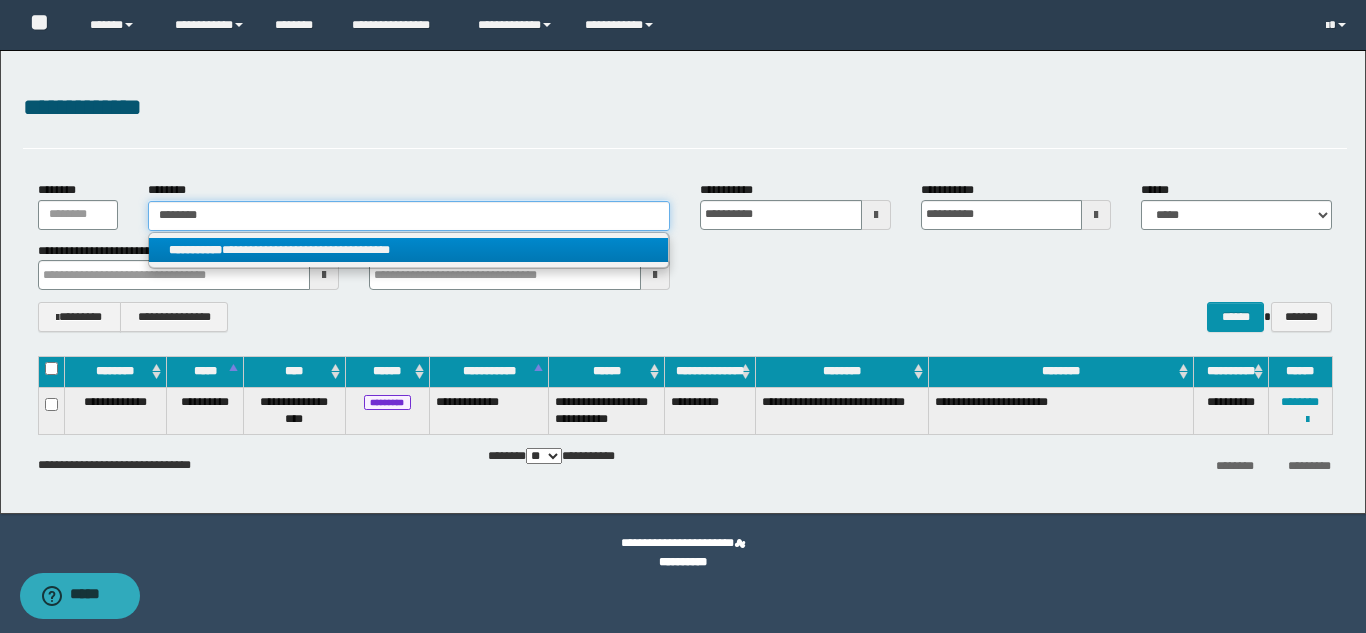 type 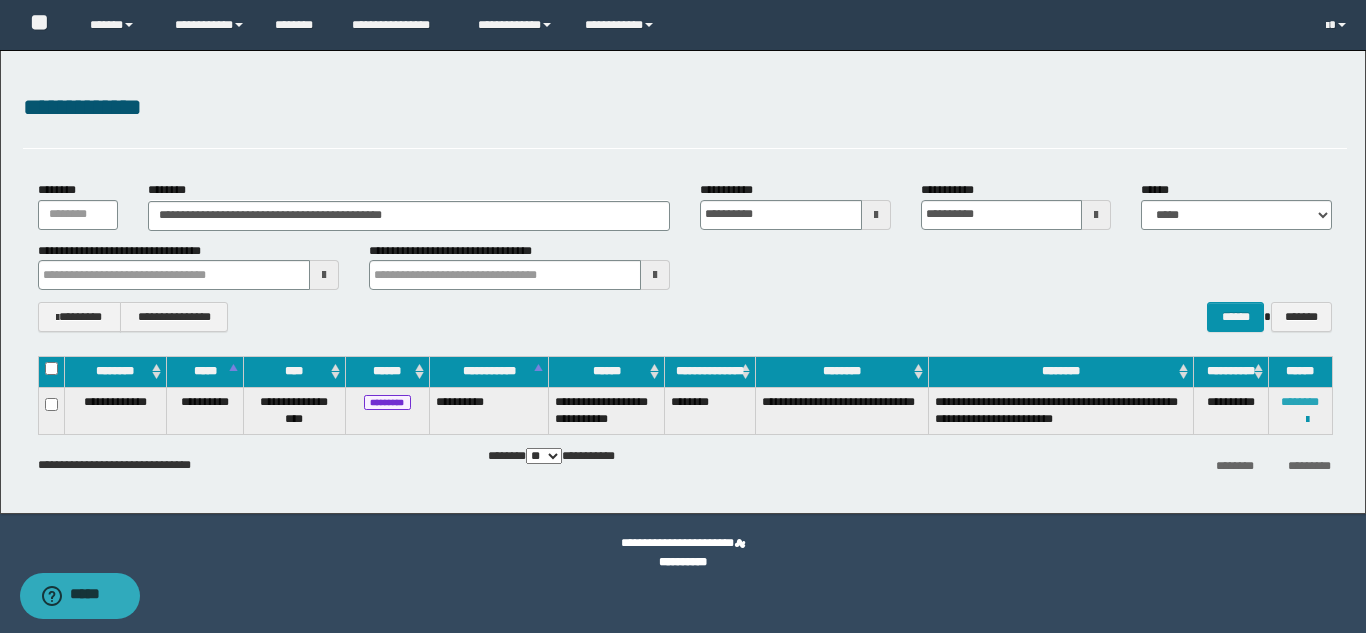 click on "********" at bounding box center [1300, 402] 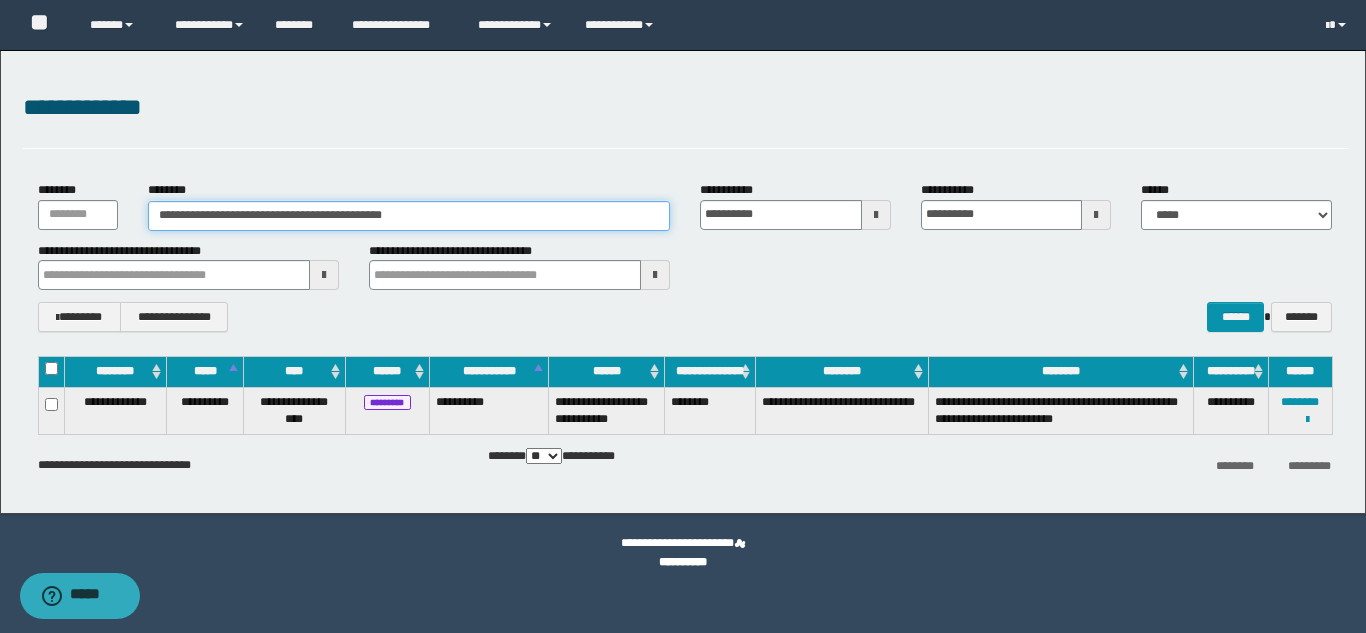click on "**********" at bounding box center [409, 216] 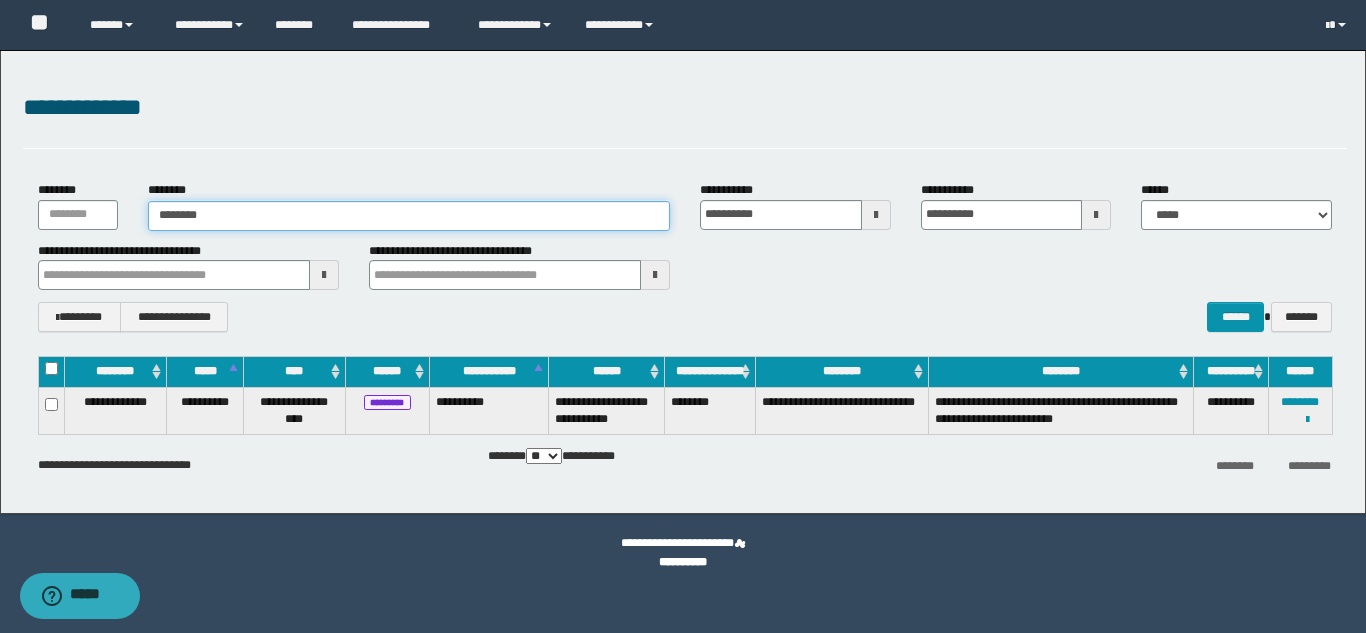 type on "********" 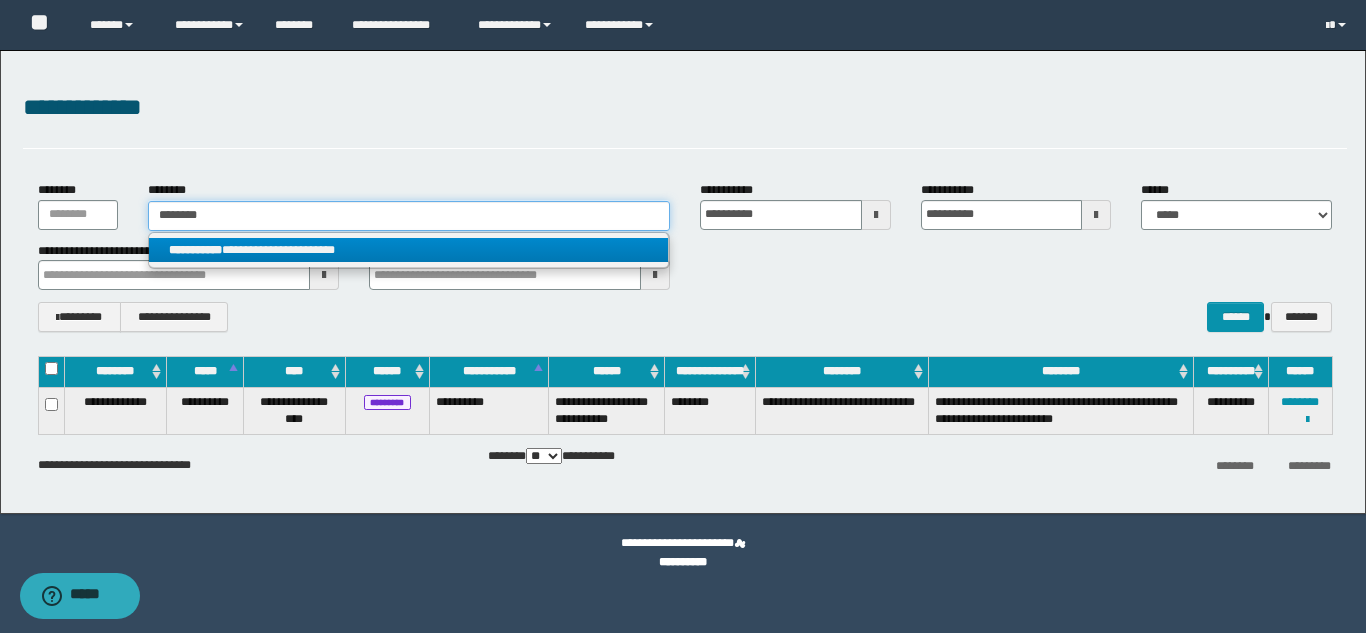 type on "********" 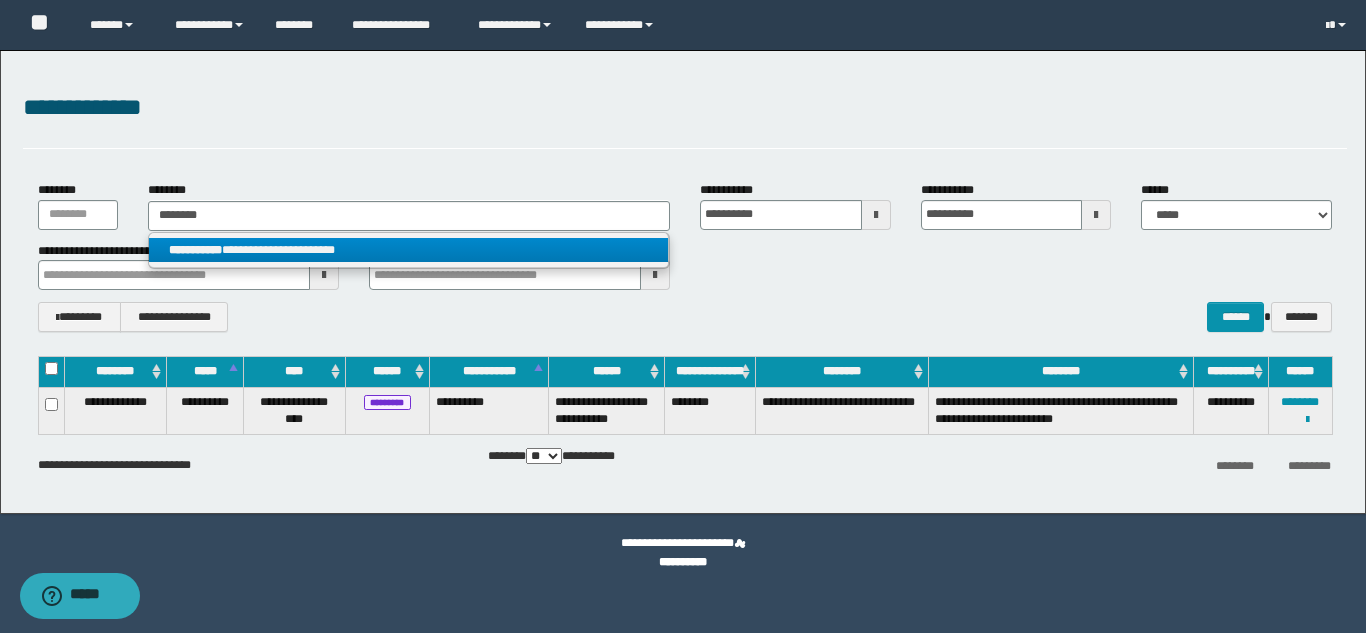 click on "**********" at bounding box center [408, 250] 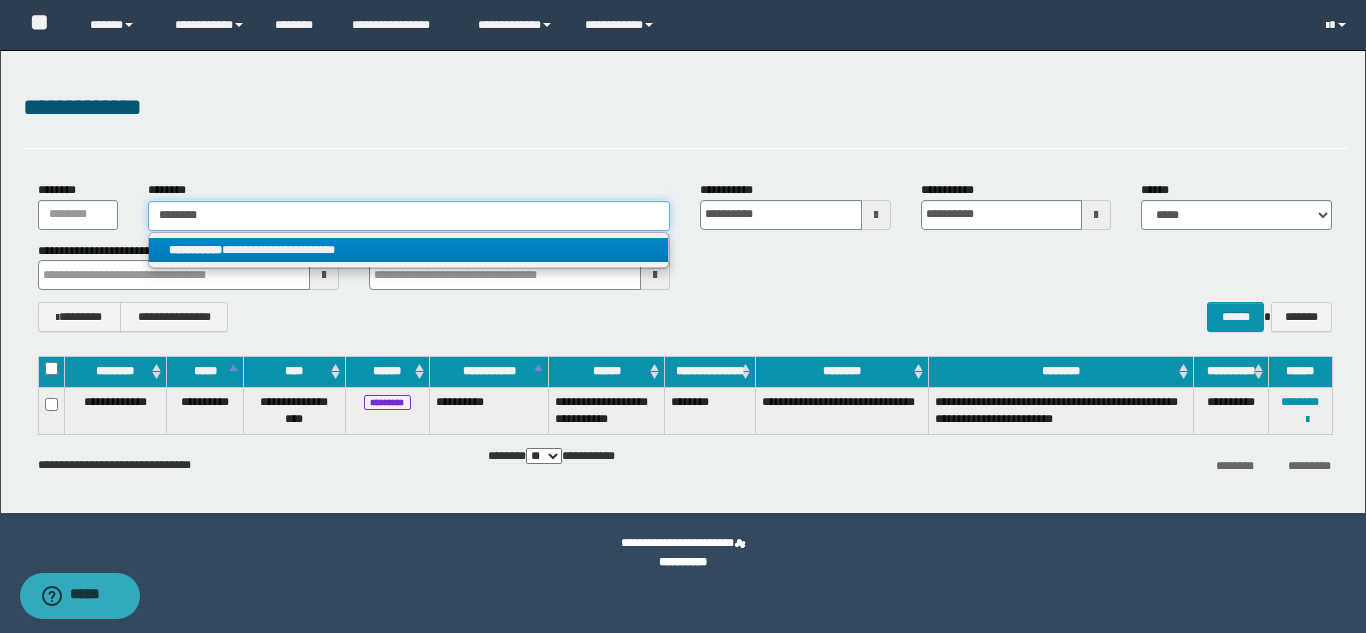 type 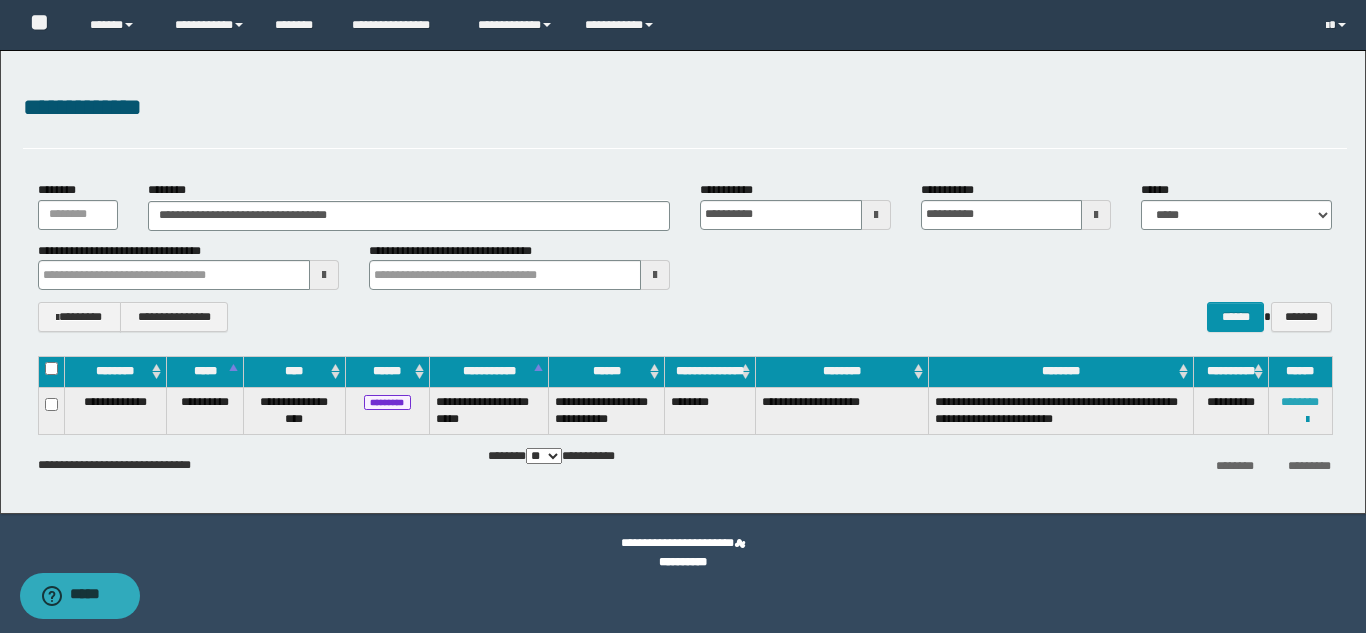 click on "********" at bounding box center (1300, 402) 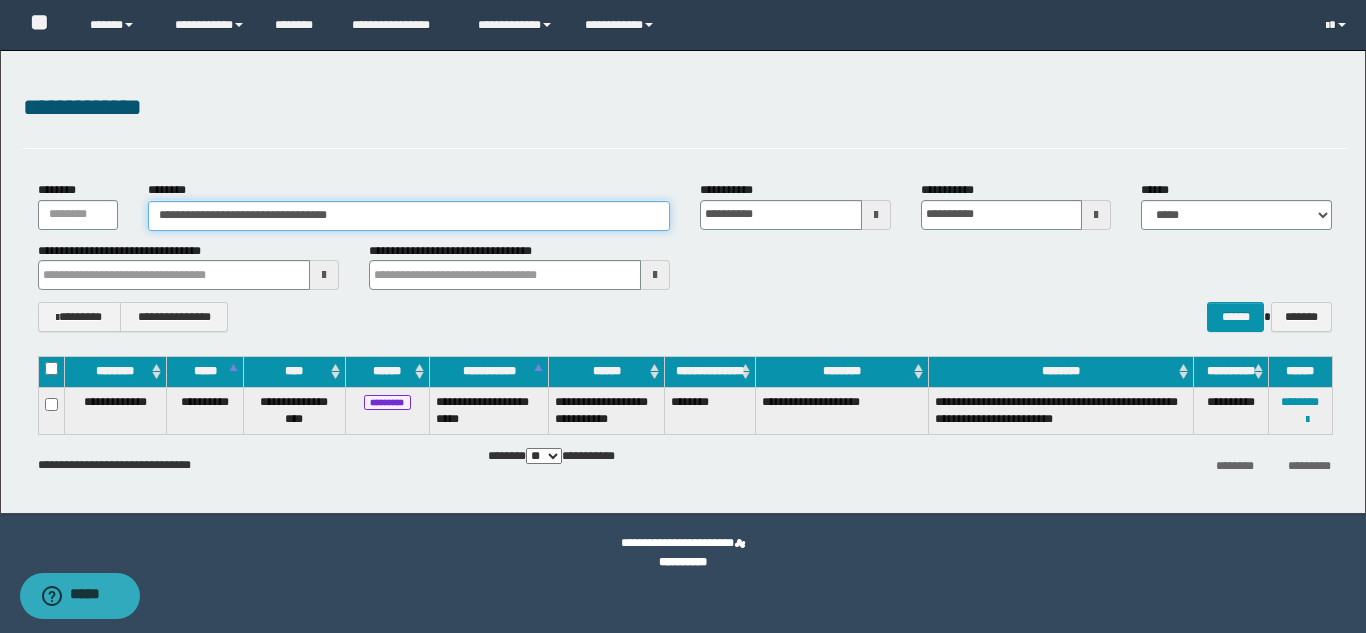 click on "**********" at bounding box center (409, 216) 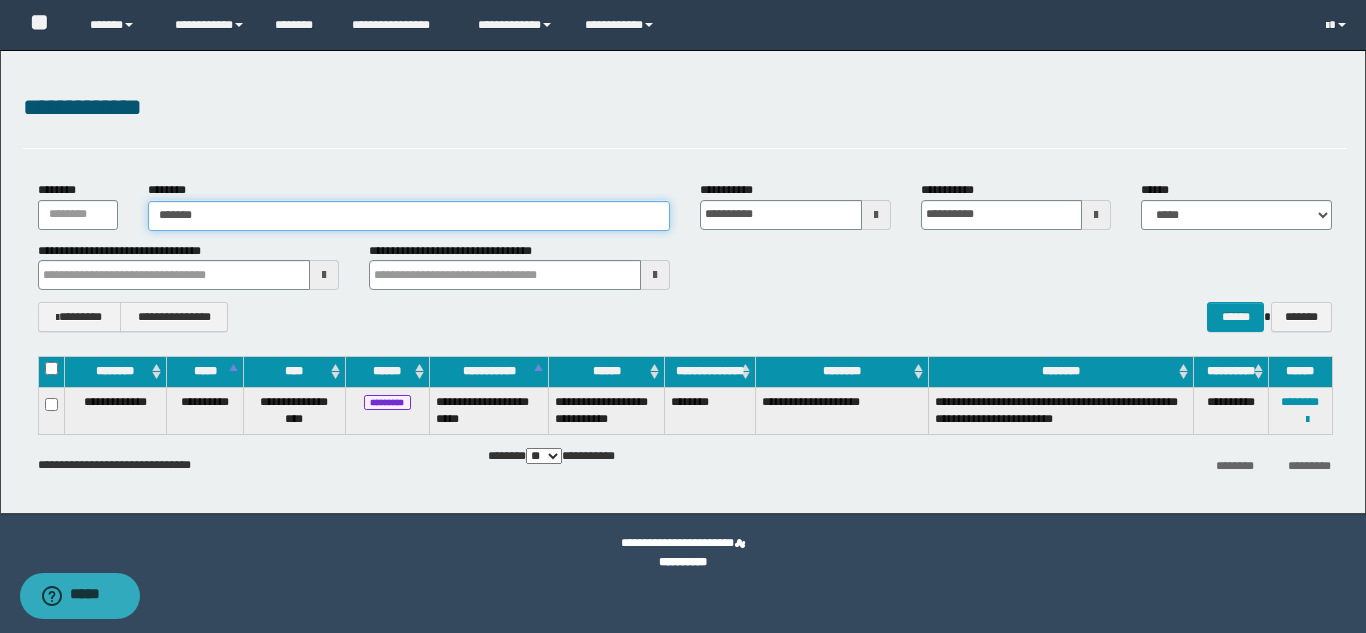 type on "*******" 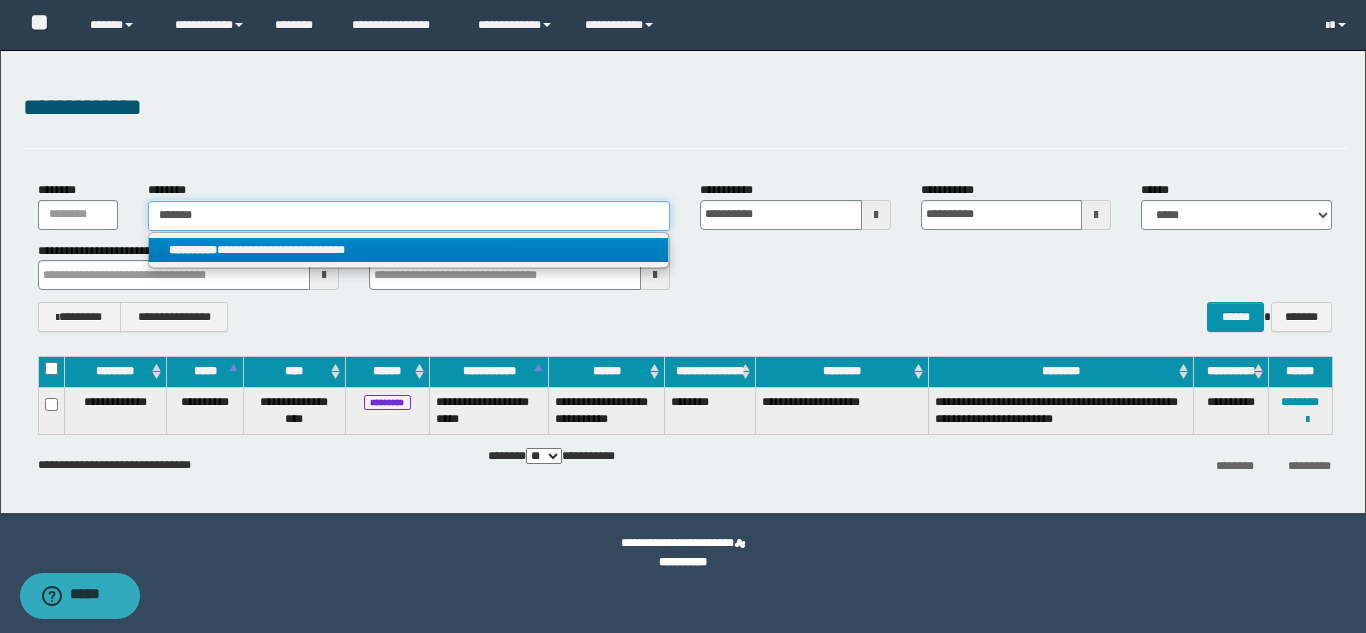 type on "*******" 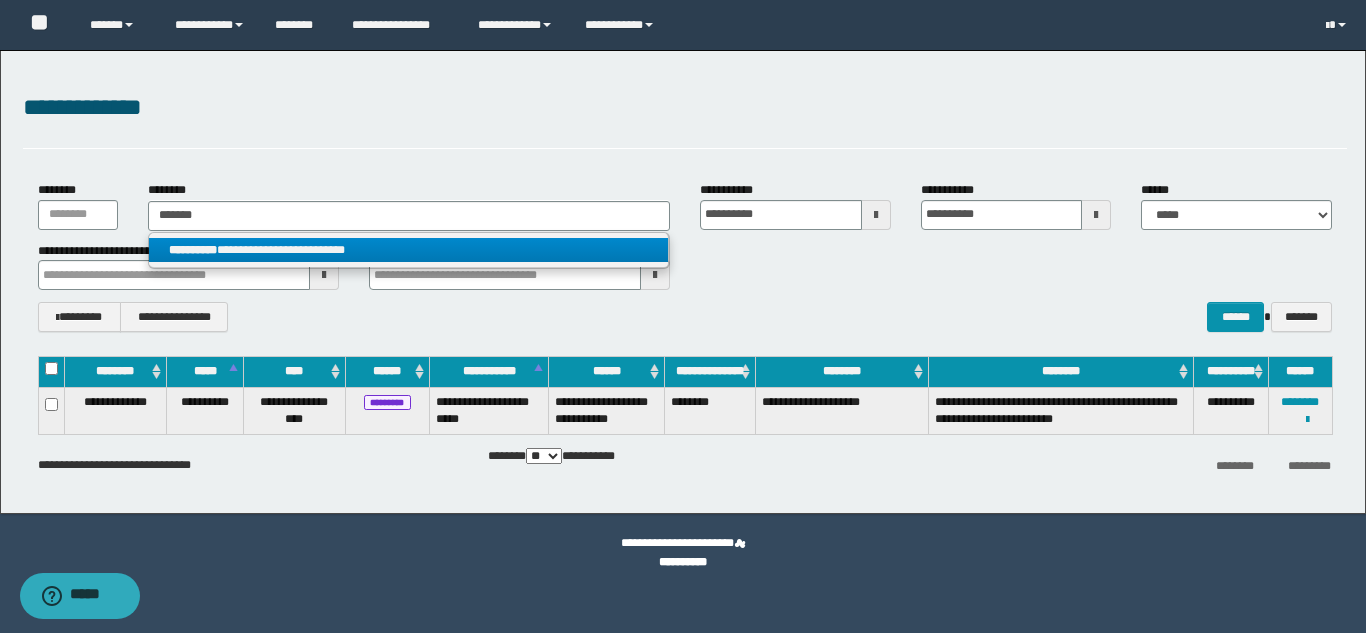 click on "**********" at bounding box center (408, 250) 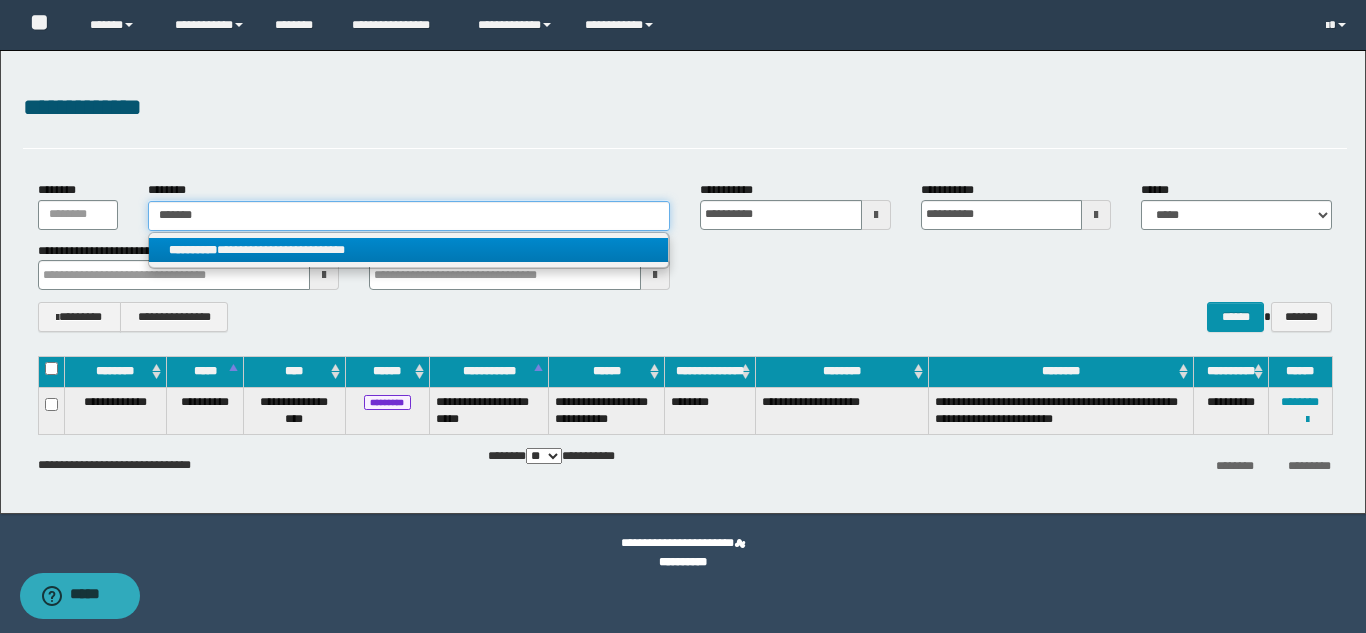 type 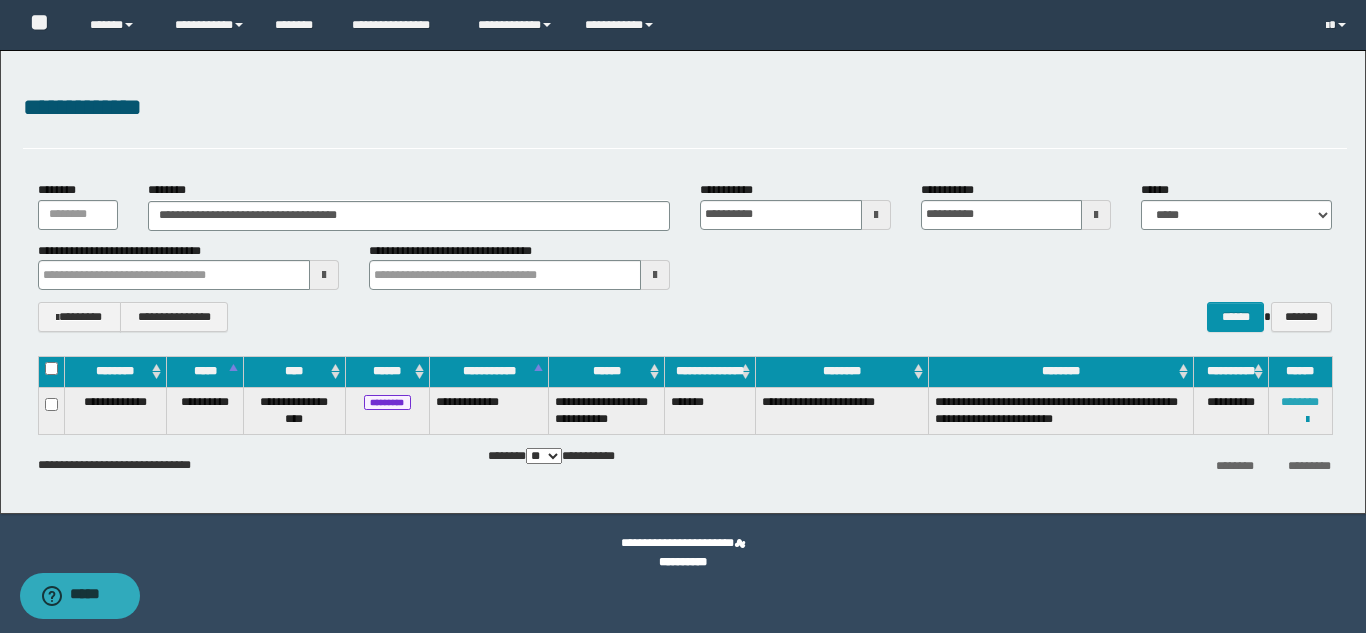 click on "********" at bounding box center (1300, 402) 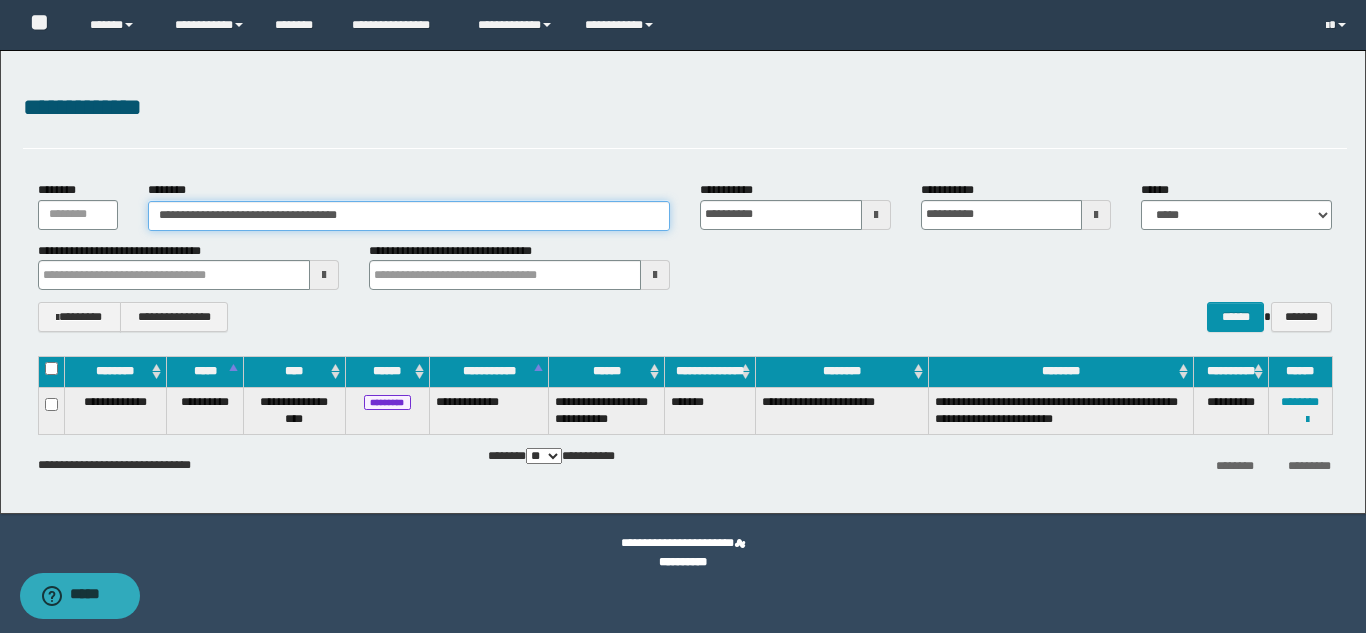 click on "**********" at bounding box center (409, 216) 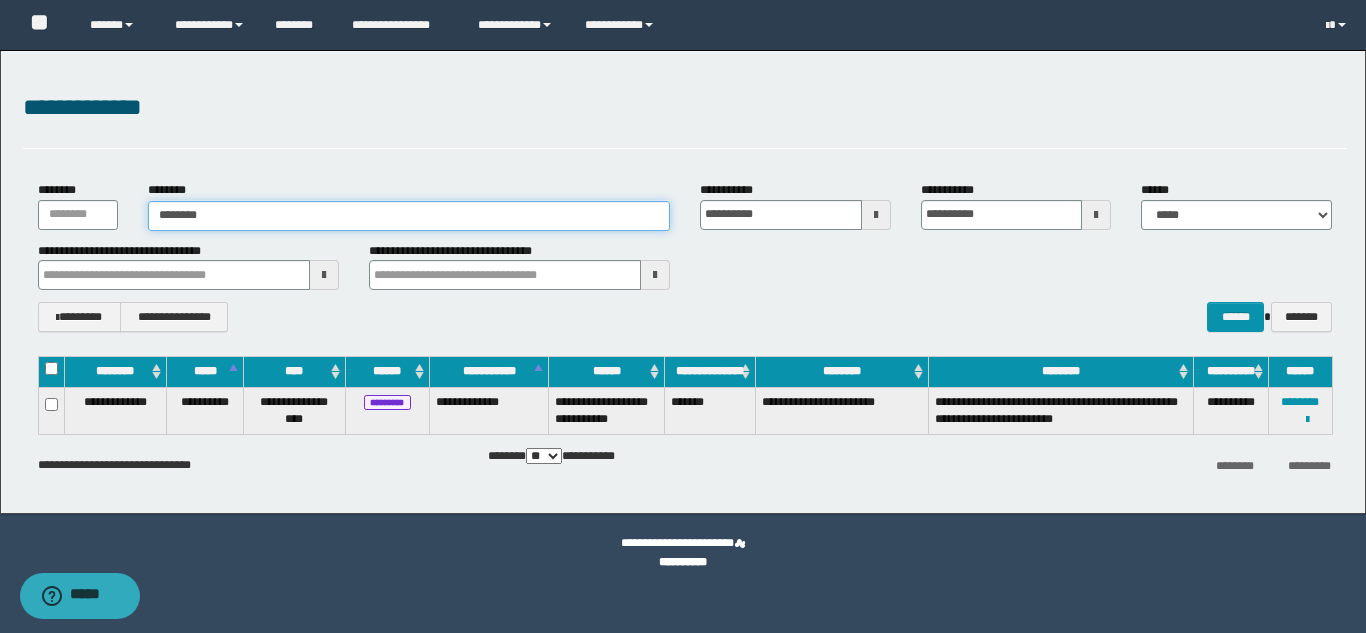 type on "********" 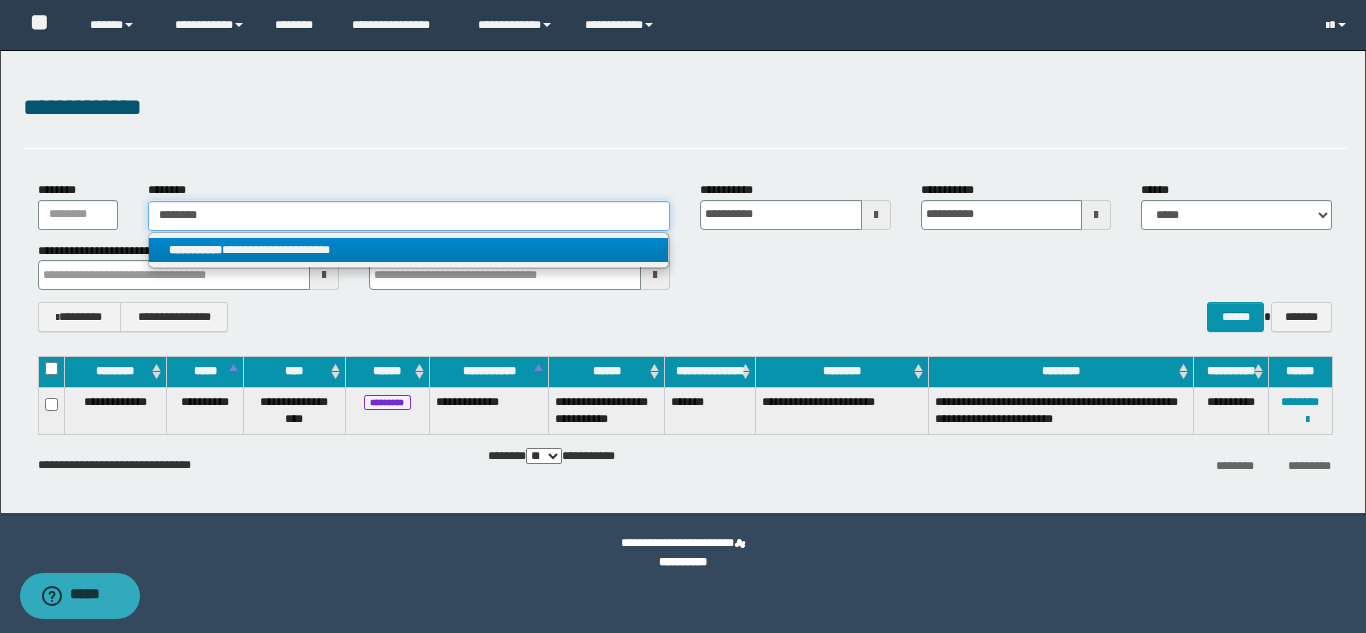 type on "********" 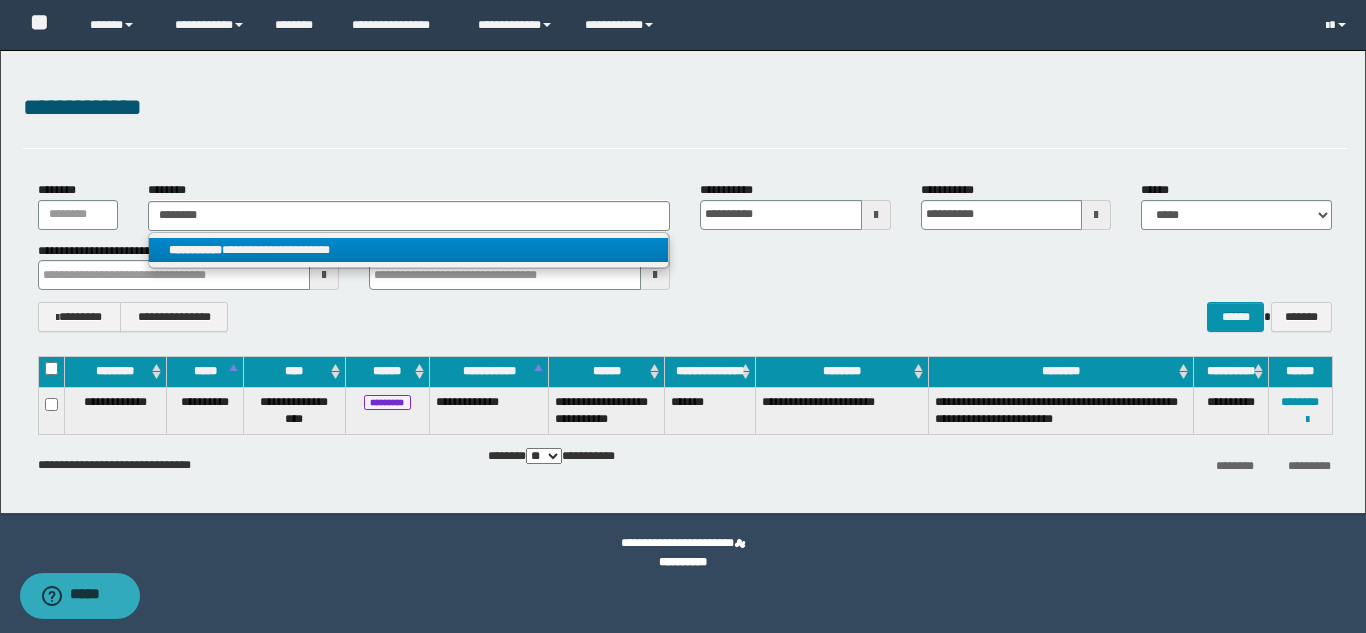 click on "**********" at bounding box center (408, 250) 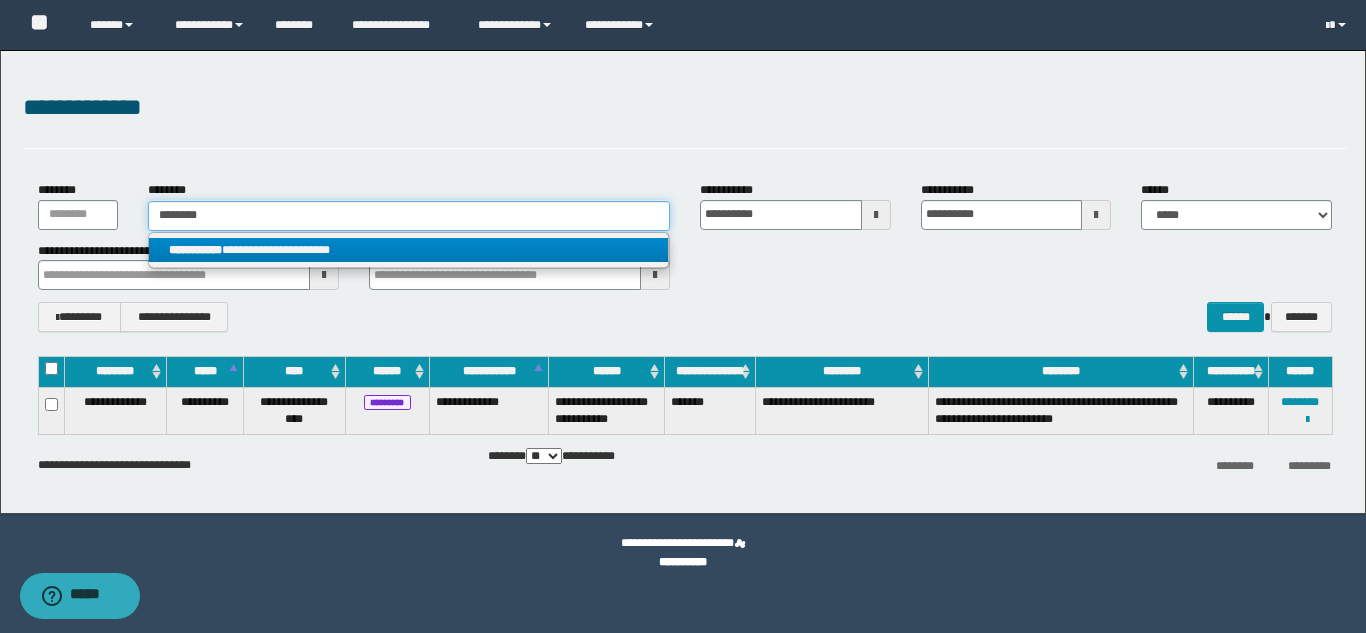 type 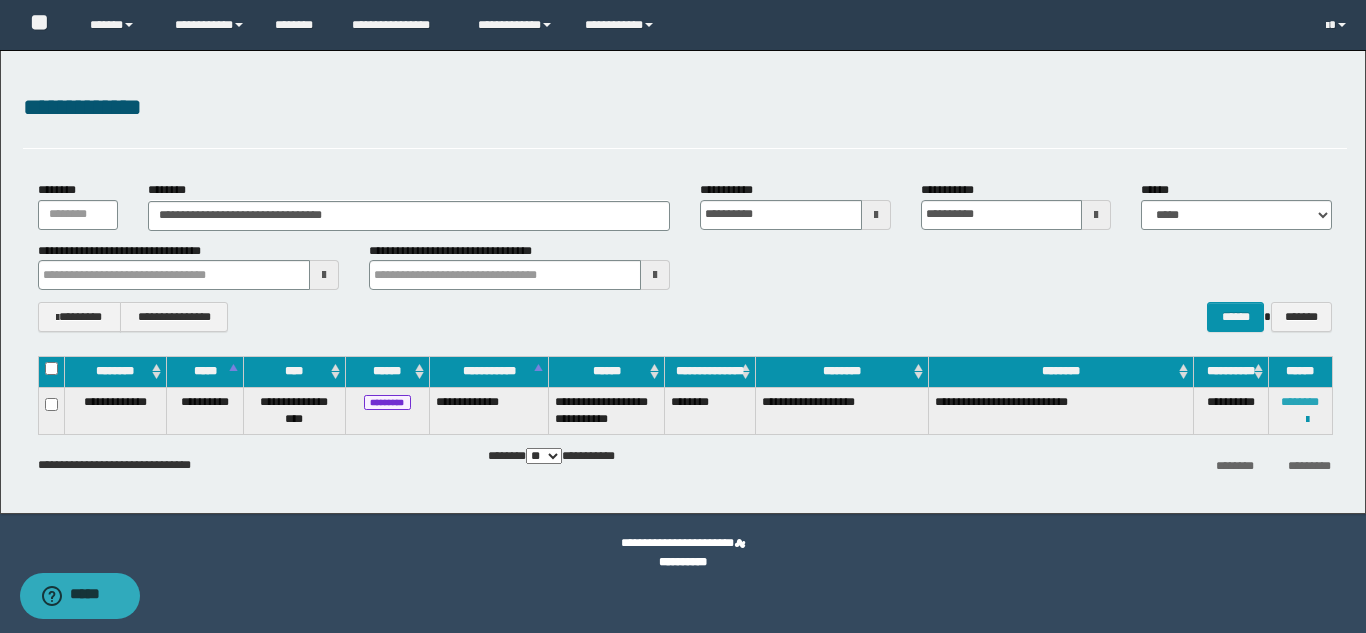 click on "********" at bounding box center (1300, 402) 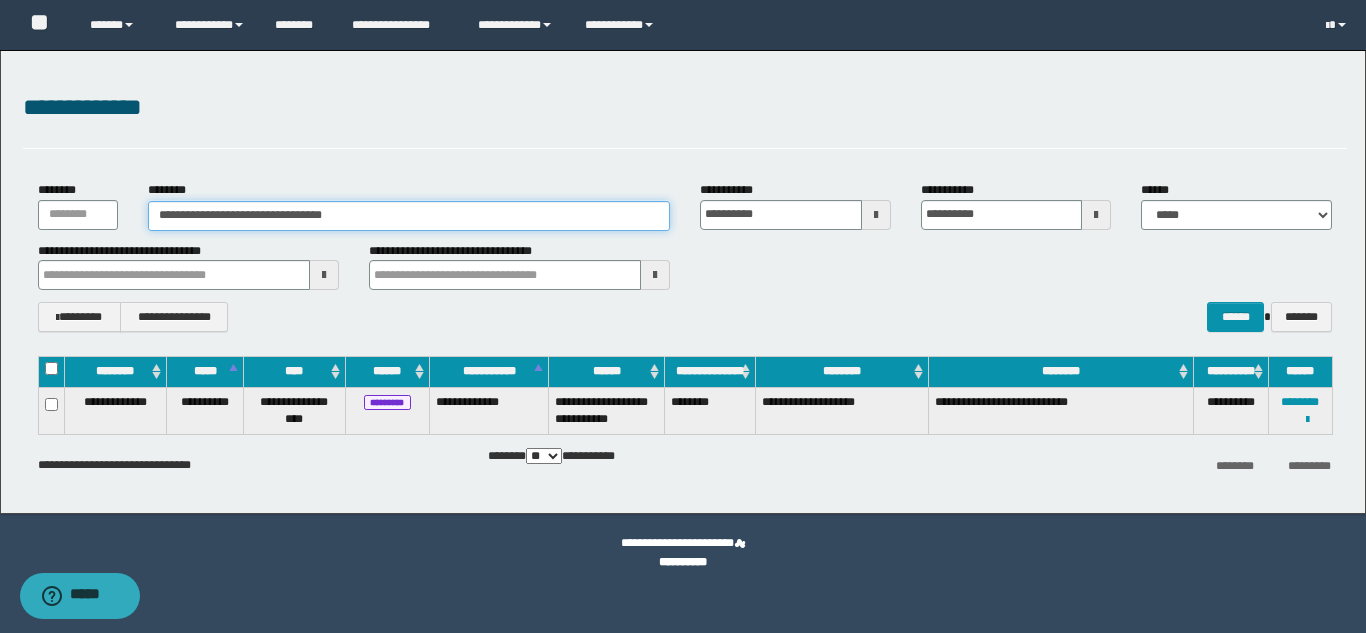 click on "**********" at bounding box center (409, 216) 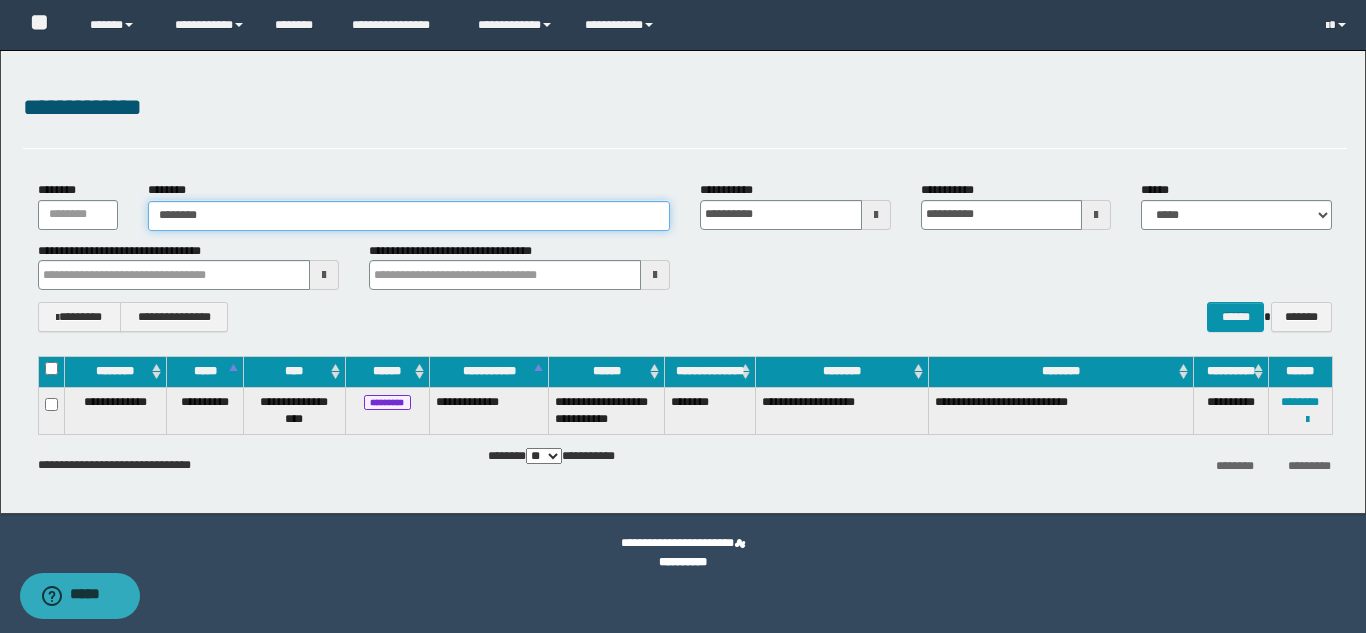 type on "********" 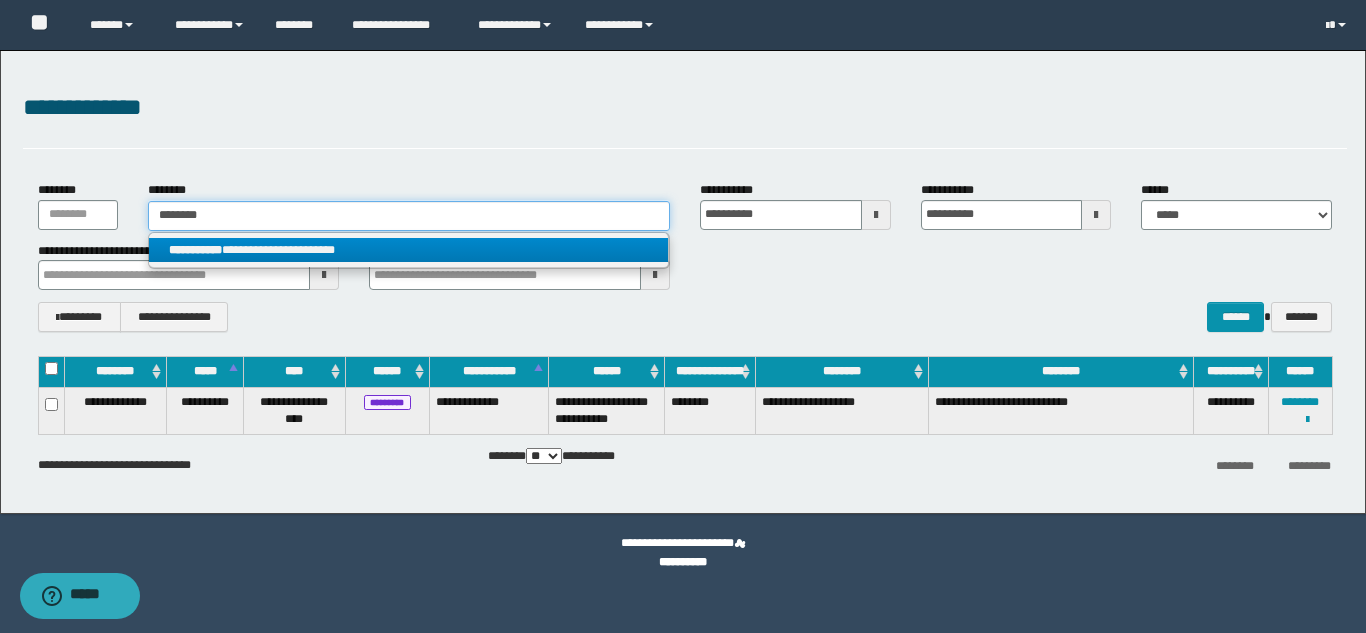 type on "********" 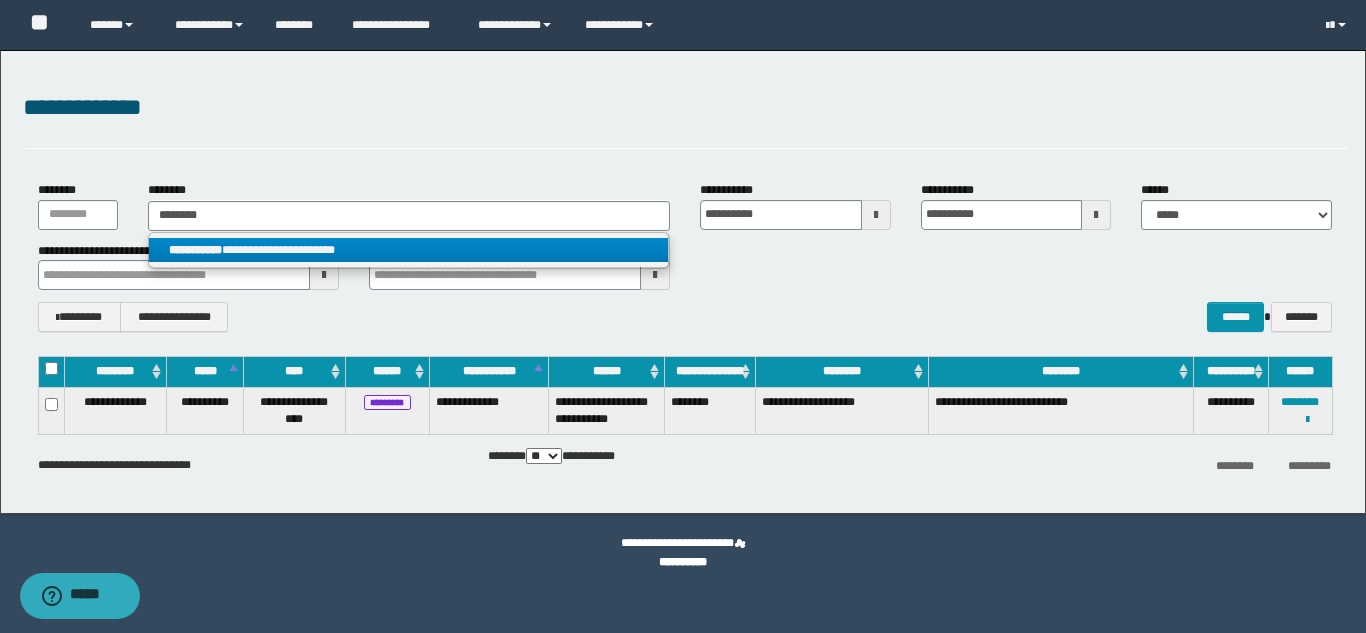 click on "**********" at bounding box center [408, 250] 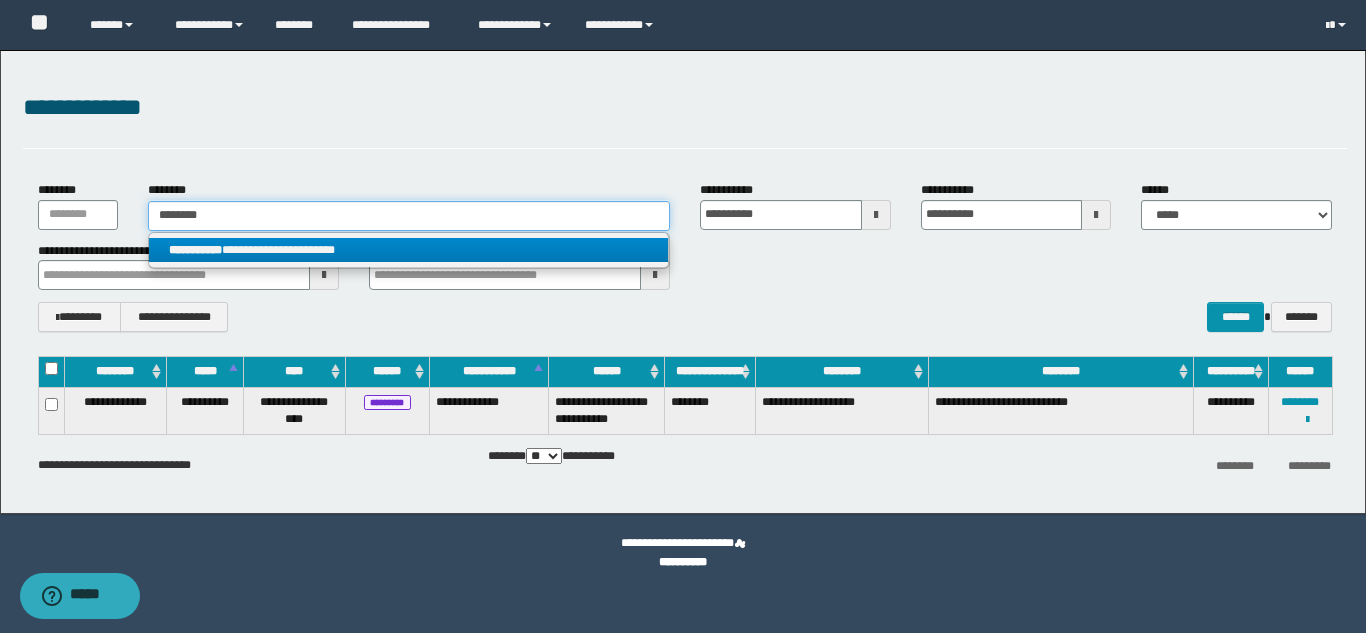 type 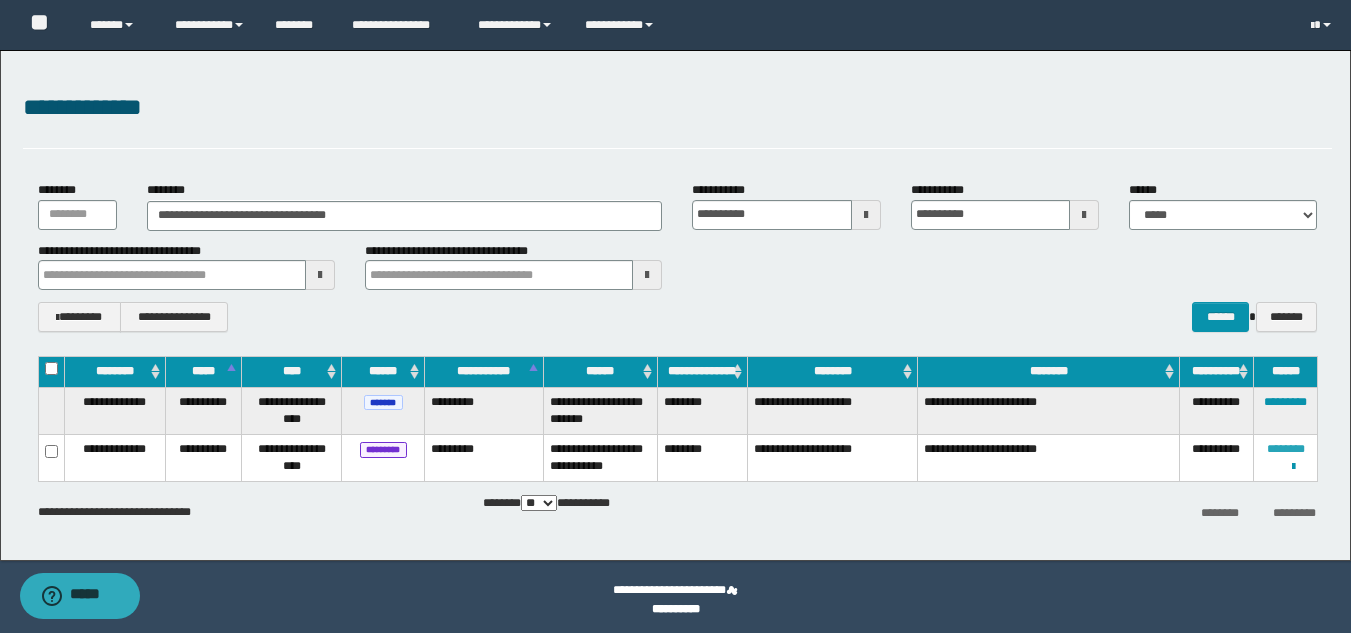 click on "********" at bounding box center (1286, 449) 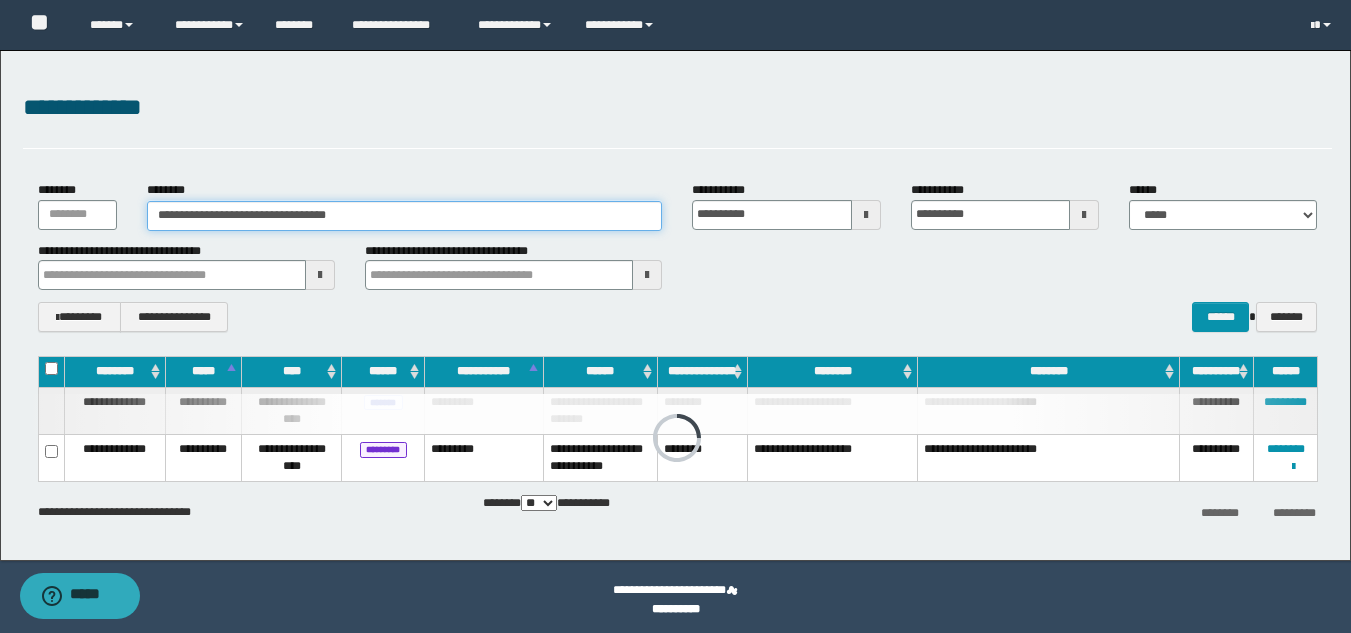 click on "**********" at bounding box center [405, 216] 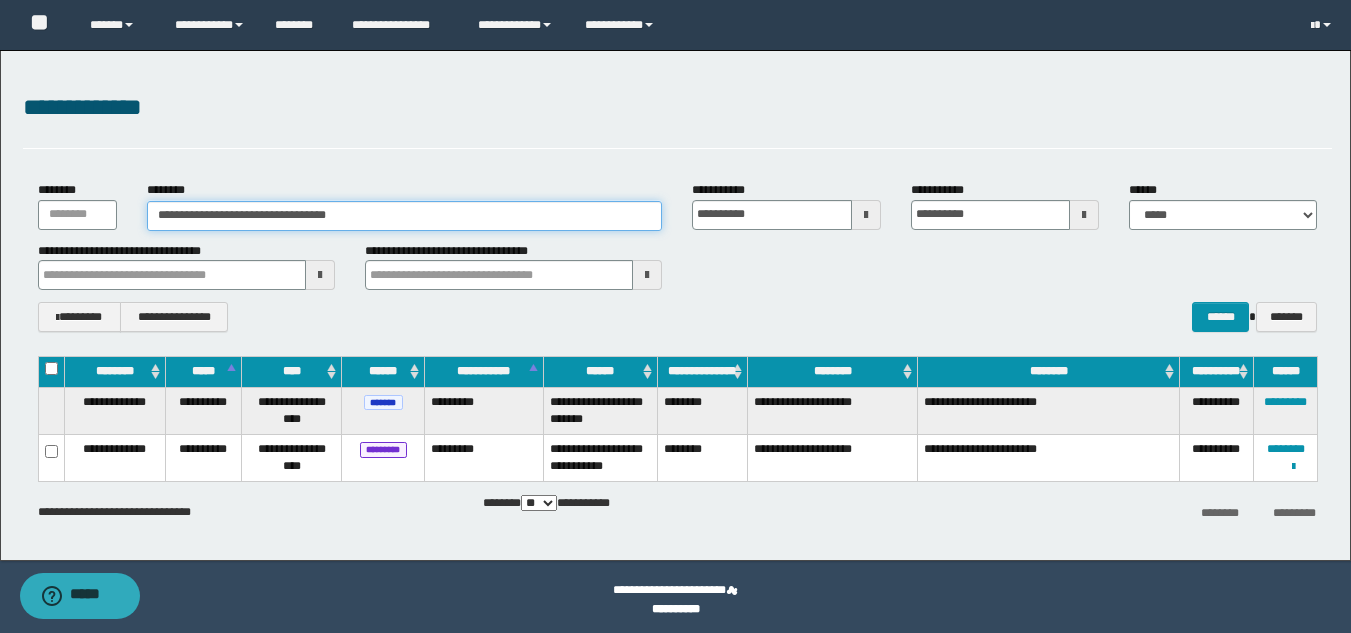 click on "**********" at bounding box center (405, 216) 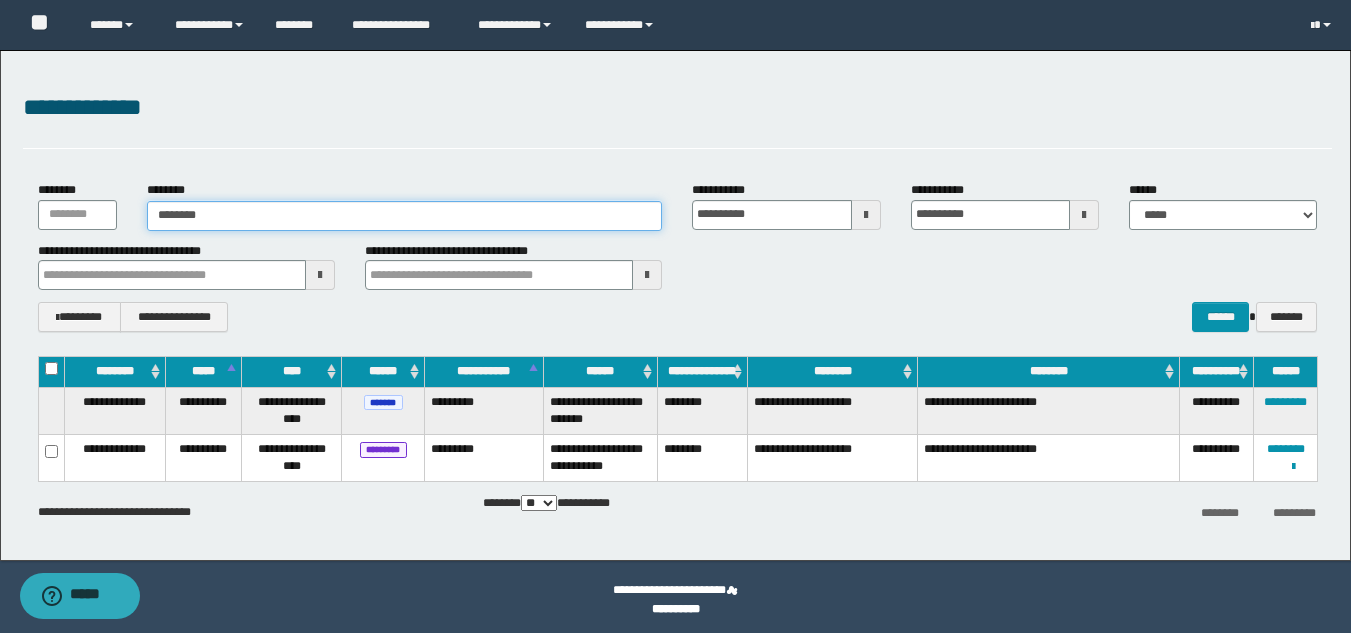 type on "********" 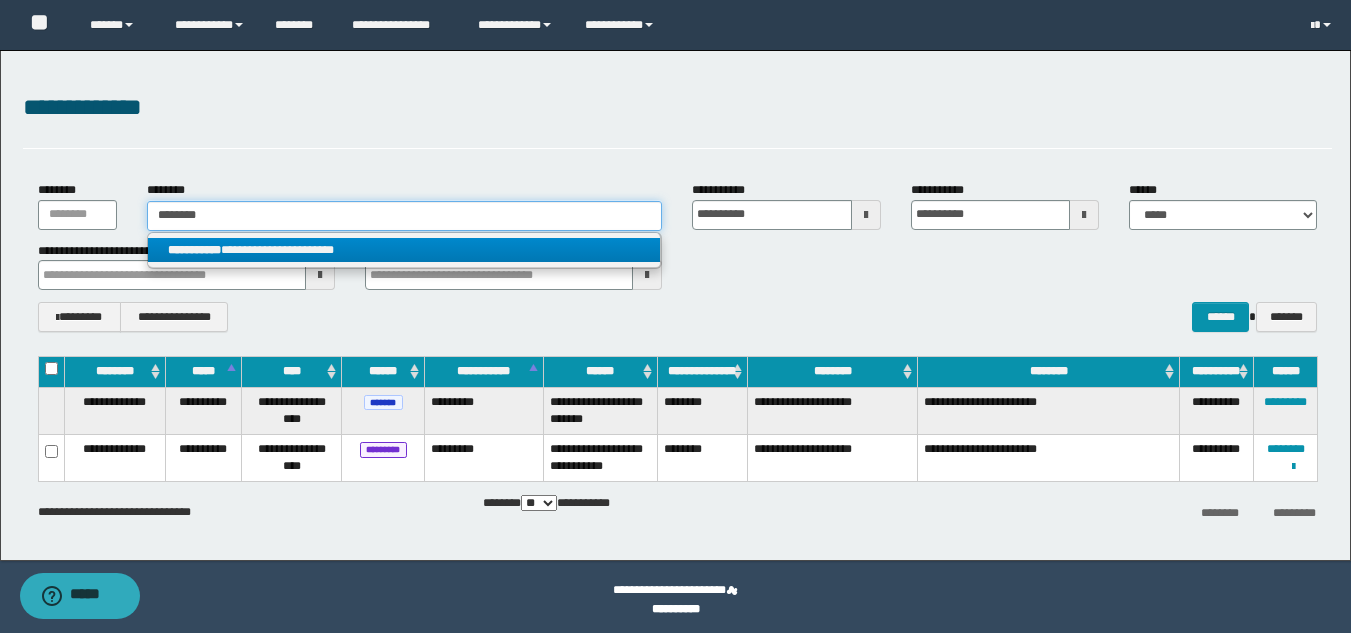 type on "********" 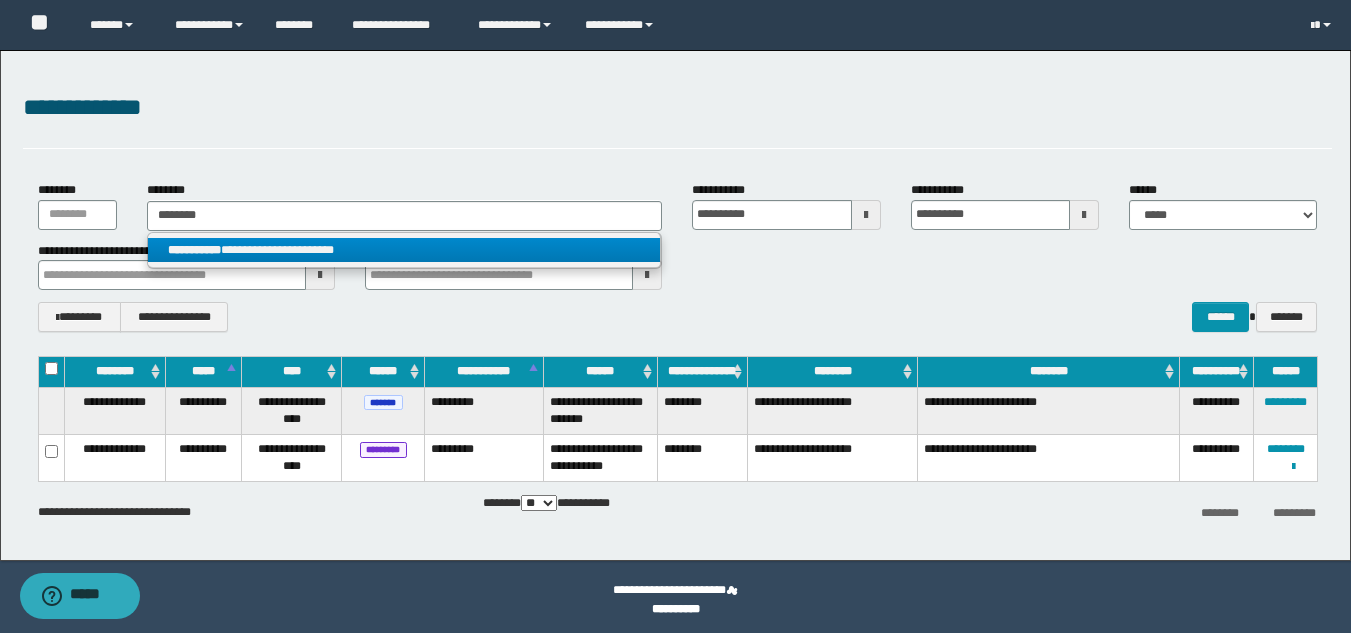 click on "**********" at bounding box center (404, 250) 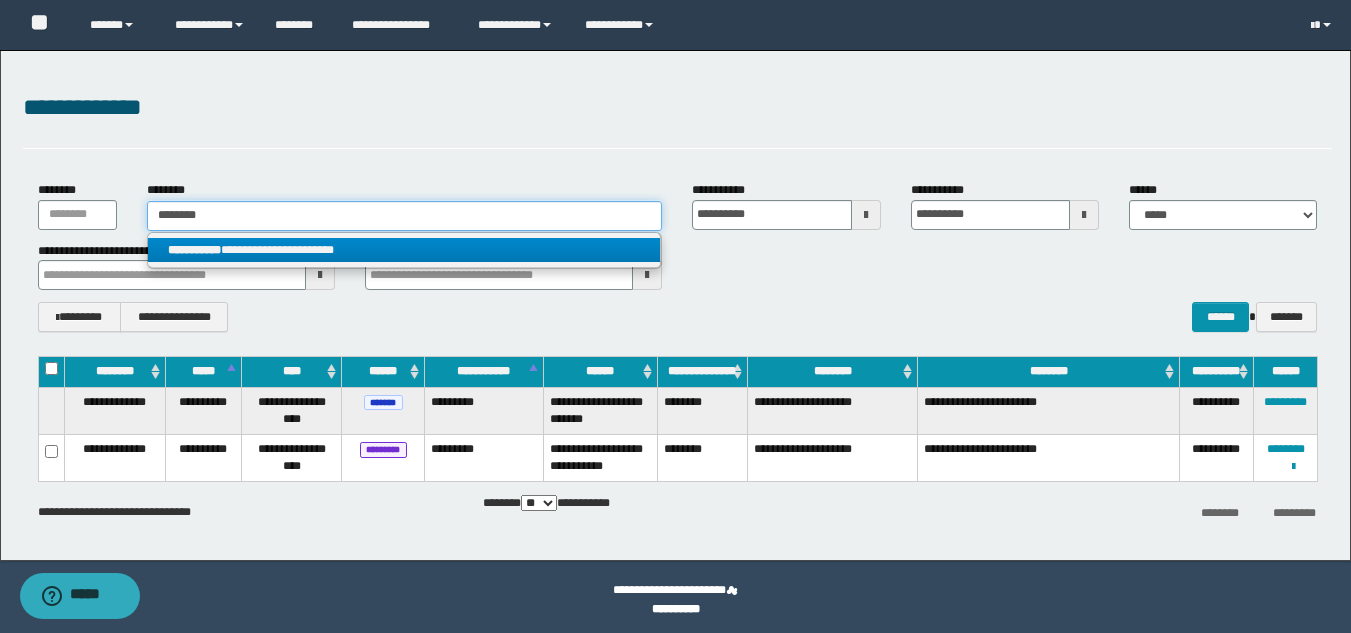 type 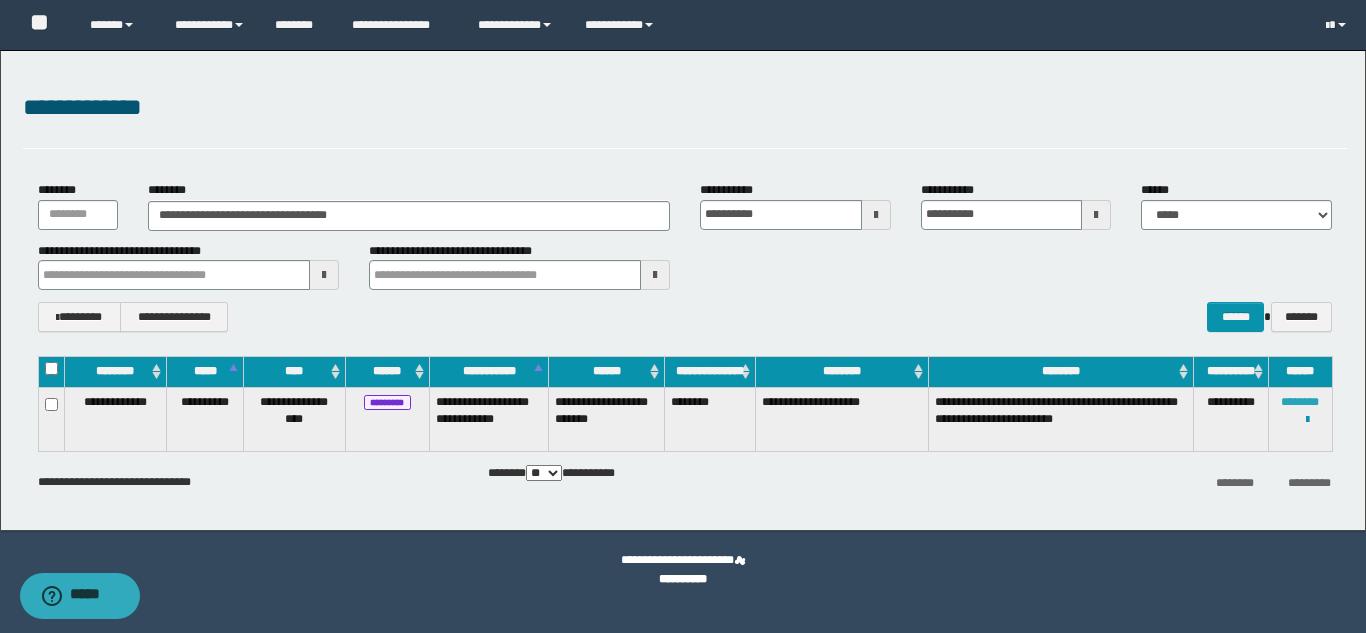 click on "********" at bounding box center (1300, 402) 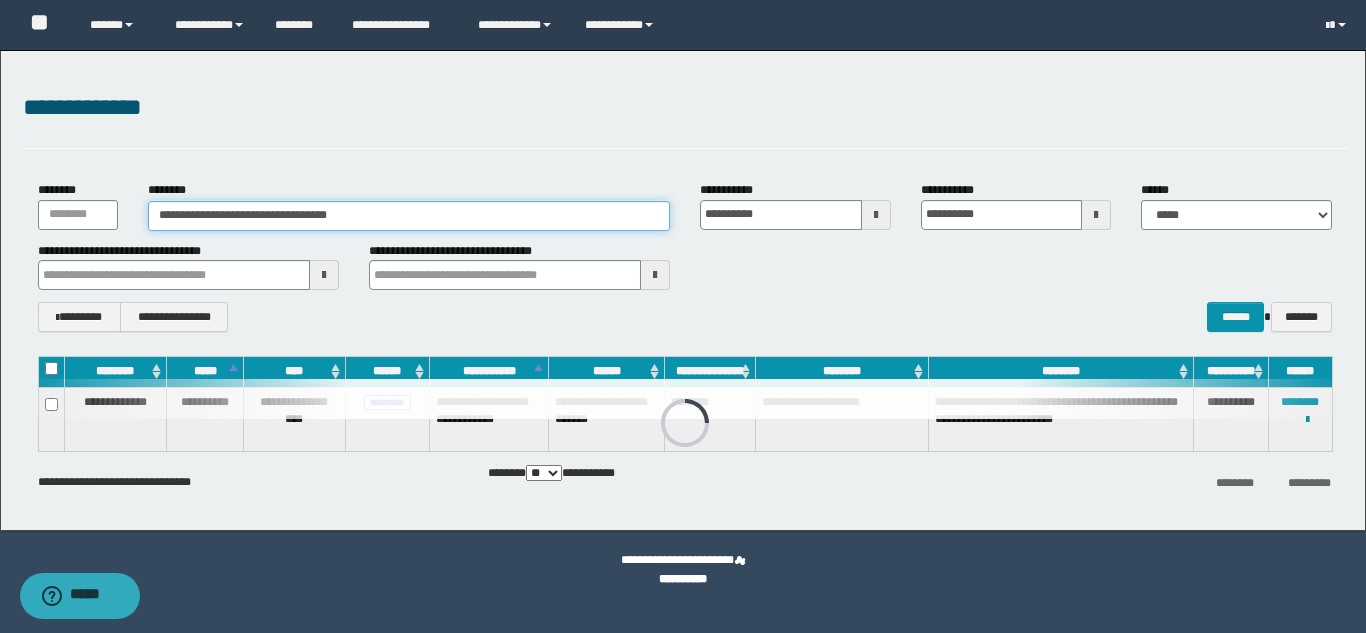click on "**********" at bounding box center [409, 216] 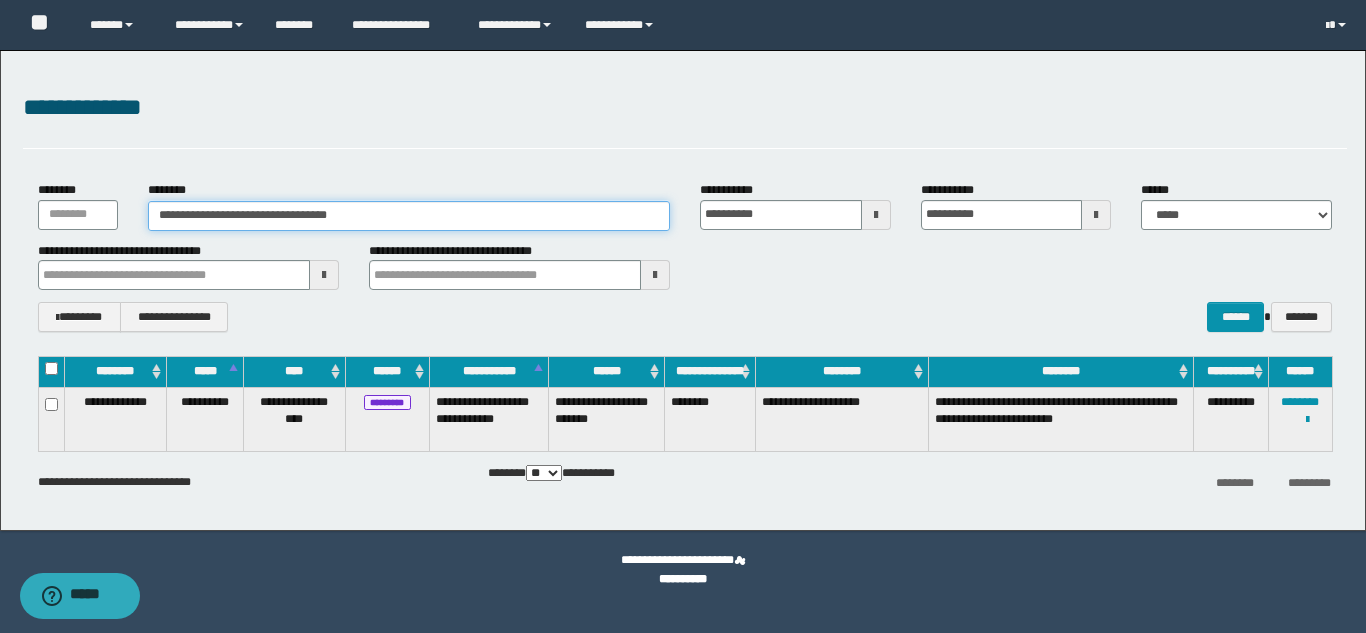 click on "**********" at bounding box center (409, 216) 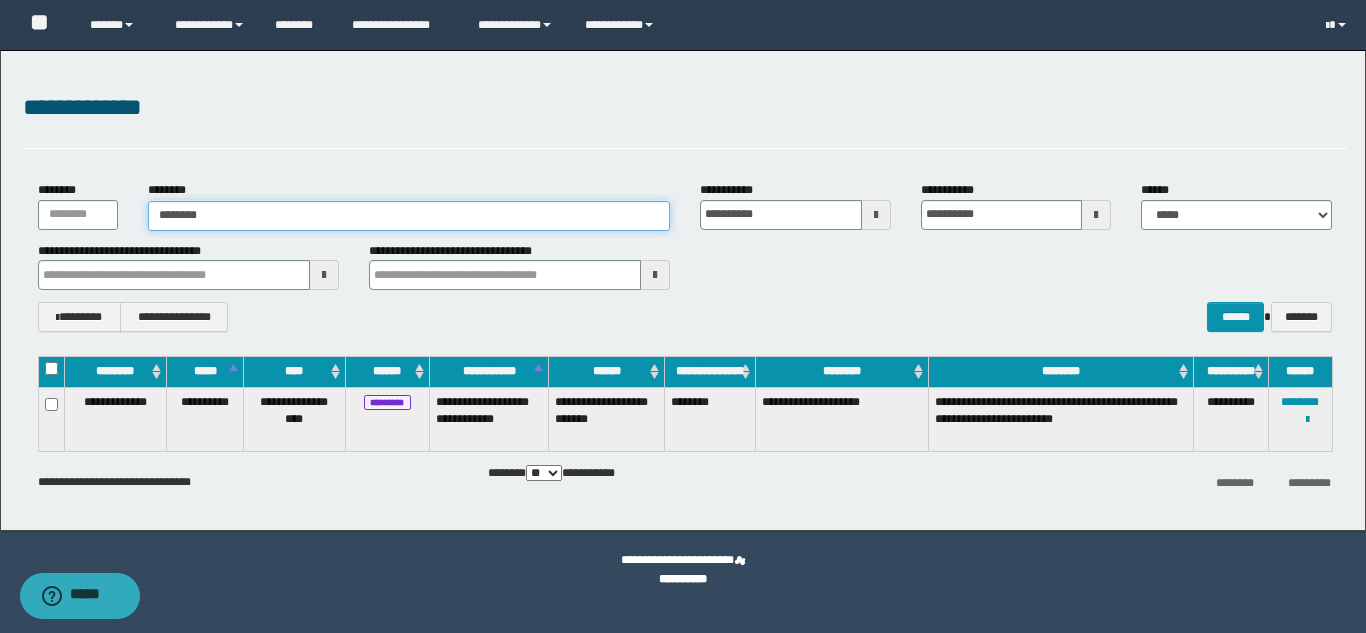 type on "********" 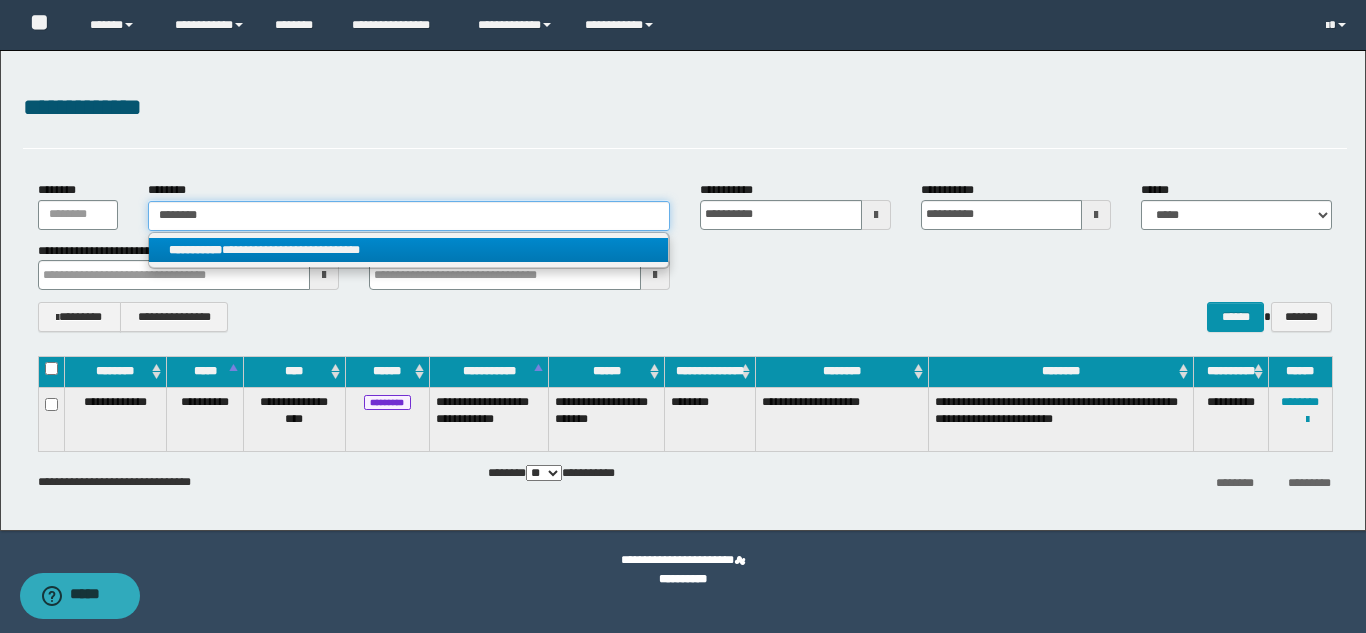 type on "********" 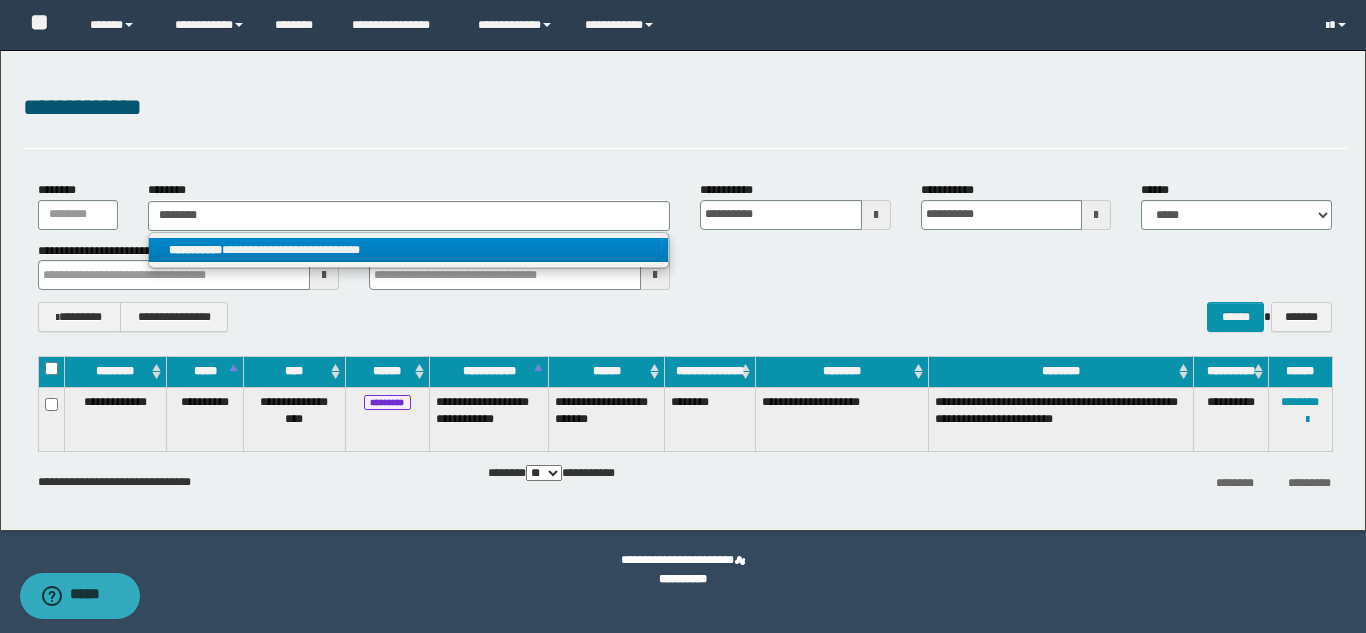 click on "**********" at bounding box center (408, 250) 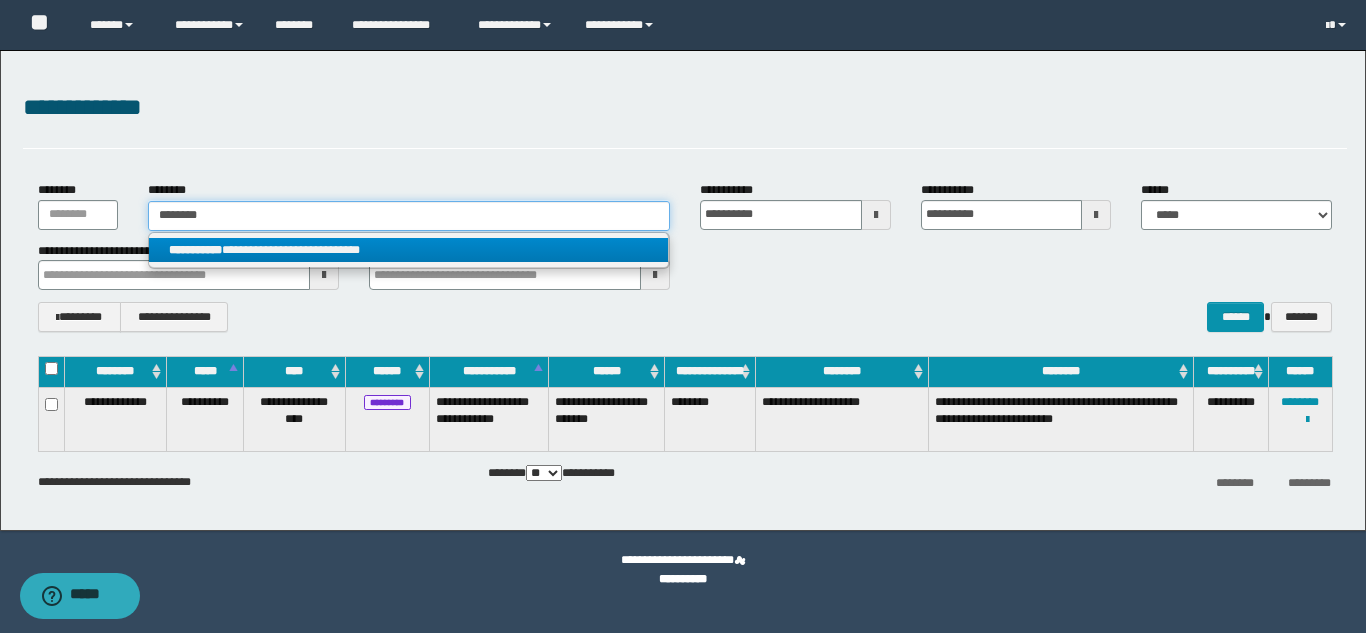 type 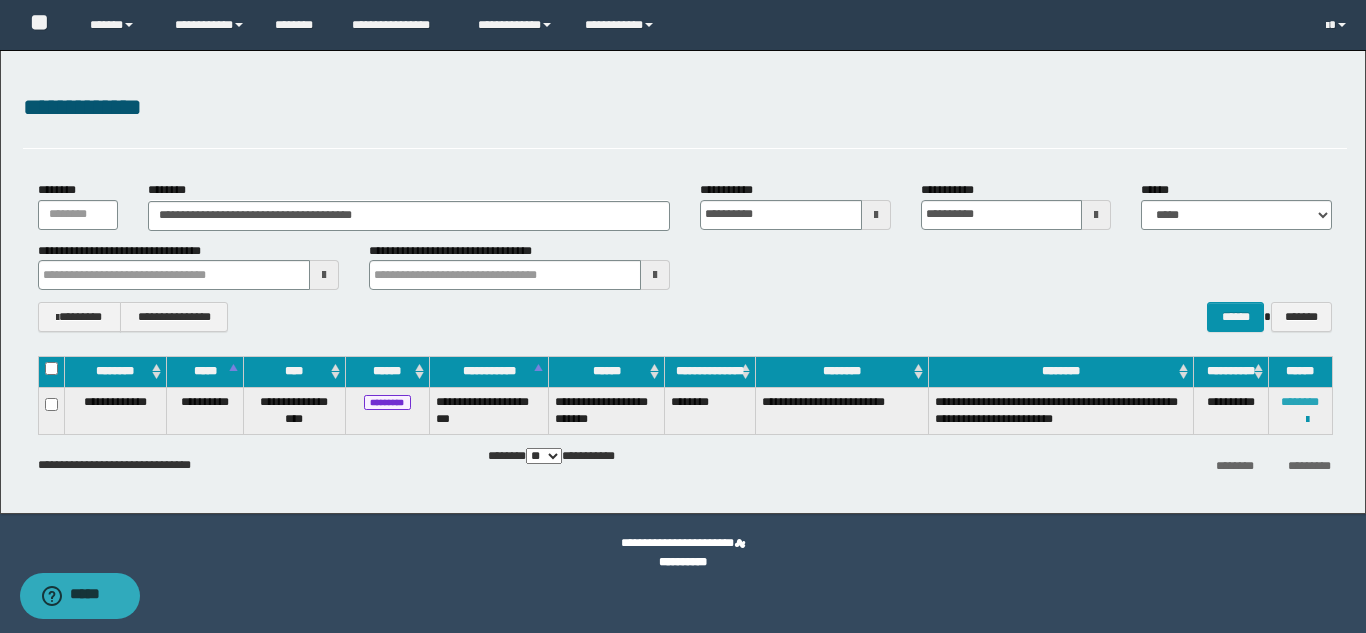 click on "********" at bounding box center [1300, 402] 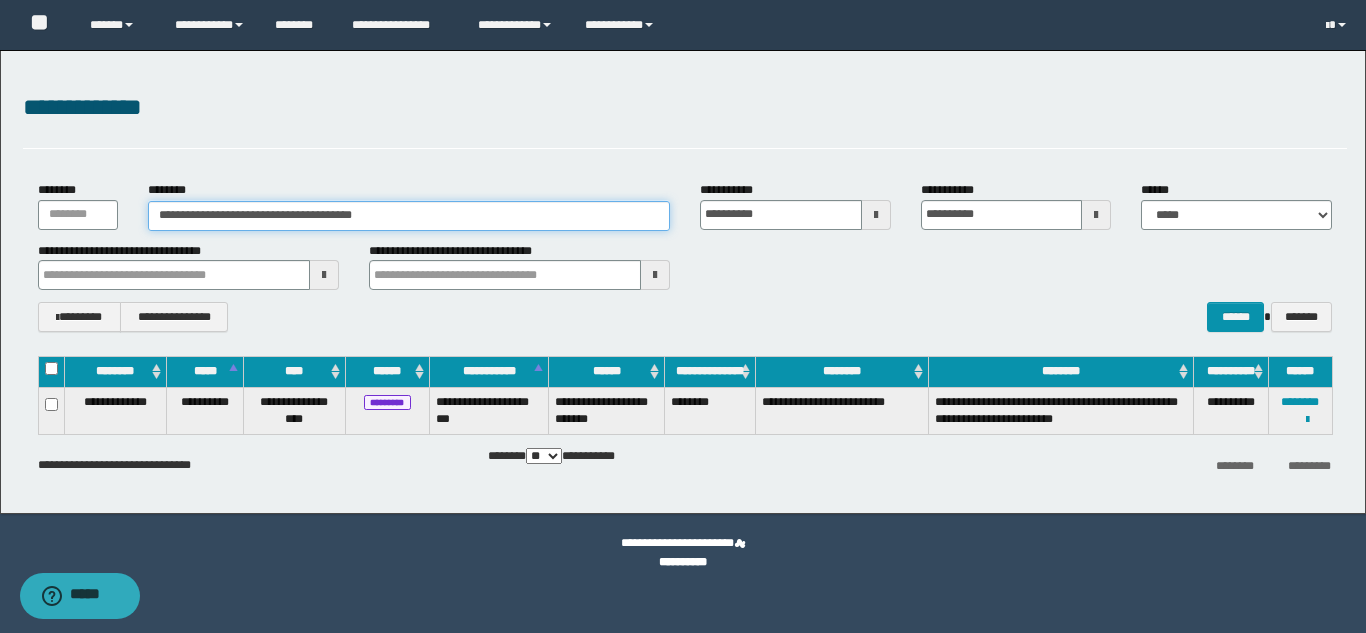 click on "**********" at bounding box center (409, 216) 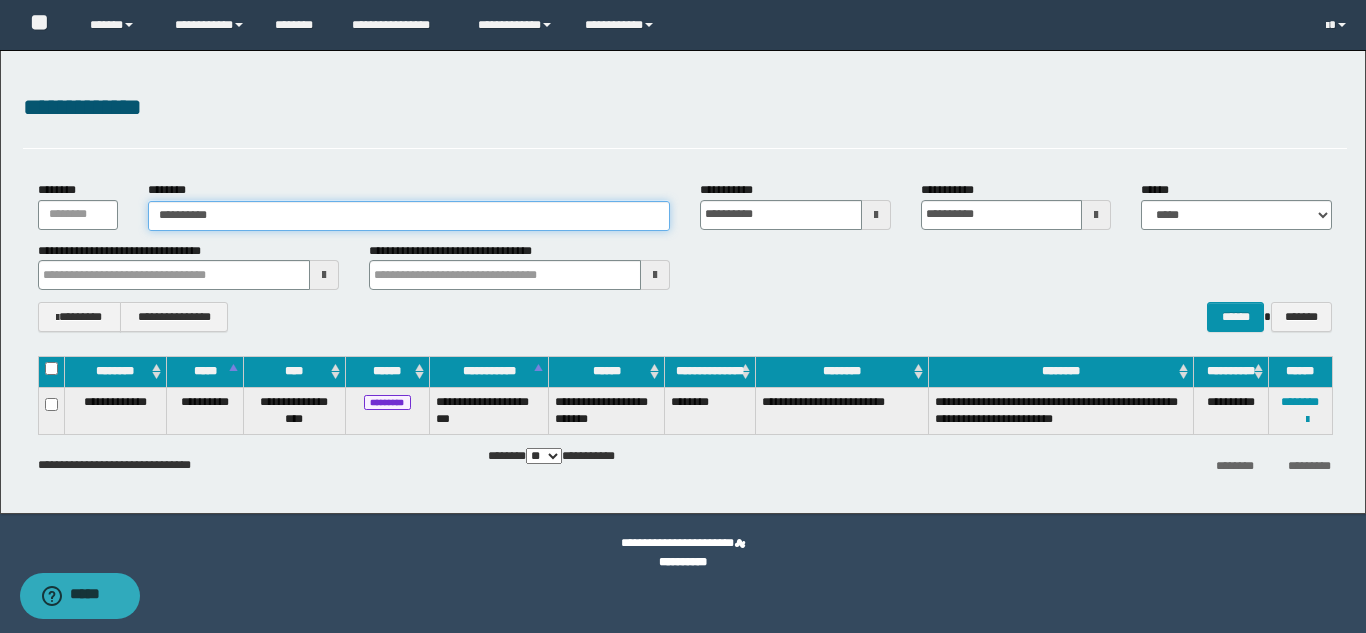 type on "**********" 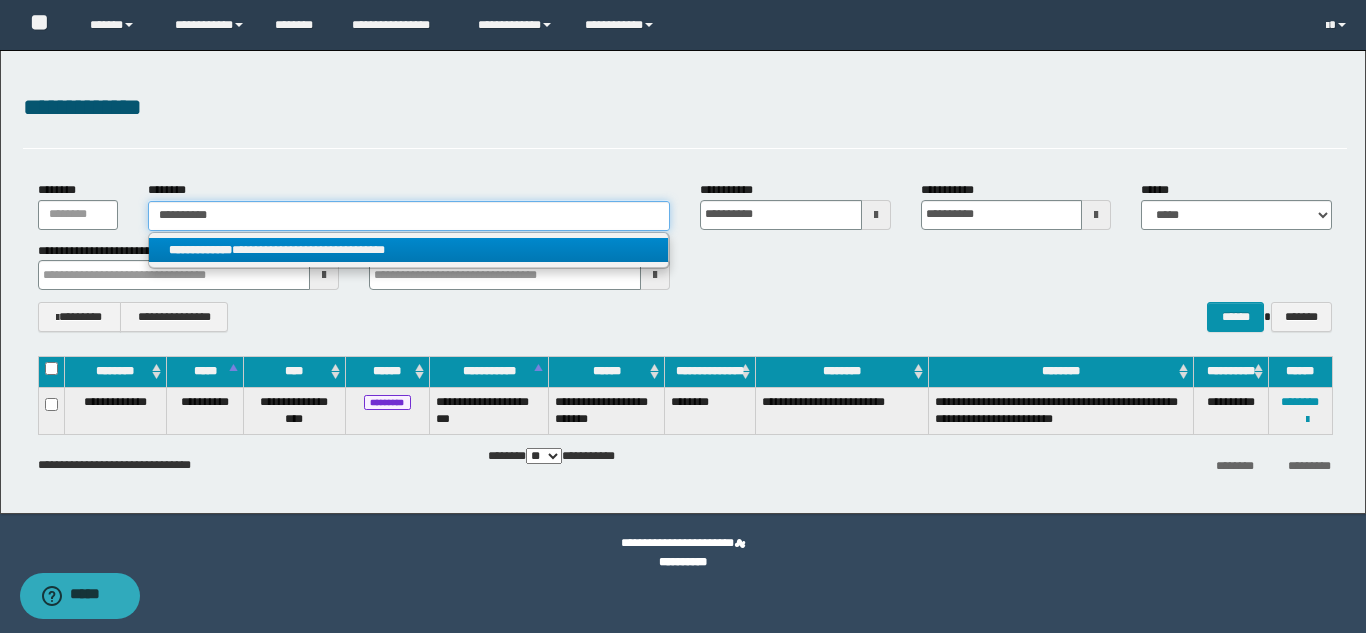 type on "**********" 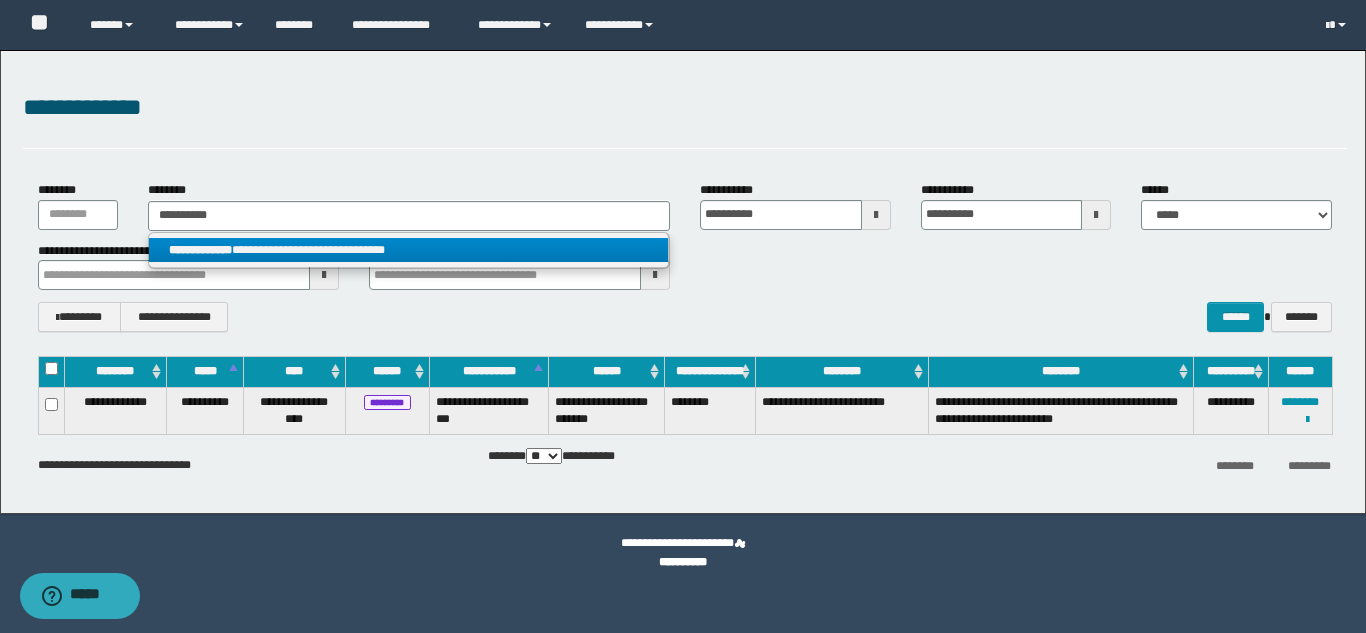 click on "**********" at bounding box center [408, 250] 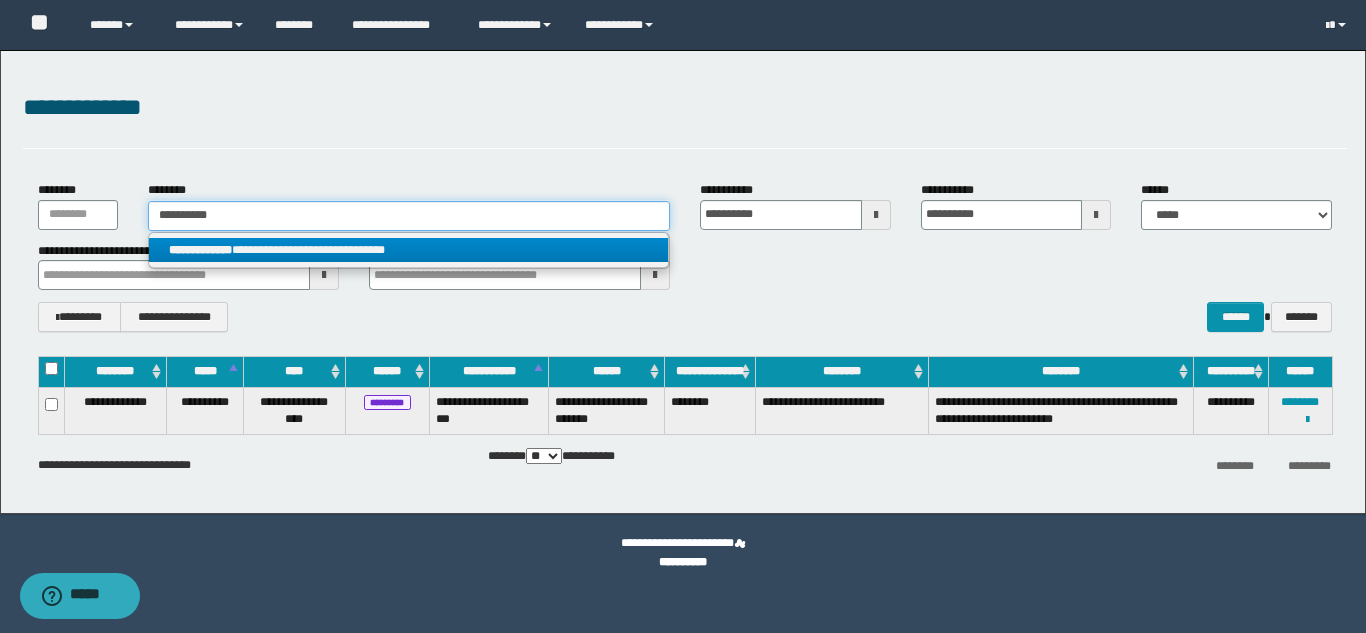 type 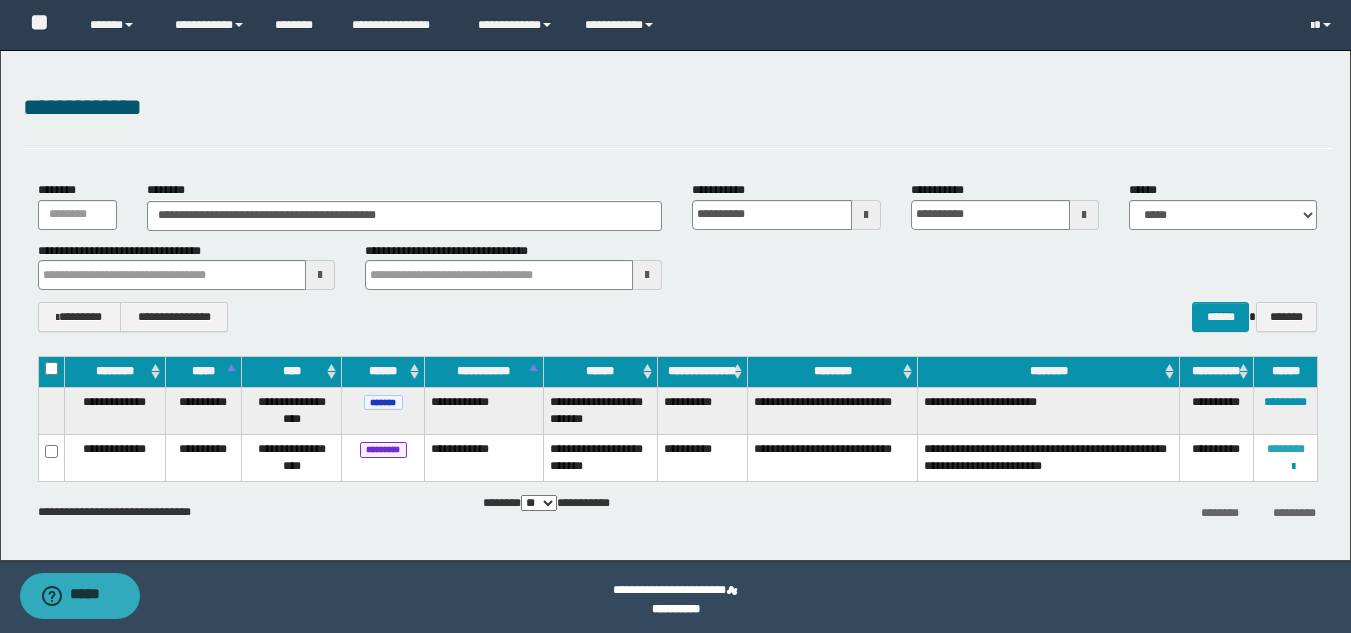 click on "********" at bounding box center [1286, 449] 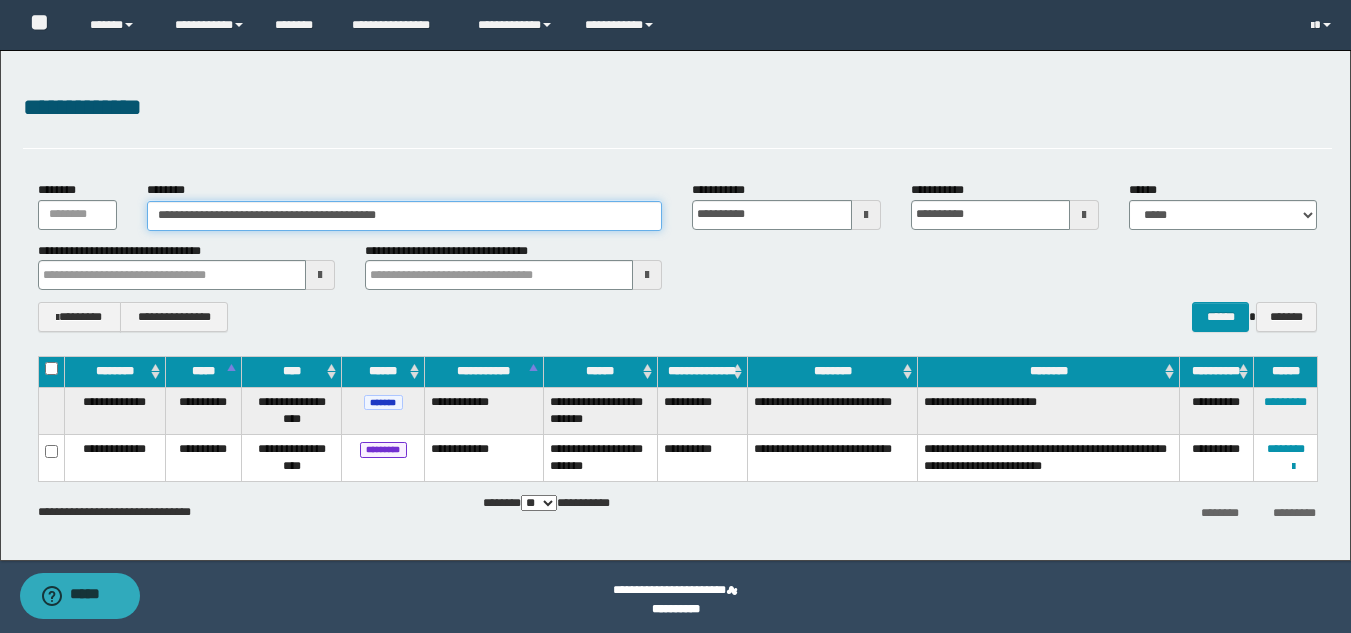 click on "**********" at bounding box center [405, 216] 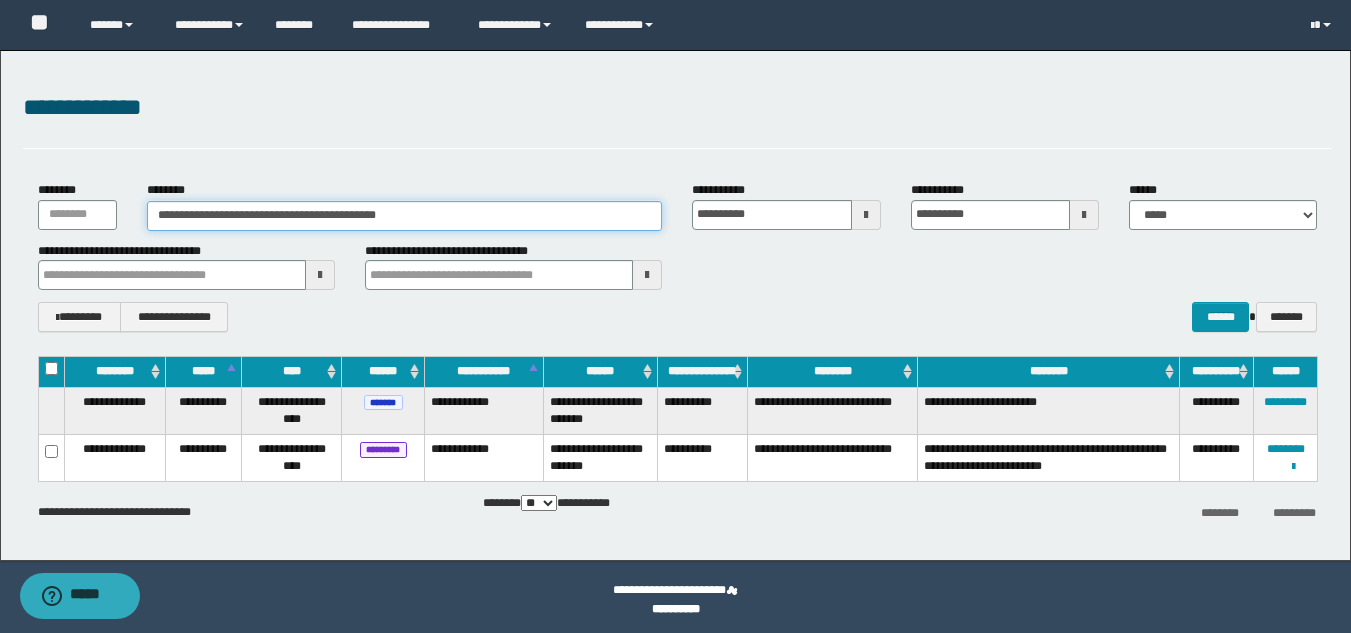 click on "**********" at bounding box center (405, 216) 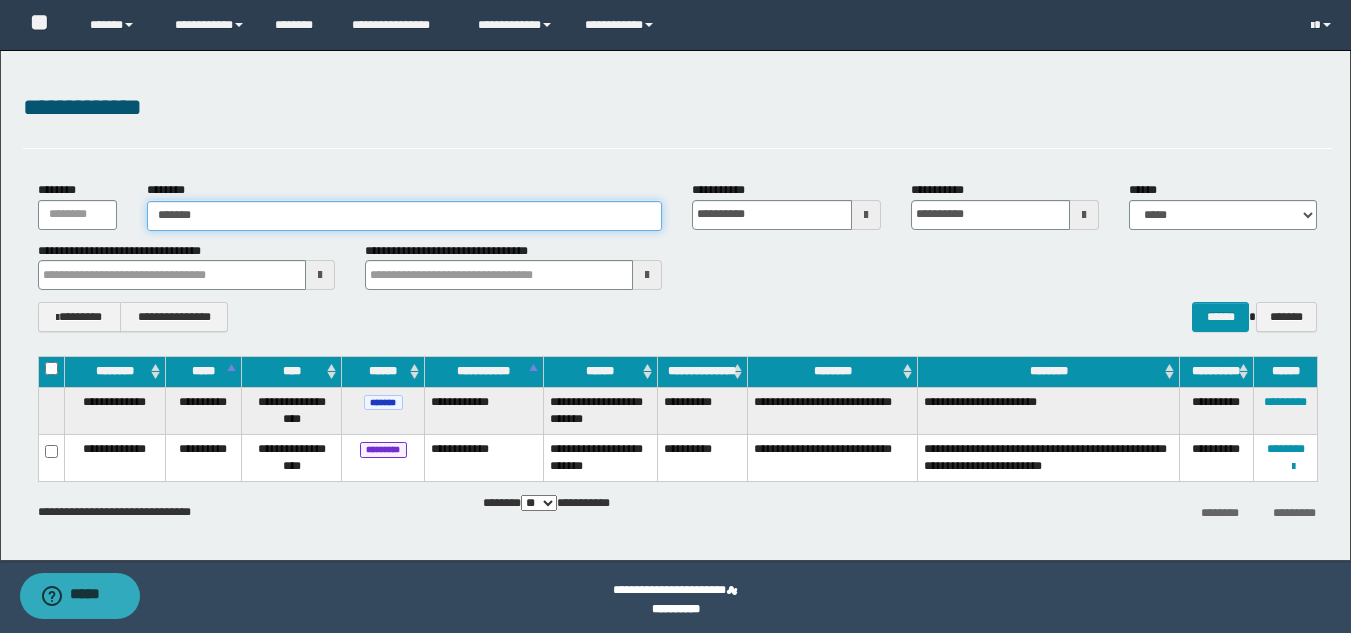 type on "*******" 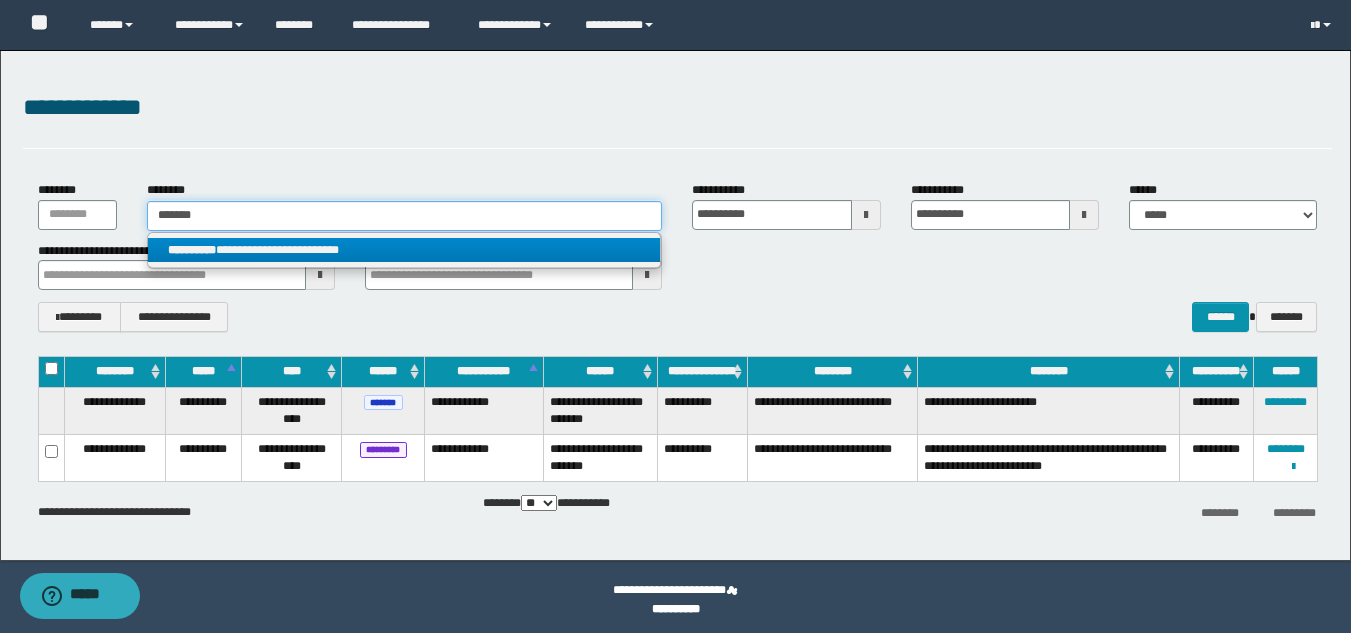type on "*******" 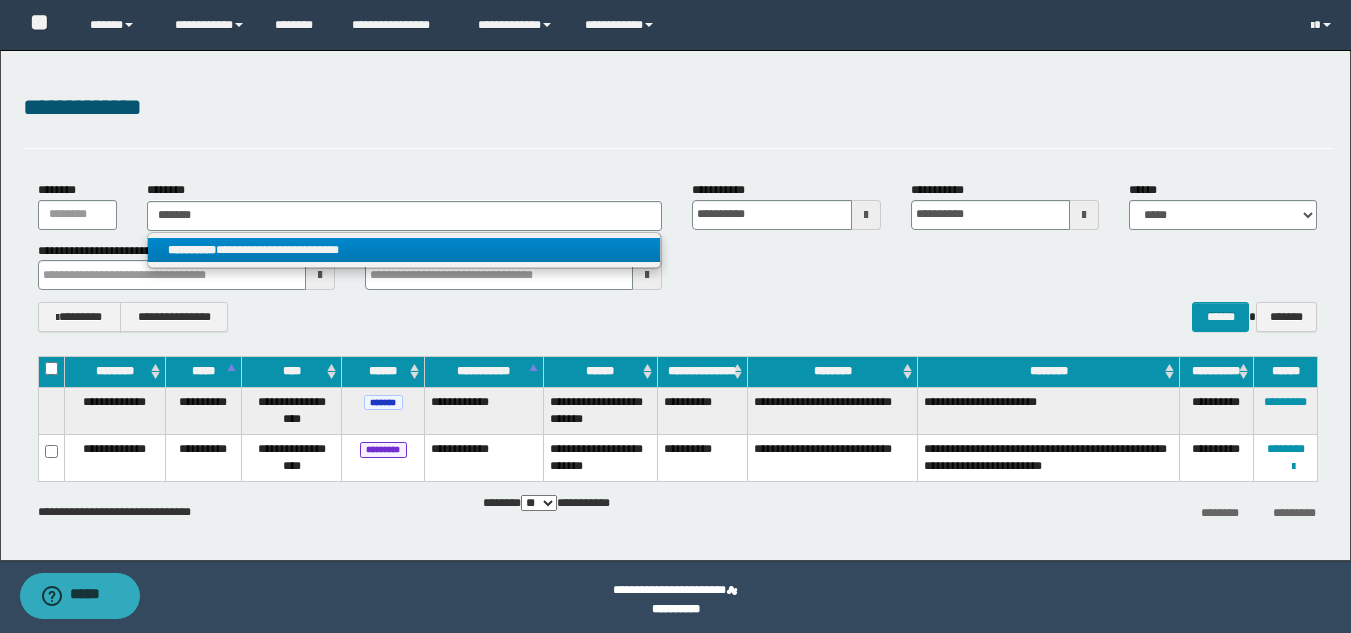 click on "**********" at bounding box center [404, 250] 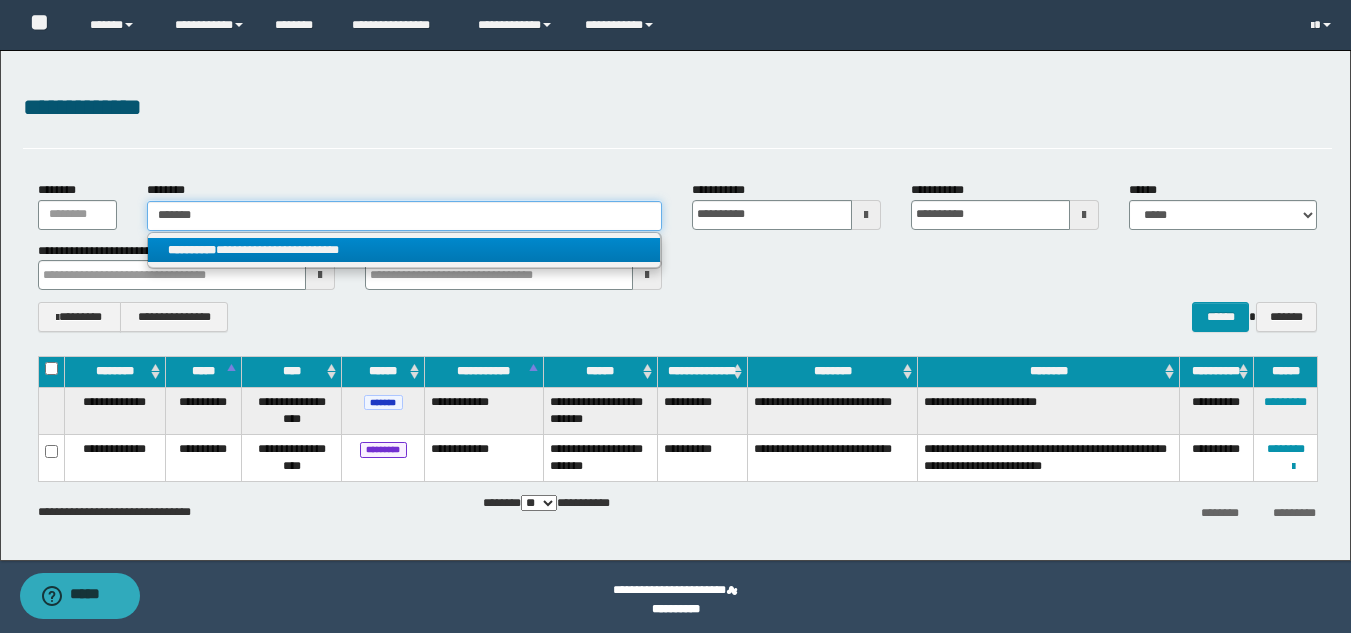 type 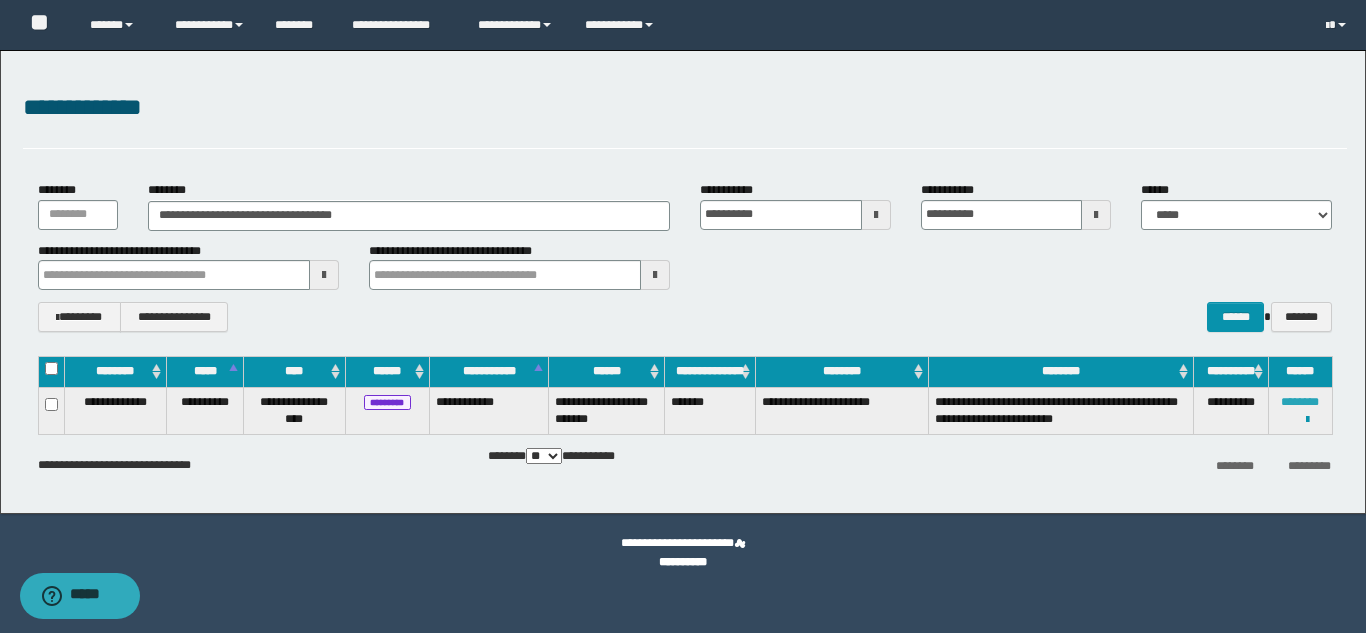 click on "********" at bounding box center (1300, 402) 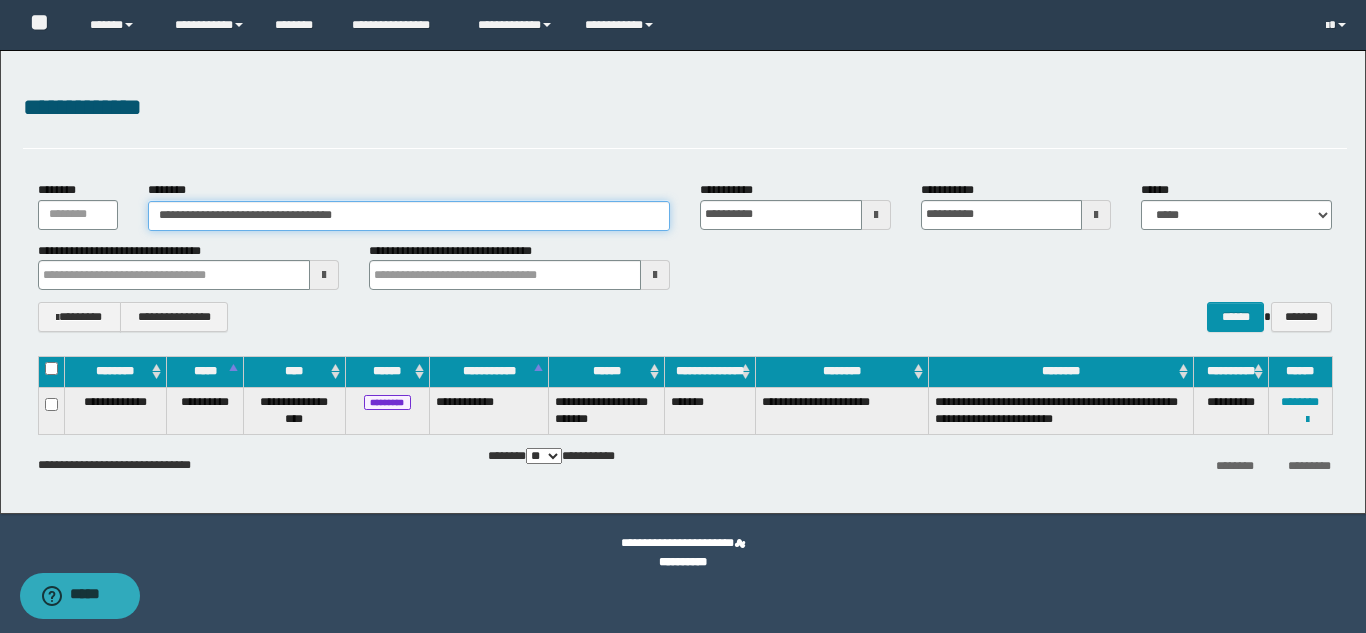 click on "**********" at bounding box center [409, 216] 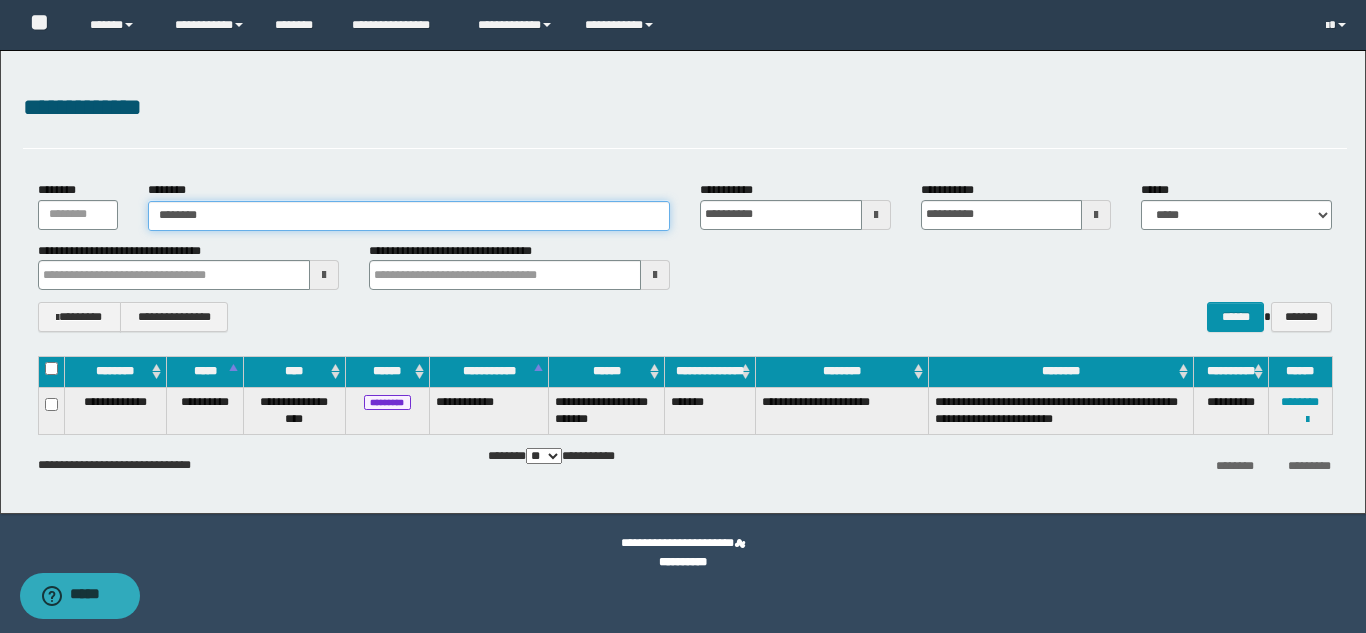 type on "********" 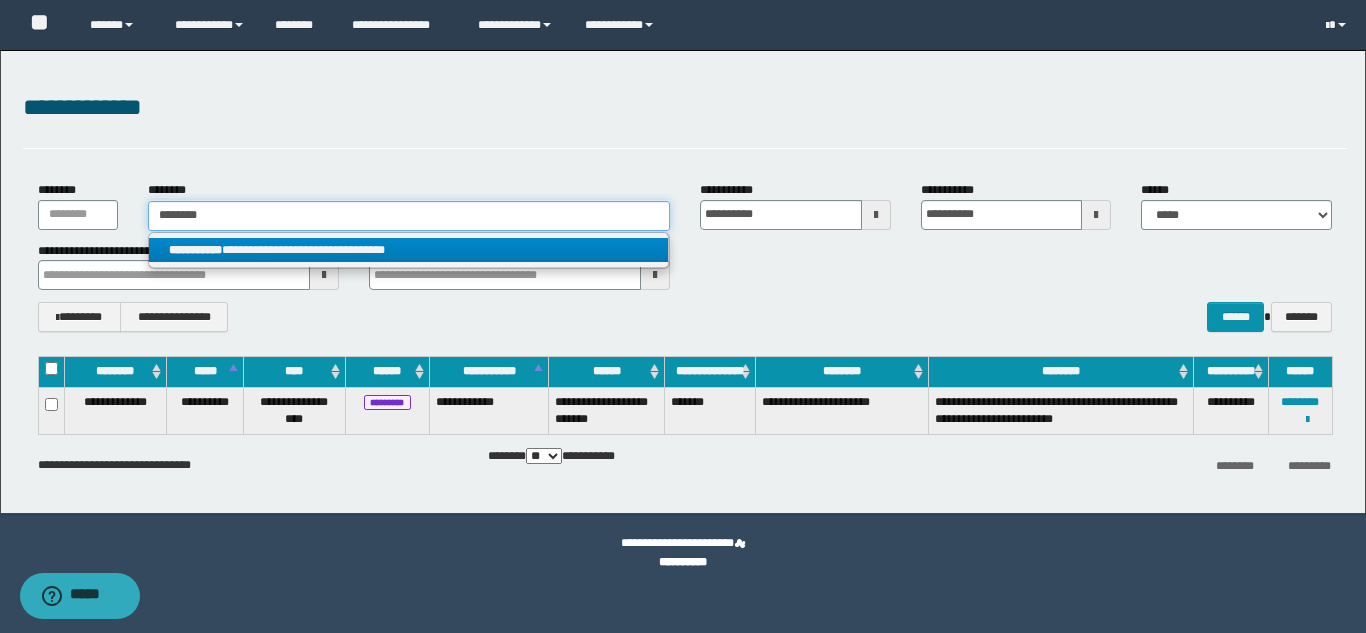 type on "********" 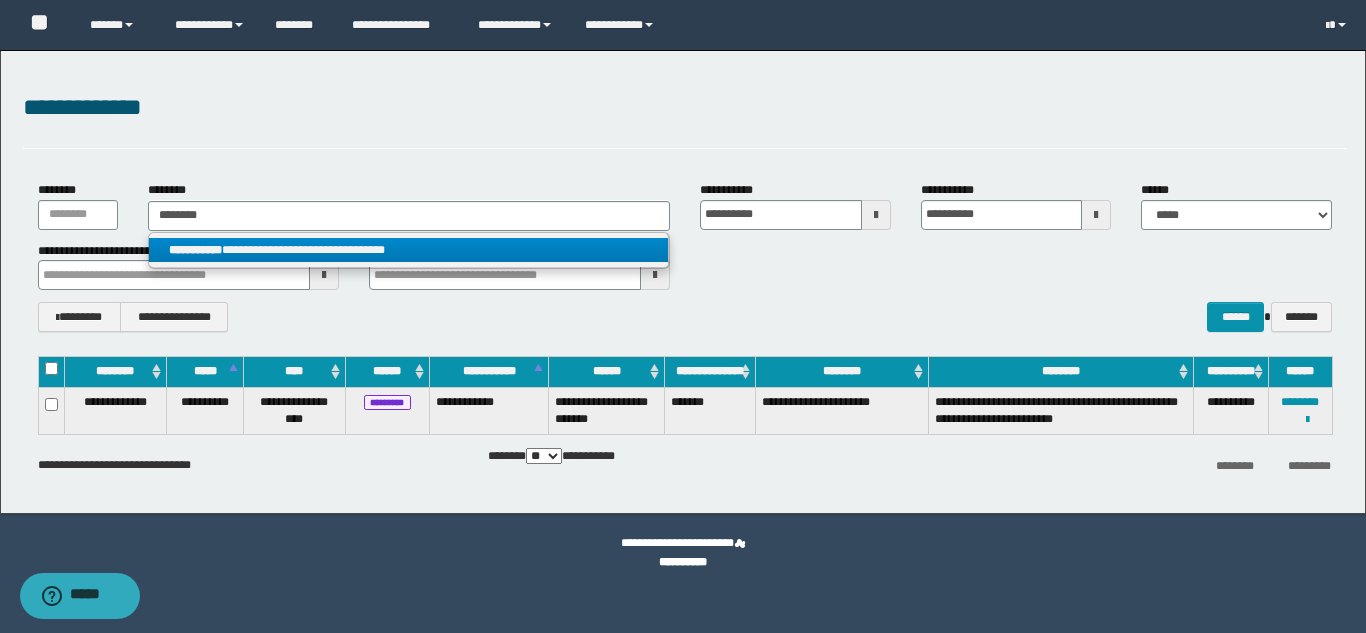 click on "**********" at bounding box center (408, 250) 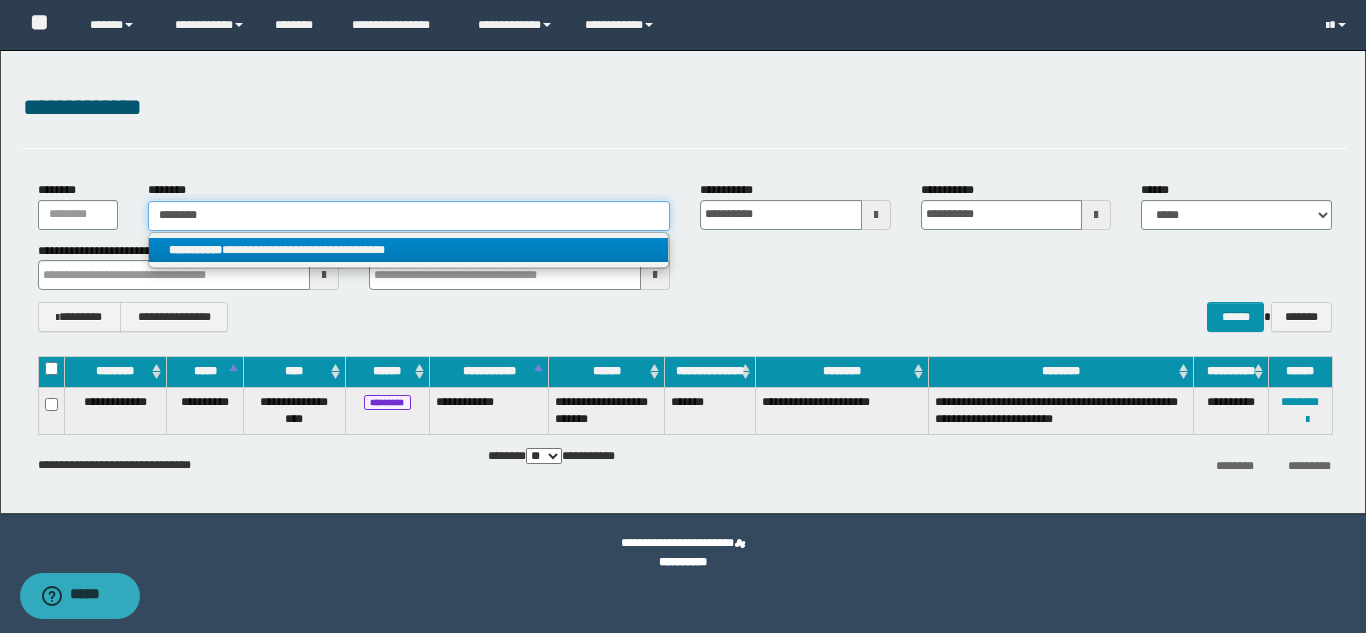 type 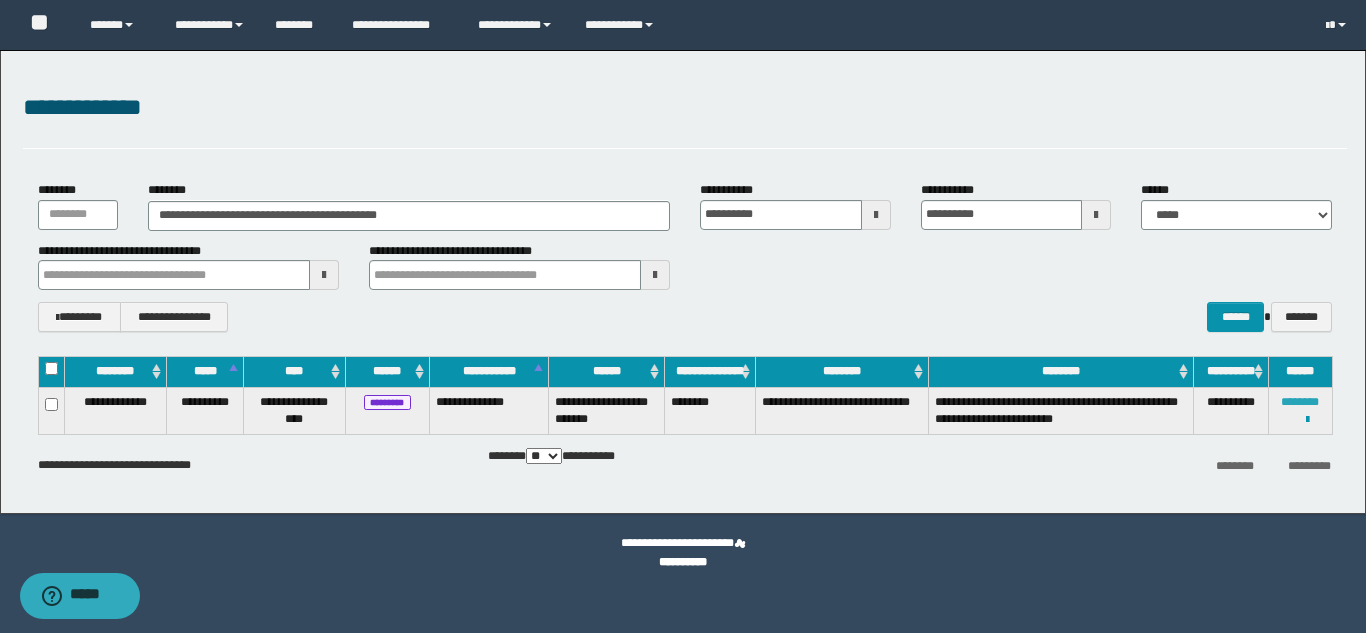 click on "********" at bounding box center [1300, 402] 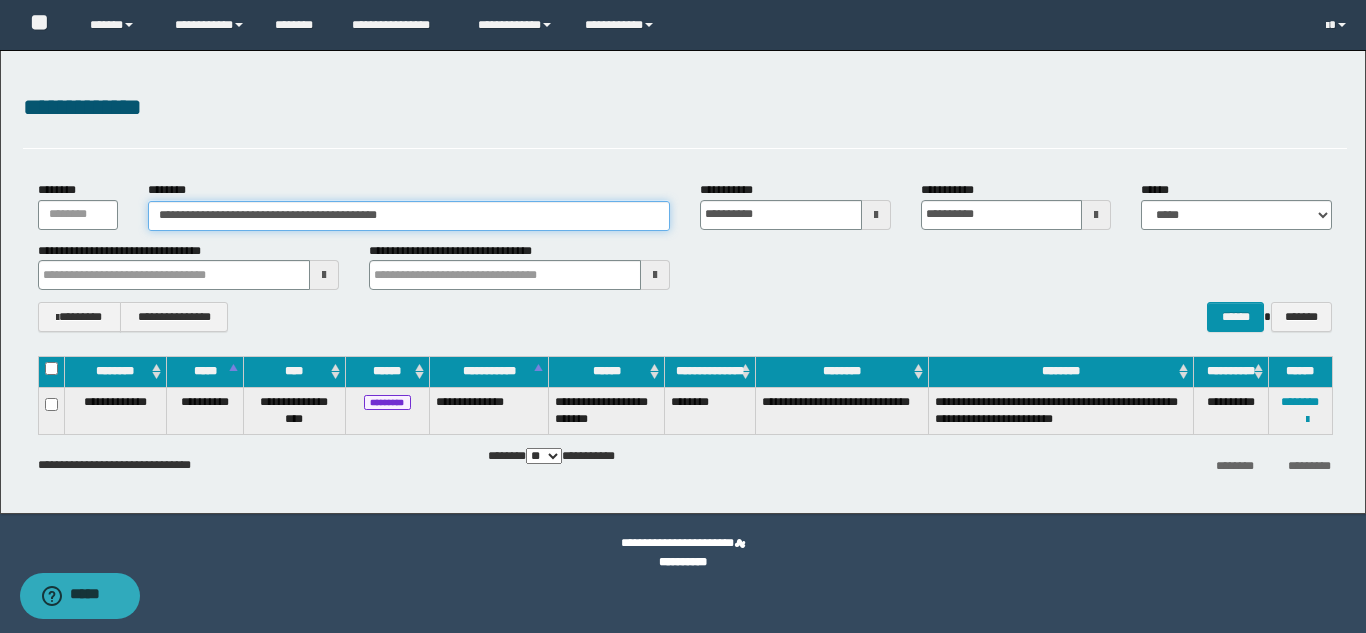 click on "**********" at bounding box center (409, 216) 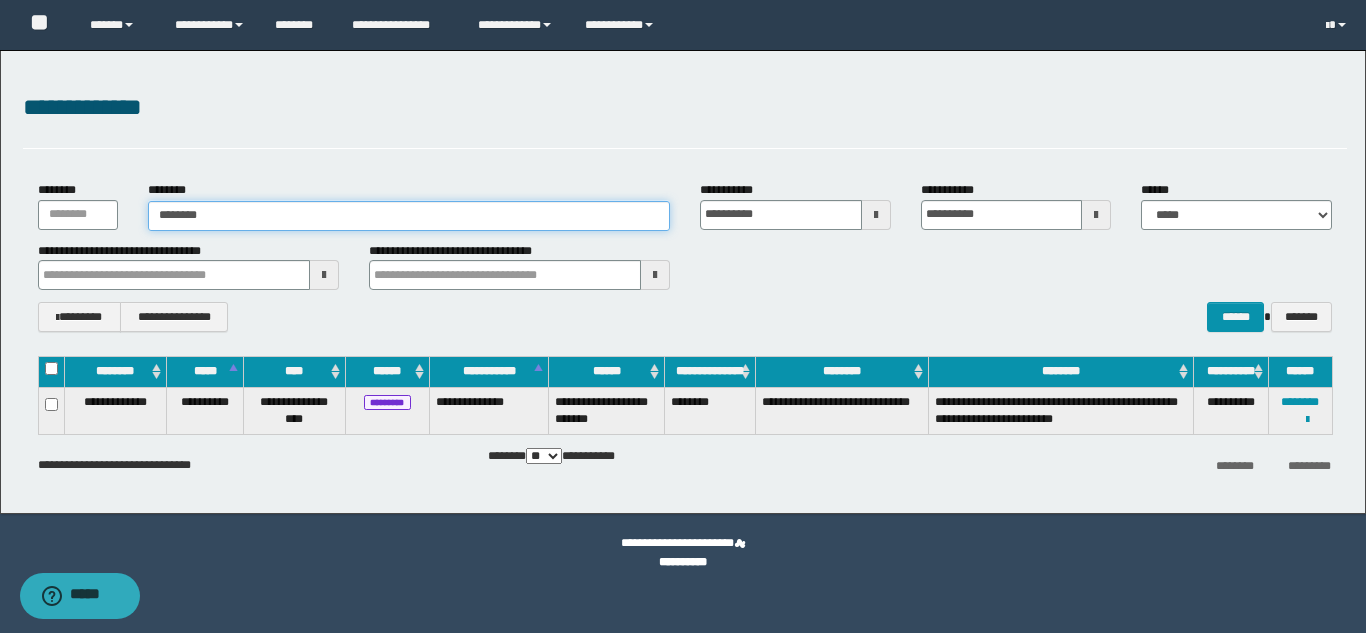 type on "********" 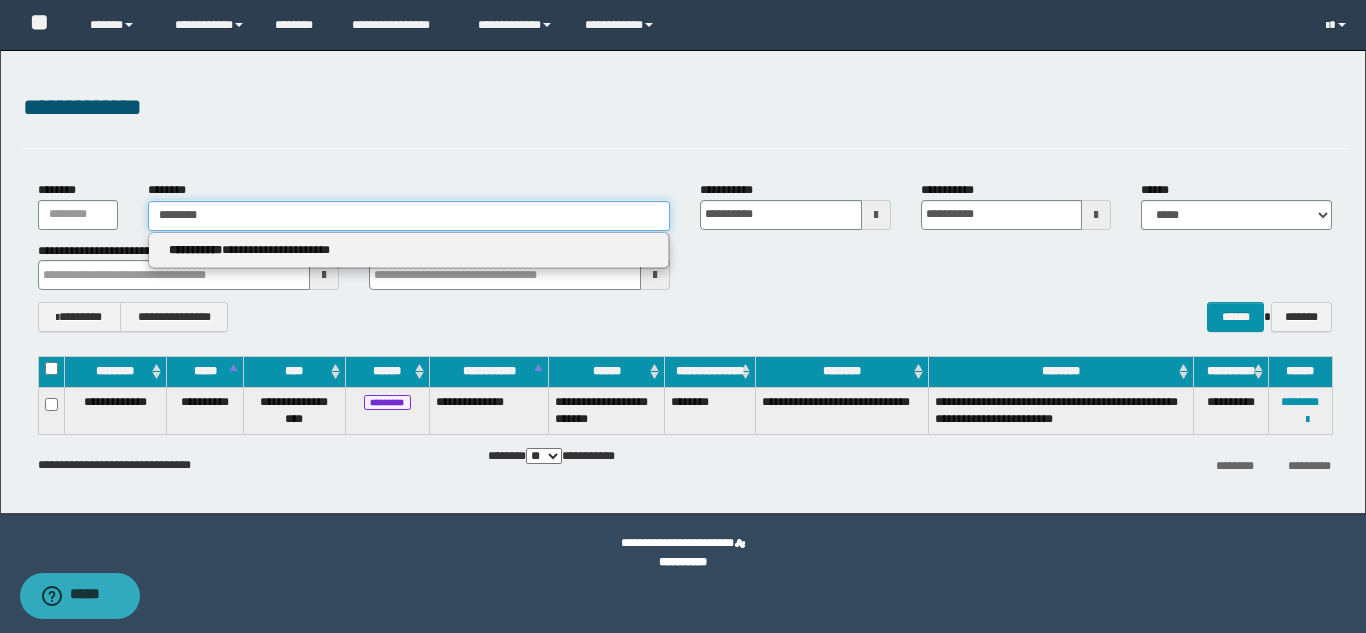 type on "********" 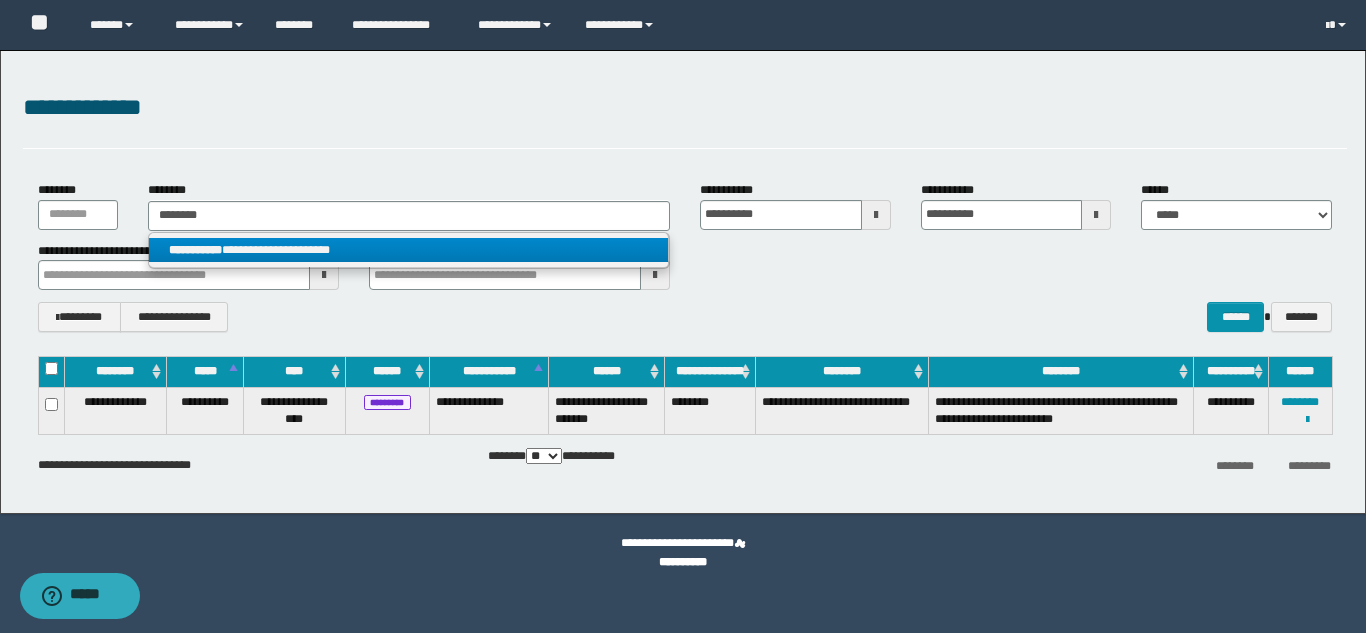 click on "**********" at bounding box center [408, 250] 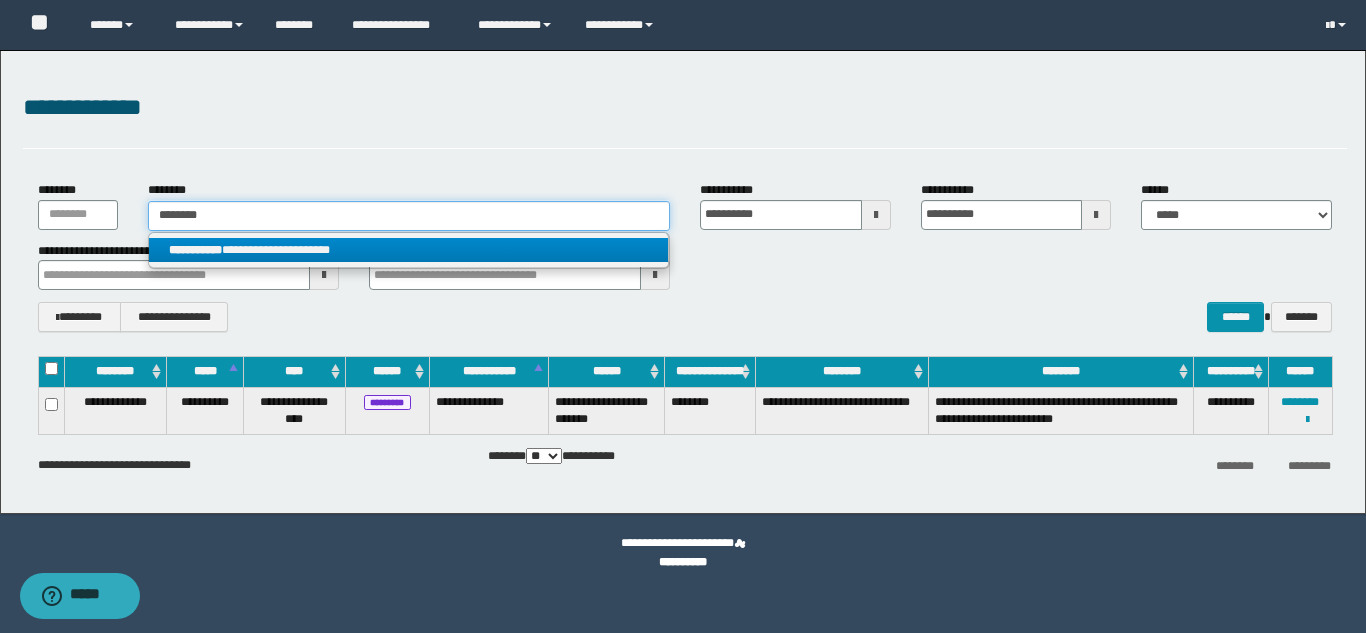 type 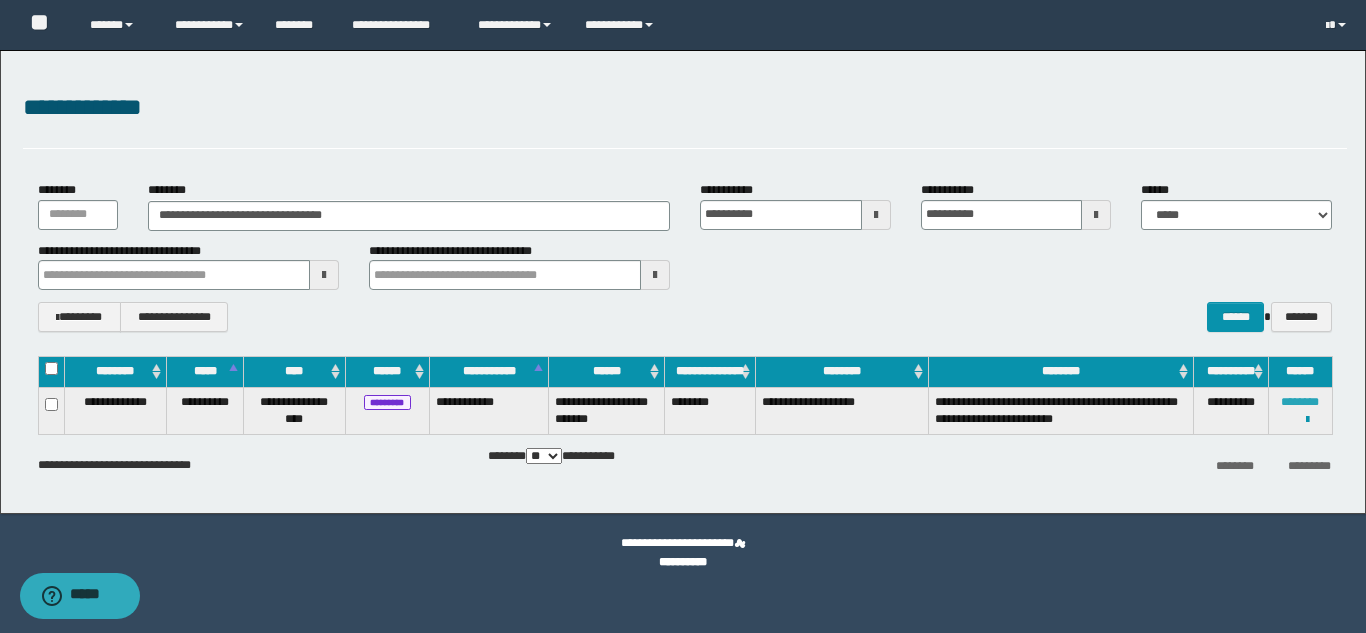 click on "********" at bounding box center (1300, 402) 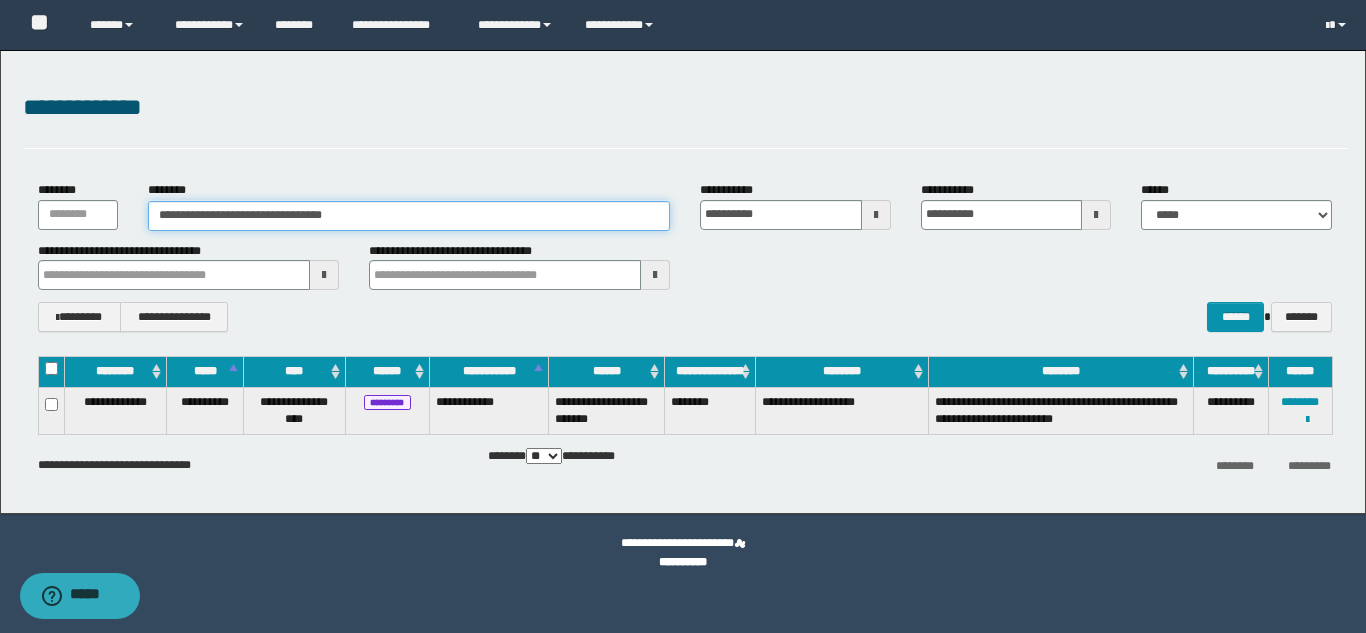 click on "**********" at bounding box center [409, 216] 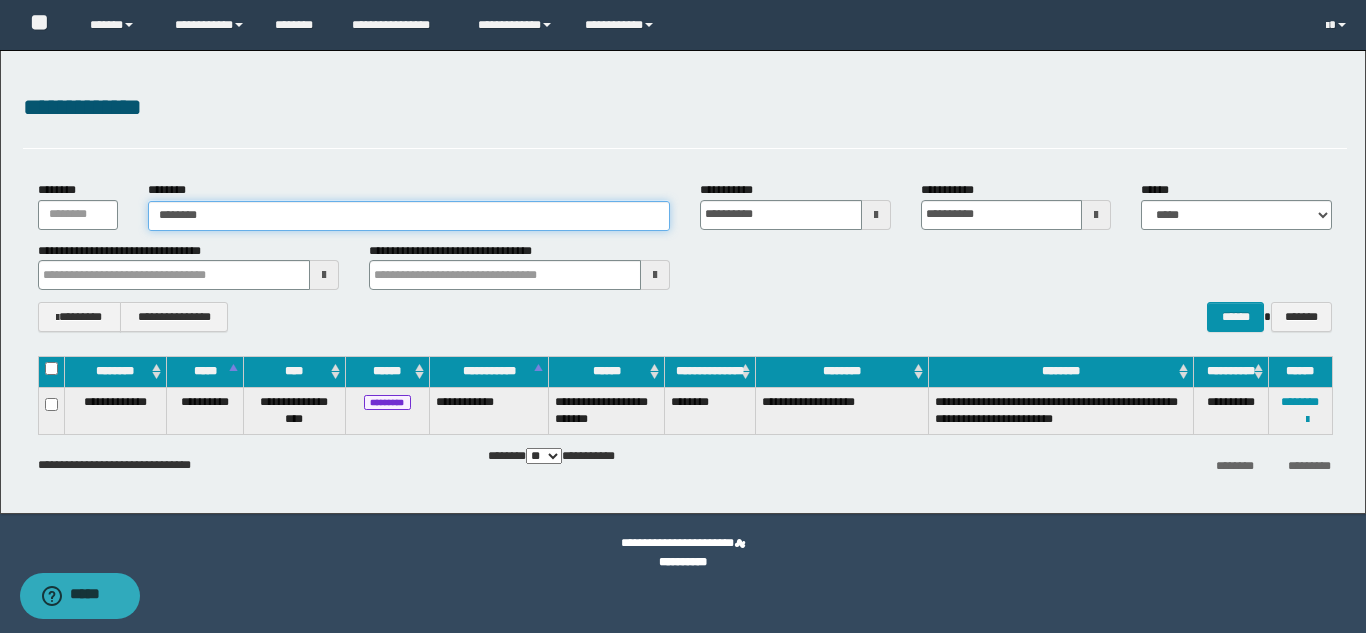 type on "********" 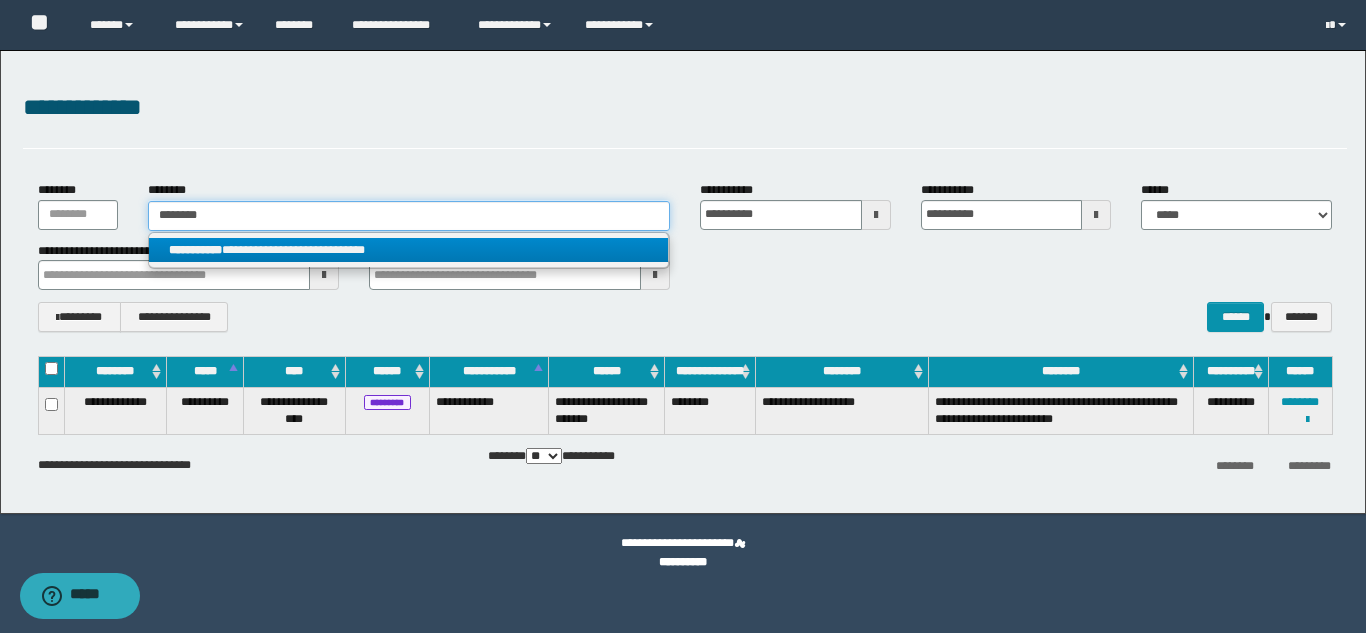 type on "********" 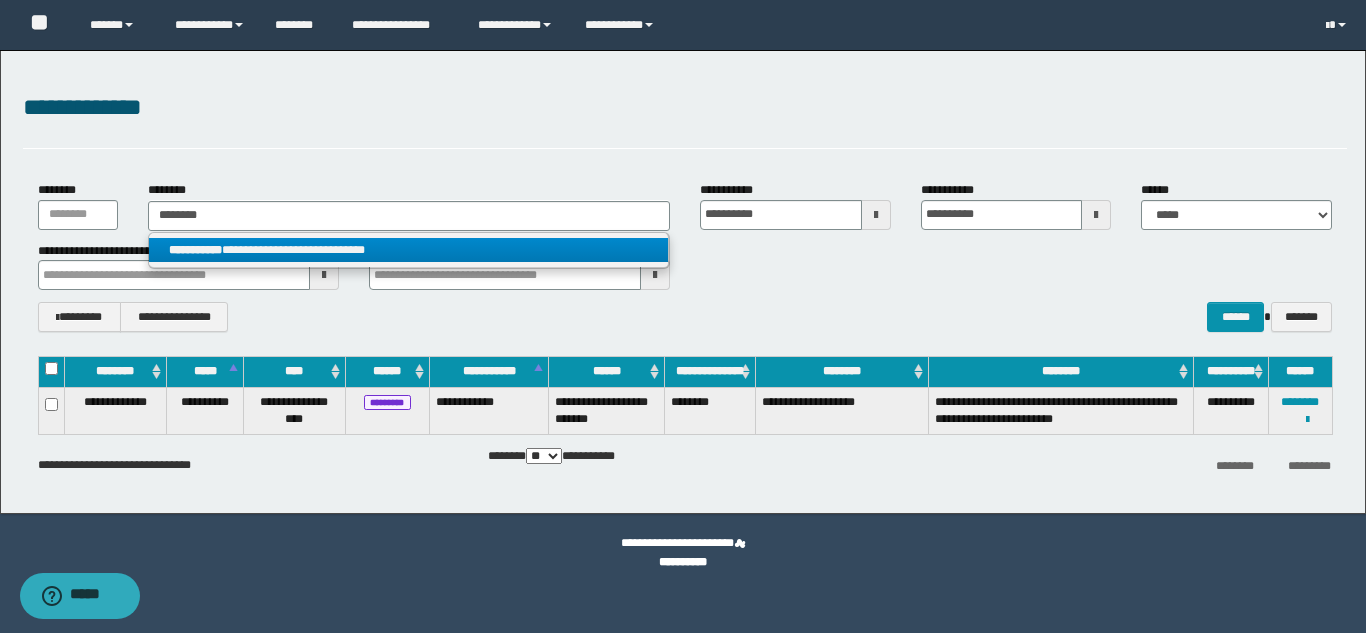 click on "**********" at bounding box center (408, 250) 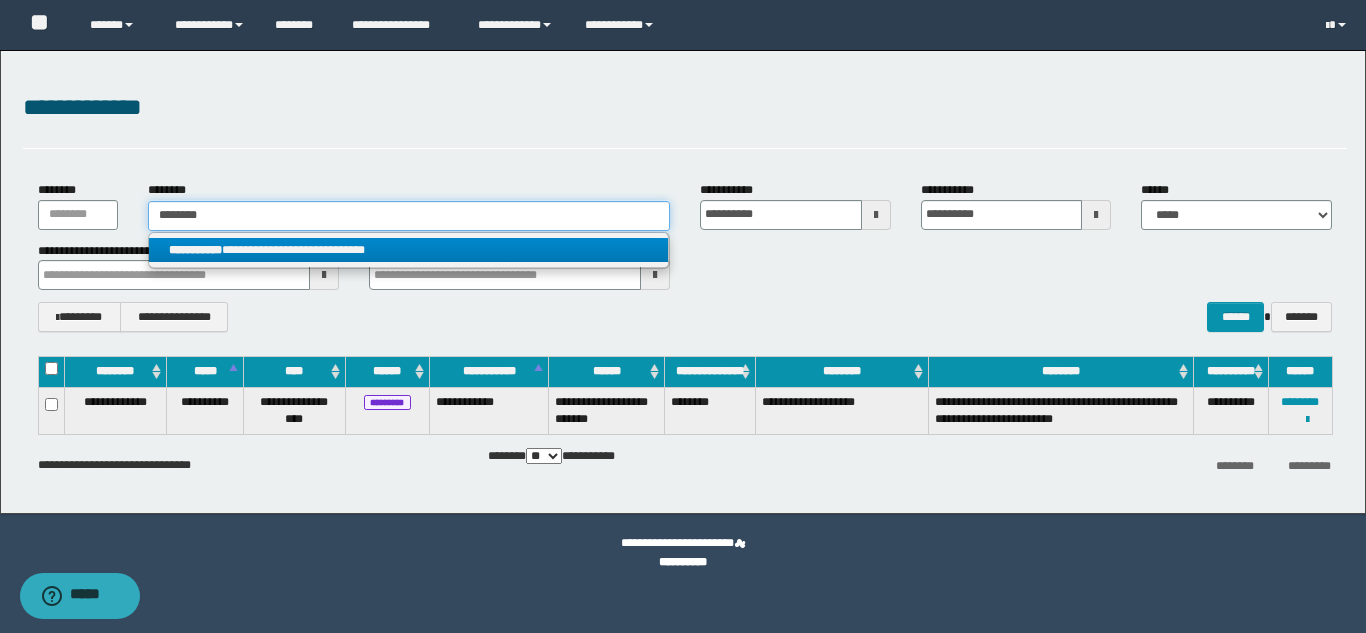 type 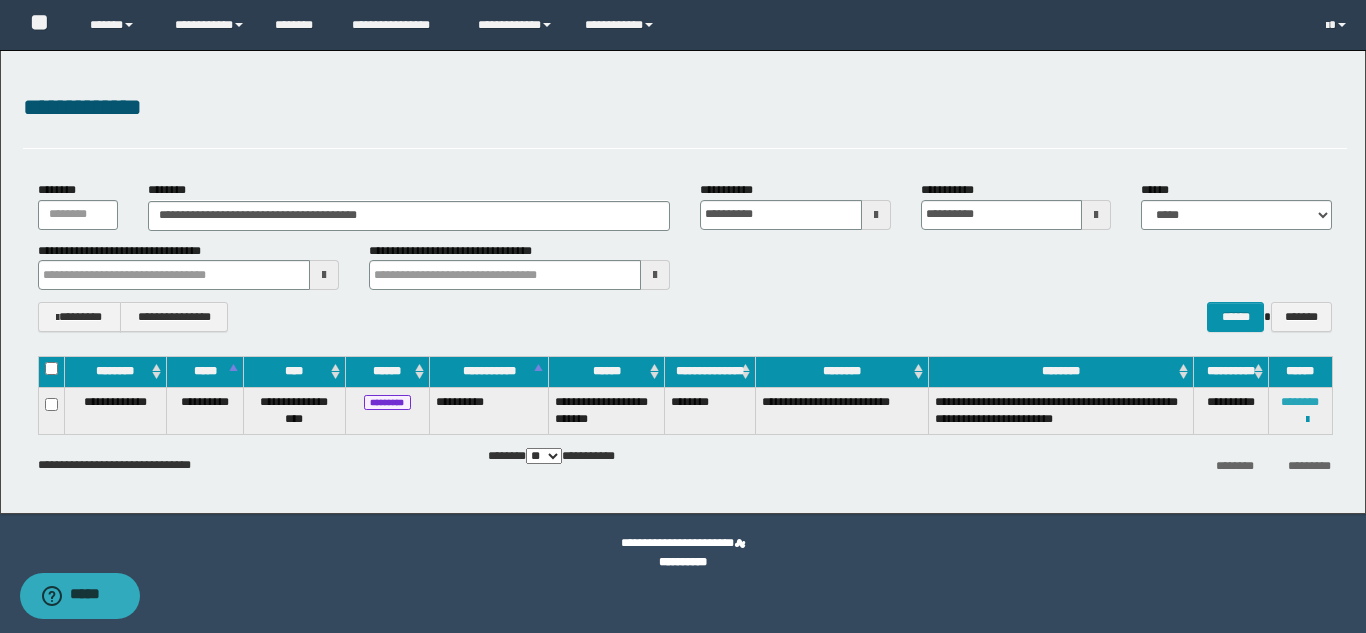 click on "********" at bounding box center (1300, 402) 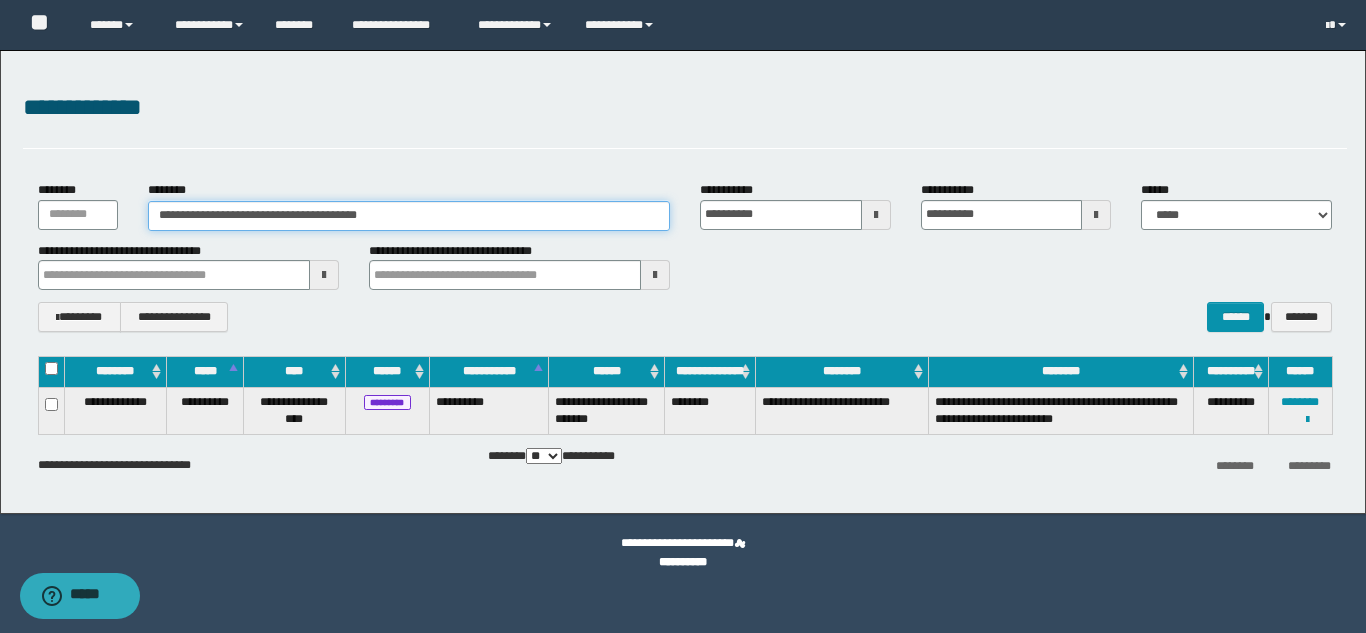 click on "**********" at bounding box center [409, 216] 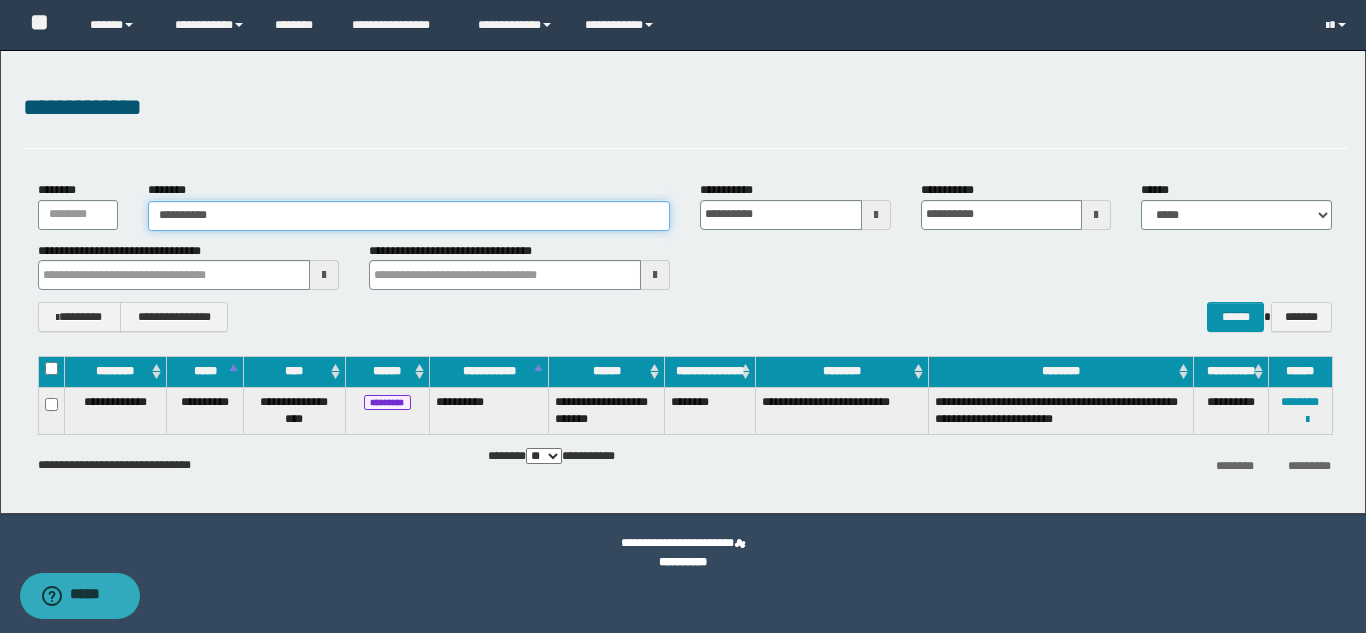 type on "**********" 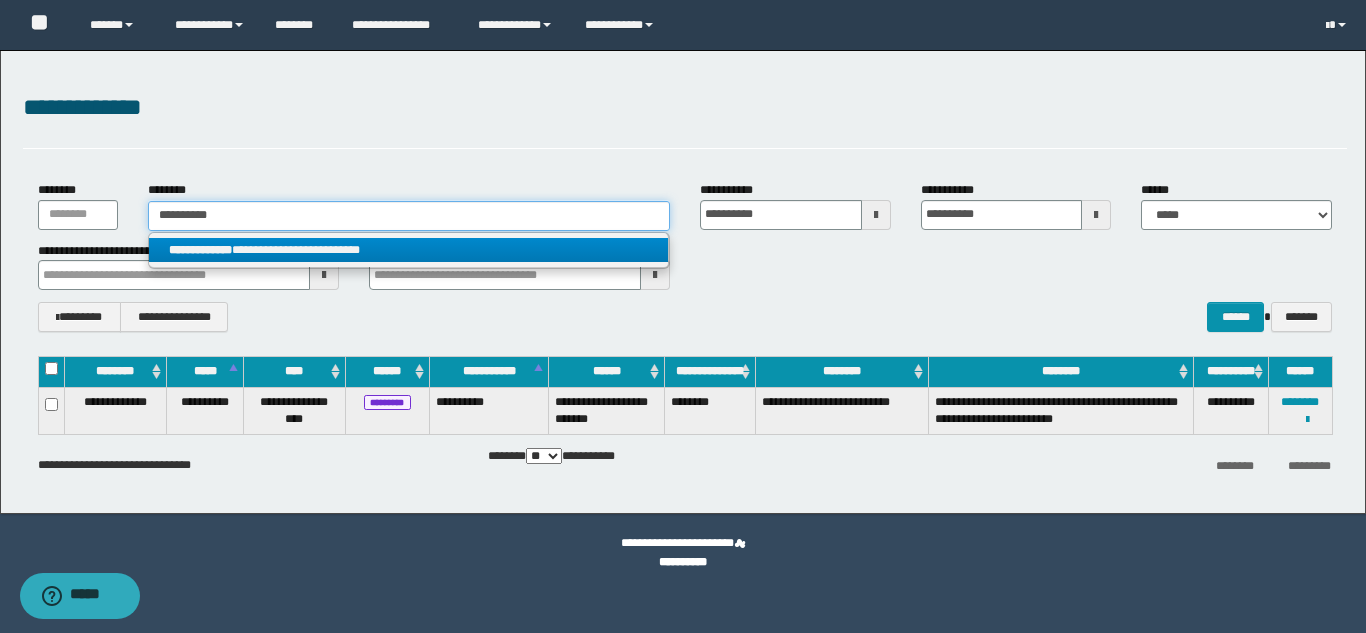 type on "**********" 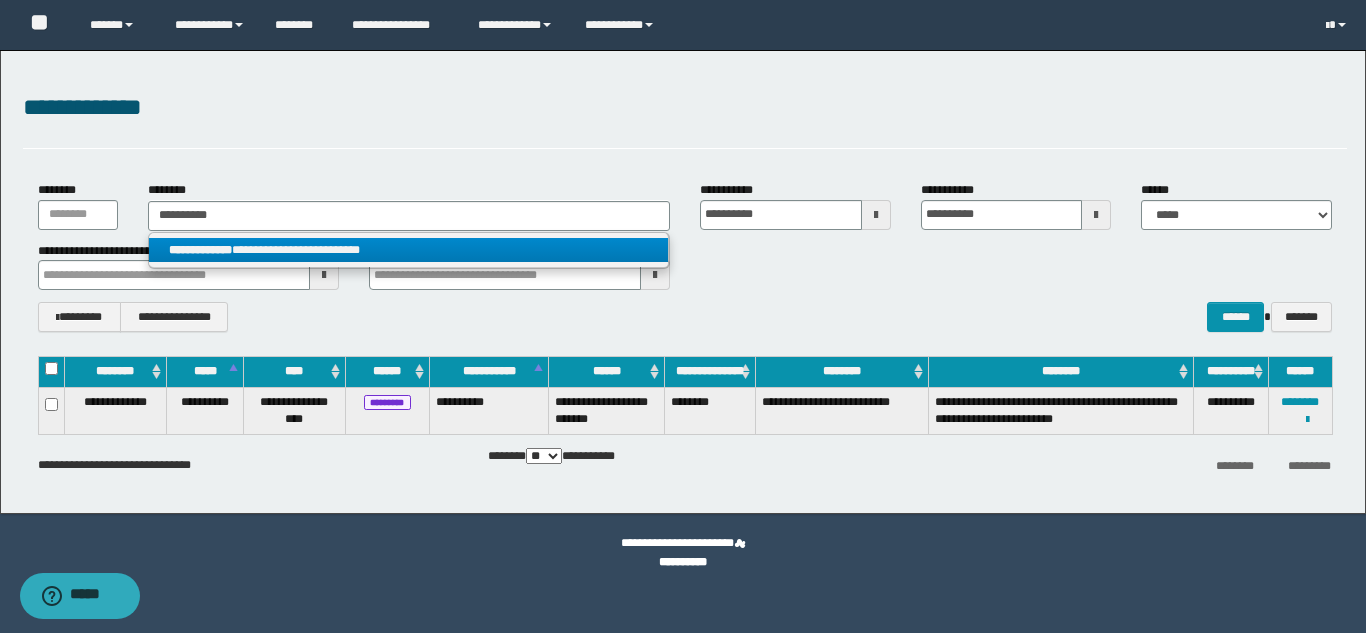 click on "**********" at bounding box center (408, 250) 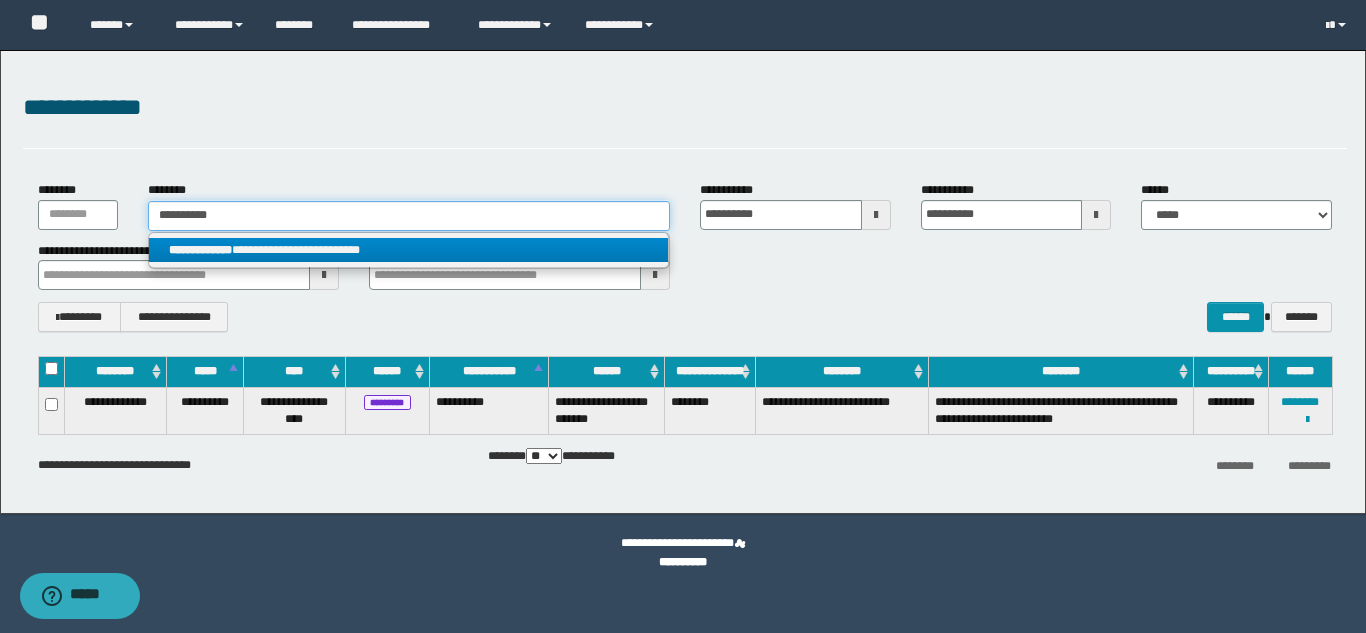 type 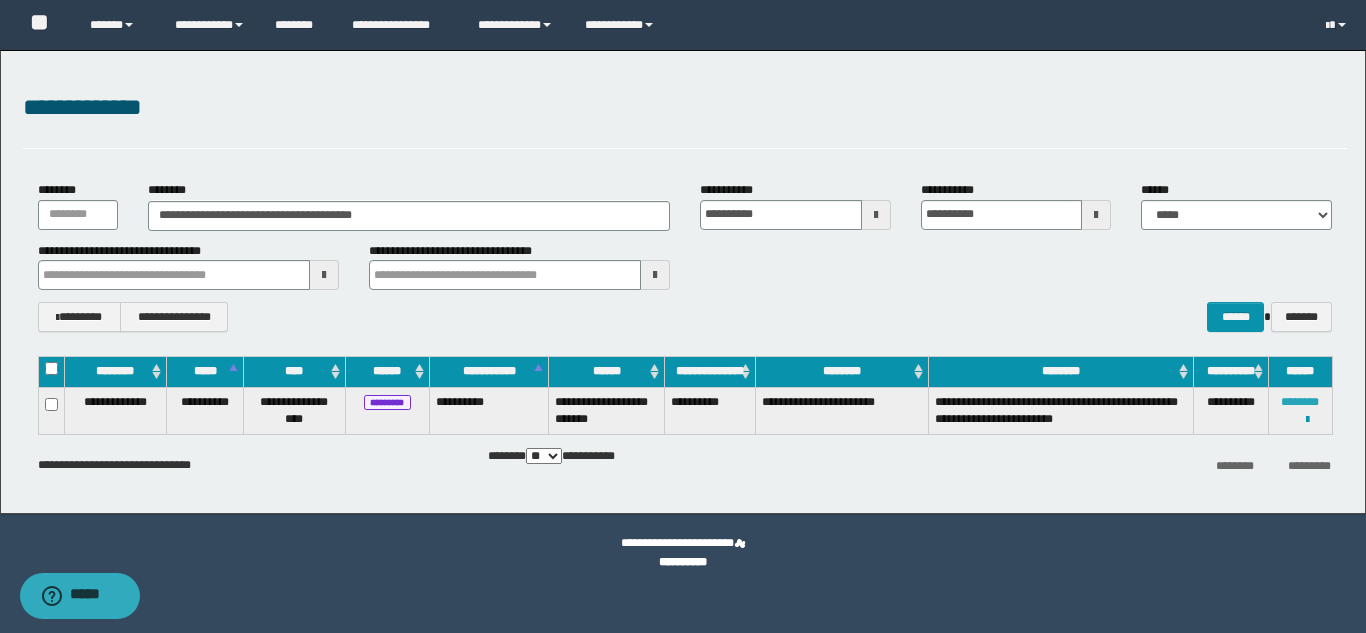 click on "********" at bounding box center [1300, 402] 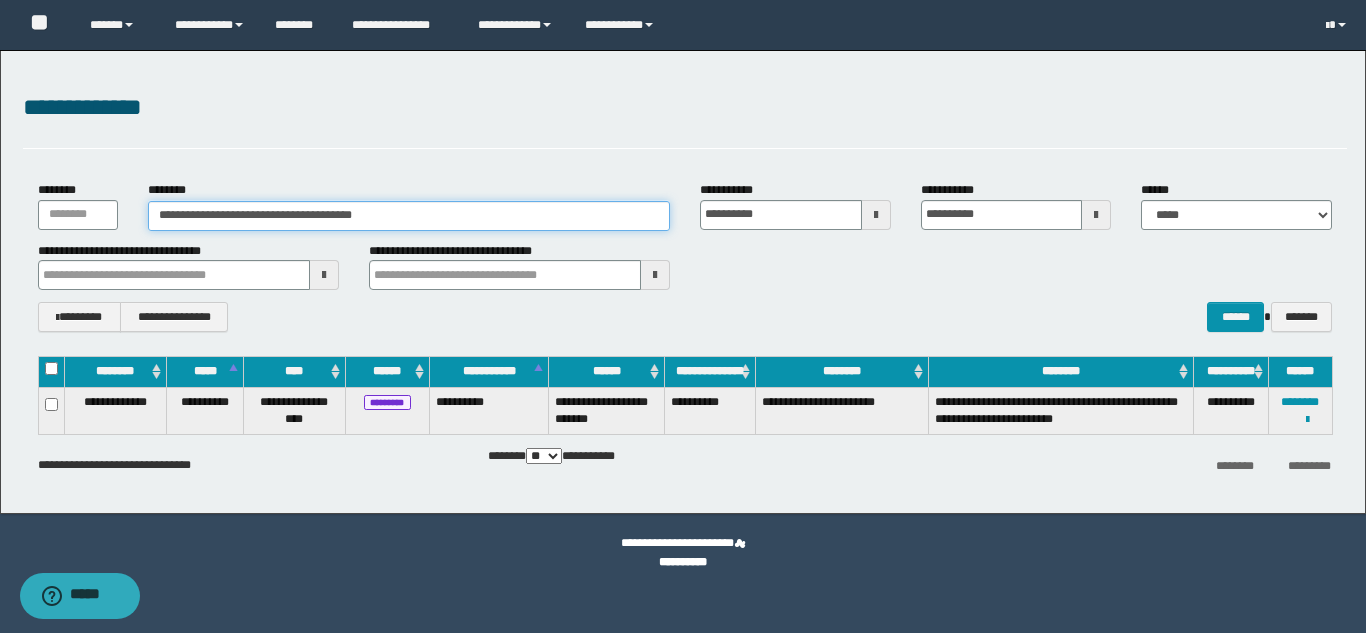 click on "**********" at bounding box center [409, 216] 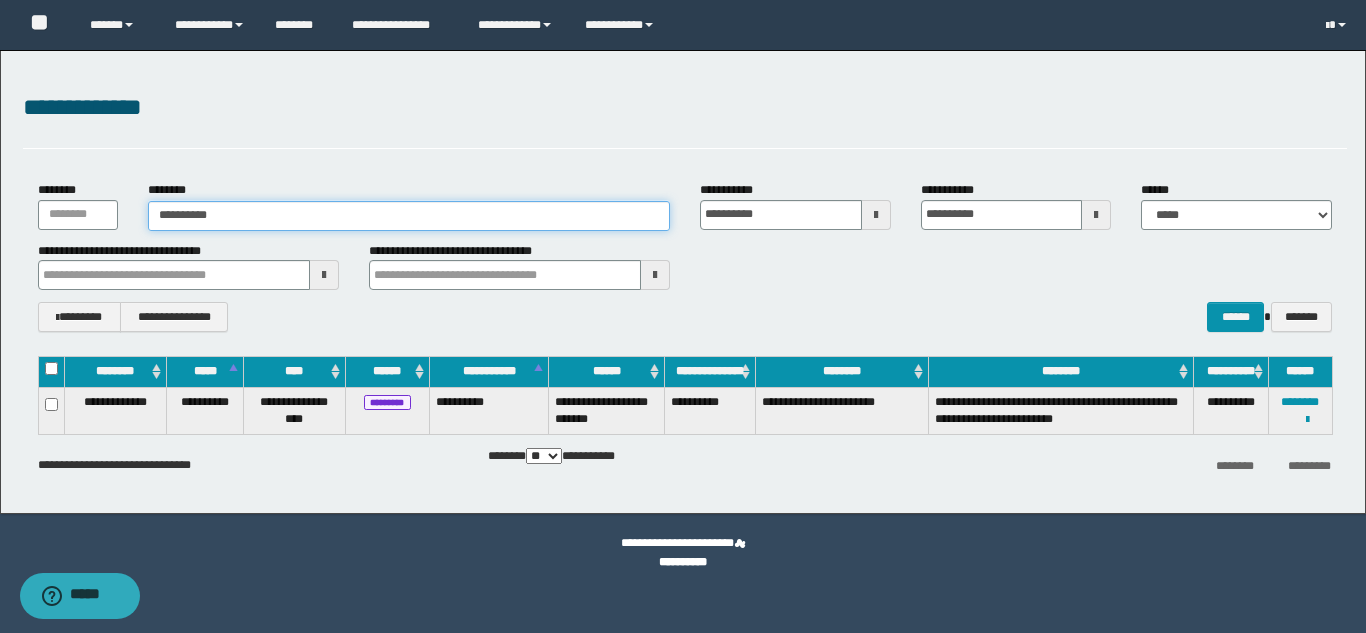 type on "**********" 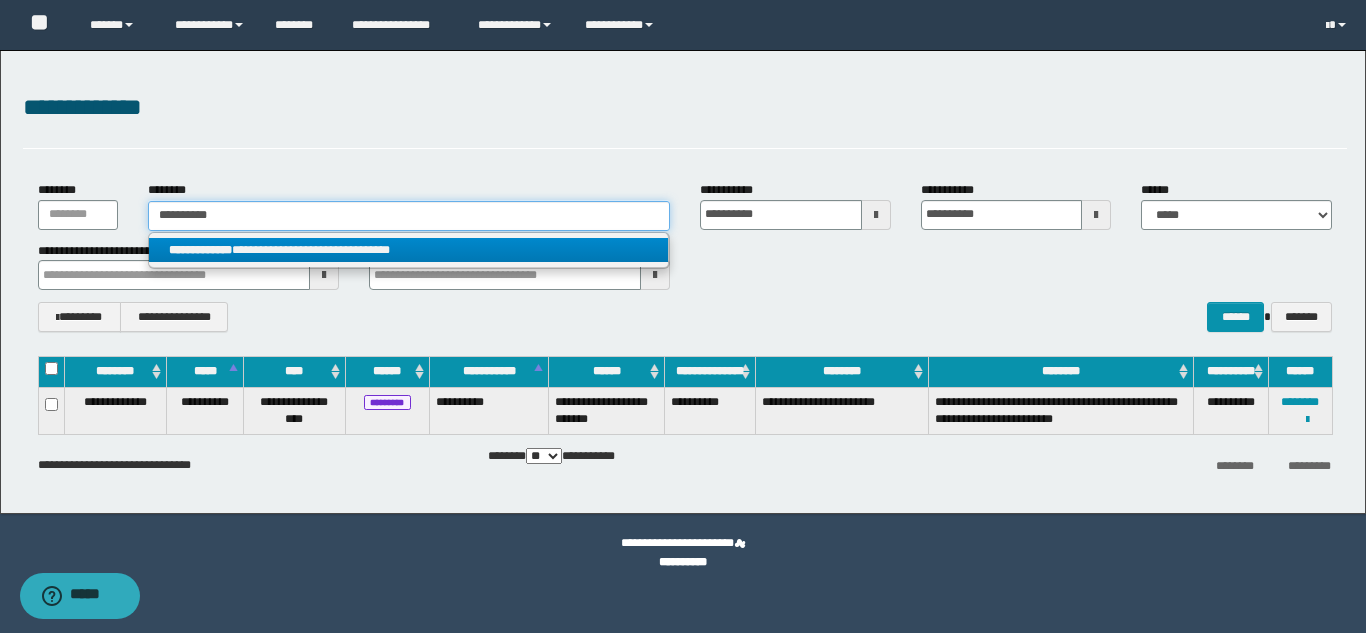 type on "**********" 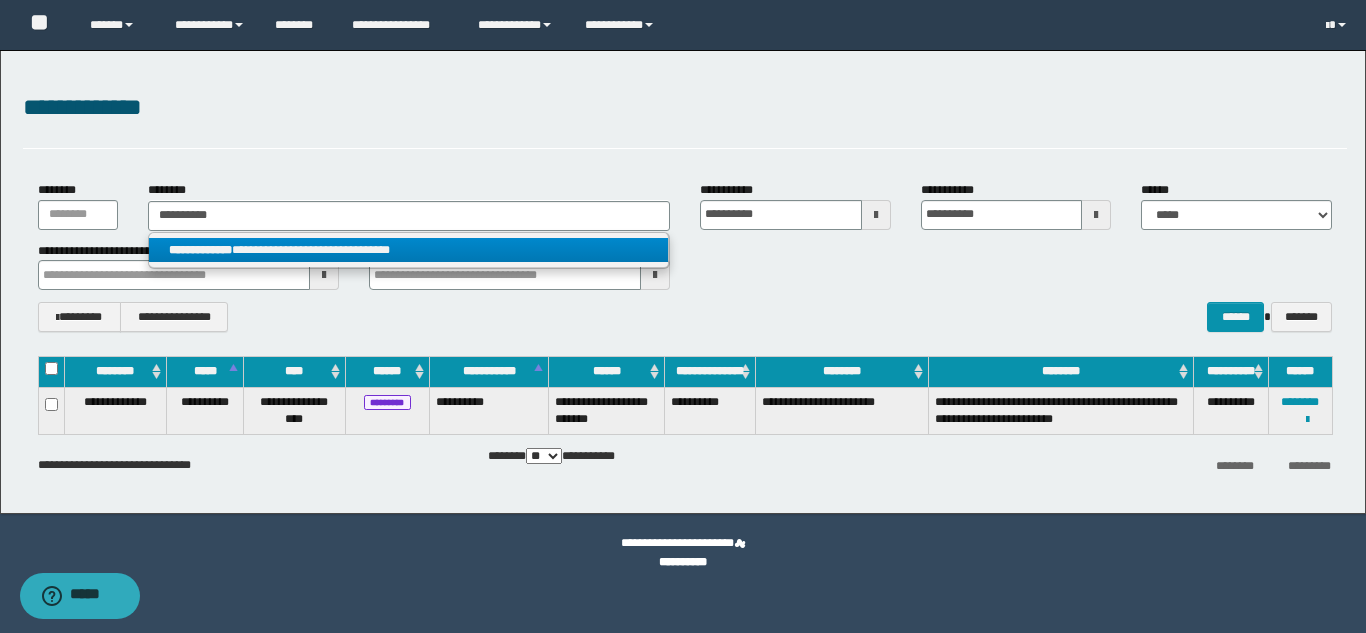 click on "**********" at bounding box center [408, 250] 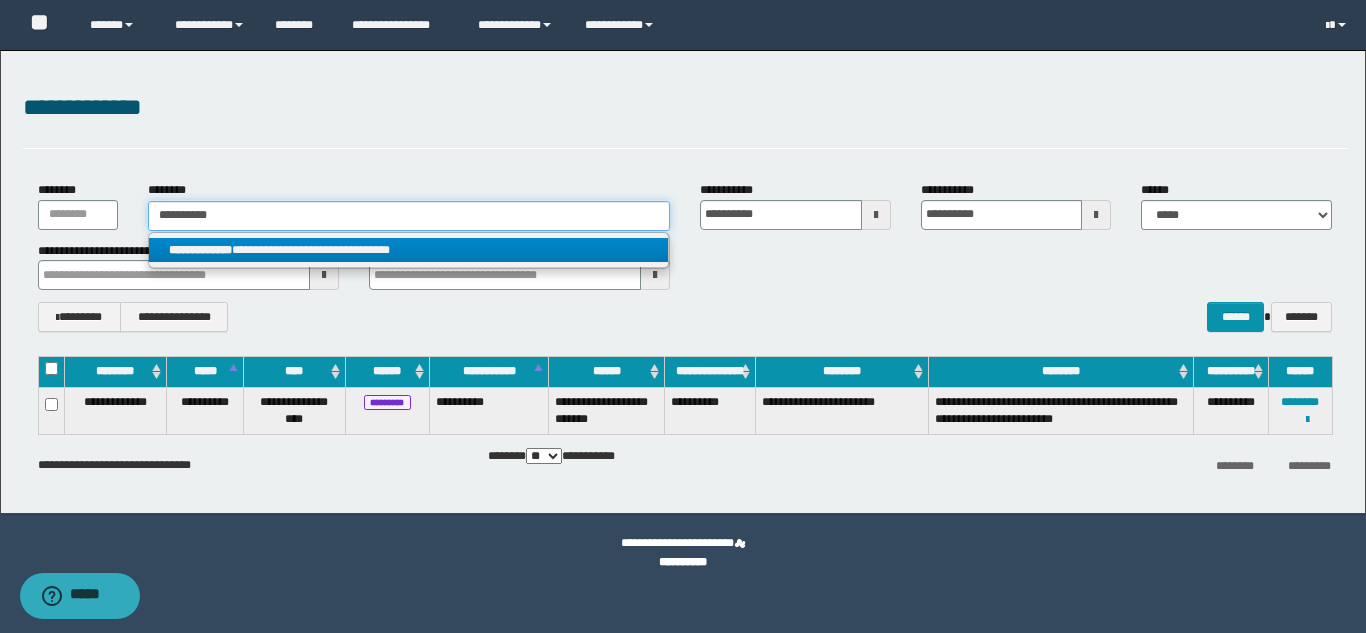 type 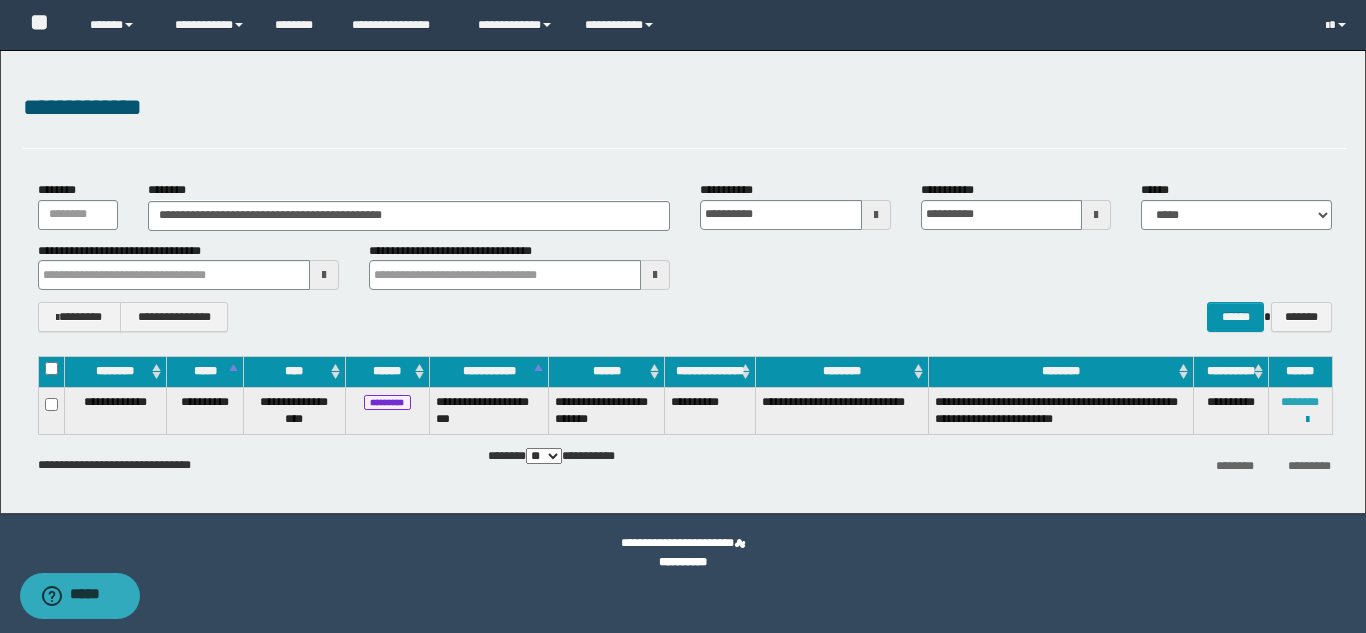 click on "********" at bounding box center [1300, 402] 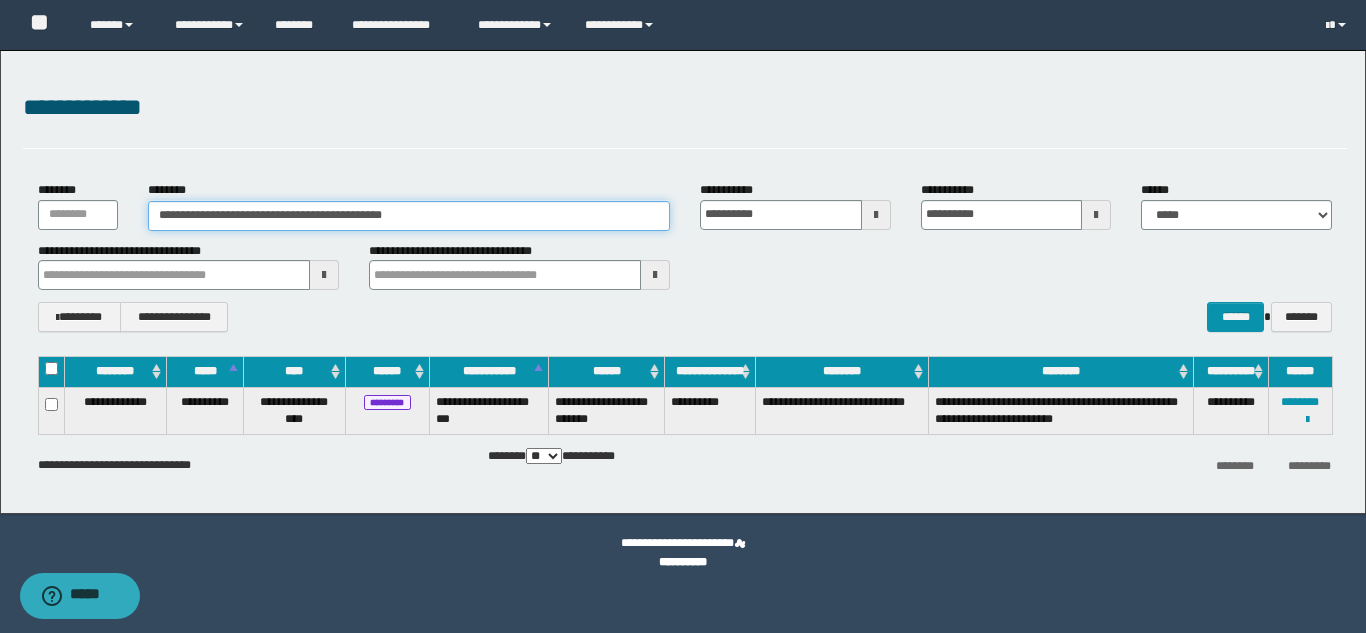 click on "**********" at bounding box center (409, 216) 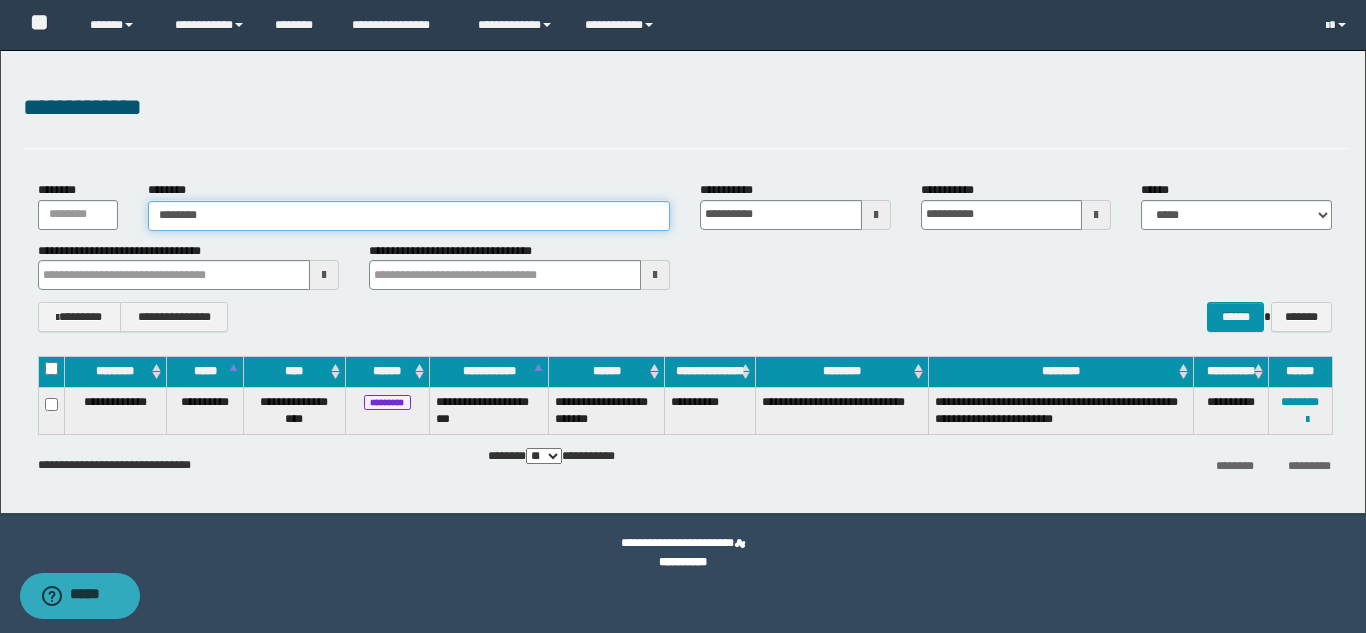 type on "********" 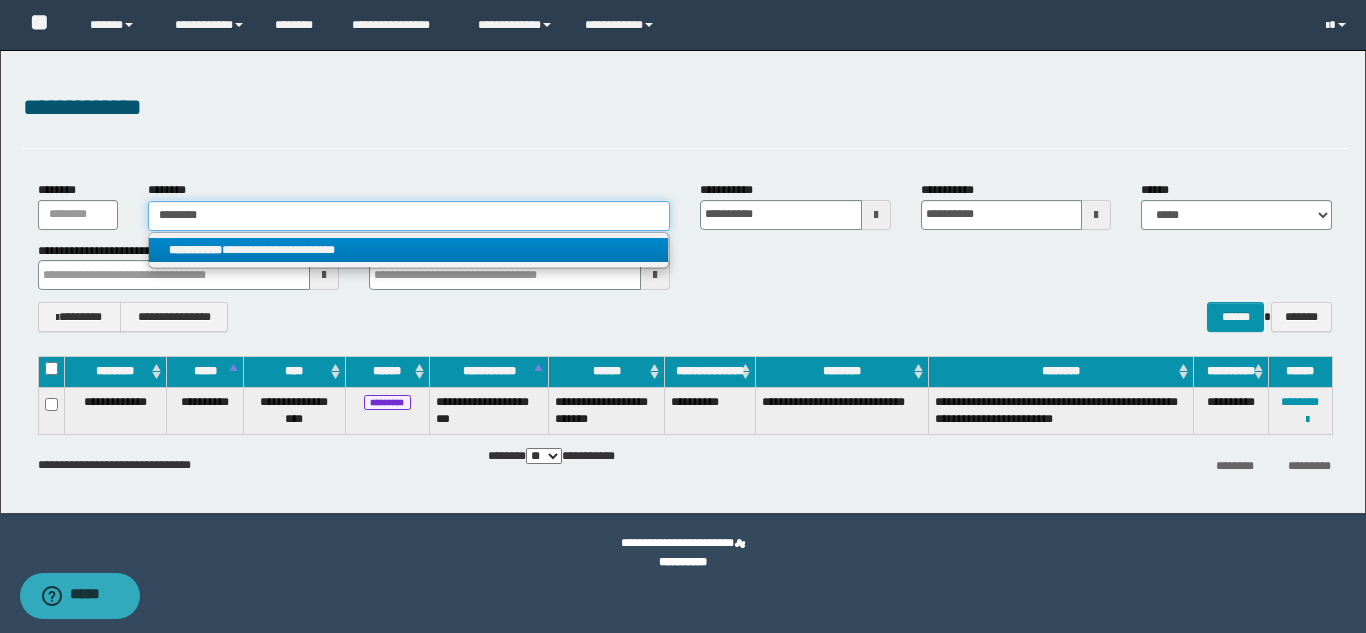 type on "********" 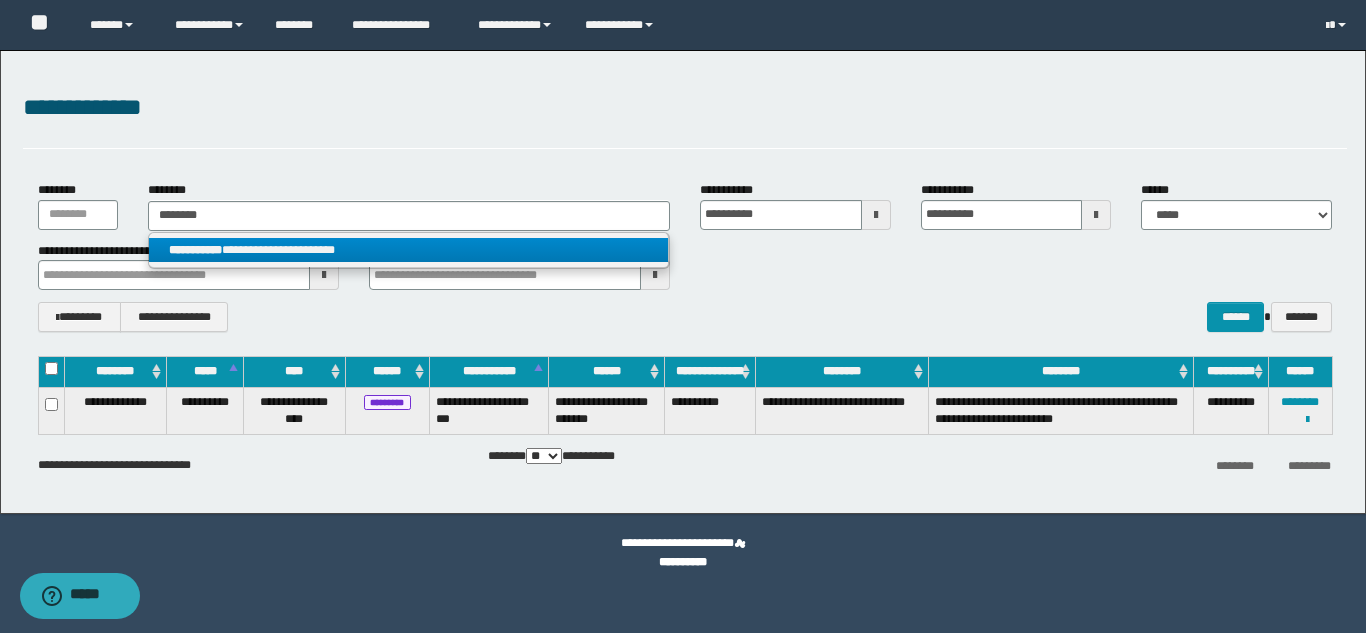 click on "**********" at bounding box center [408, 250] 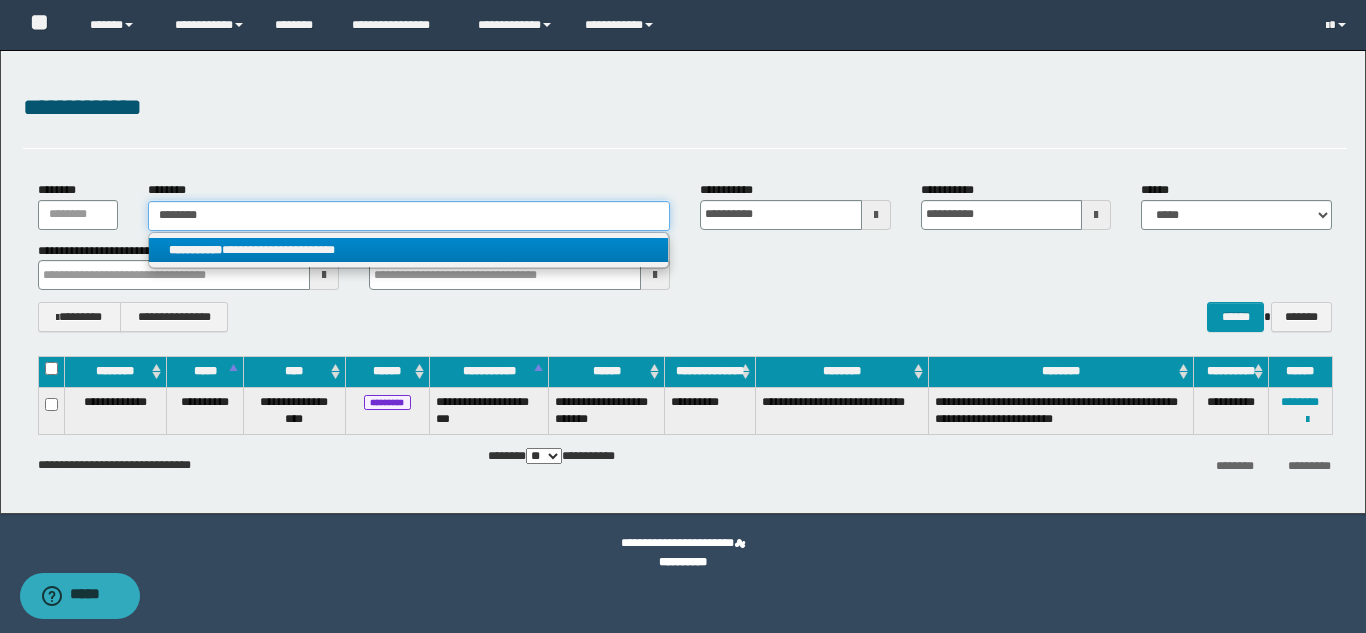 type 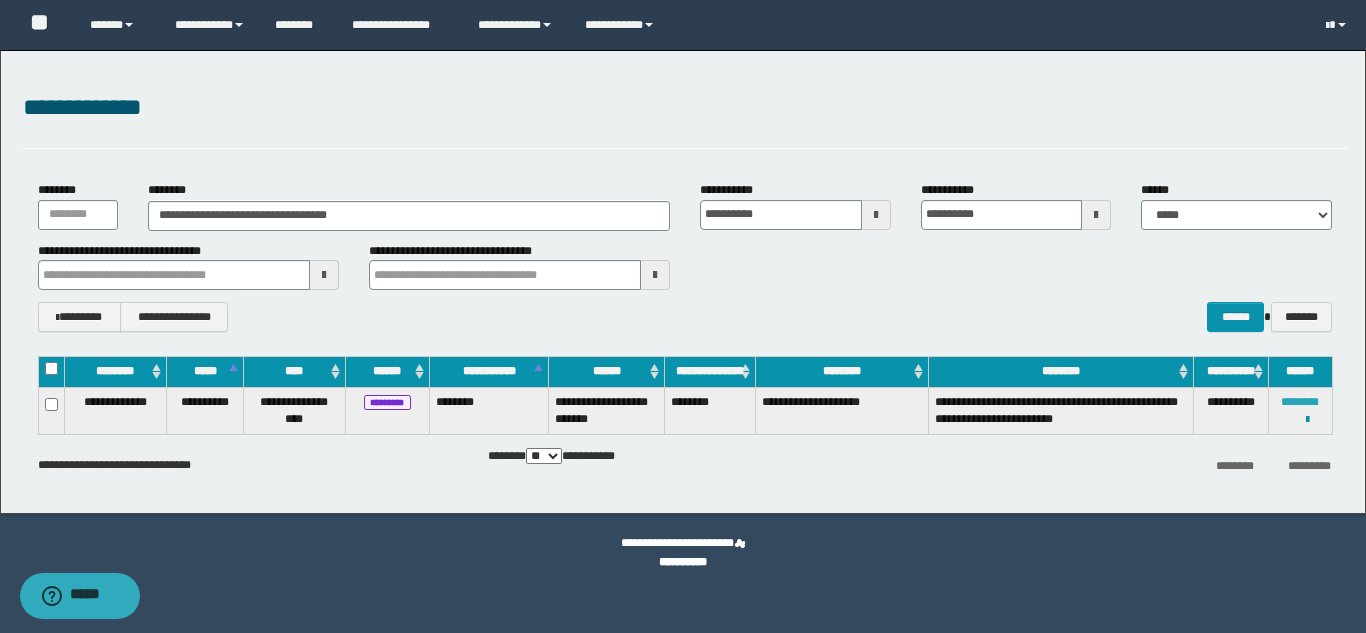 click on "********" at bounding box center [1300, 402] 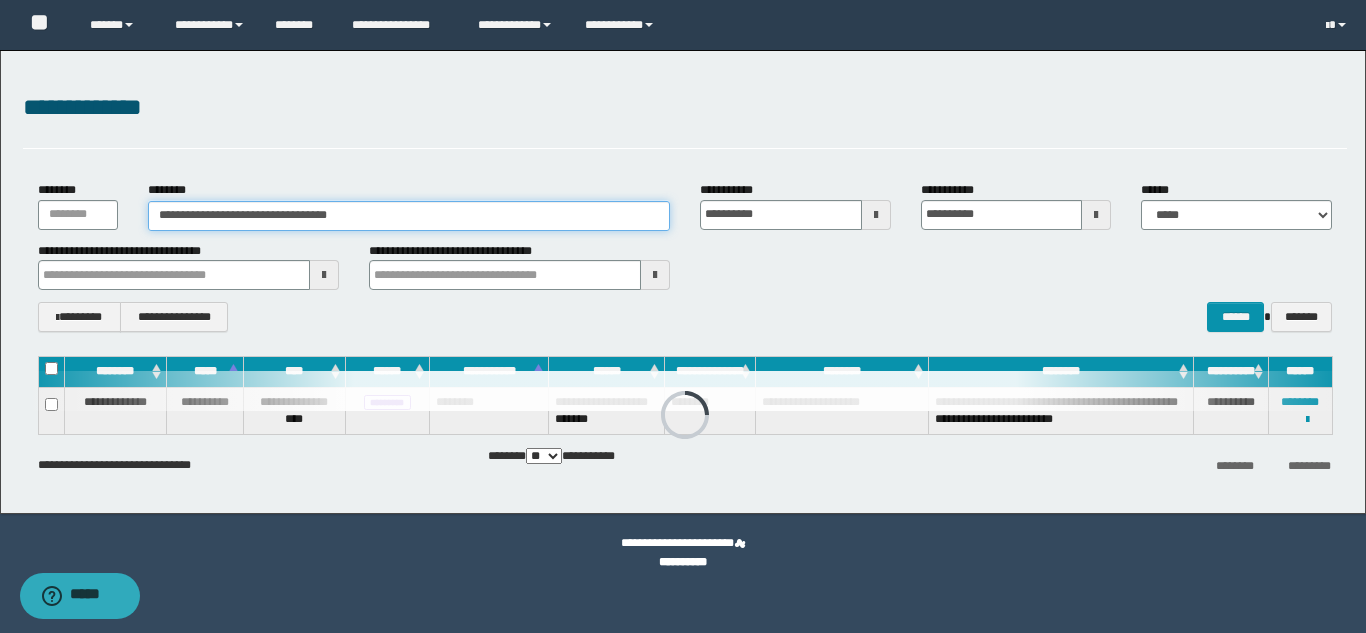click on "**********" at bounding box center [409, 216] 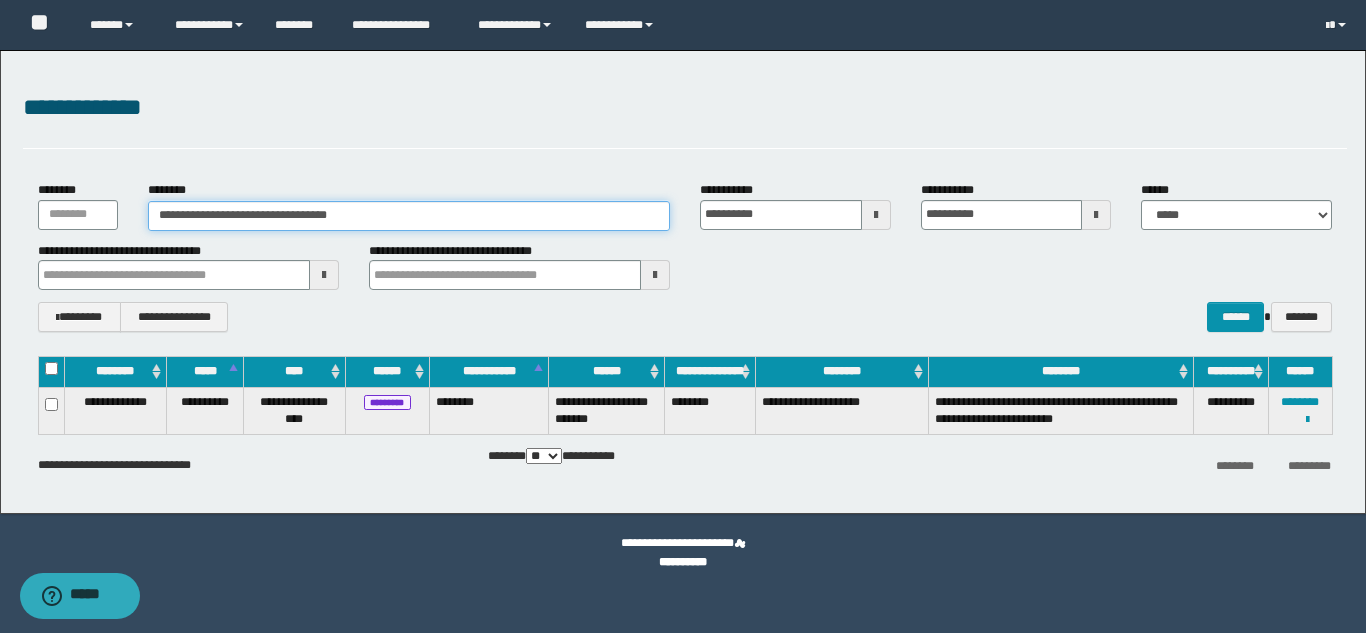 click on "**********" at bounding box center [409, 216] 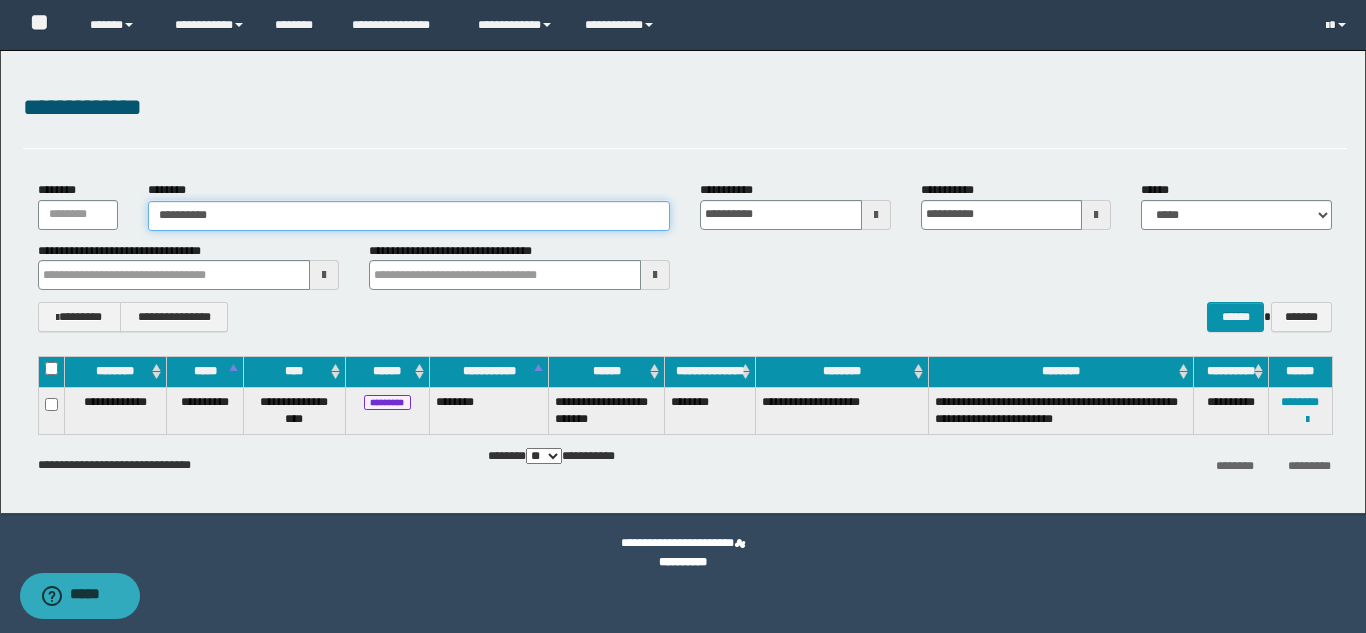 type on "**********" 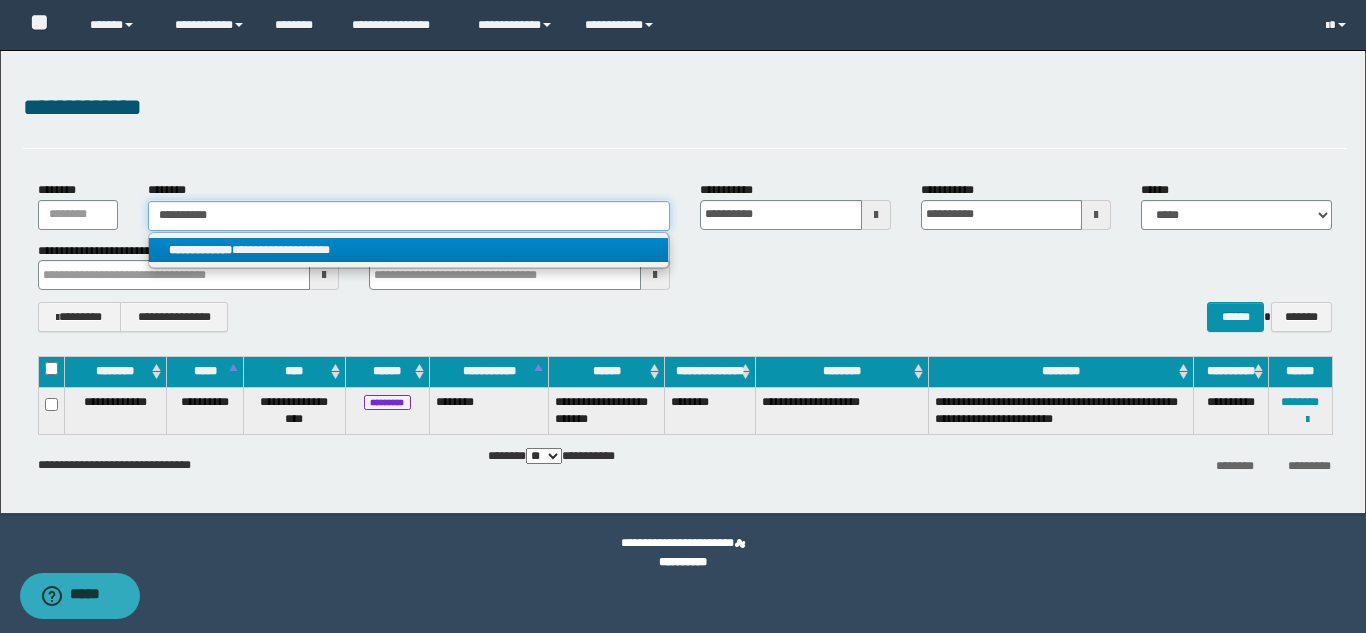 type on "**********" 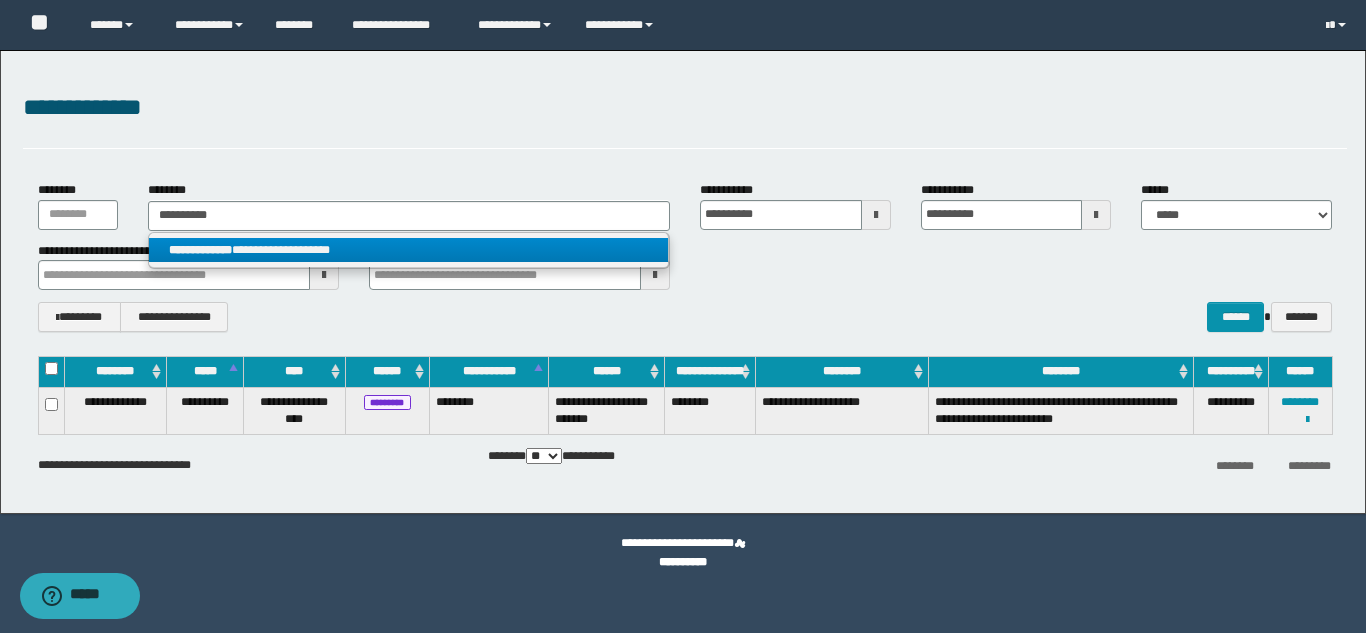 click on "**********" at bounding box center (408, 250) 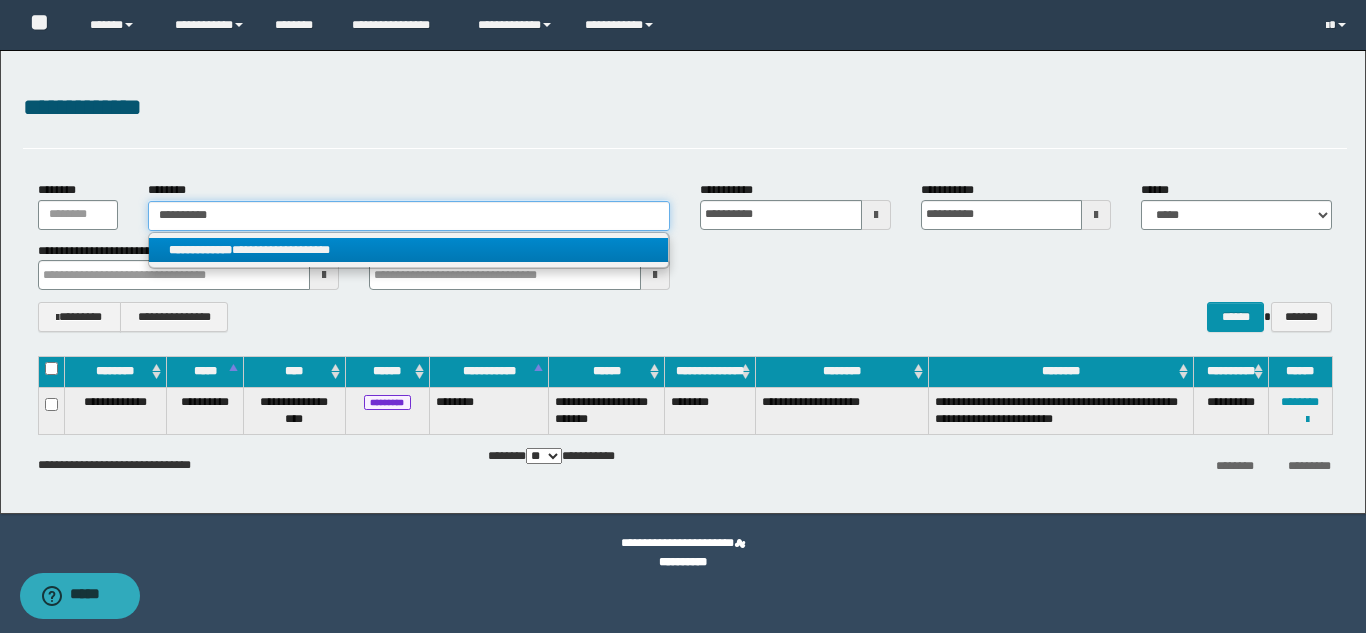 type 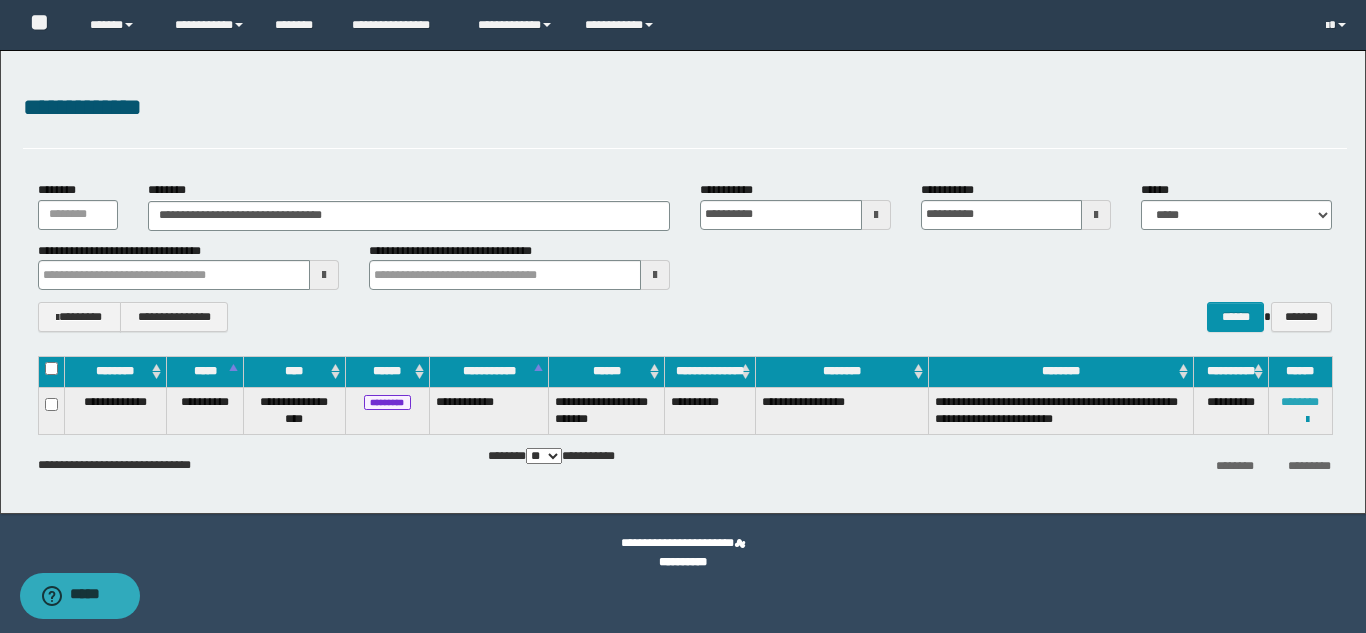 click on "********" at bounding box center [1300, 402] 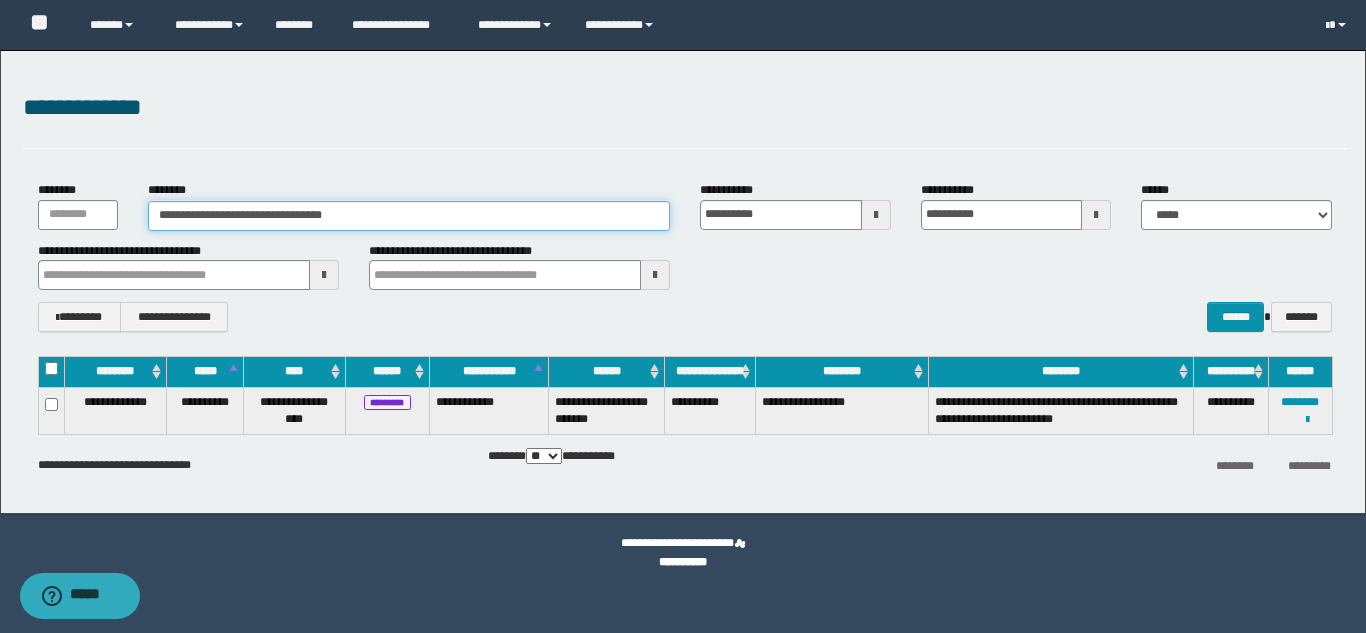 click on "**********" at bounding box center [409, 216] 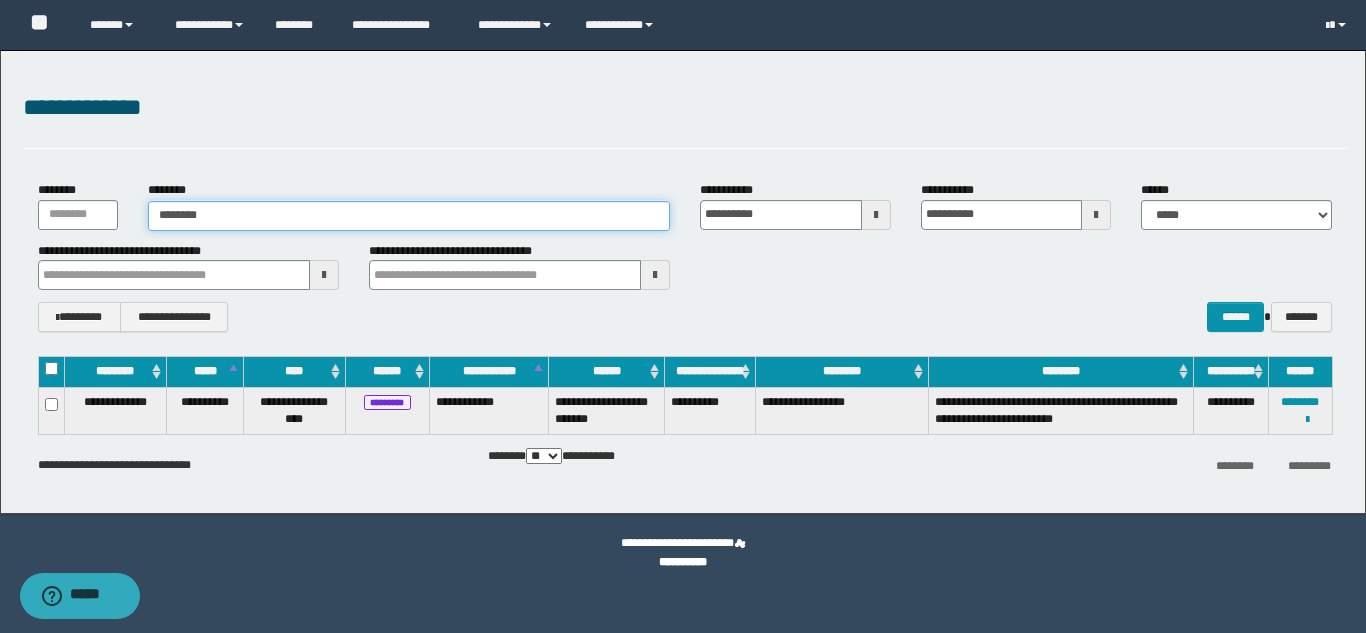 type on "********" 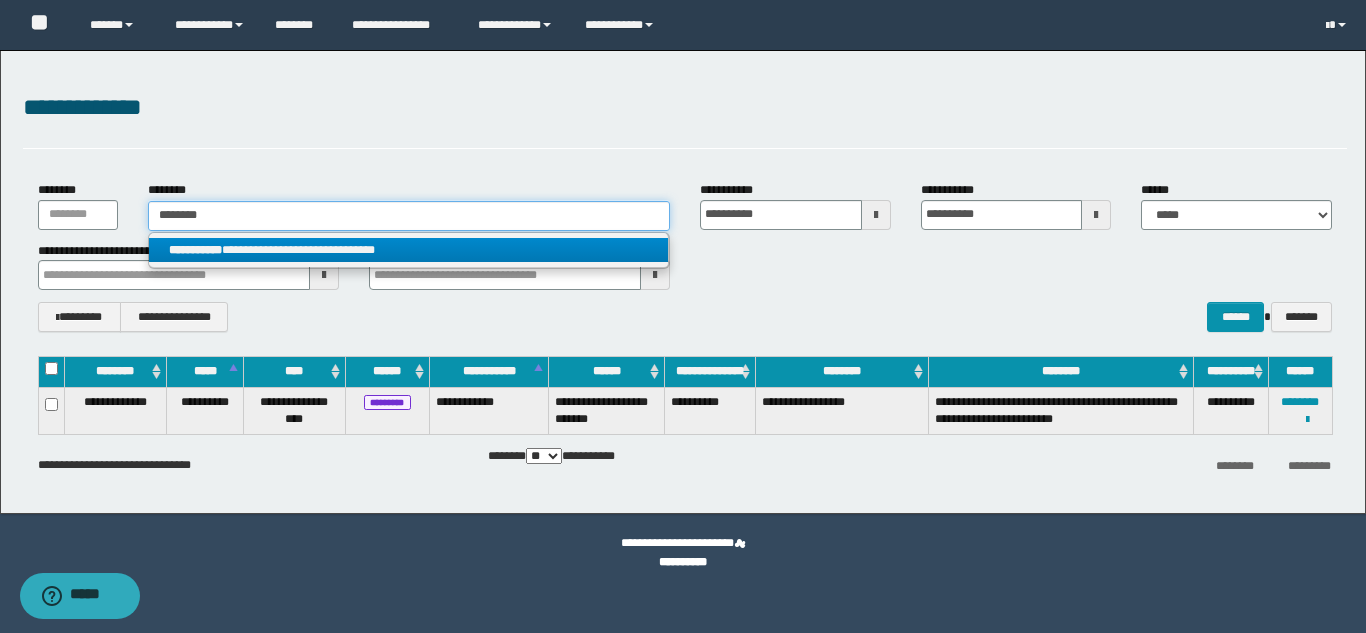 type on "********" 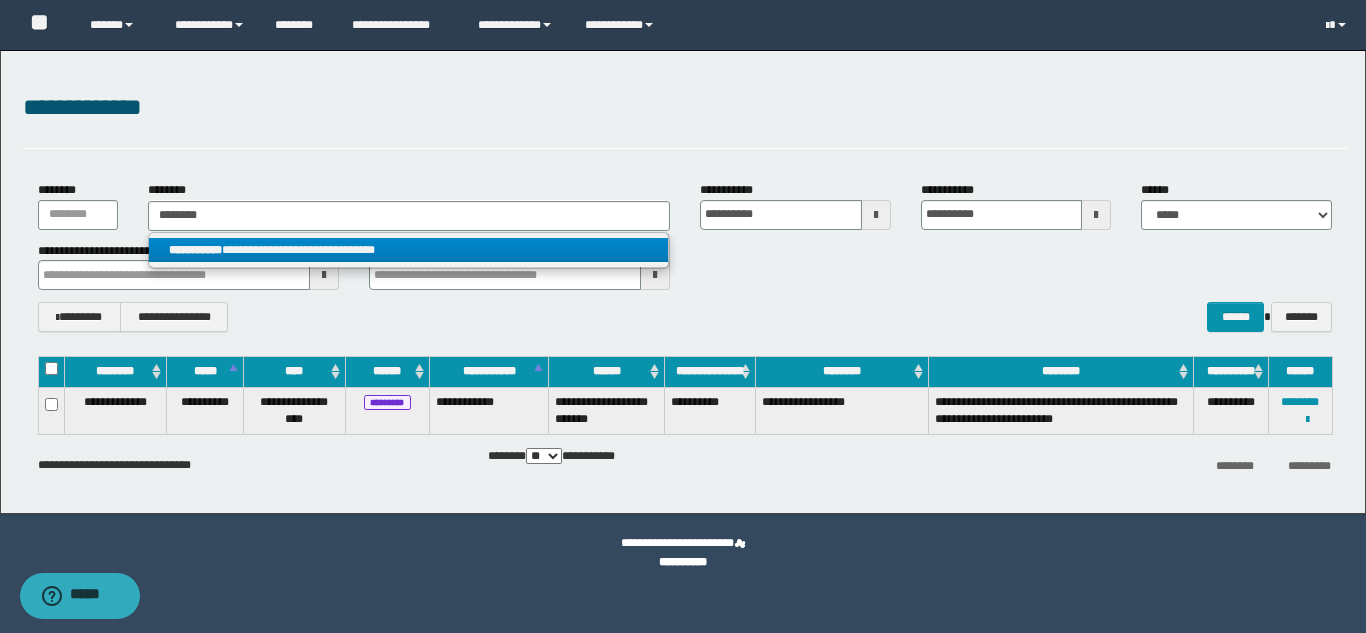 click on "**********" at bounding box center (408, 250) 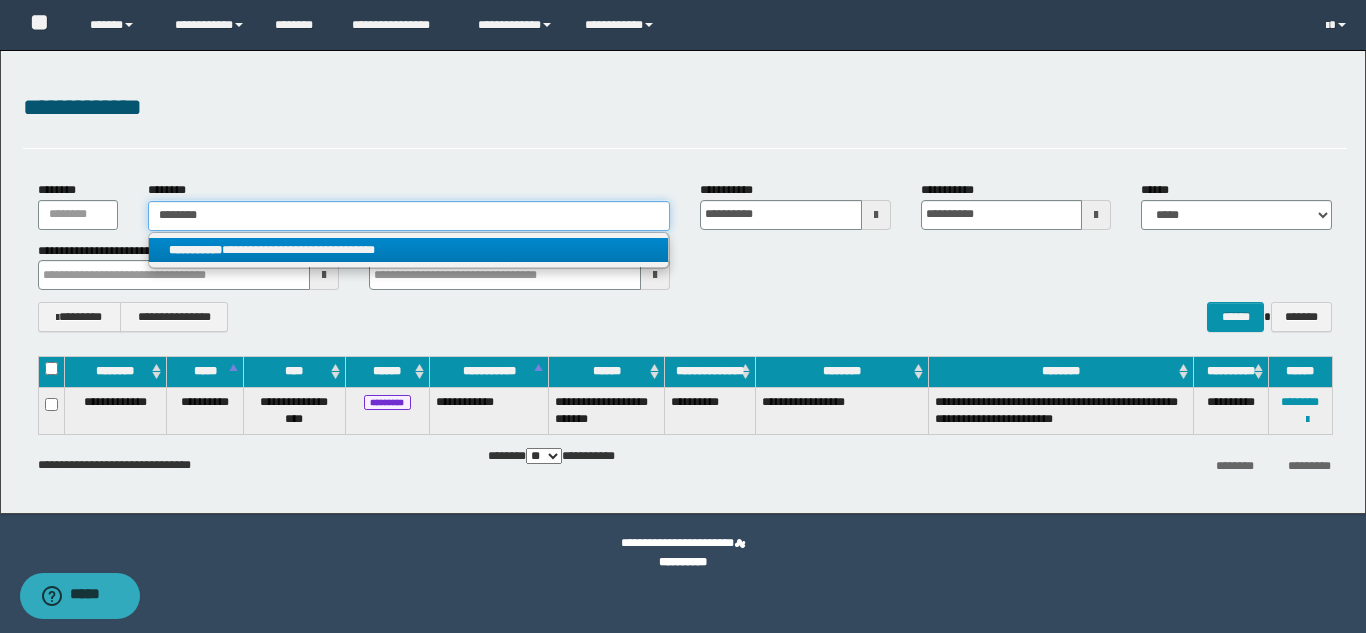 type 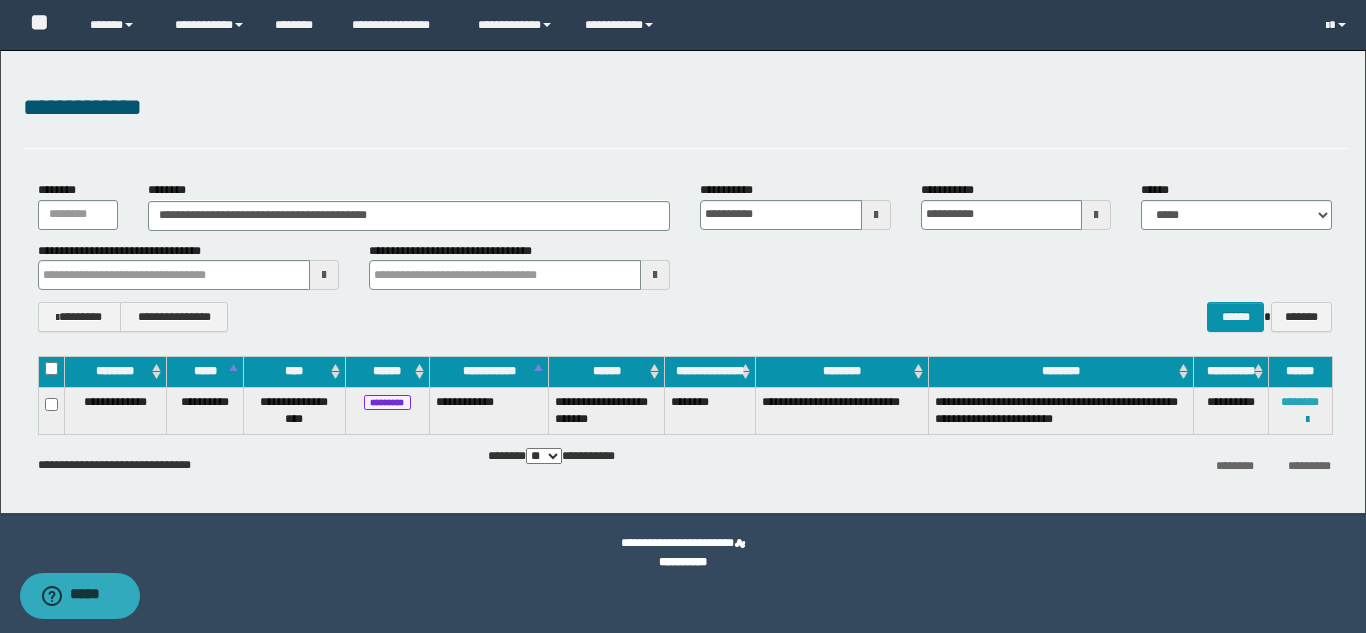click on "********" at bounding box center (1300, 402) 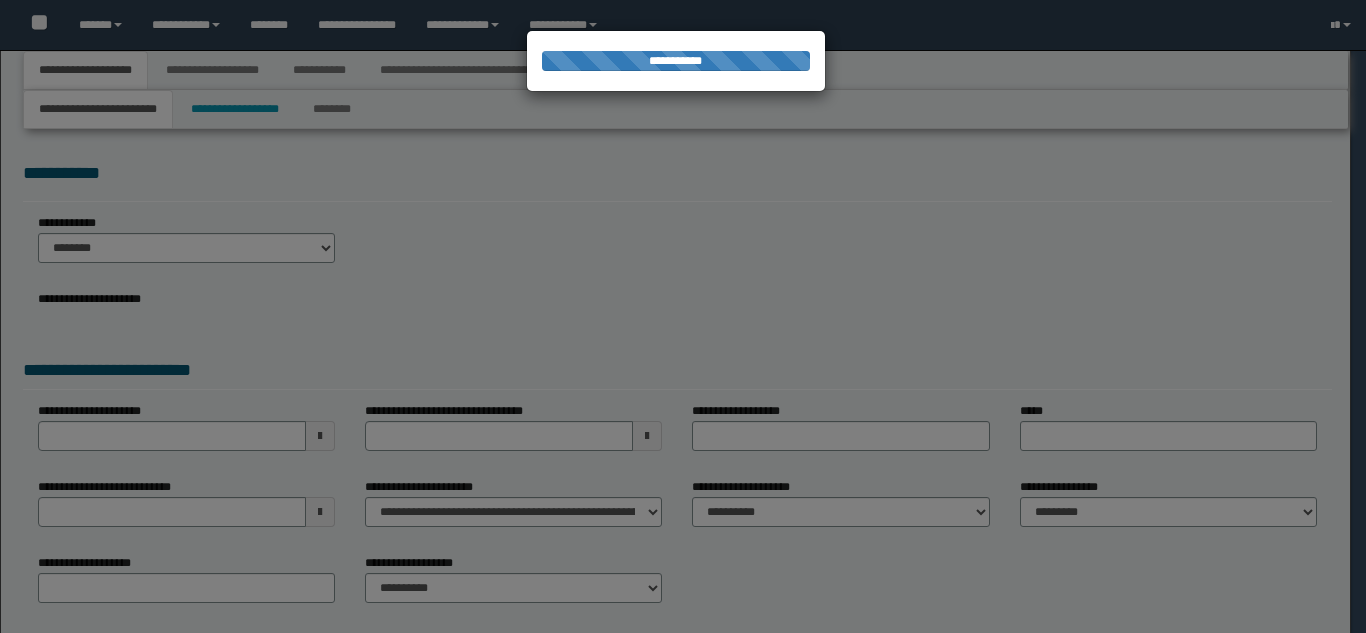 scroll, scrollTop: 0, scrollLeft: 0, axis: both 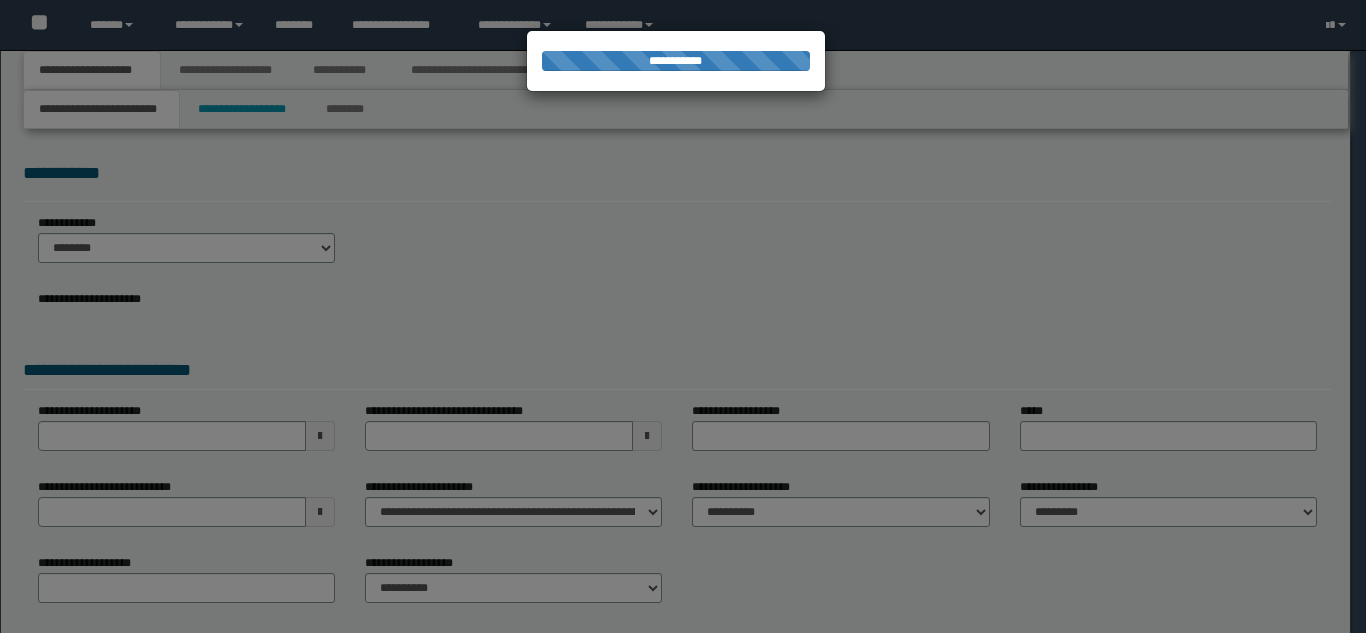 select on "*" 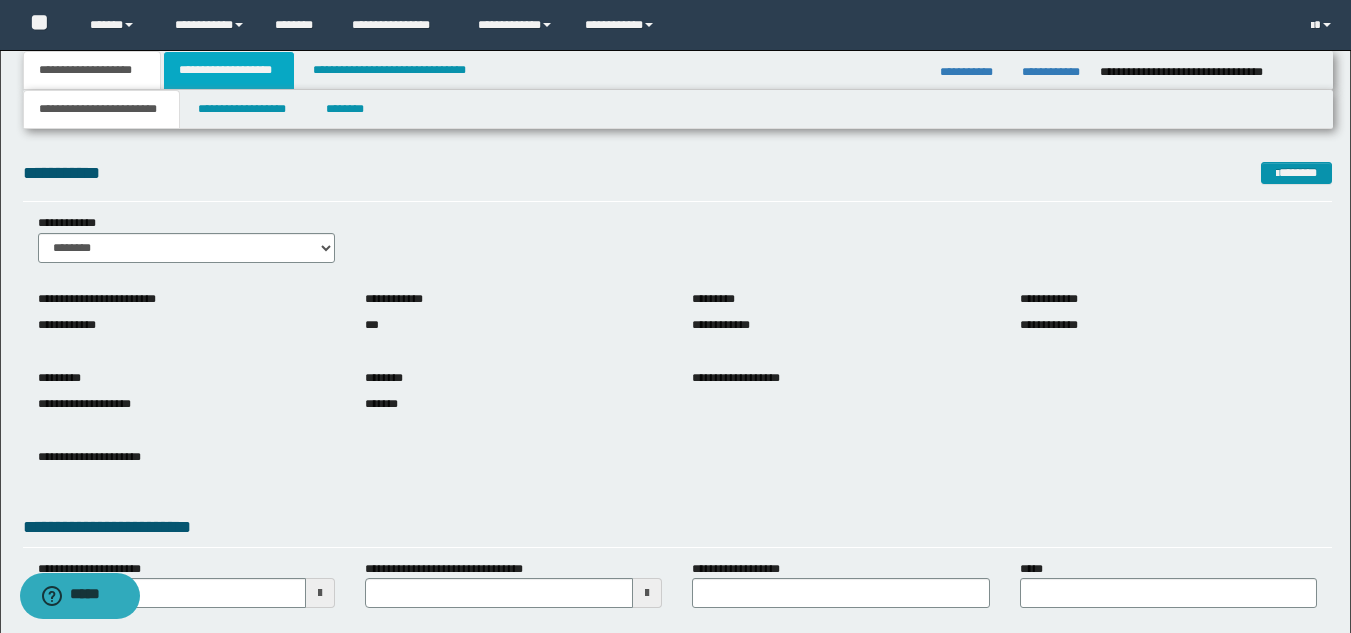 click on "**********" at bounding box center [229, 70] 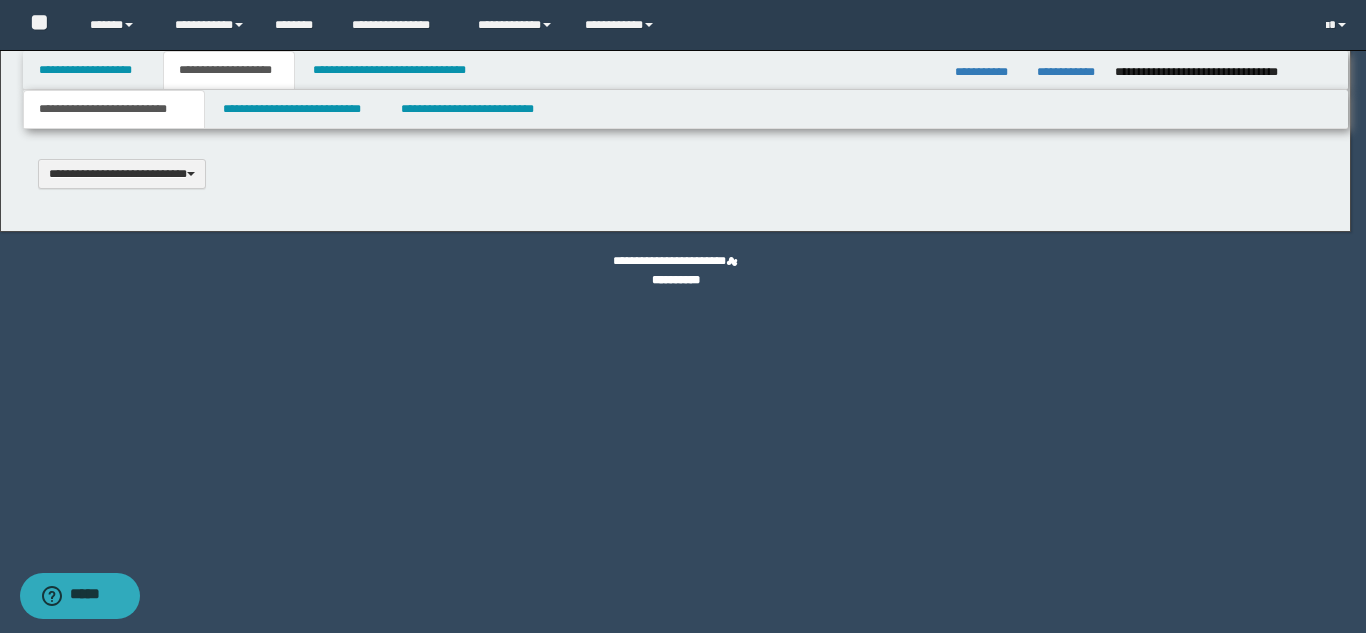 type 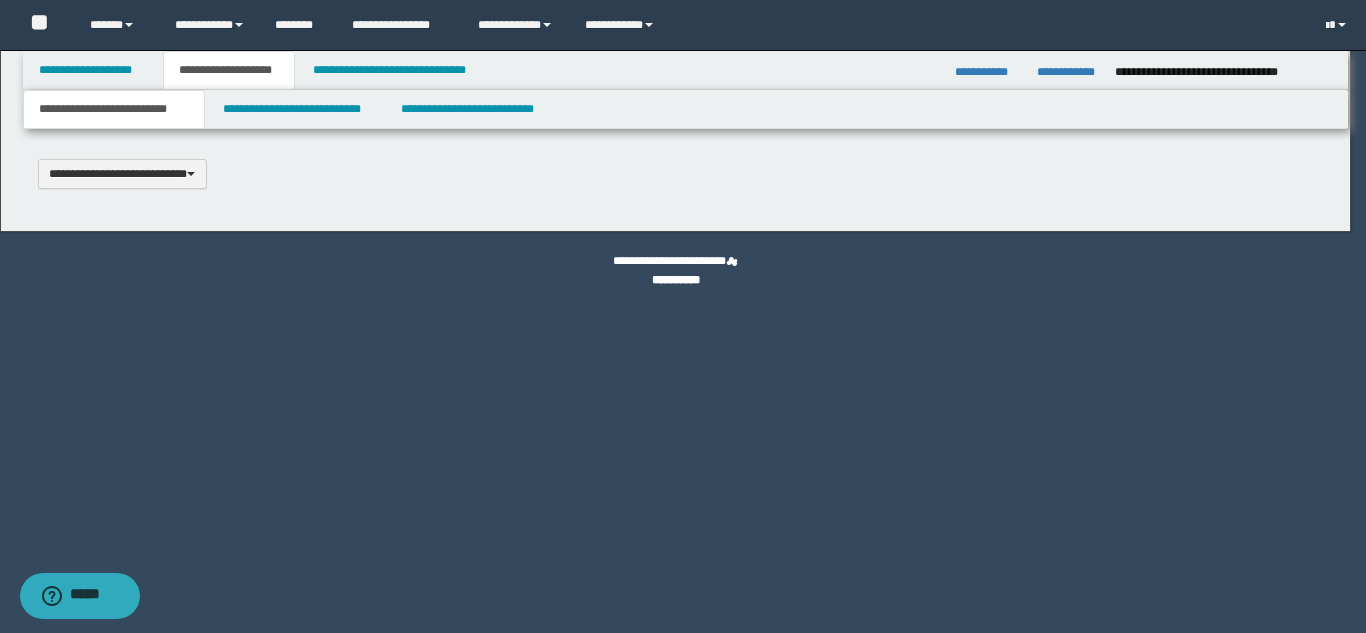 scroll, scrollTop: 0, scrollLeft: 0, axis: both 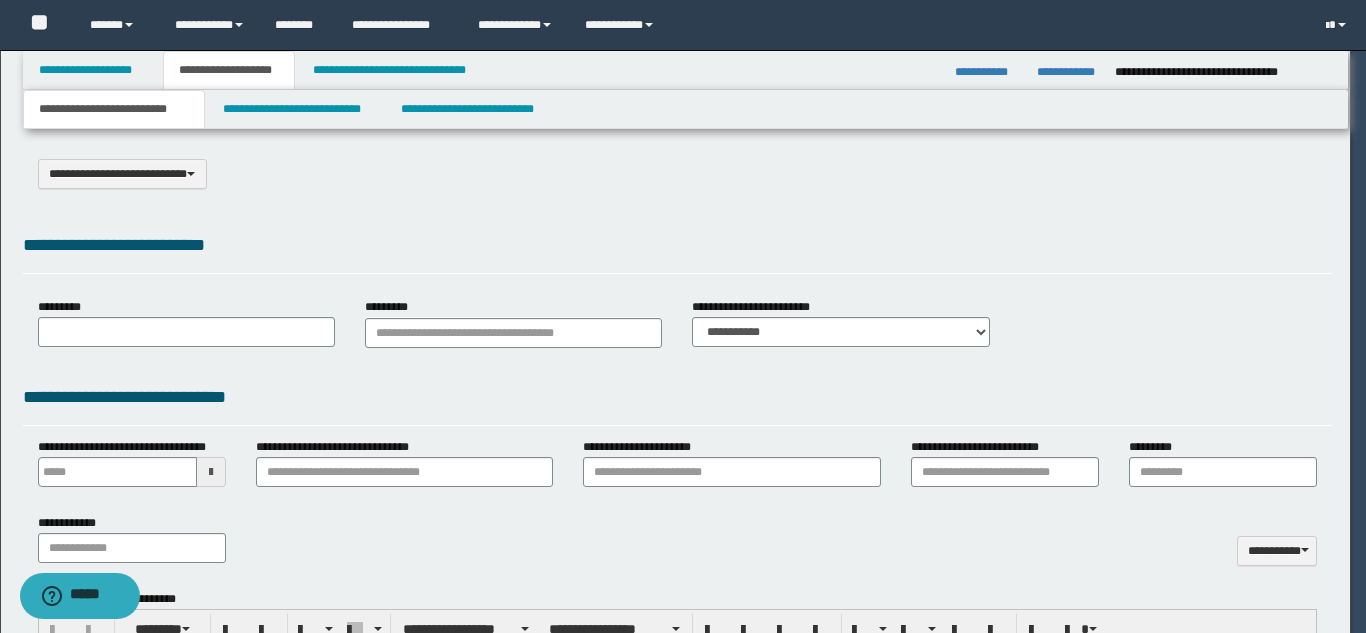 select on "*" 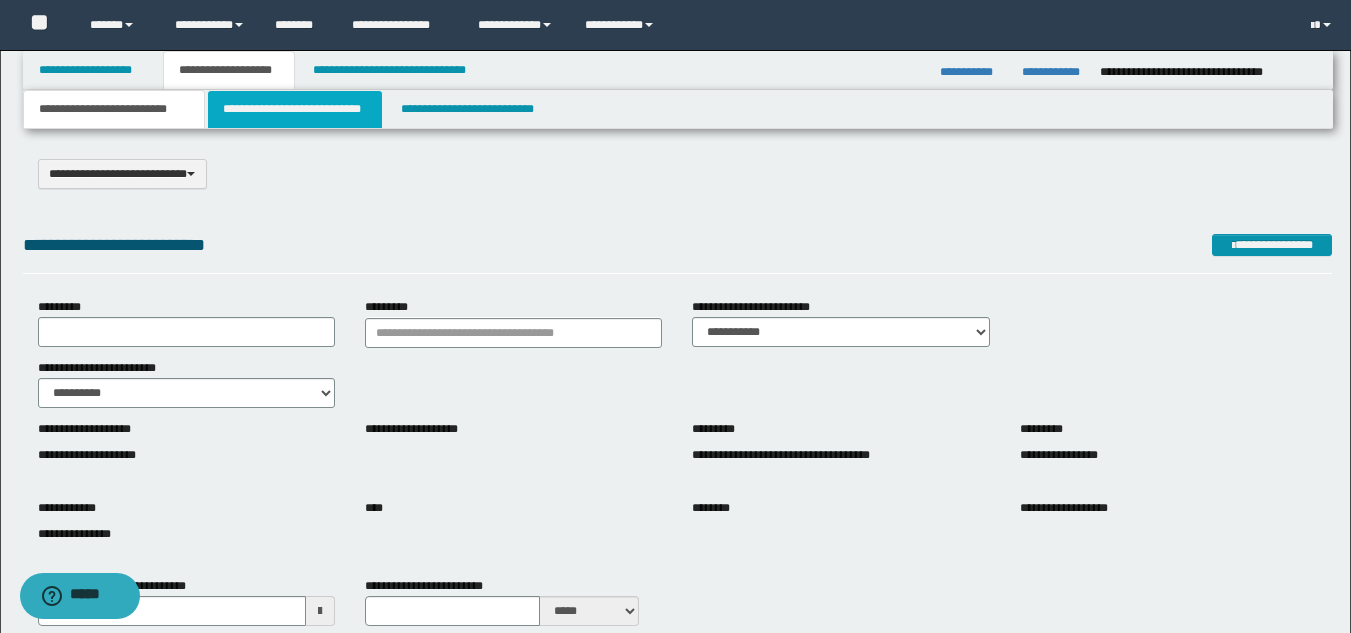 click on "**********" at bounding box center [295, 109] 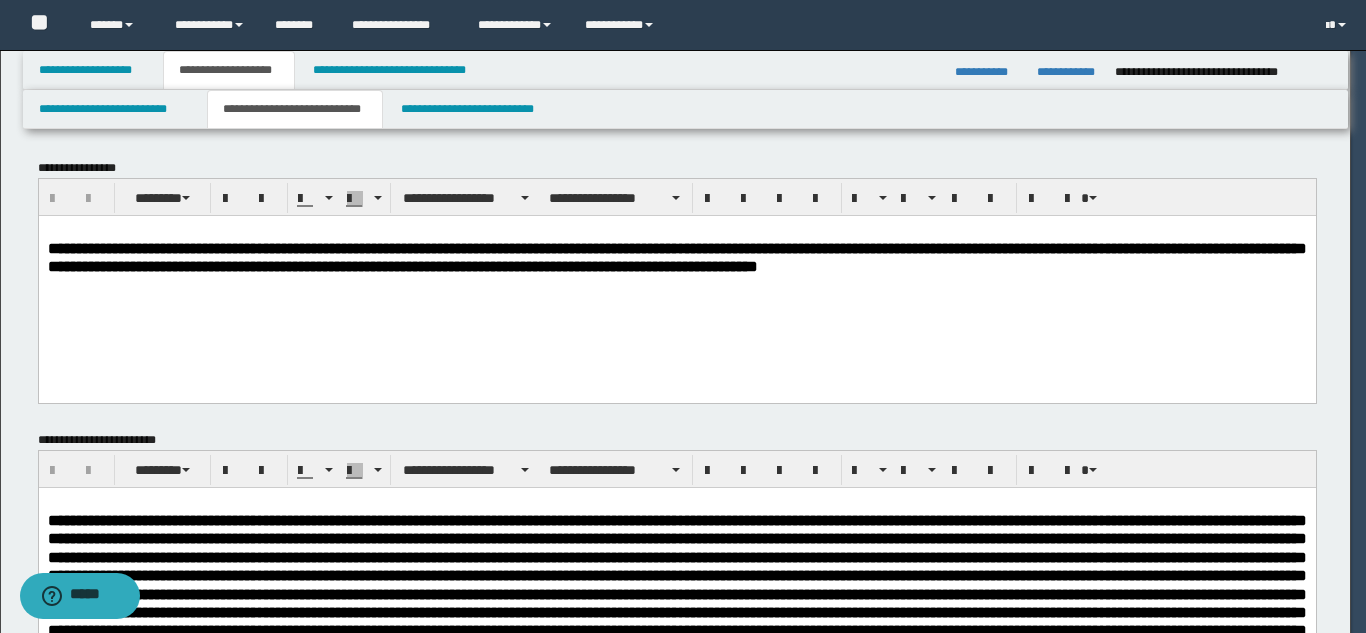 scroll, scrollTop: 0, scrollLeft: 0, axis: both 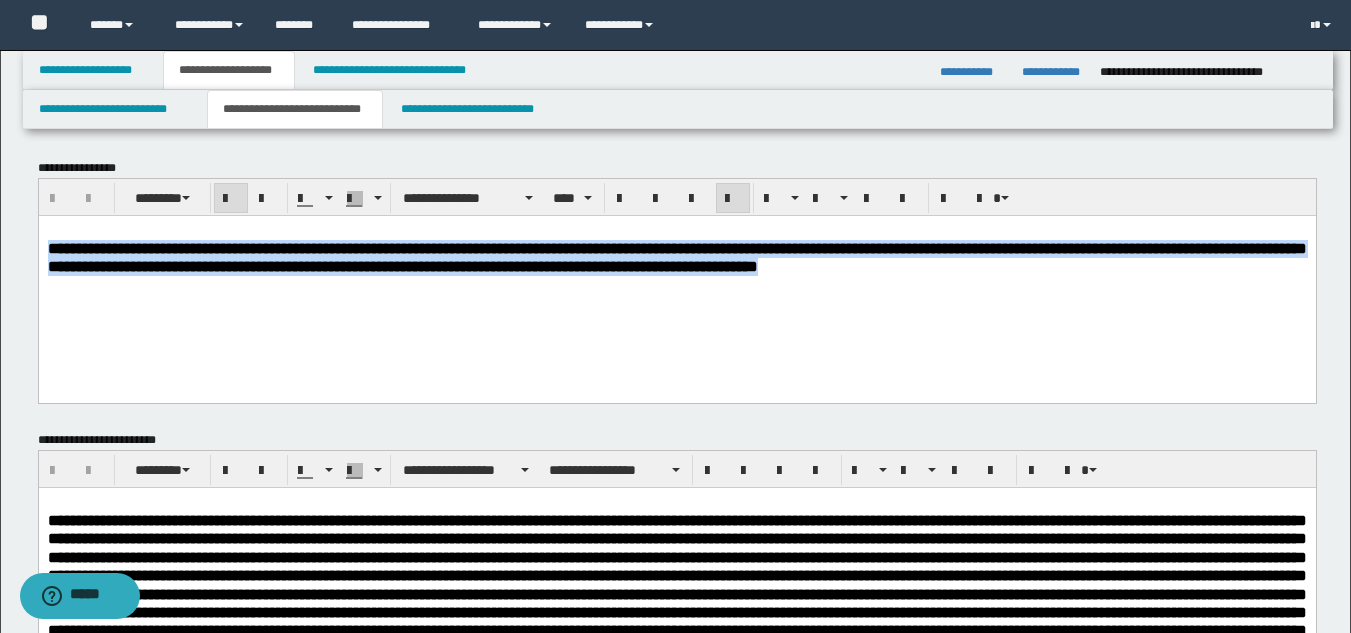 drag, startPoint x: 247, startPoint y: 295, endPoint x: 42, endPoint y: 251, distance: 209.6688 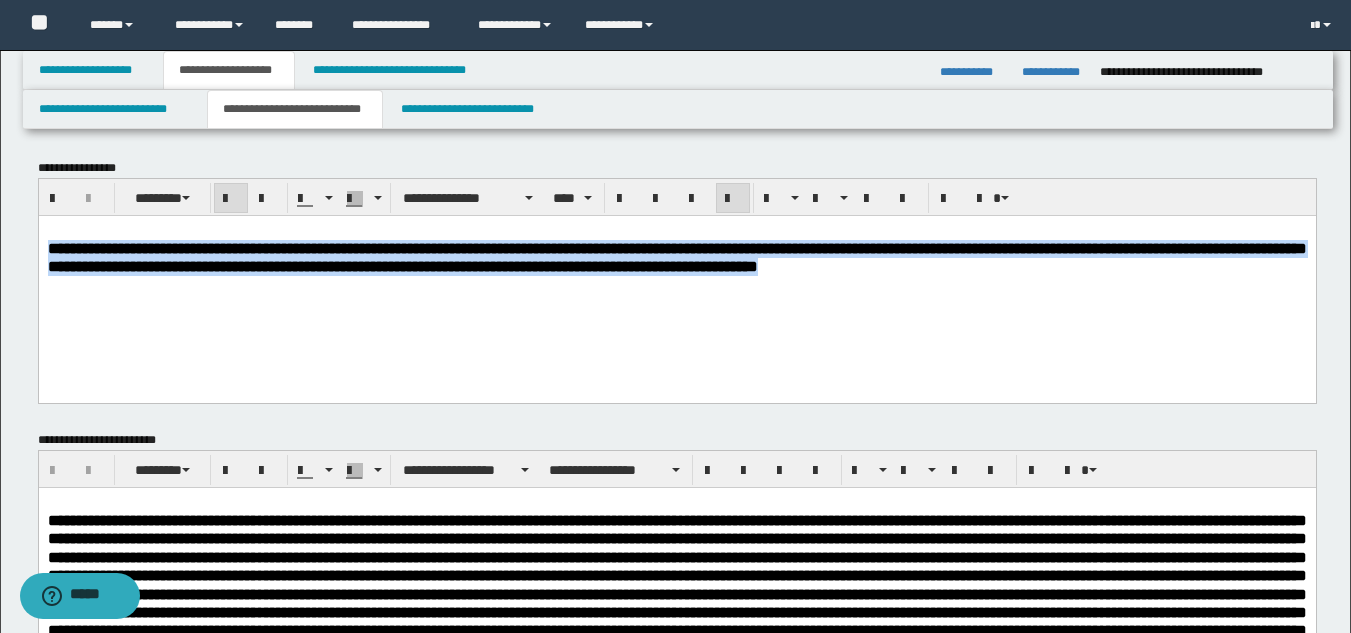 copy on "**********" 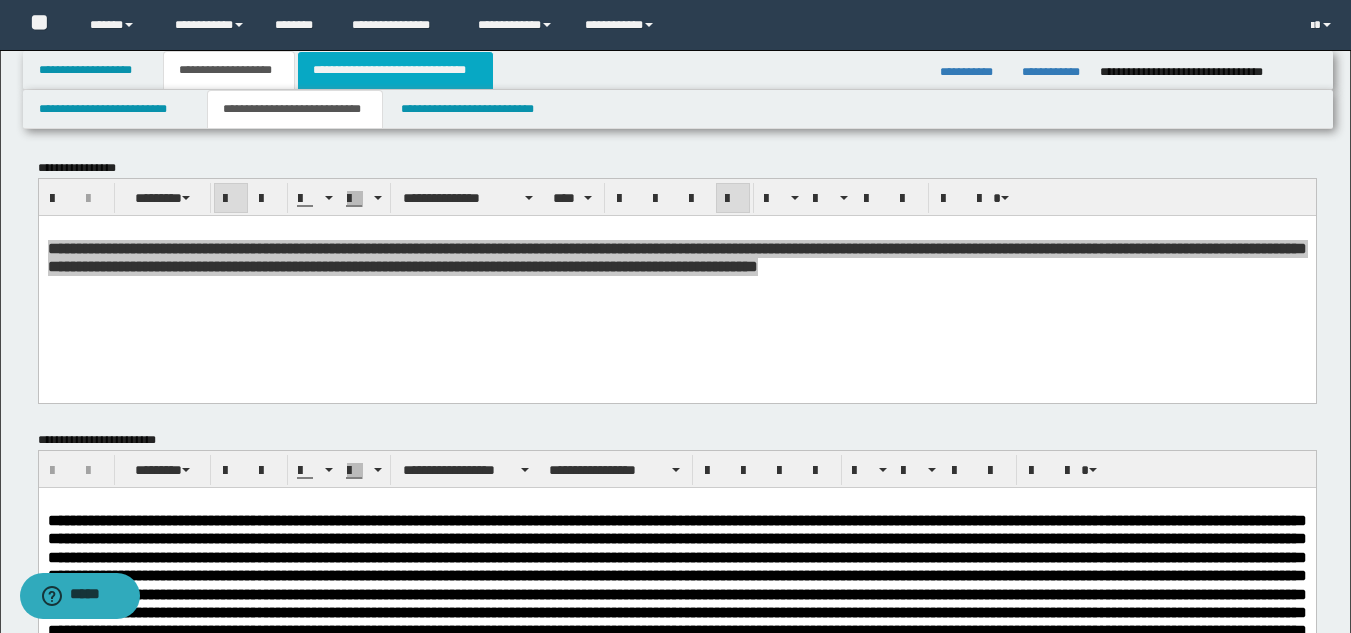 click on "**********" at bounding box center [395, 70] 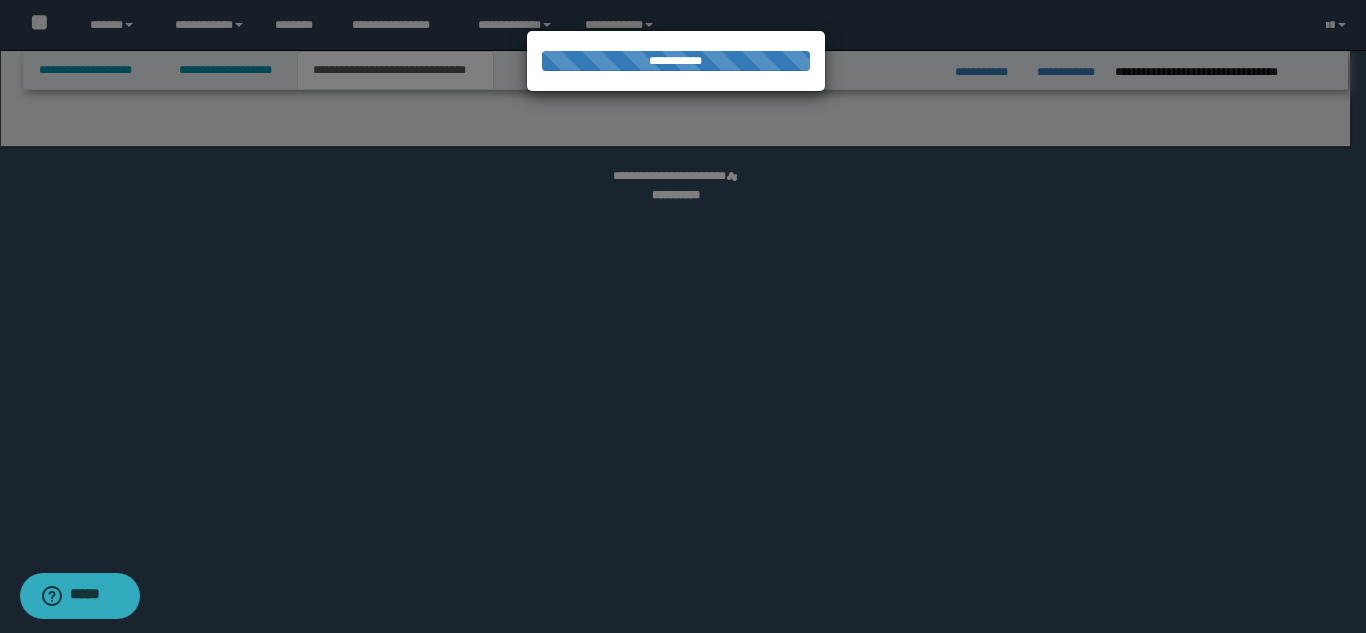 select on "*" 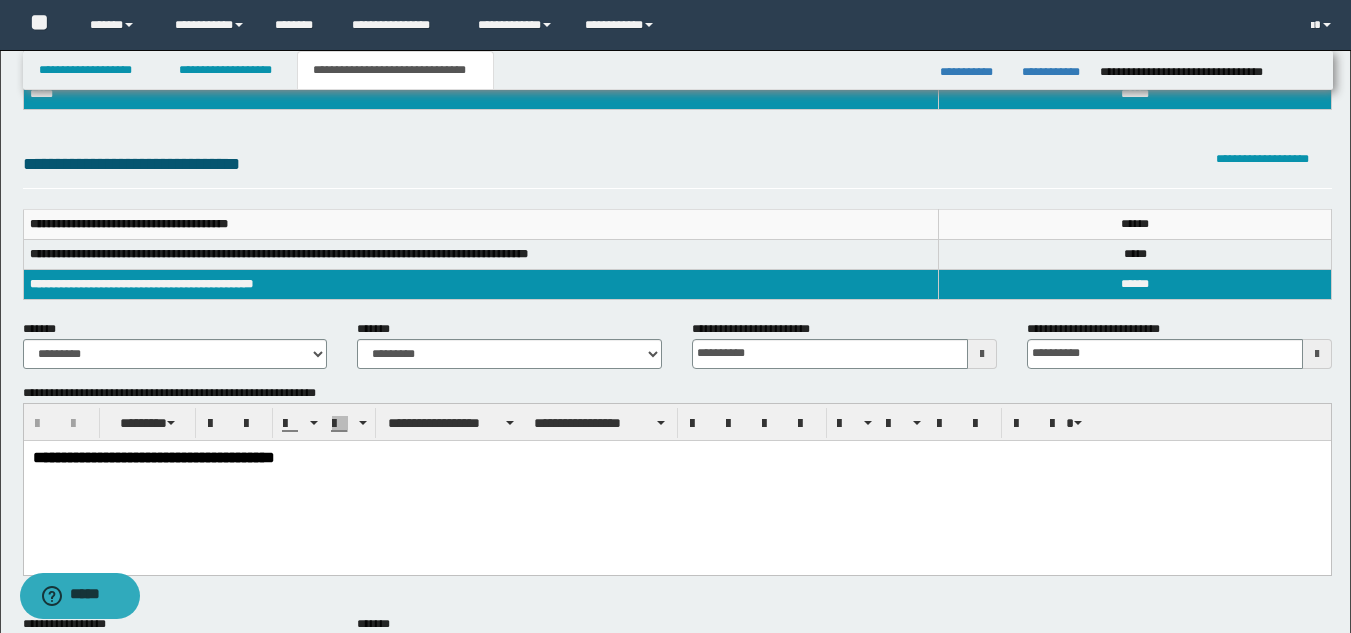 scroll, scrollTop: 300, scrollLeft: 0, axis: vertical 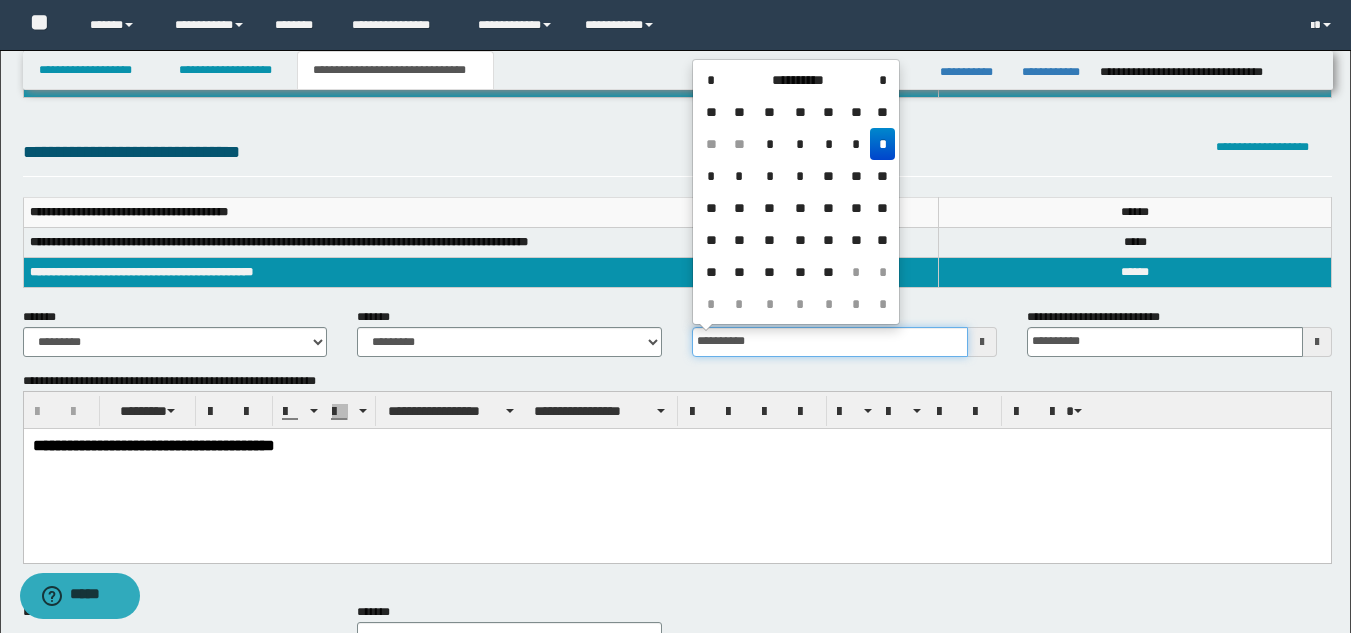 drag, startPoint x: 771, startPoint y: 344, endPoint x: 683, endPoint y: 353, distance: 88.45903 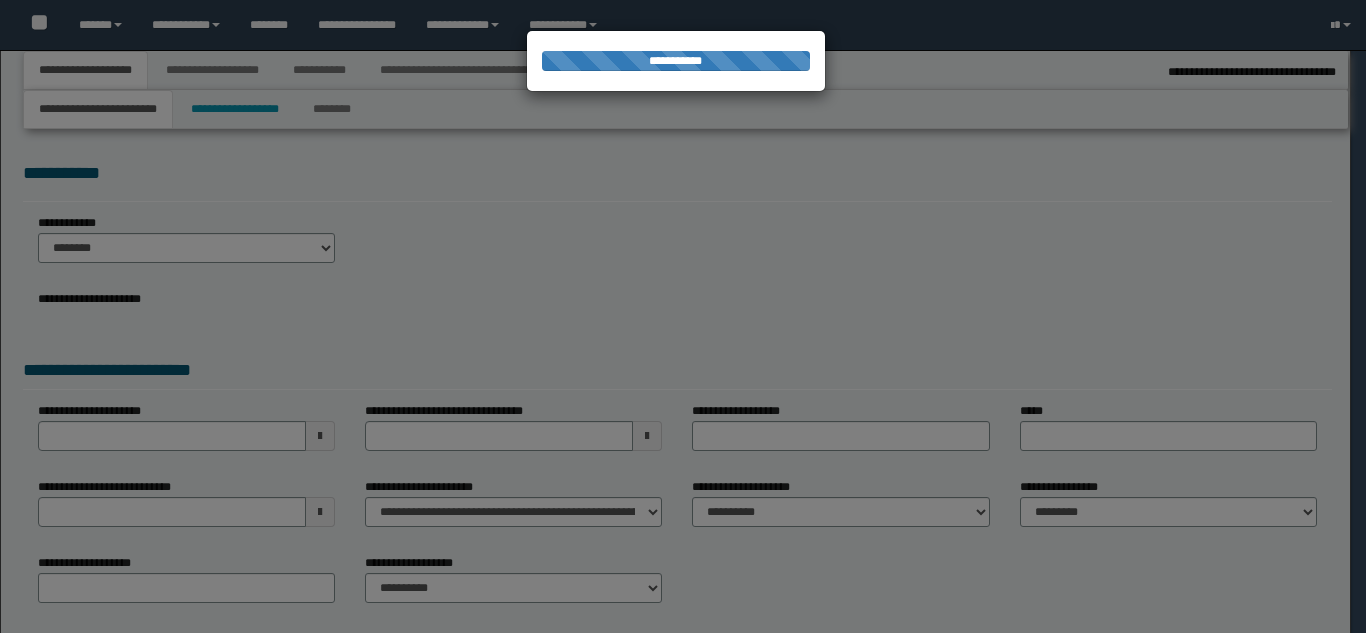 select on "**" 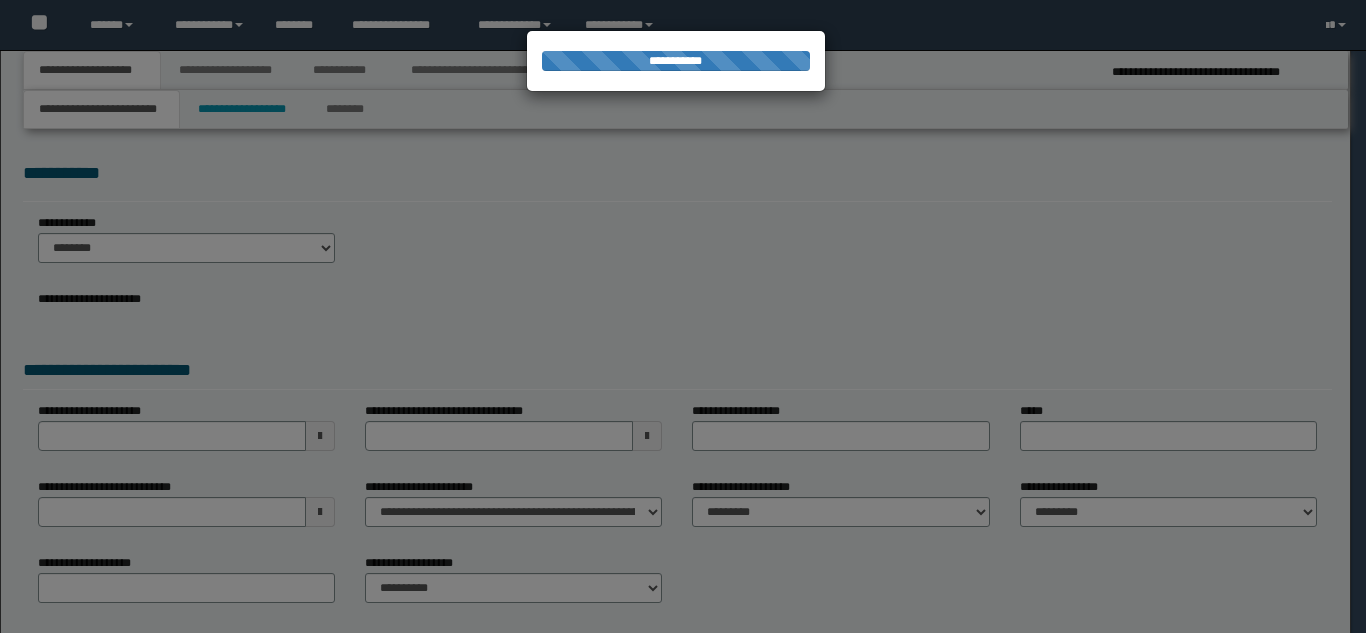 scroll, scrollTop: 0, scrollLeft: 0, axis: both 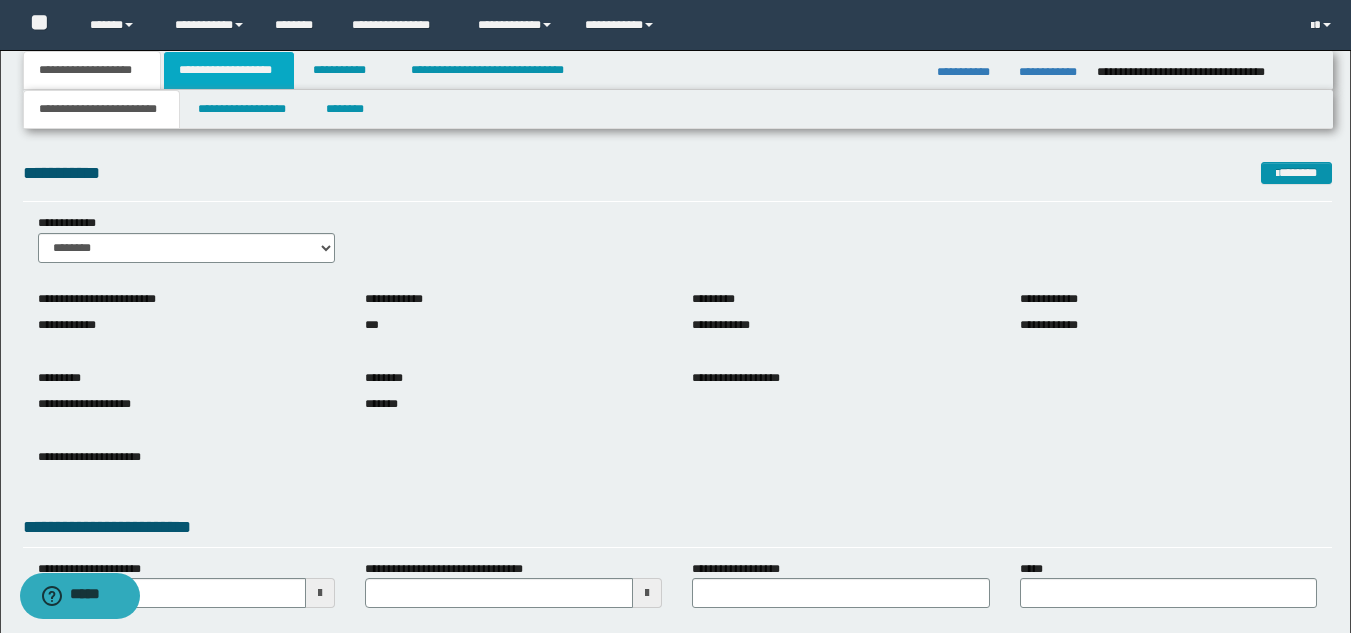 click on "**********" at bounding box center (229, 70) 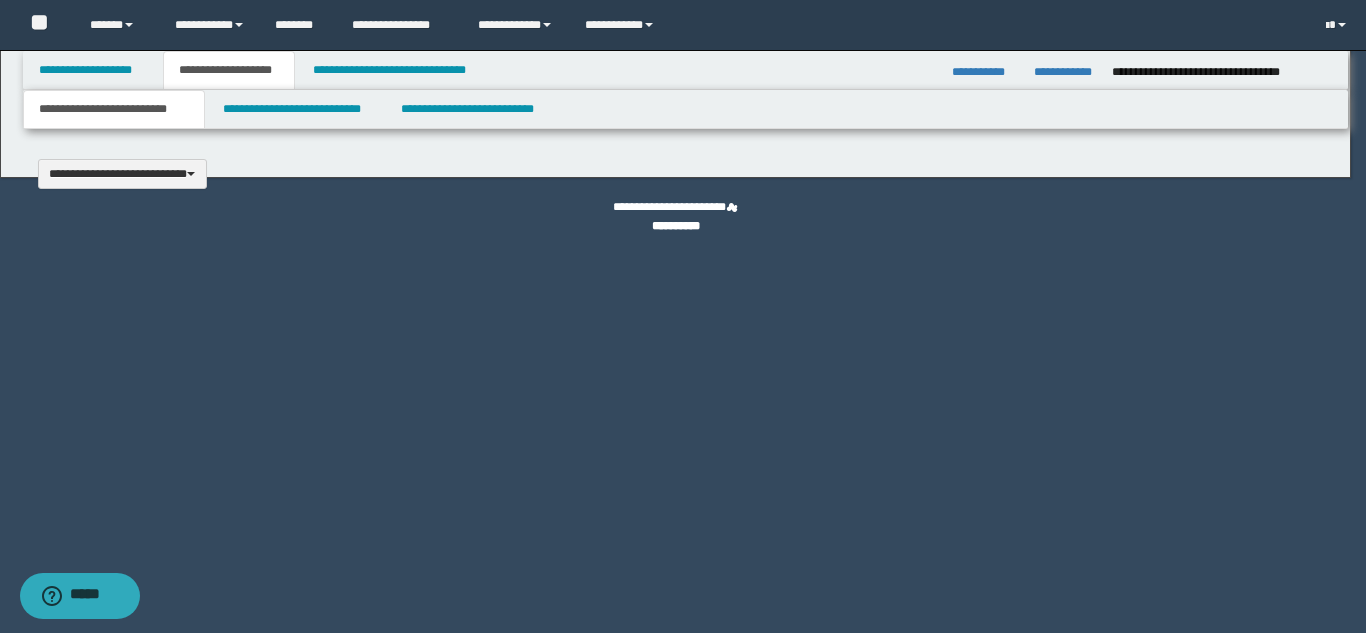 type 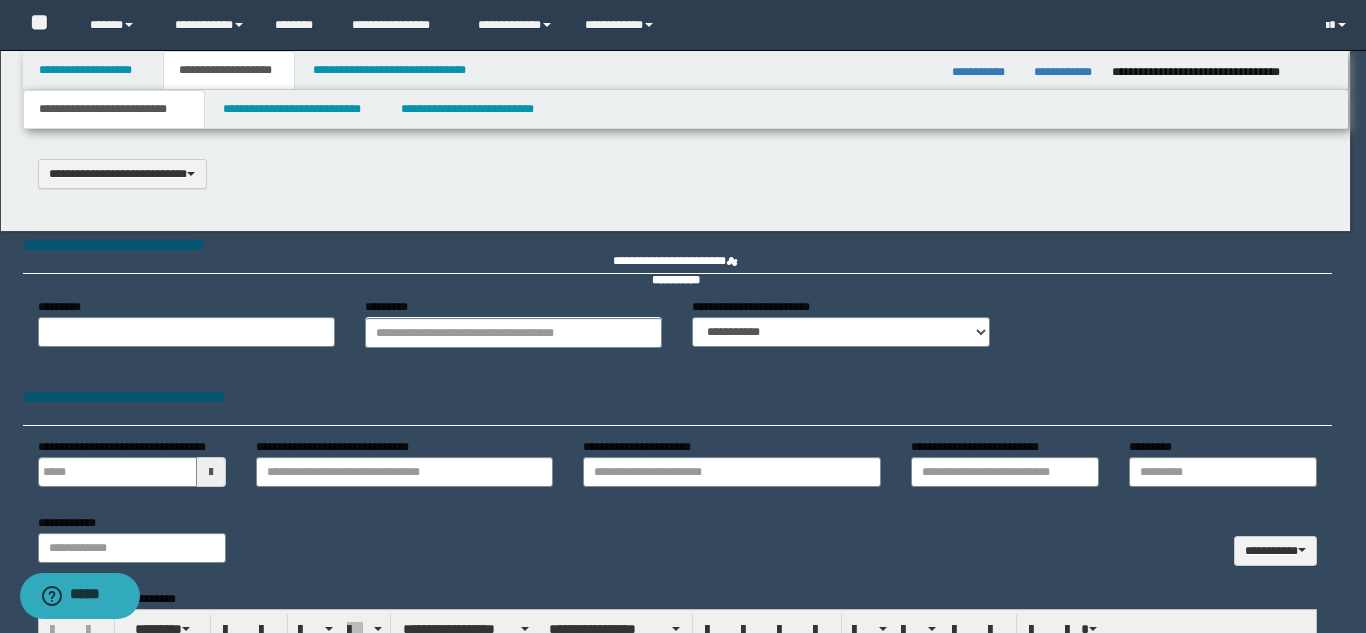scroll, scrollTop: 0, scrollLeft: 0, axis: both 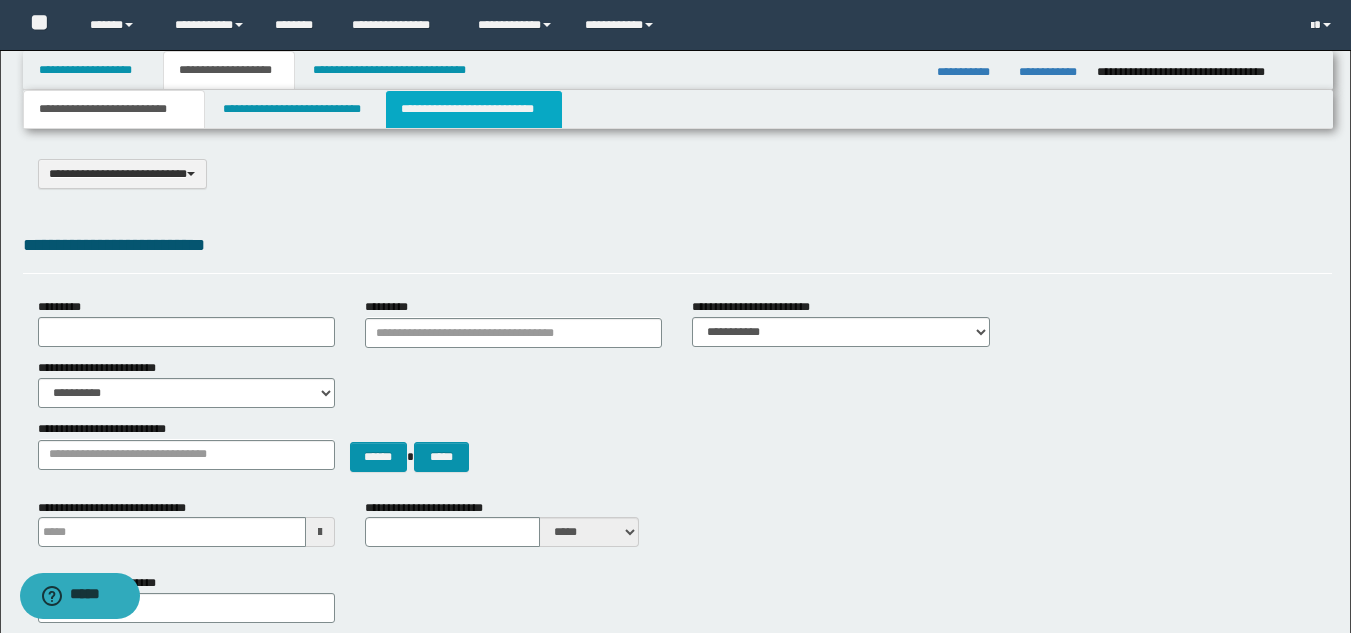 click on "**********" at bounding box center [474, 109] 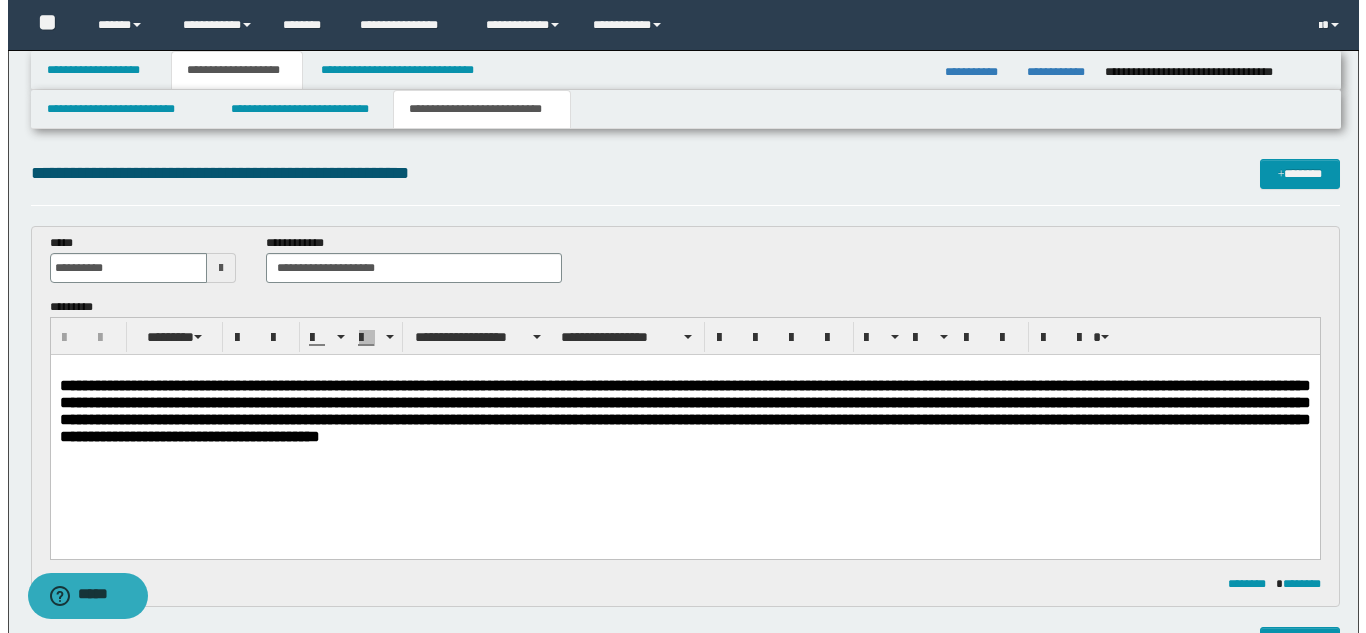 scroll, scrollTop: 0, scrollLeft: 0, axis: both 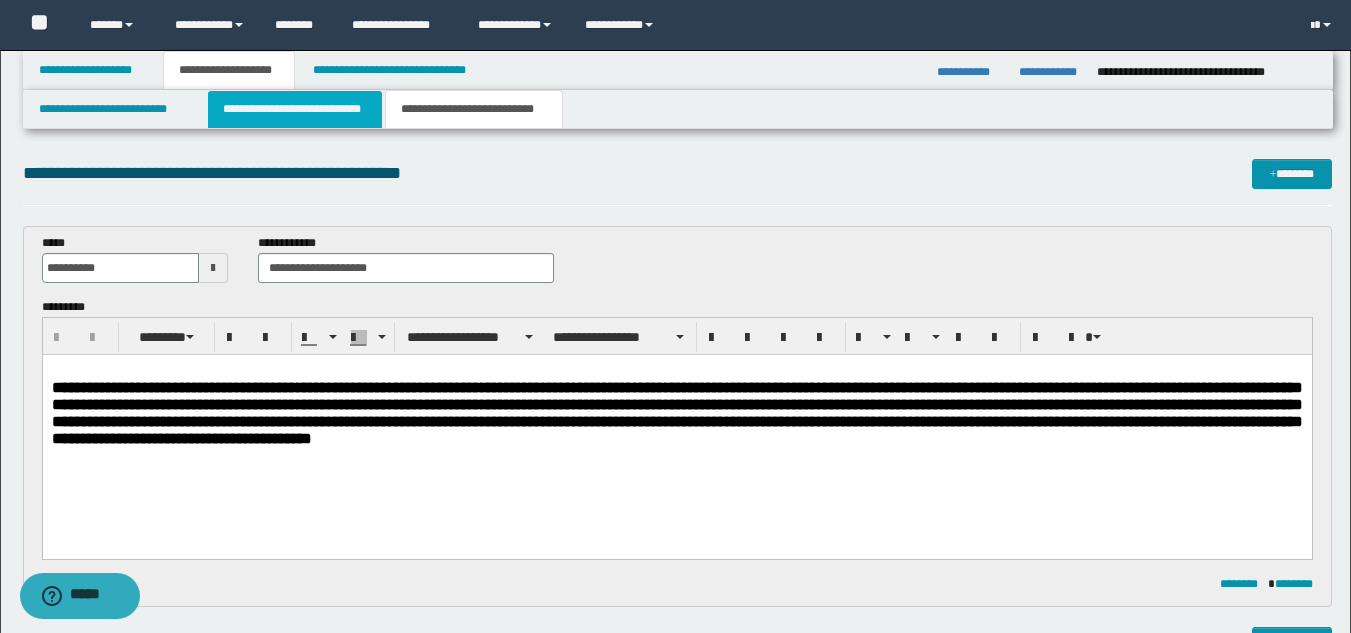 click on "**********" at bounding box center [295, 109] 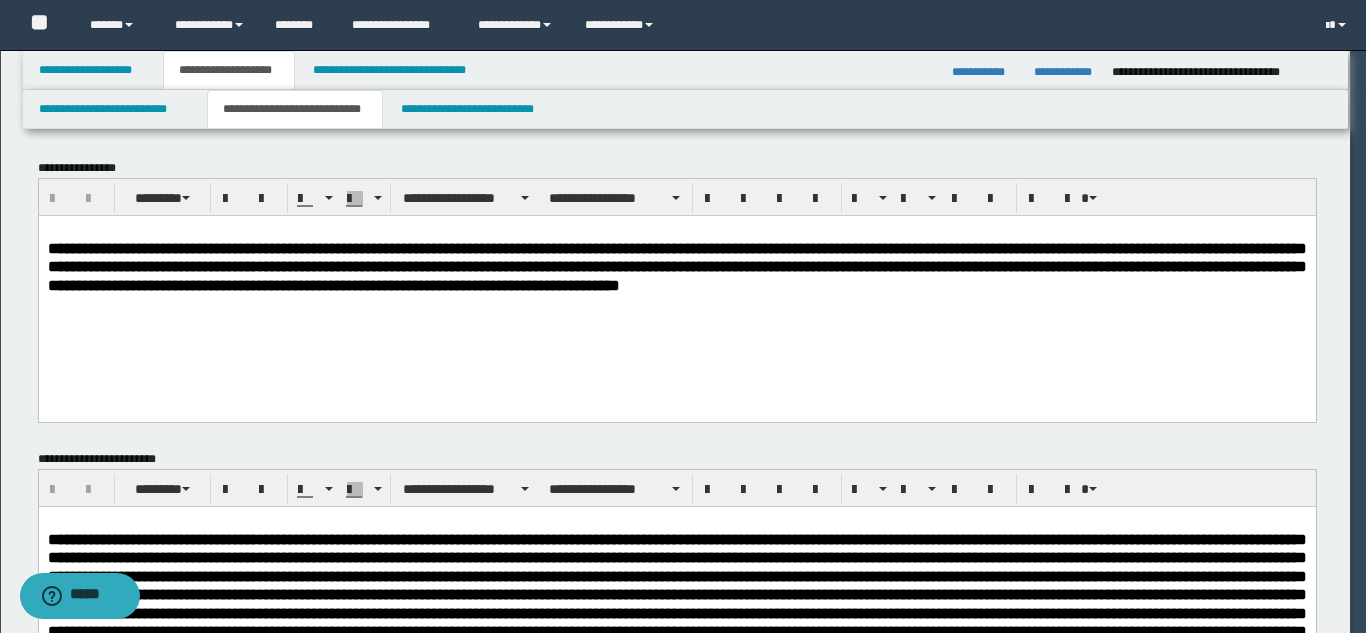scroll, scrollTop: 0, scrollLeft: 0, axis: both 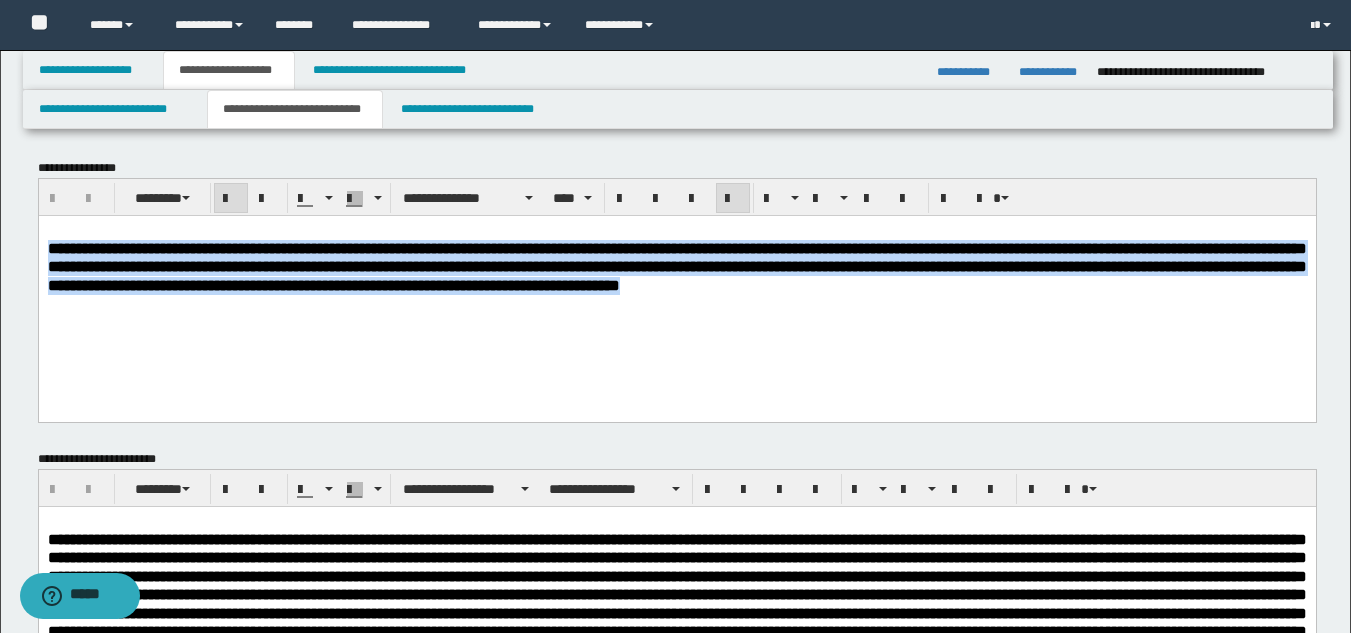 drag, startPoint x: 162, startPoint y: 302, endPoint x: 40, endPoint y: 248, distance: 133.41664 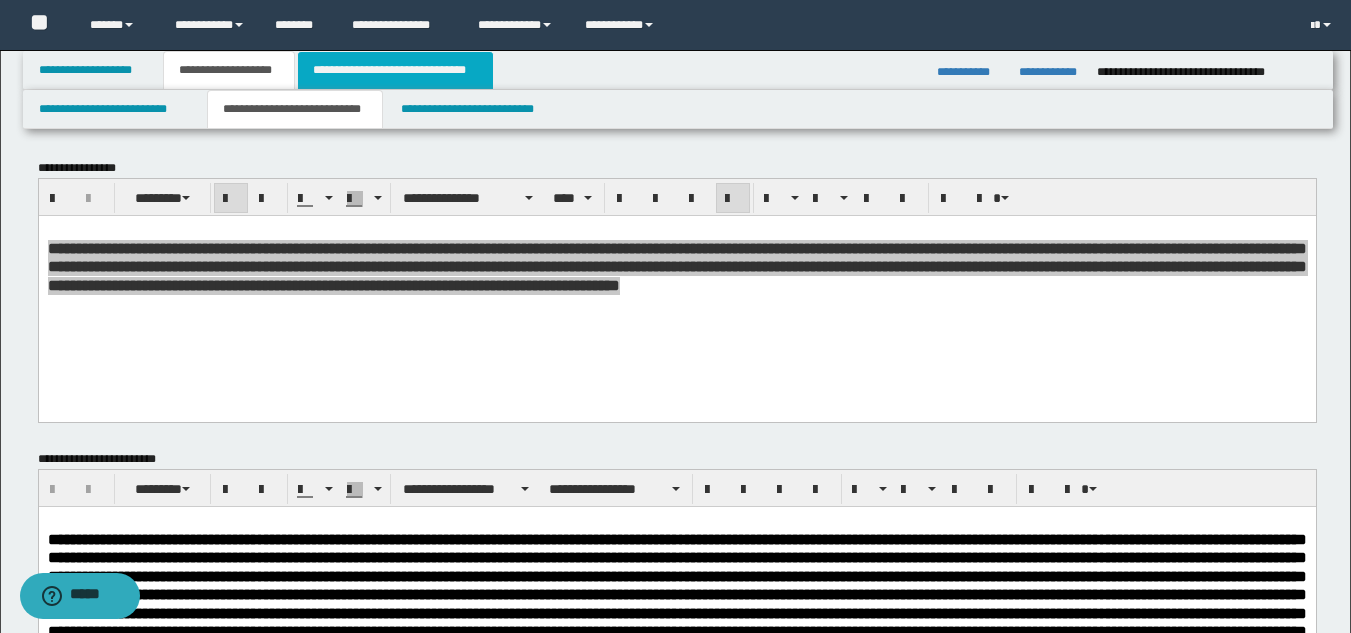 click on "**********" at bounding box center (395, 70) 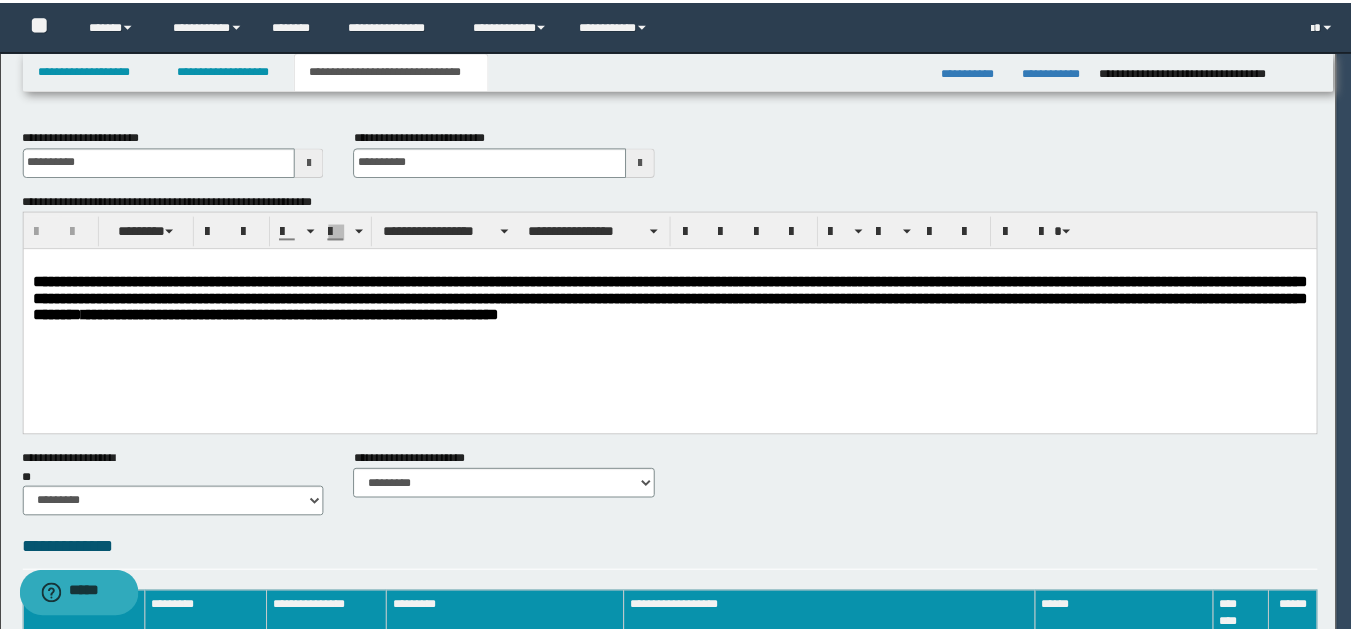 scroll, scrollTop: 0, scrollLeft: 0, axis: both 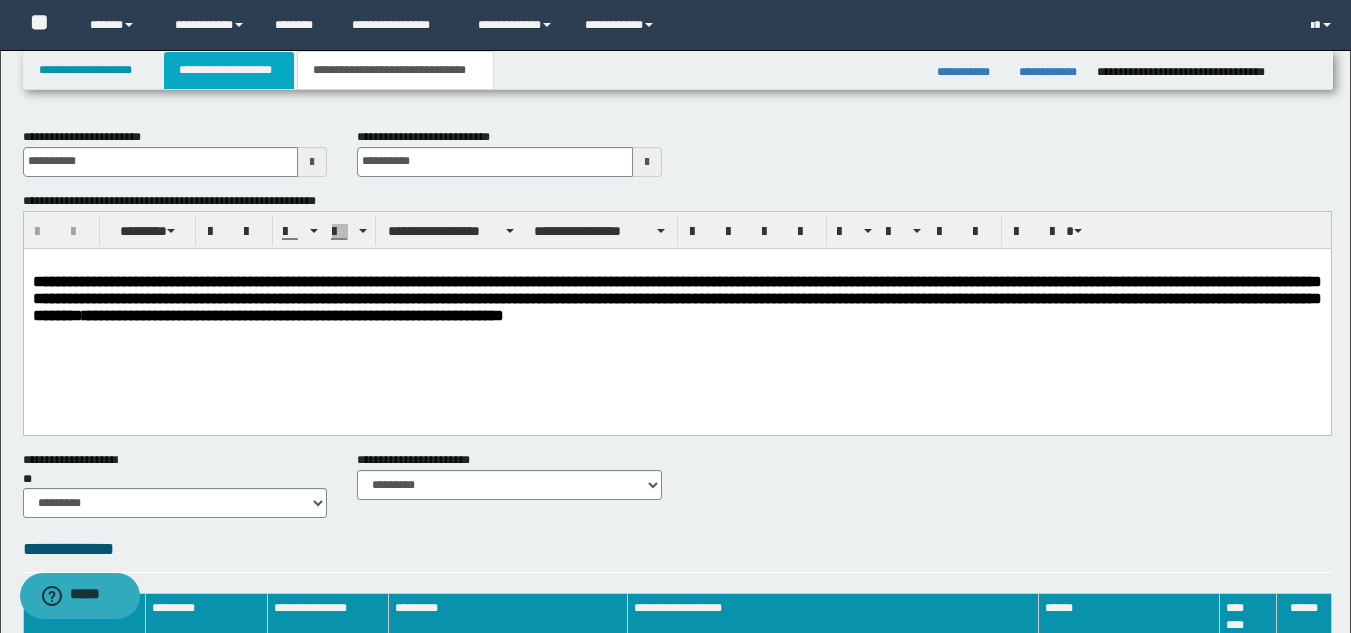 click on "**********" at bounding box center [229, 70] 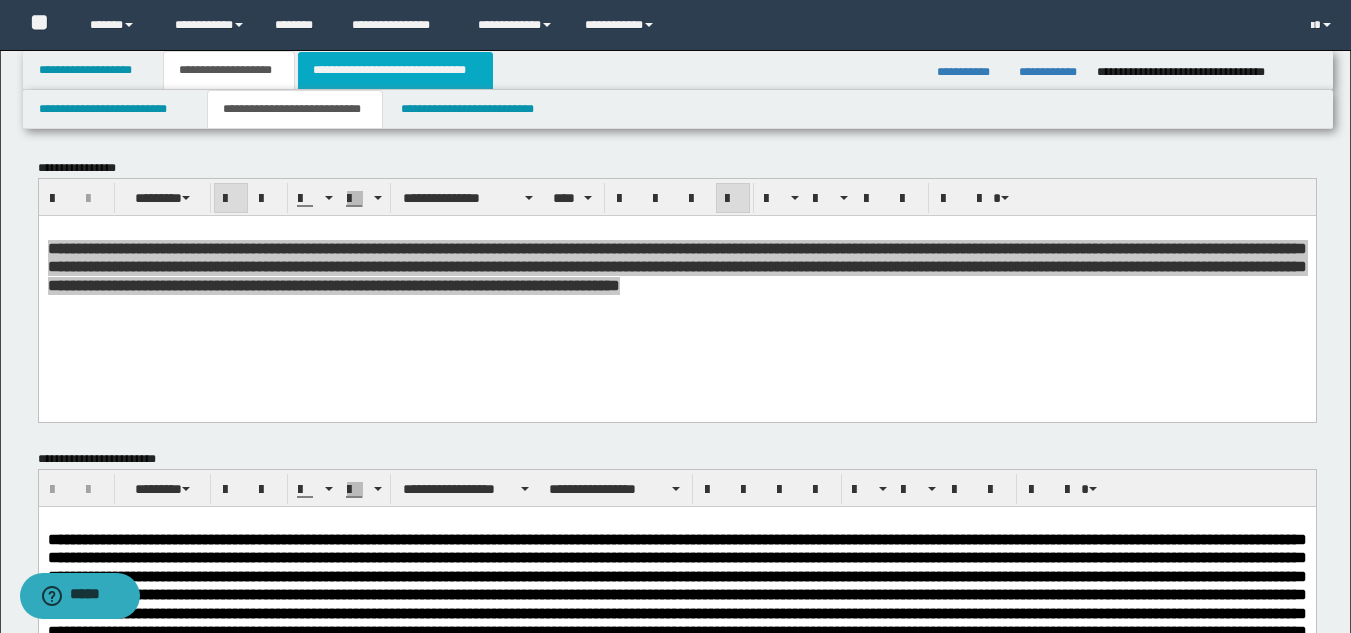 click on "**********" at bounding box center [395, 70] 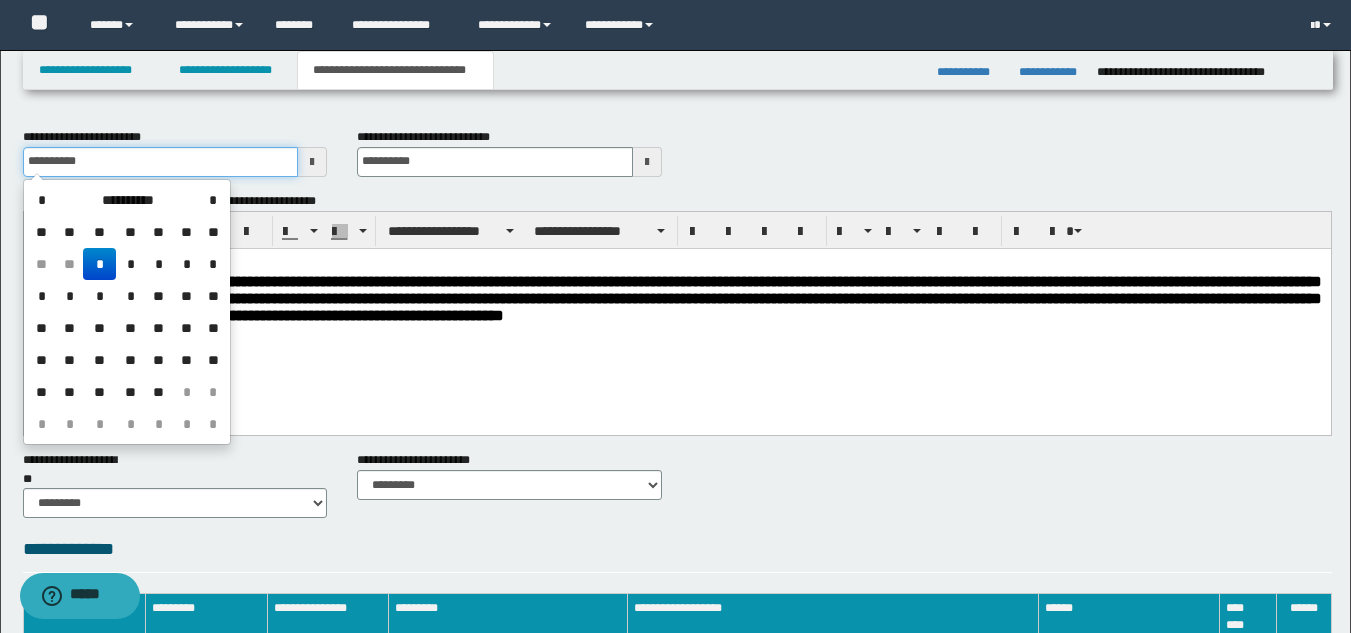 drag, startPoint x: 136, startPoint y: 167, endPoint x: 15, endPoint y: 172, distance: 121.103264 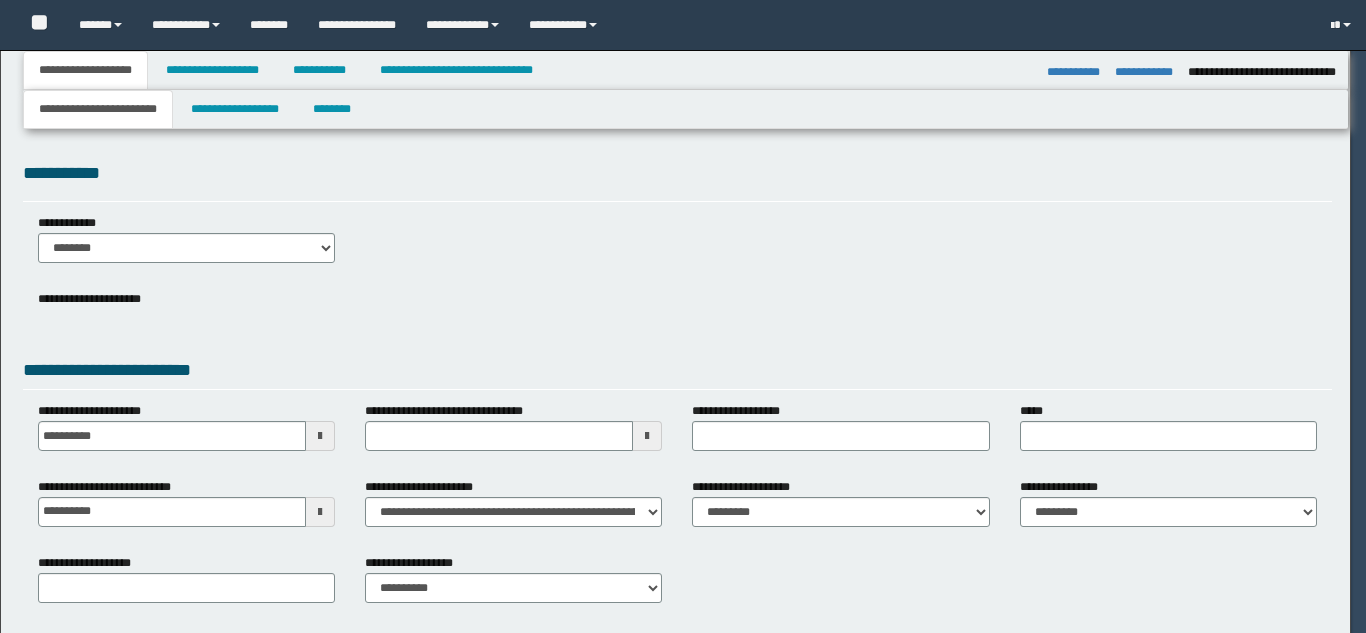 select on "**" 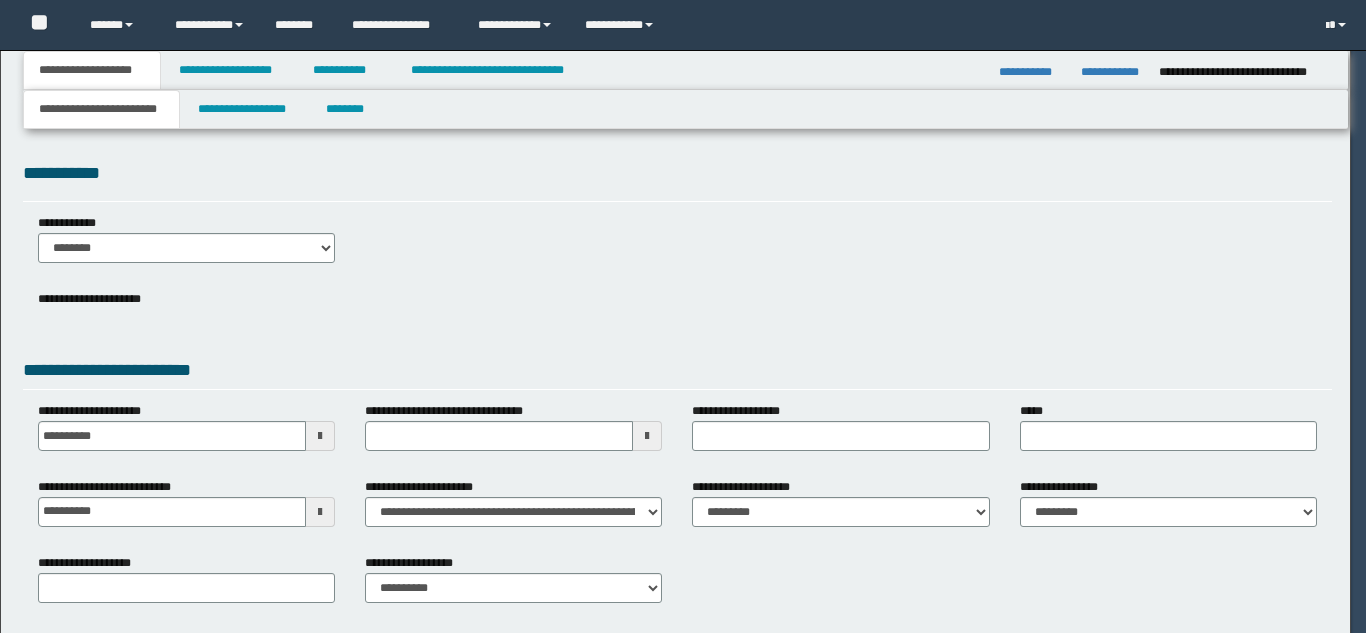 scroll, scrollTop: 0, scrollLeft: 0, axis: both 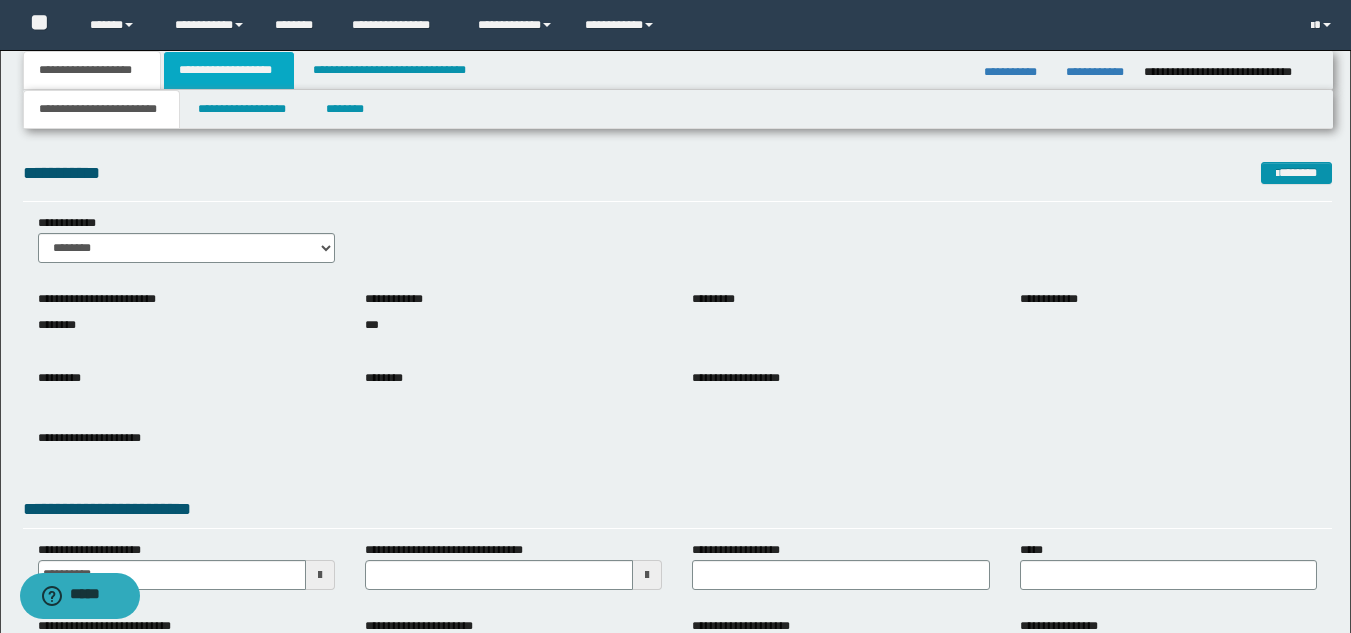 click on "**********" at bounding box center (229, 70) 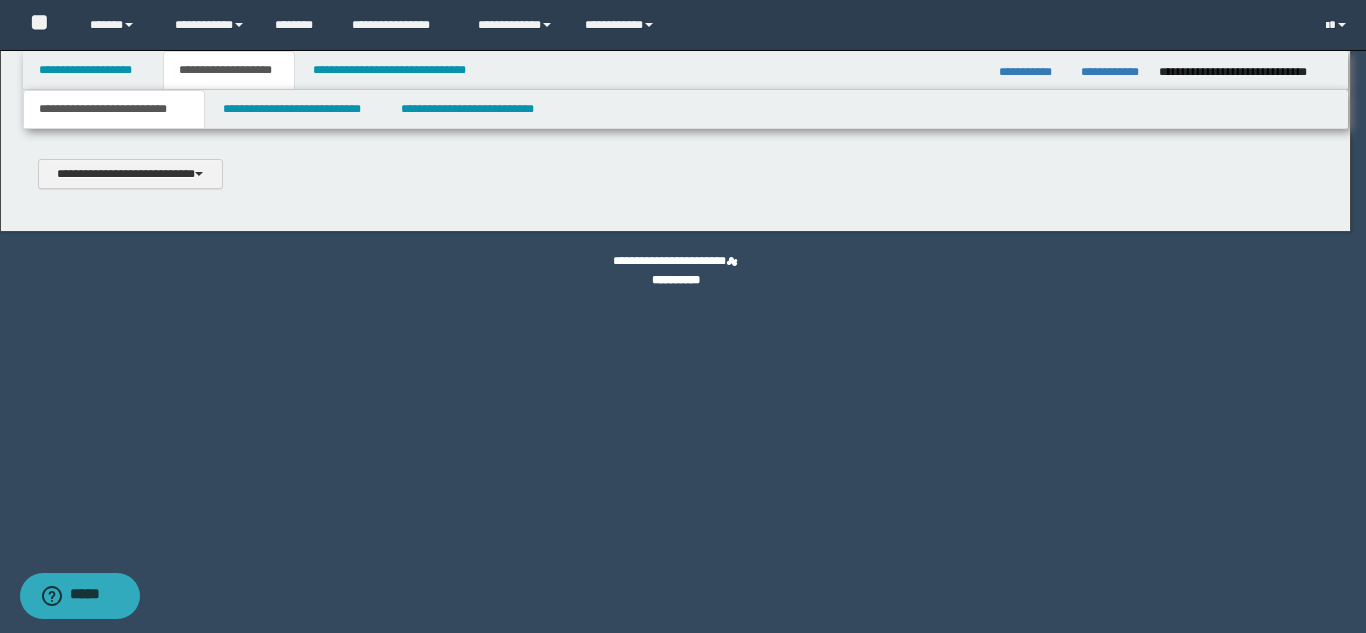 scroll, scrollTop: 0, scrollLeft: 0, axis: both 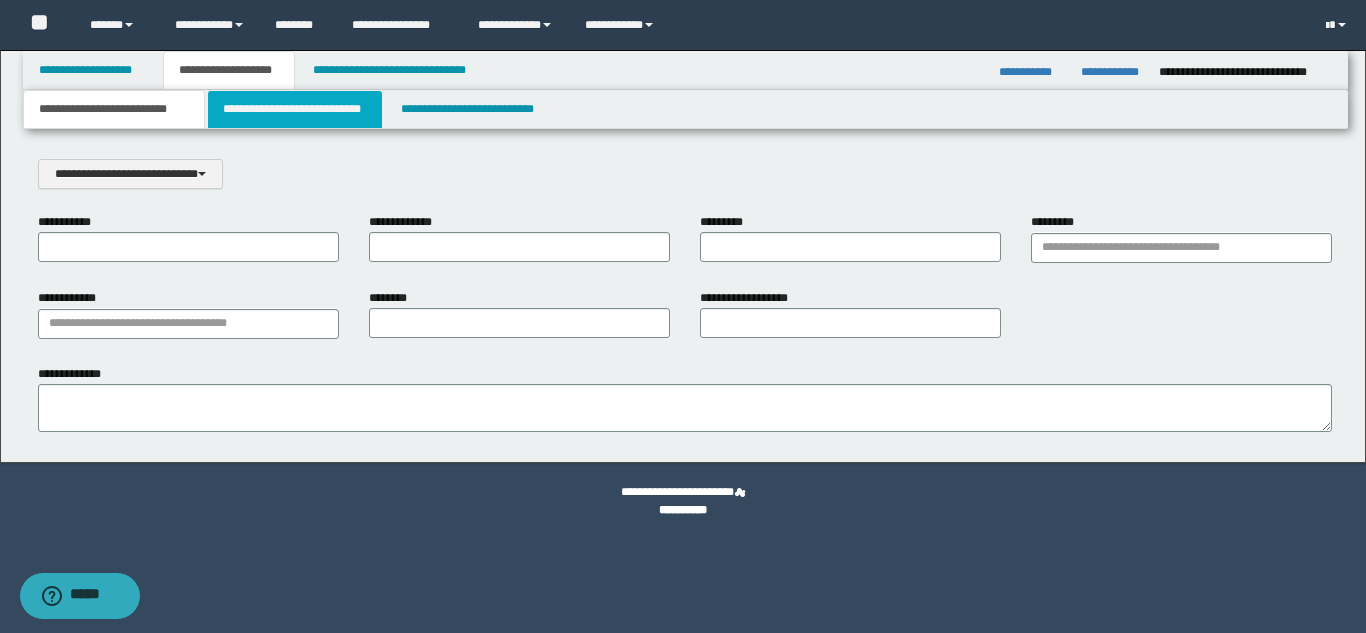 click on "**********" at bounding box center (295, 109) 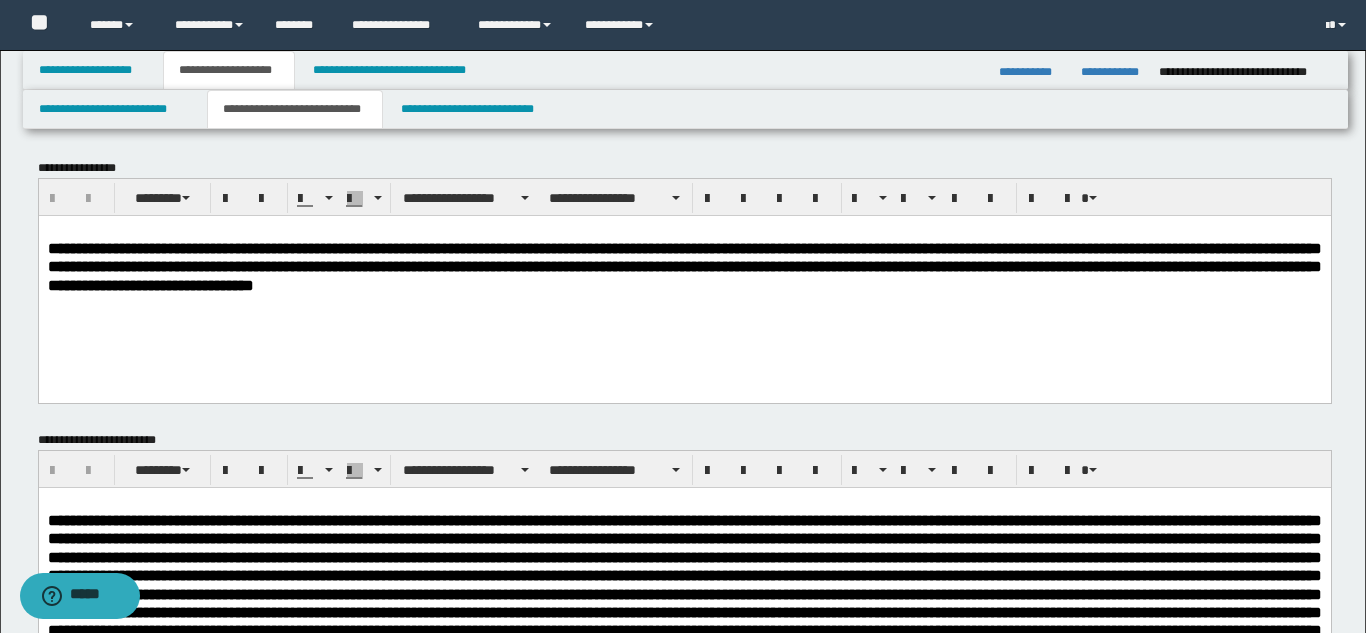 scroll, scrollTop: 0, scrollLeft: 0, axis: both 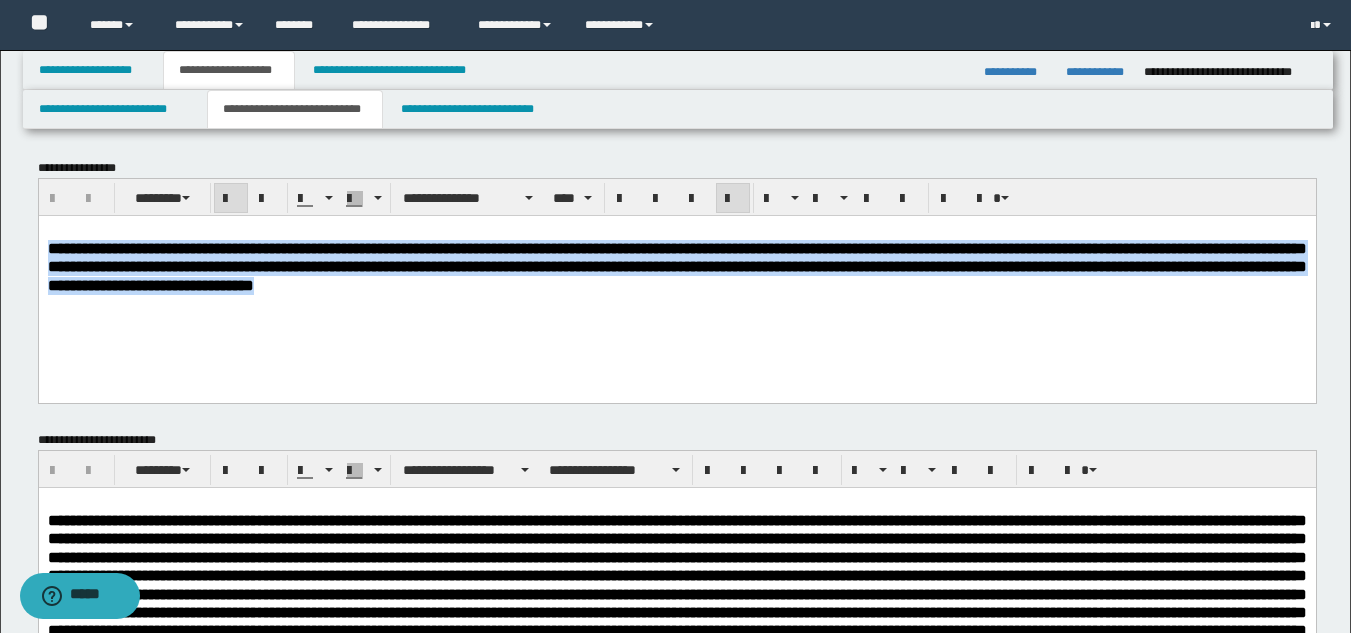drag, startPoint x: 1257, startPoint y: 286, endPoint x: 24, endPoint y: 243, distance: 1233.7495 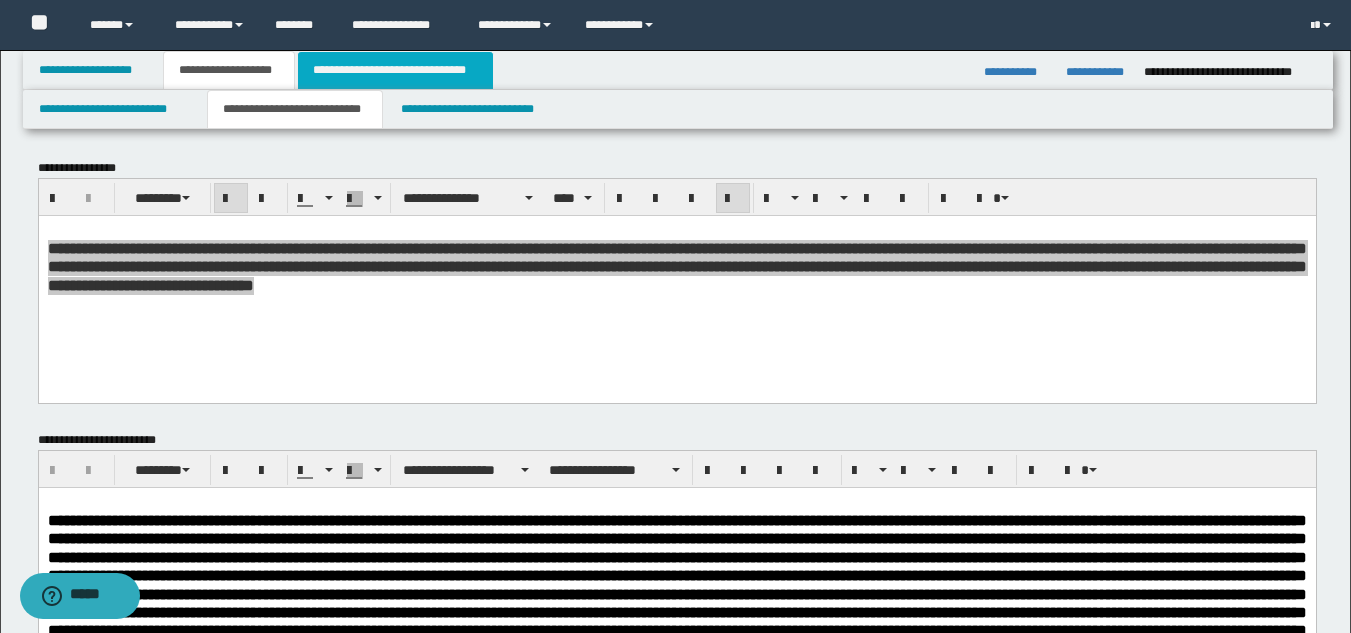 click on "**********" at bounding box center [395, 70] 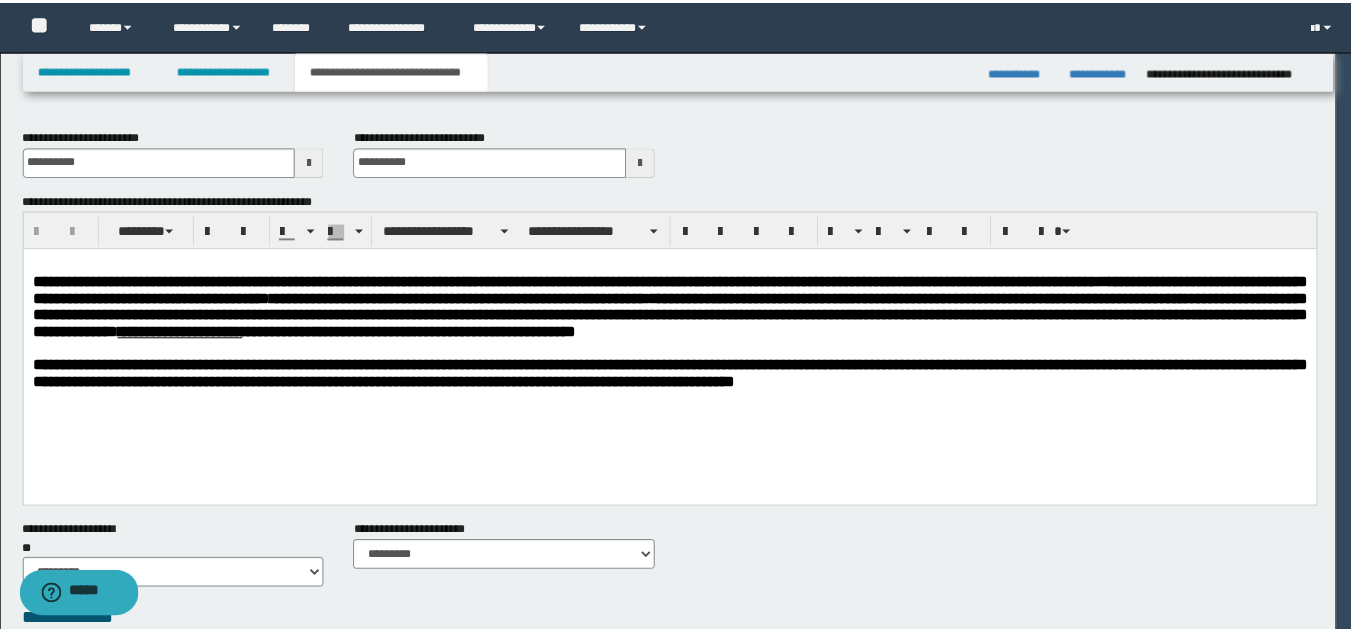 scroll, scrollTop: 0, scrollLeft: 0, axis: both 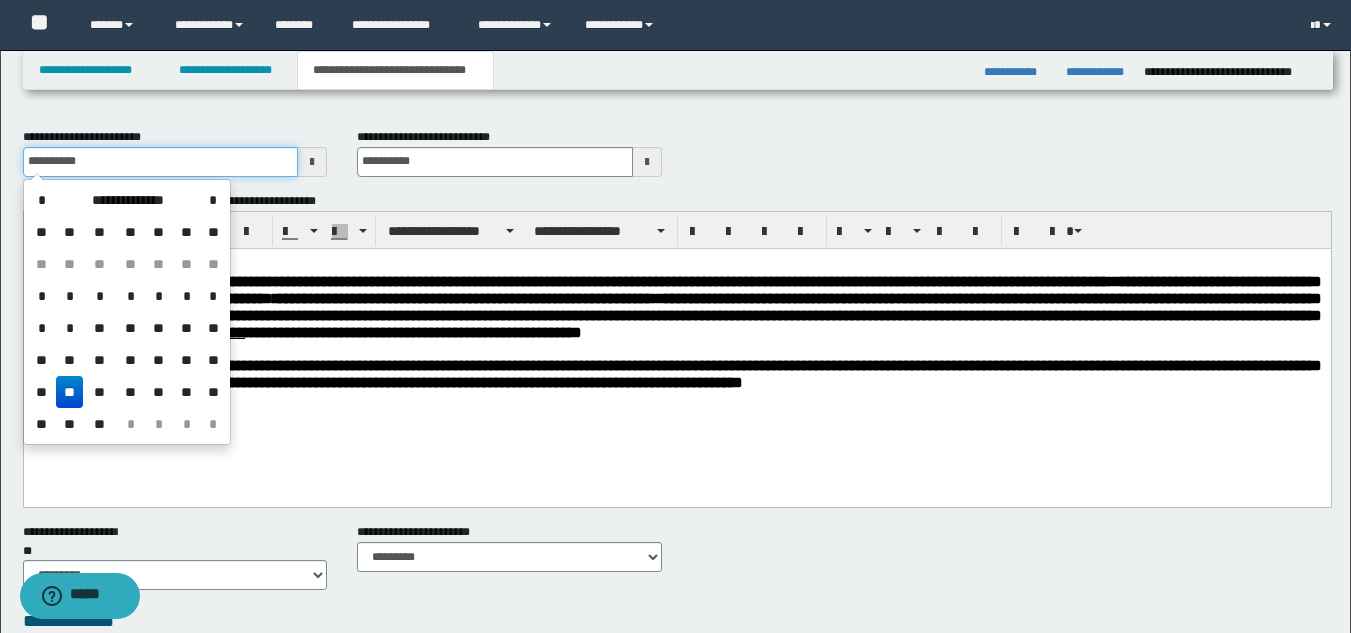 drag, startPoint x: 113, startPoint y: 162, endPoint x: 0, endPoint y: 191, distance: 116.6619 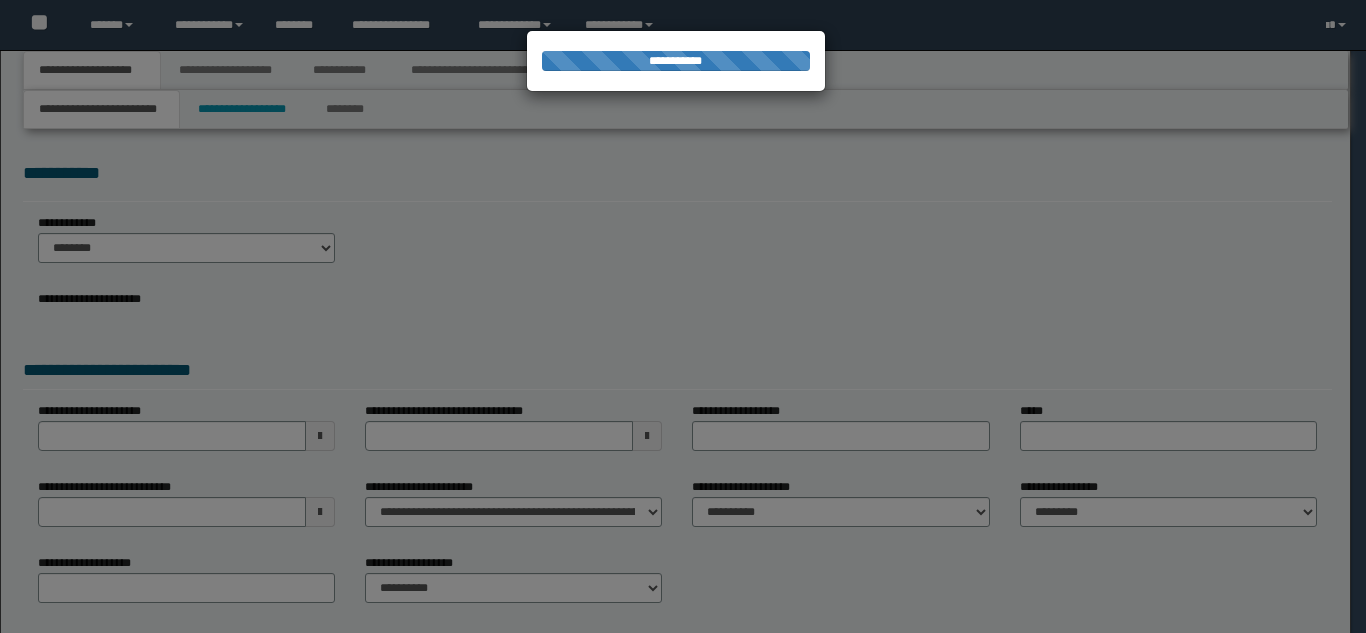 scroll, scrollTop: 0, scrollLeft: 0, axis: both 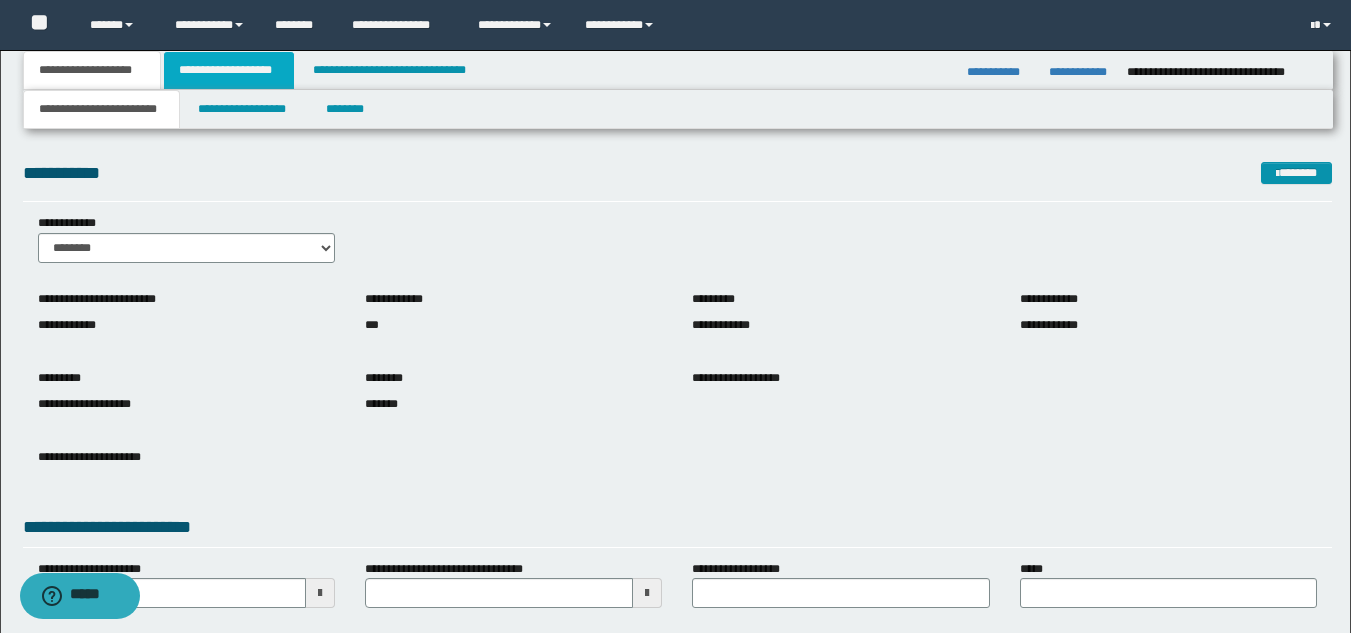 click on "**********" at bounding box center (229, 70) 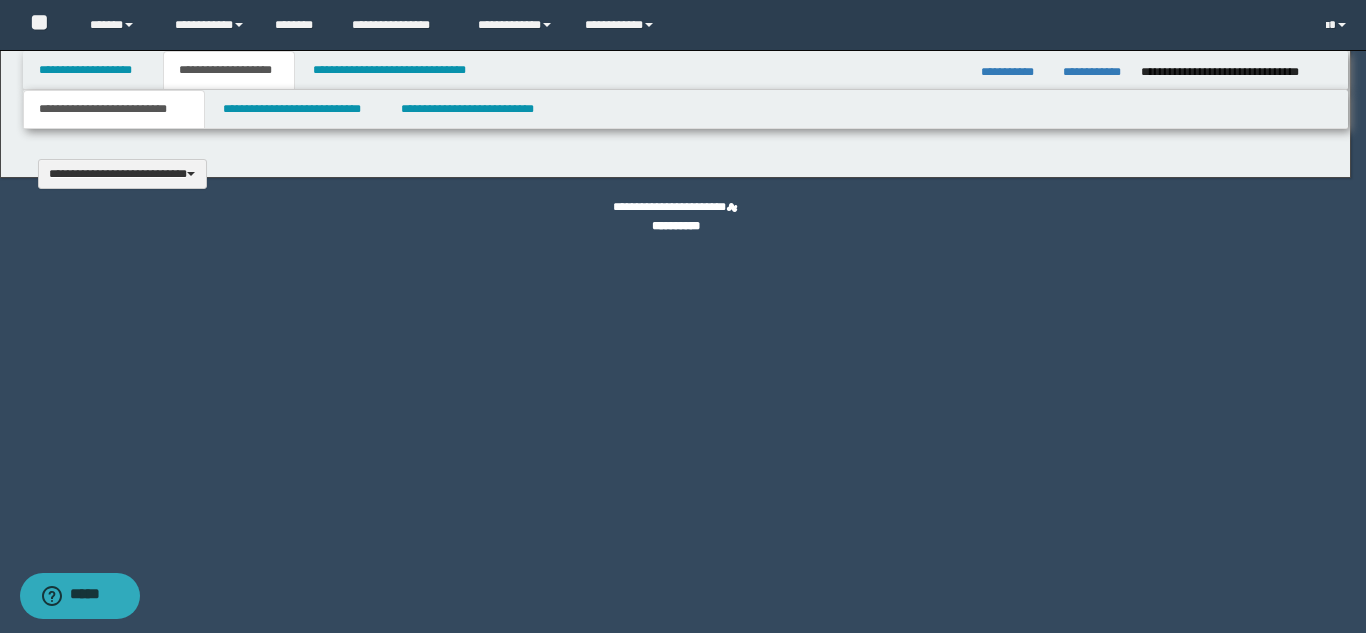 type 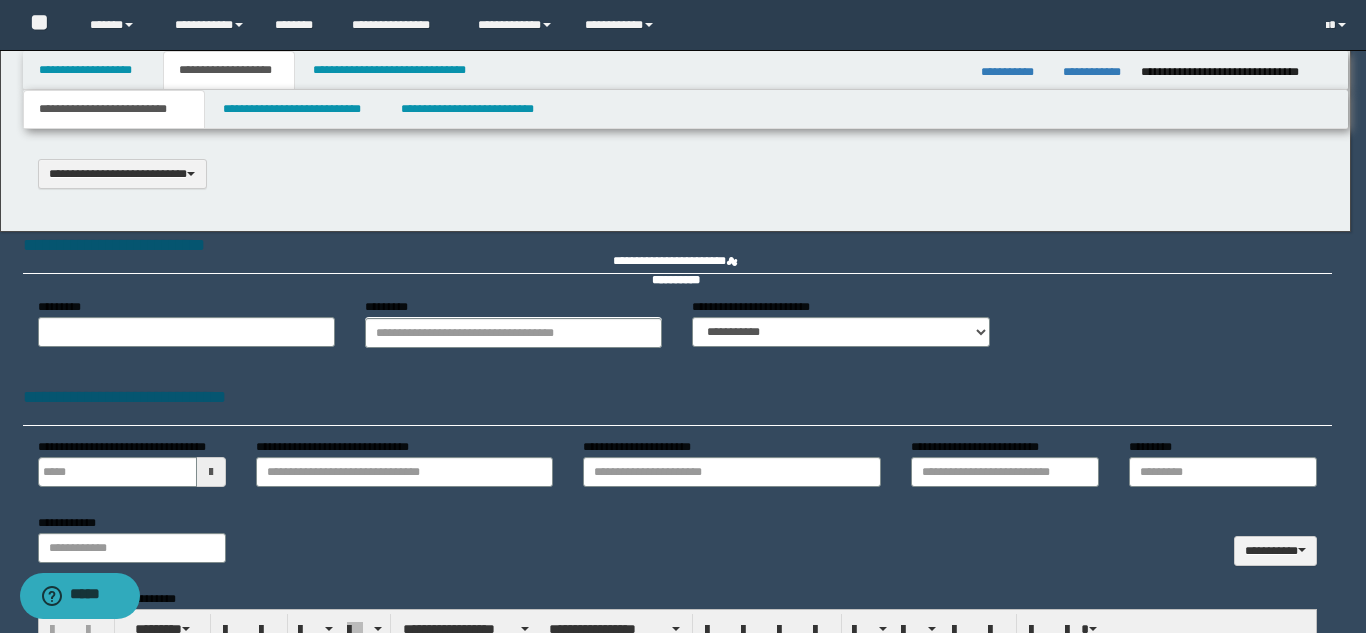 scroll, scrollTop: 0, scrollLeft: 0, axis: both 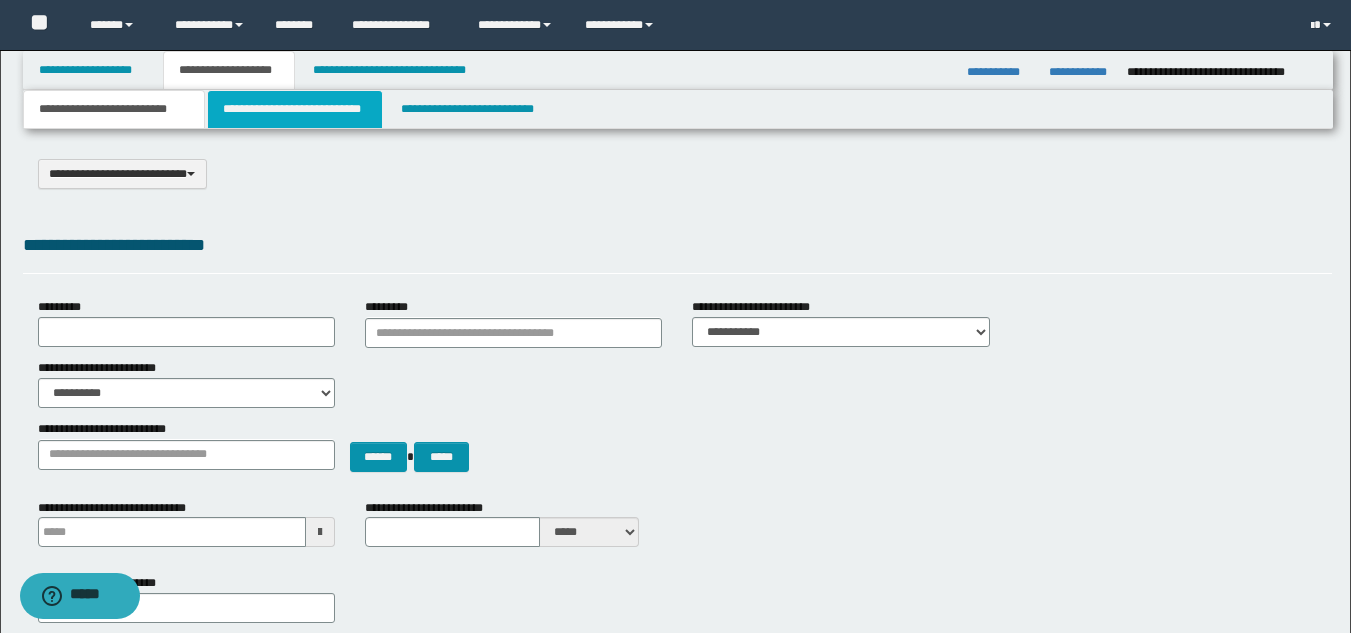 click on "**********" at bounding box center [295, 109] 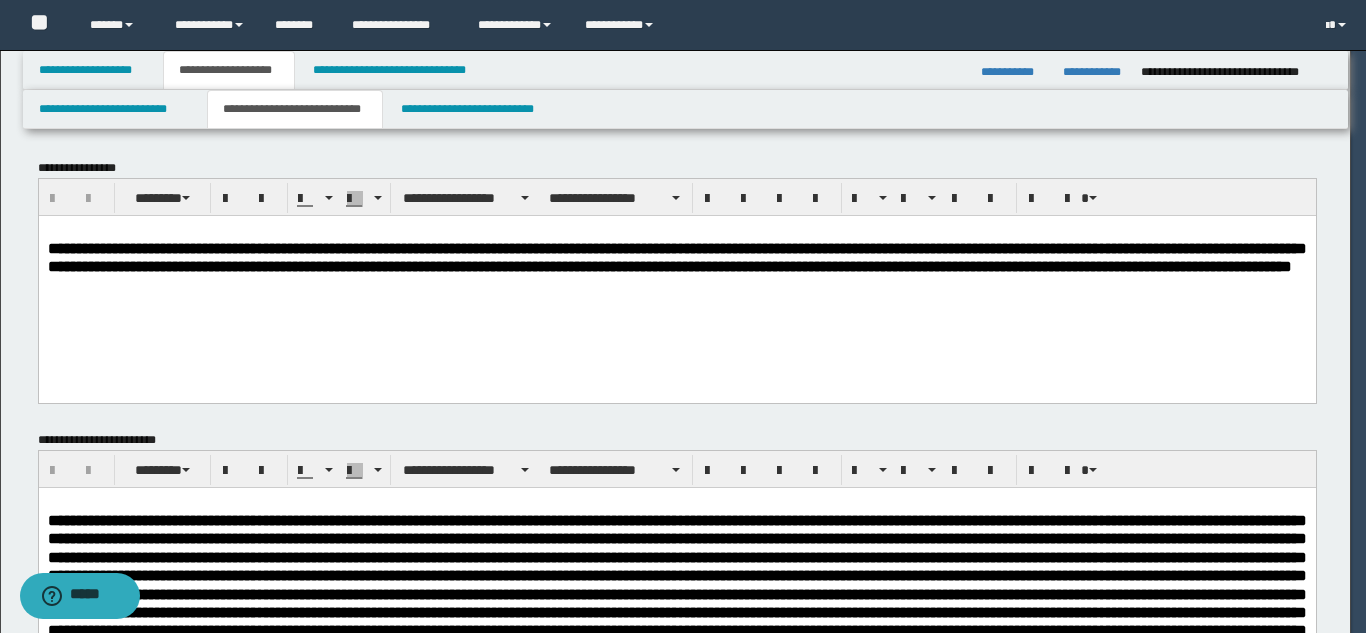 scroll, scrollTop: 0, scrollLeft: 0, axis: both 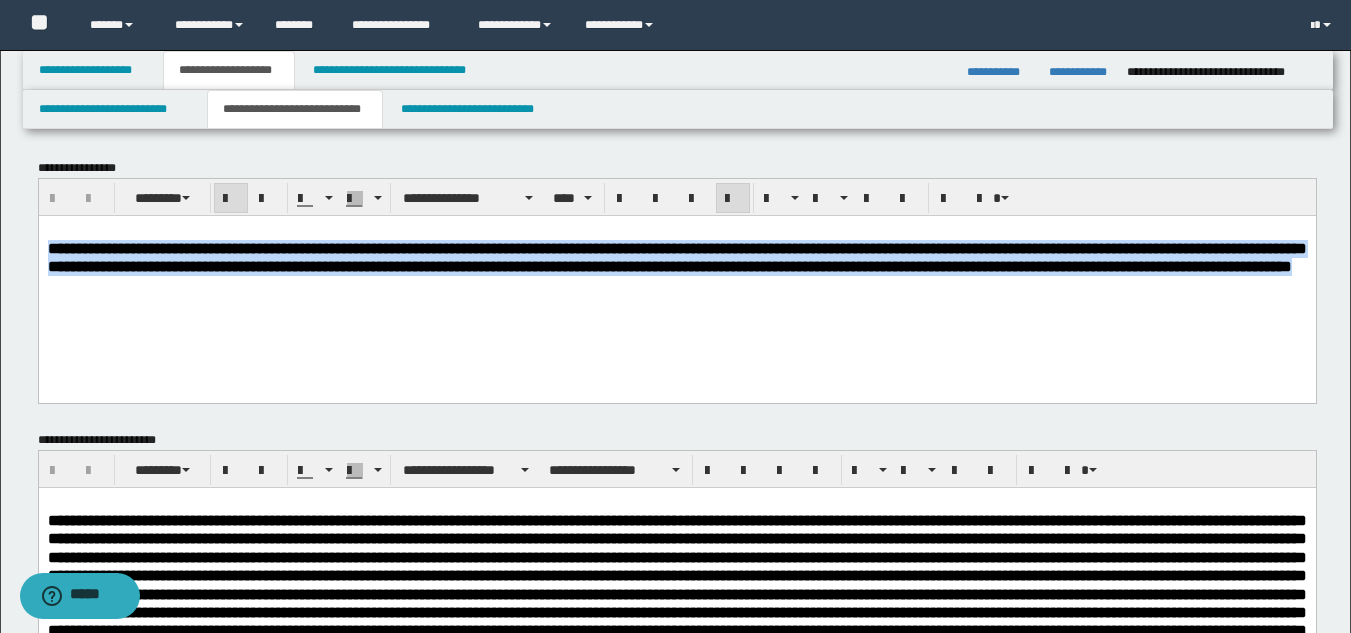 drag, startPoint x: 1070, startPoint y: 287, endPoint x: 74, endPoint y: 469, distance: 1012.492 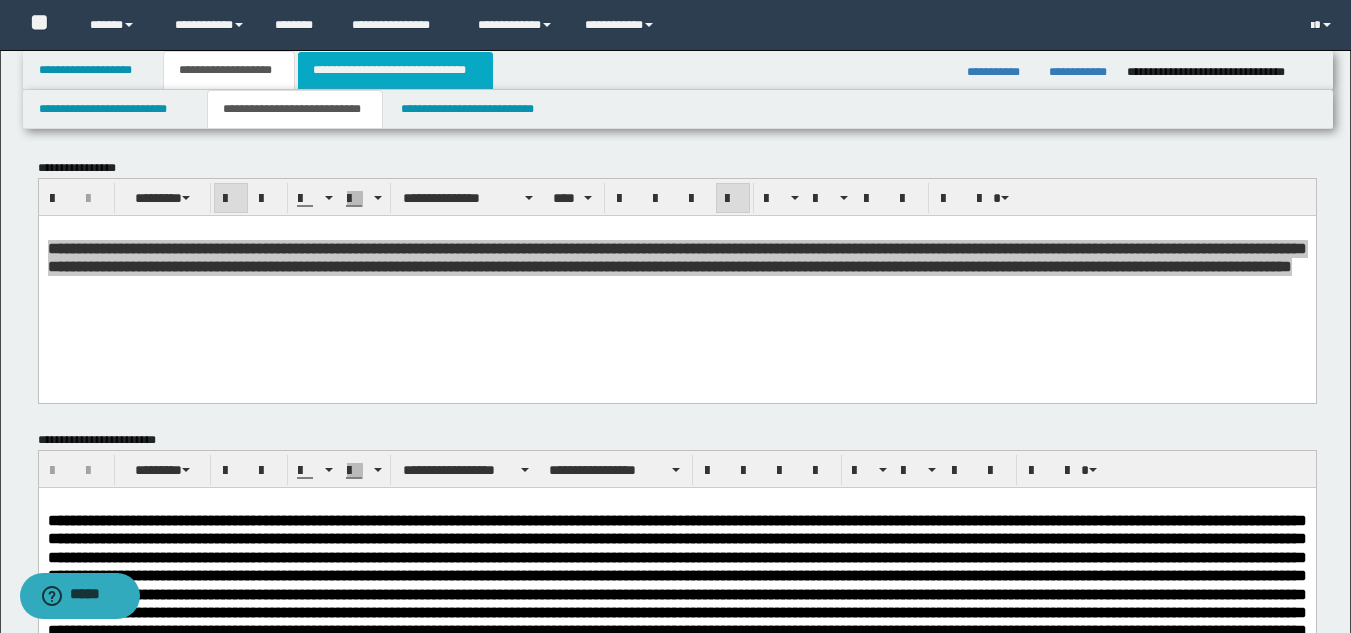 click on "**********" at bounding box center (395, 70) 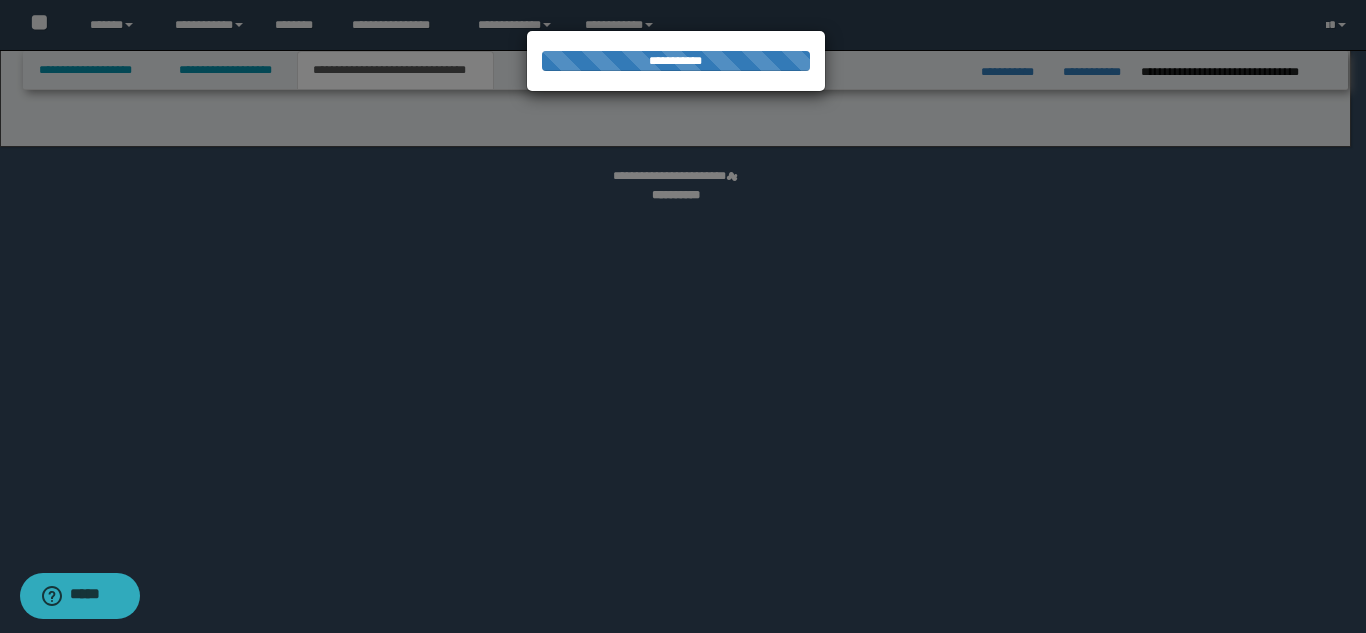 select on "*" 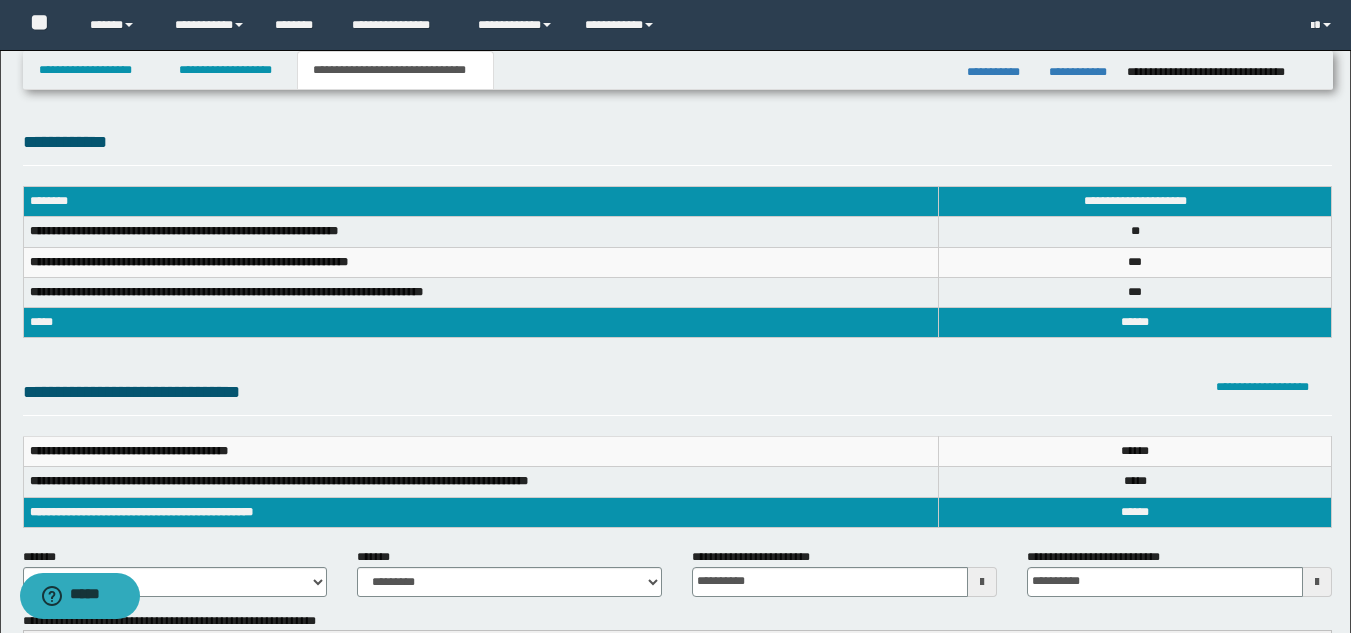scroll, scrollTop: 100, scrollLeft: 0, axis: vertical 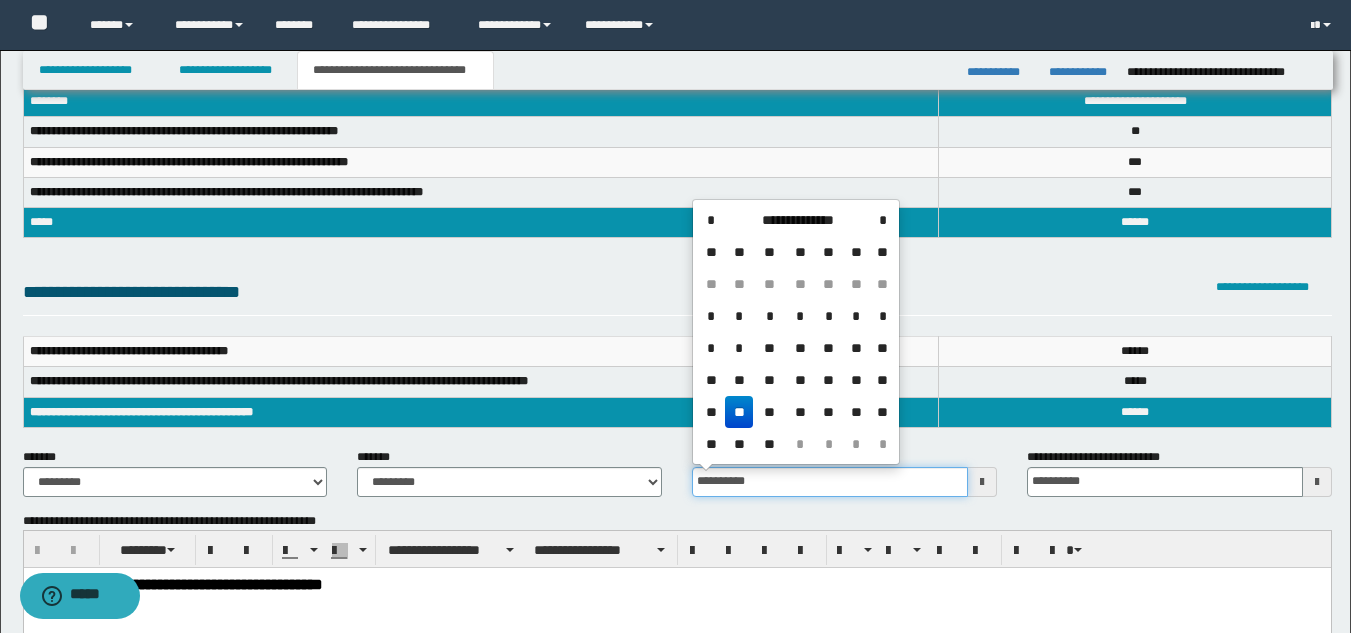 drag, startPoint x: 777, startPoint y: 486, endPoint x: 642, endPoint y: 484, distance: 135.01482 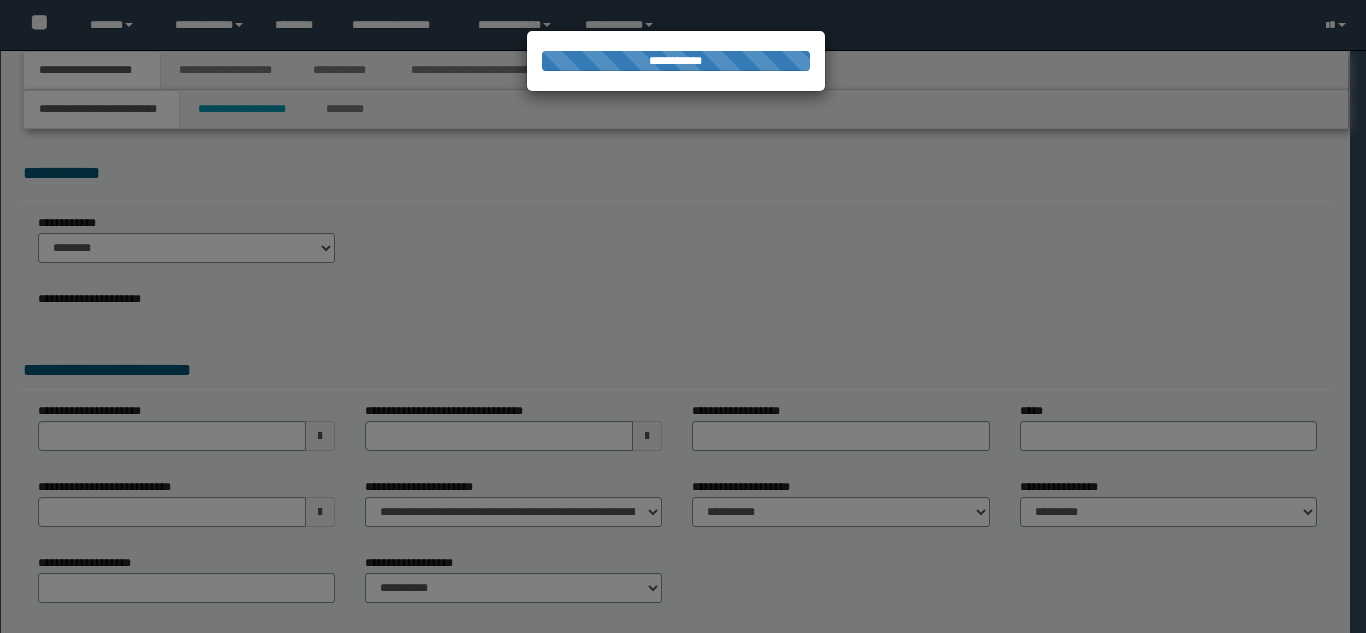 scroll, scrollTop: 0, scrollLeft: 0, axis: both 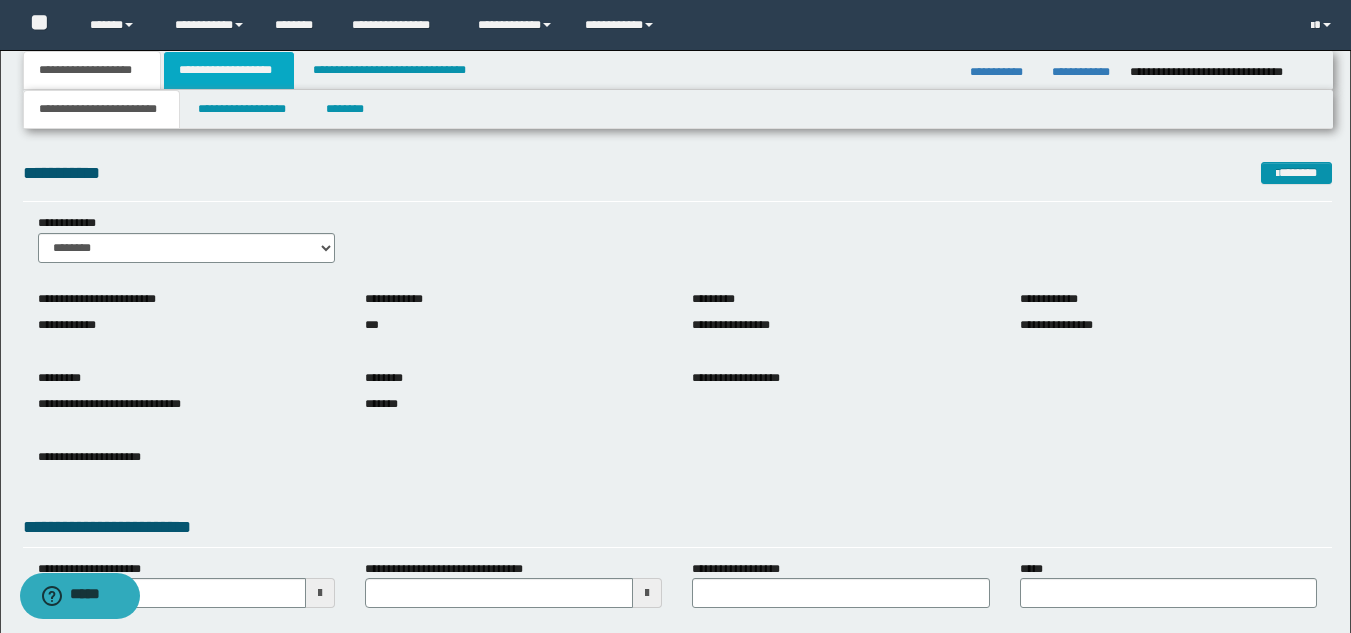 click on "**********" at bounding box center [229, 70] 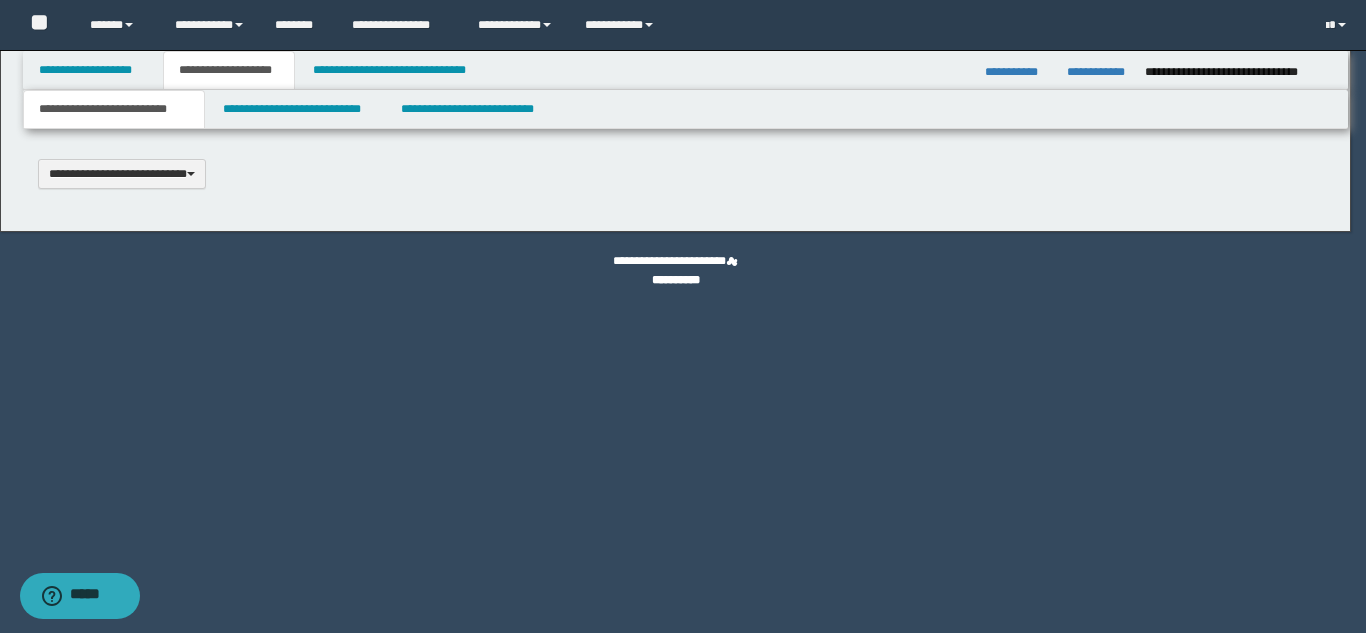 type 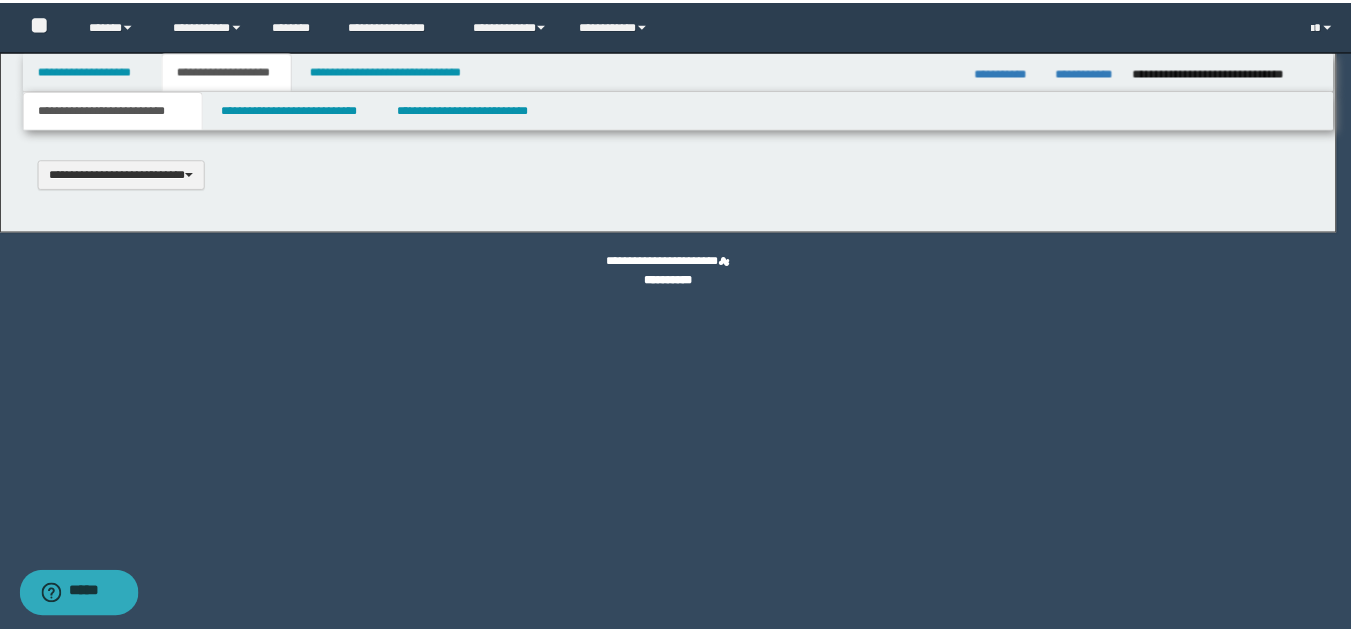 scroll, scrollTop: 0, scrollLeft: 0, axis: both 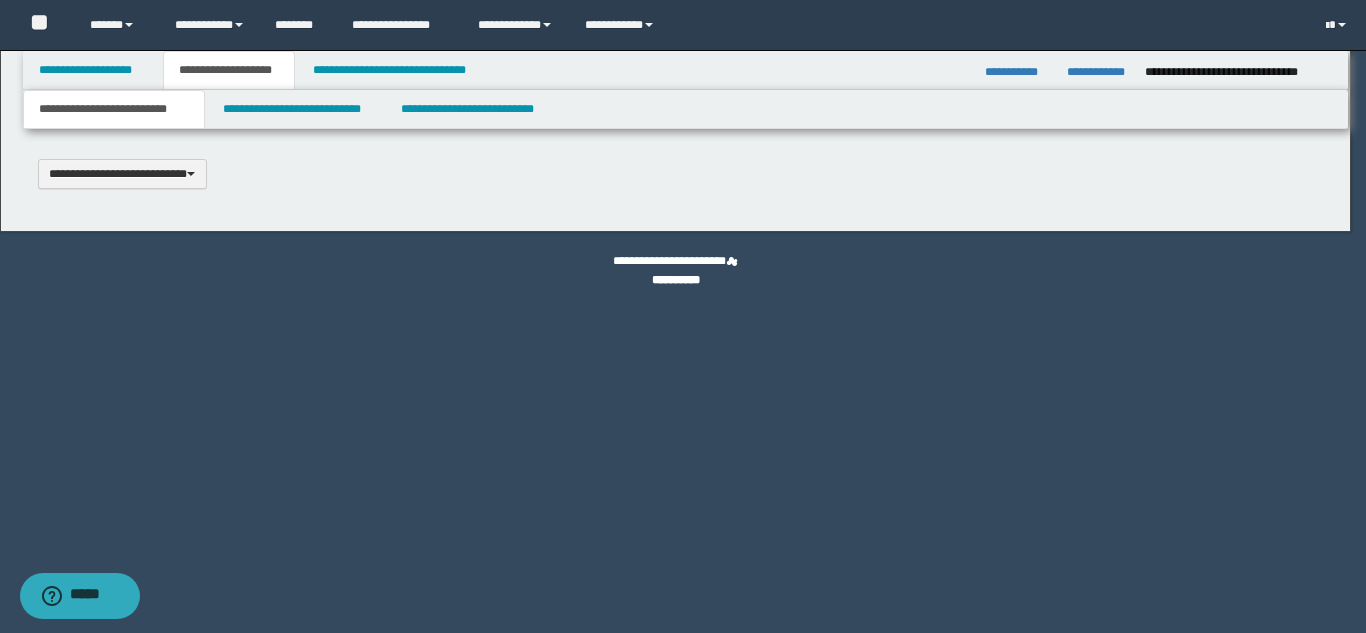 select on "*" 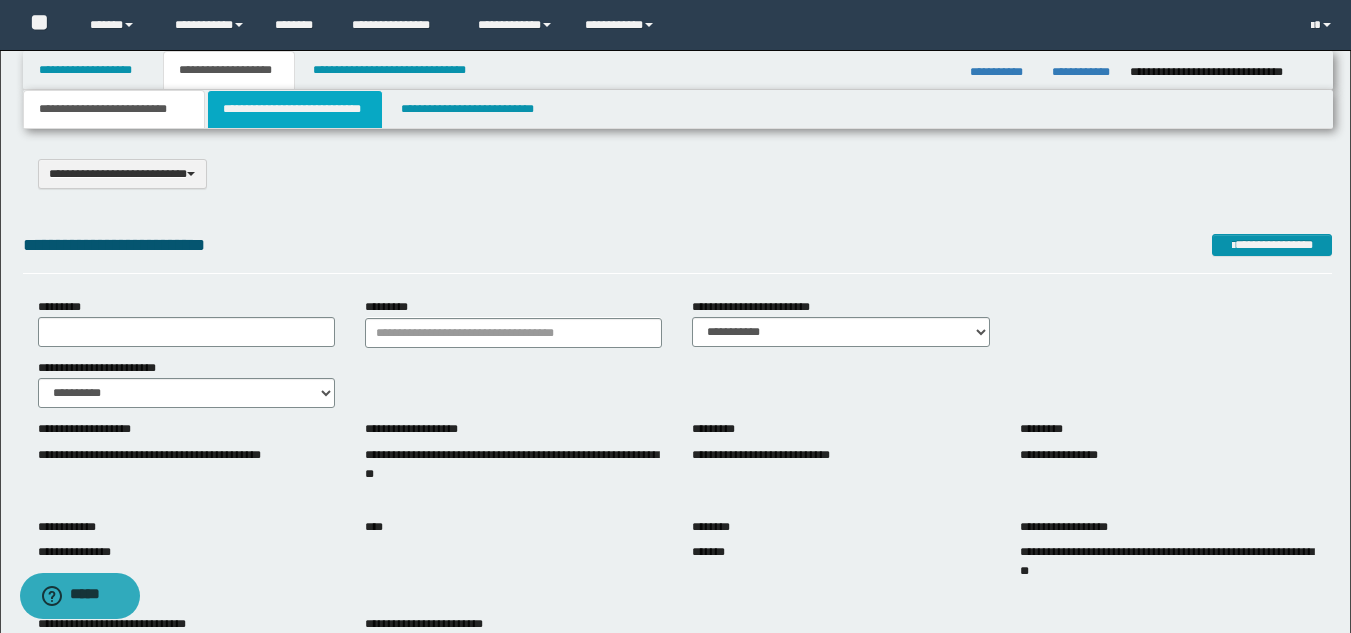click on "**********" at bounding box center [295, 109] 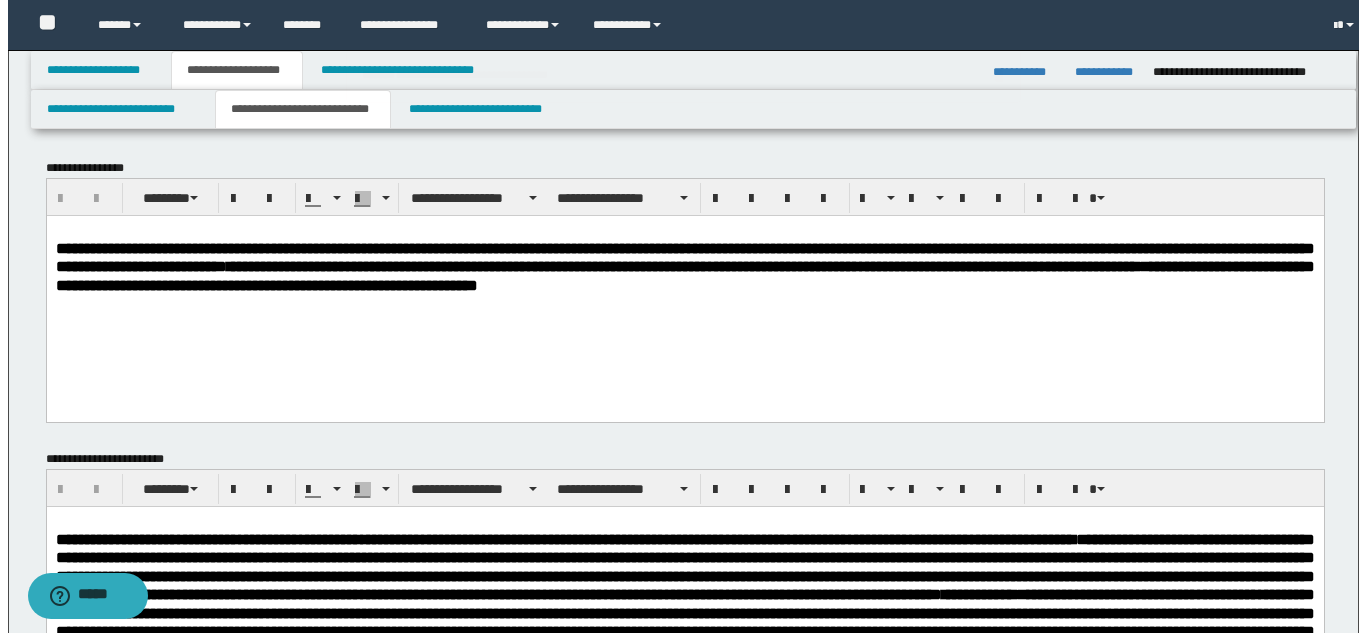 scroll, scrollTop: 0, scrollLeft: 0, axis: both 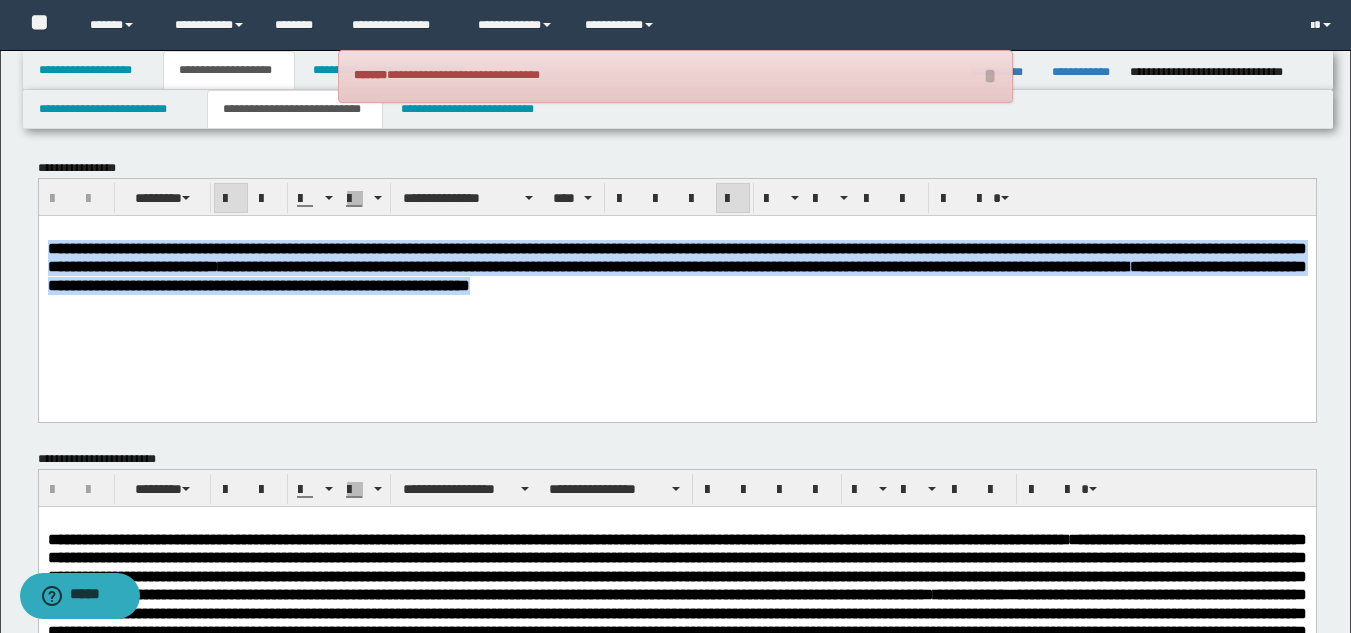 drag, startPoint x: 576, startPoint y: 306, endPoint x: 38, endPoint y: 462, distance: 560.1607 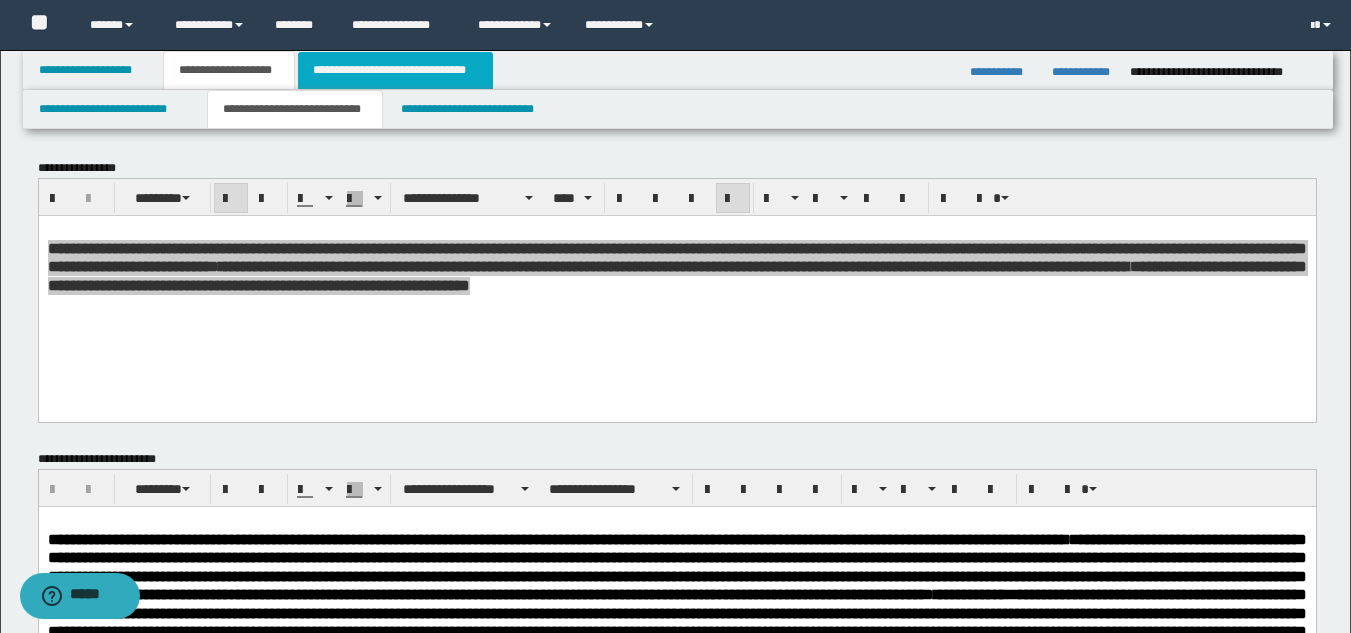 click on "**********" at bounding box center [395, 70] 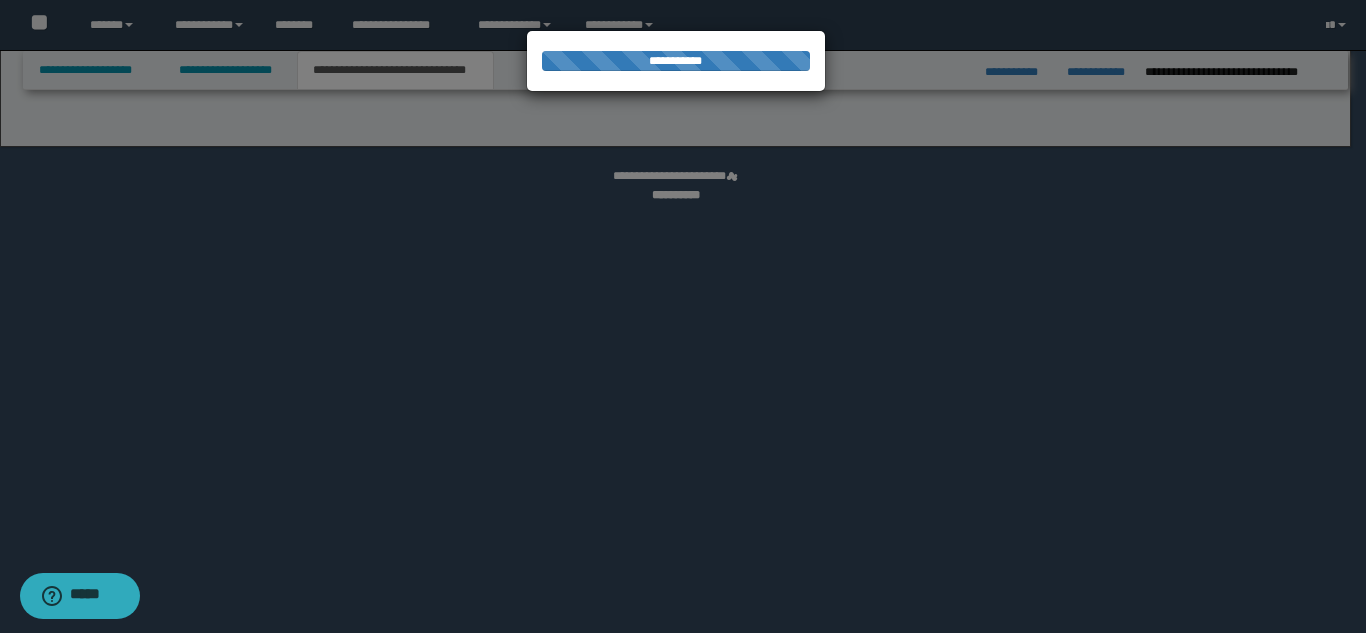 select on "*" 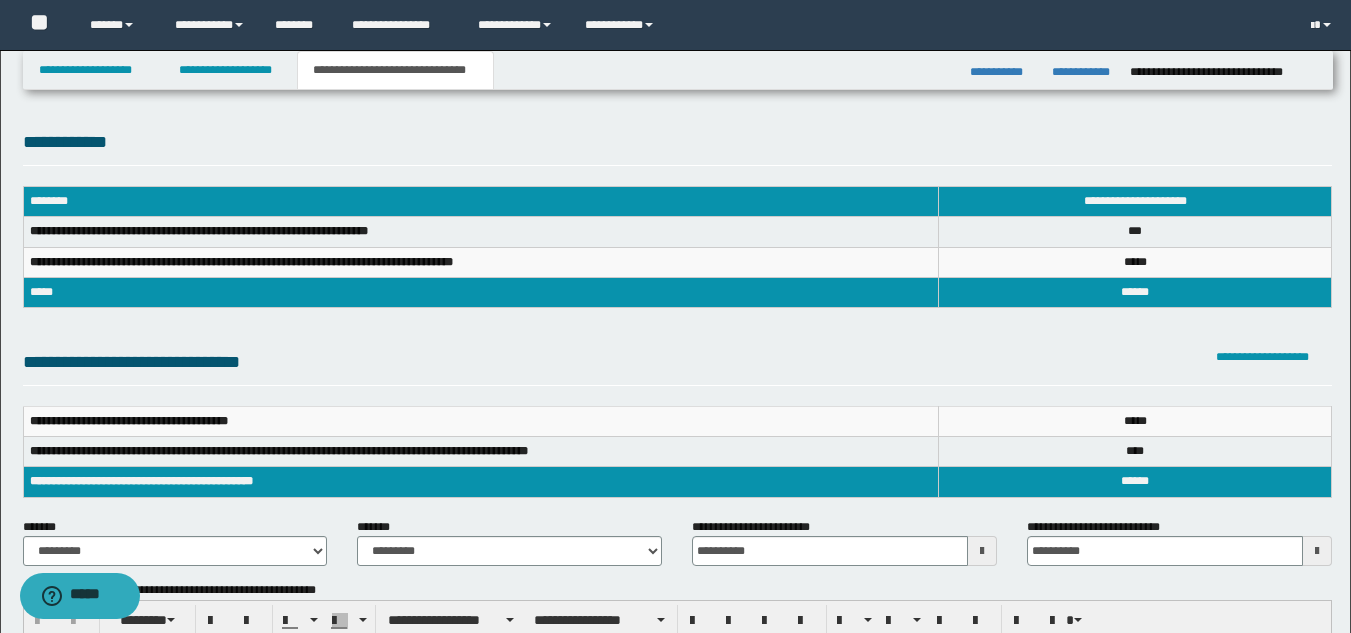 scroll, scrollTop: 100, scrollLeft: 0, axis: vertical 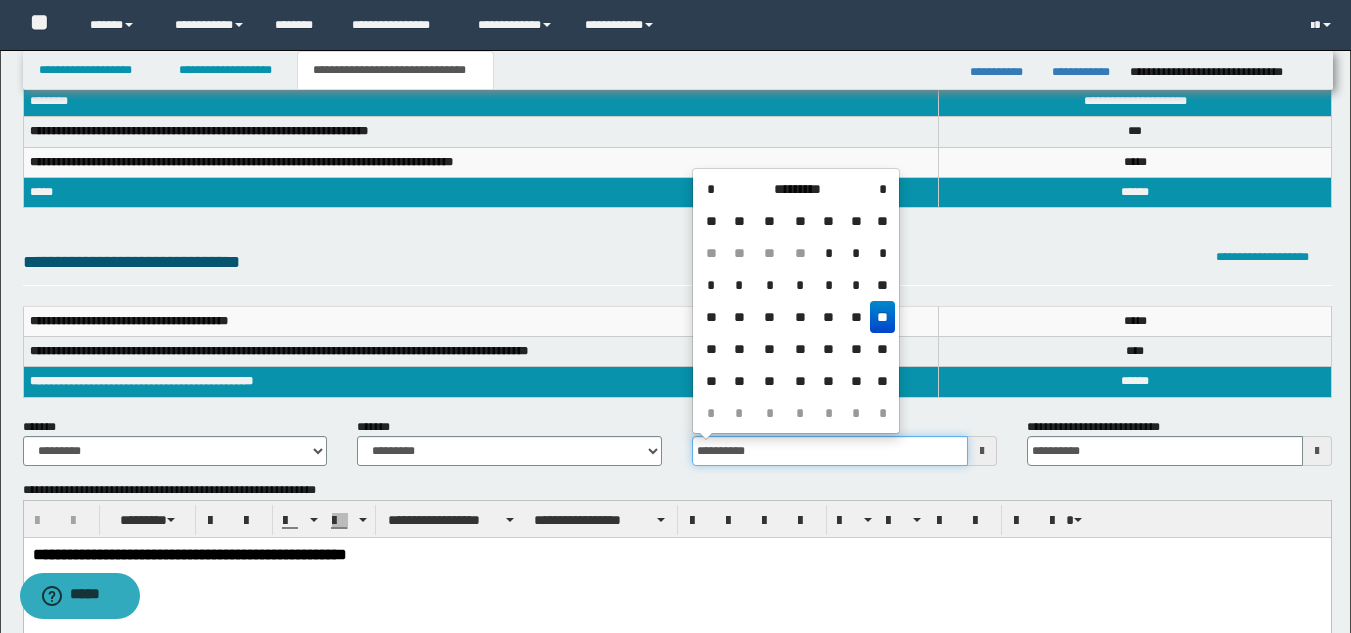 drag, startPoint x: 777, startPoint y: 447, endPoint x: 625, endPoint y: 467, distance: 153.31015 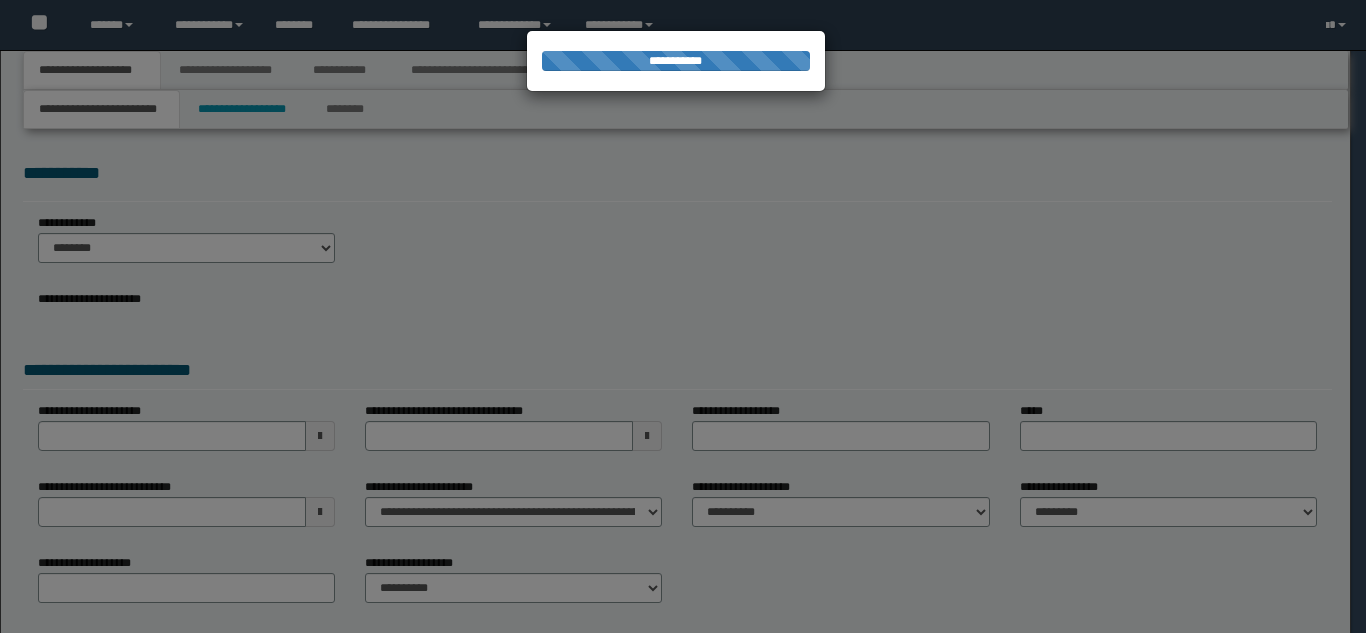 scroll, scrollTop: 0, scrollLeft: 0, axis: both 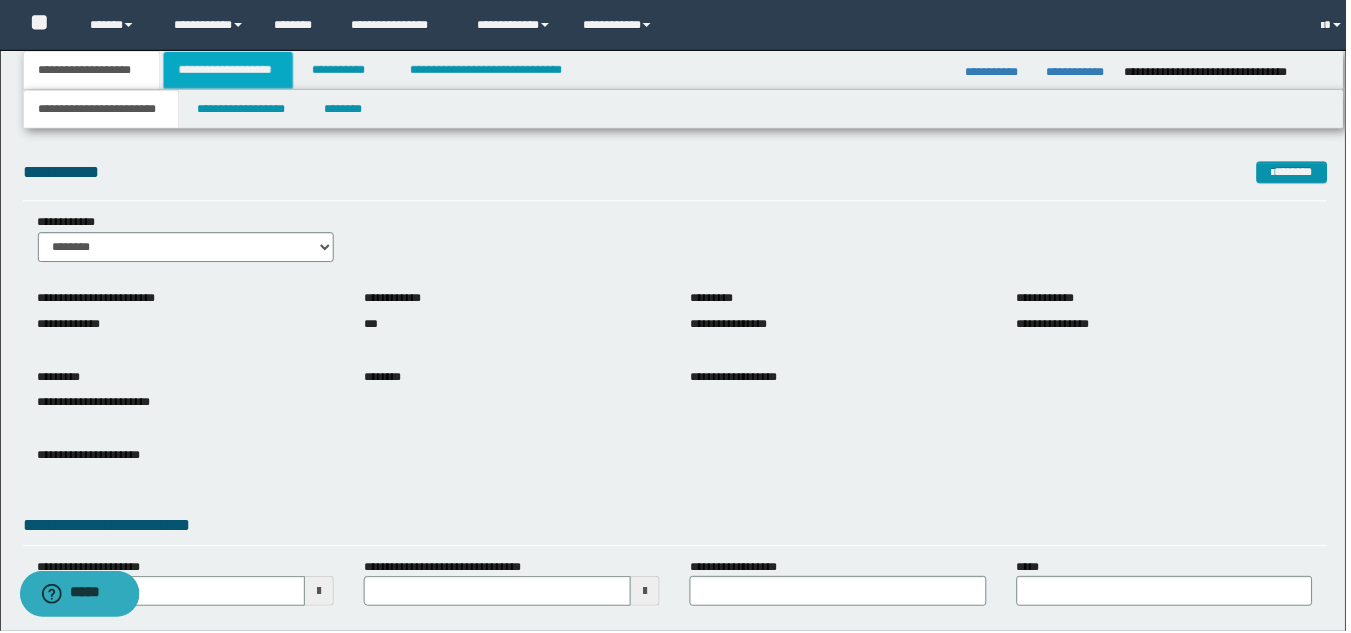 click on "**********" at bounding box center (229, 70) 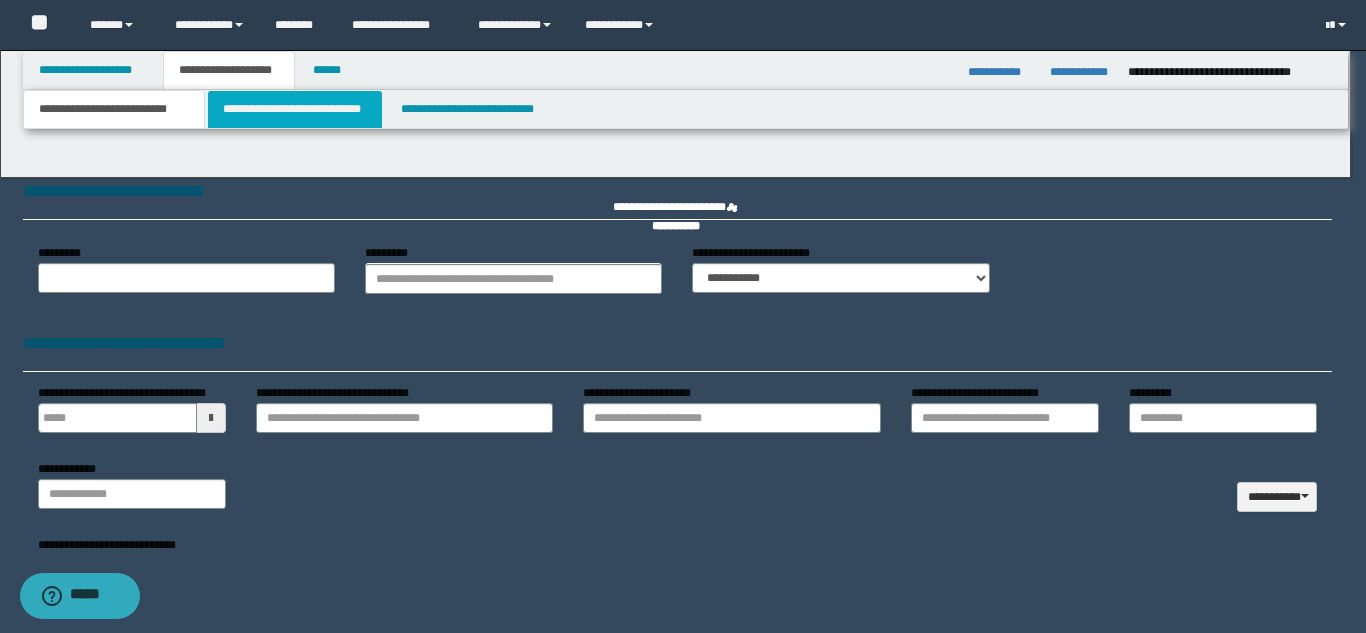 type 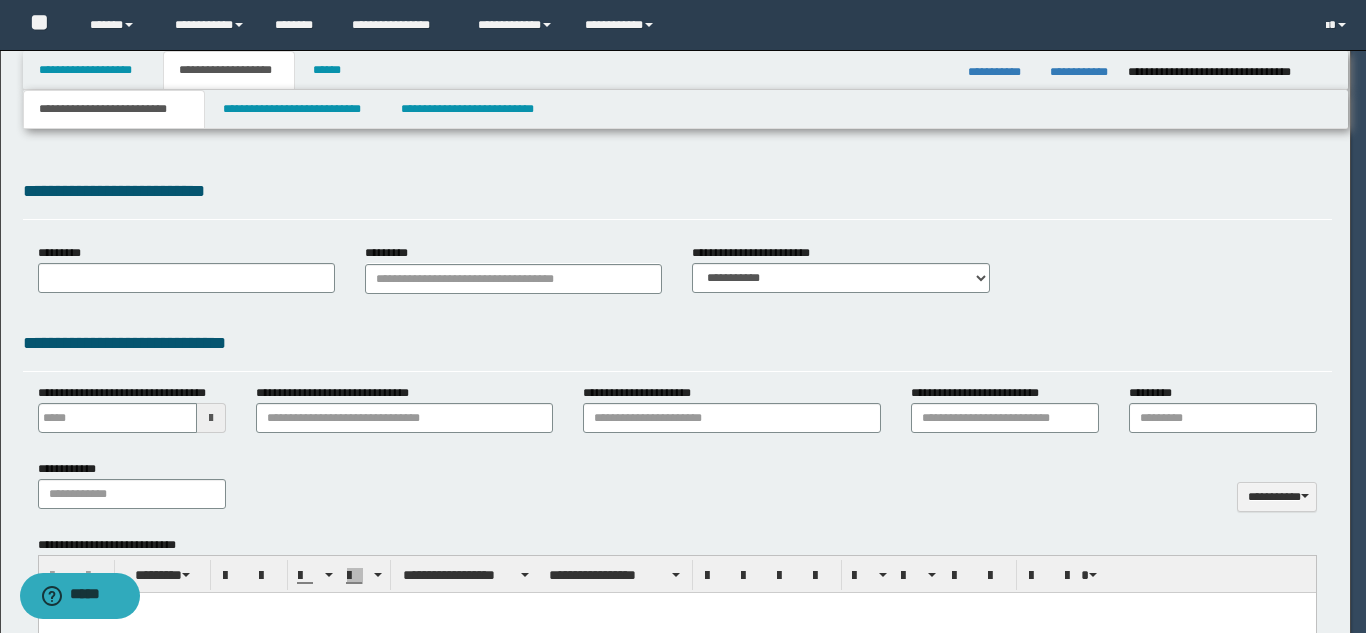 scroll, scrollTop: 0, scrollLeft: 0, axis: both 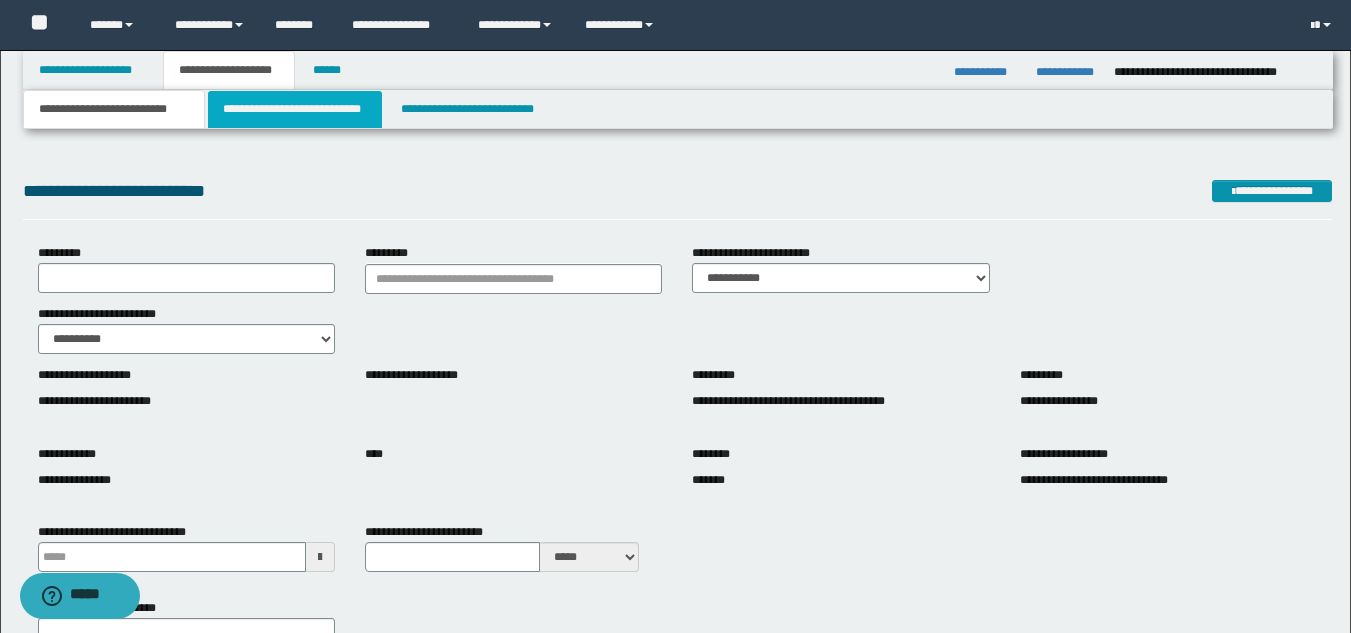 click on "**********" at bounding box center (295, 109) 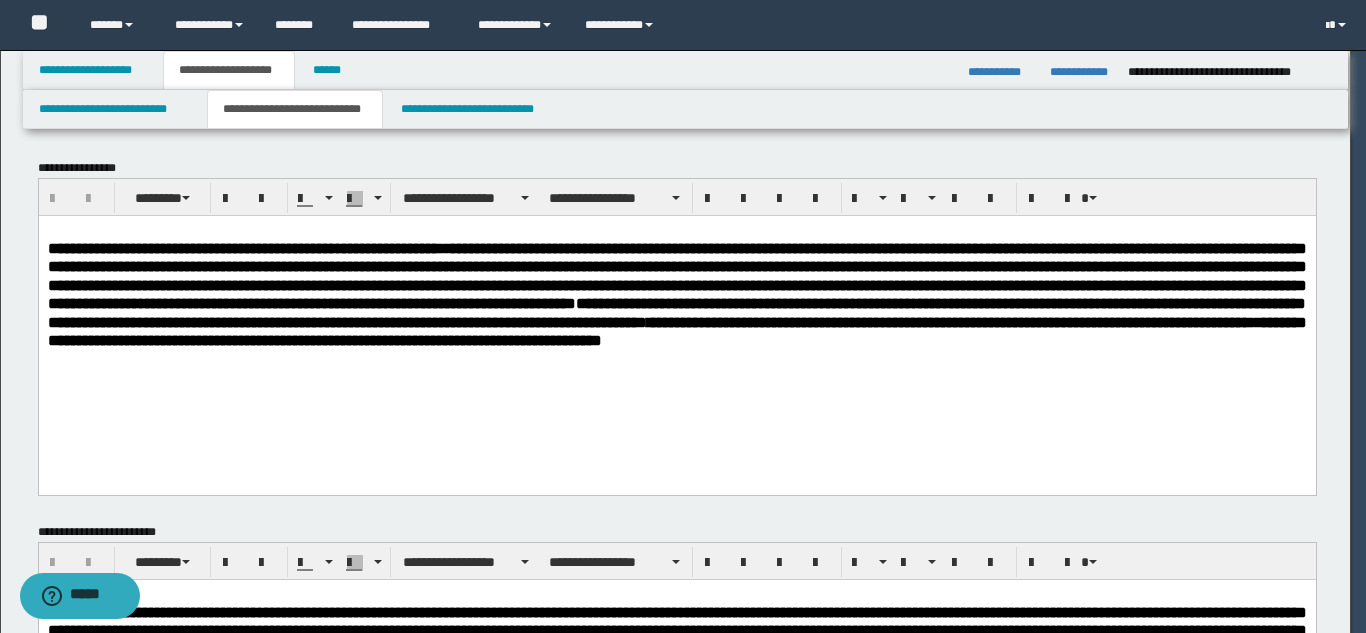 scroll, scrollTop: 0, scrollLeft: 0, axis: both 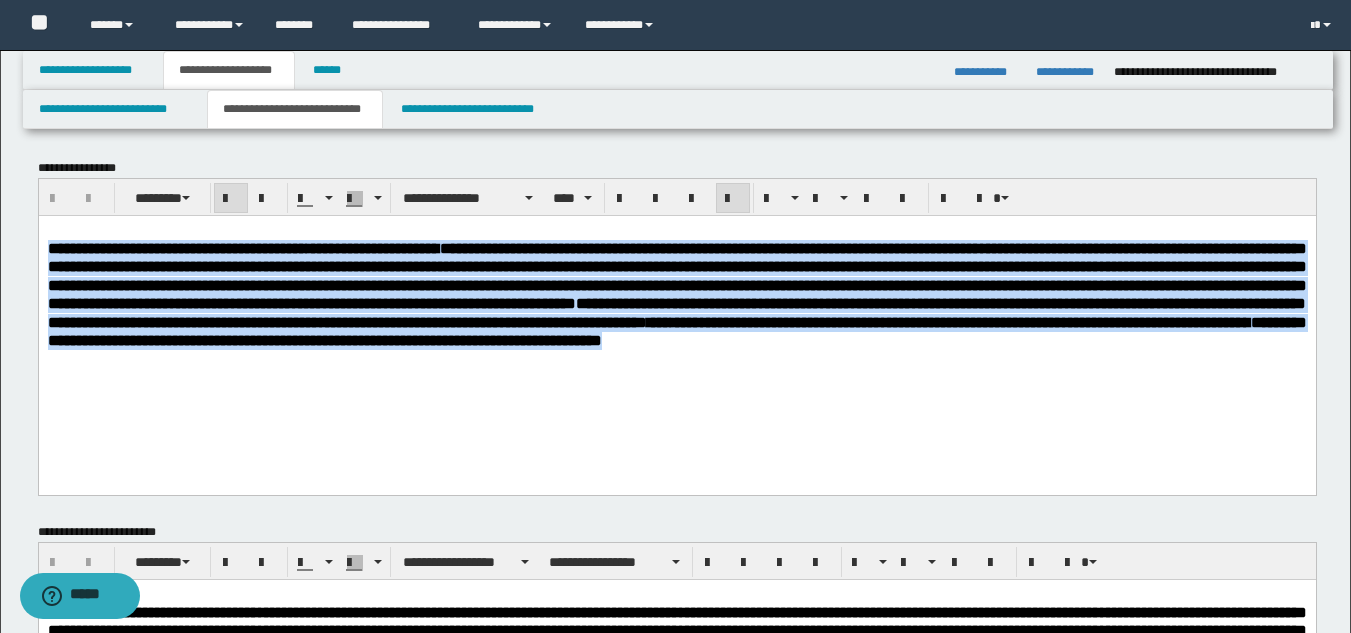 drag, startPoint x: 304, startPoint y: 385, endPoint x: 66, endPoint y: 469, distance: 252.3886 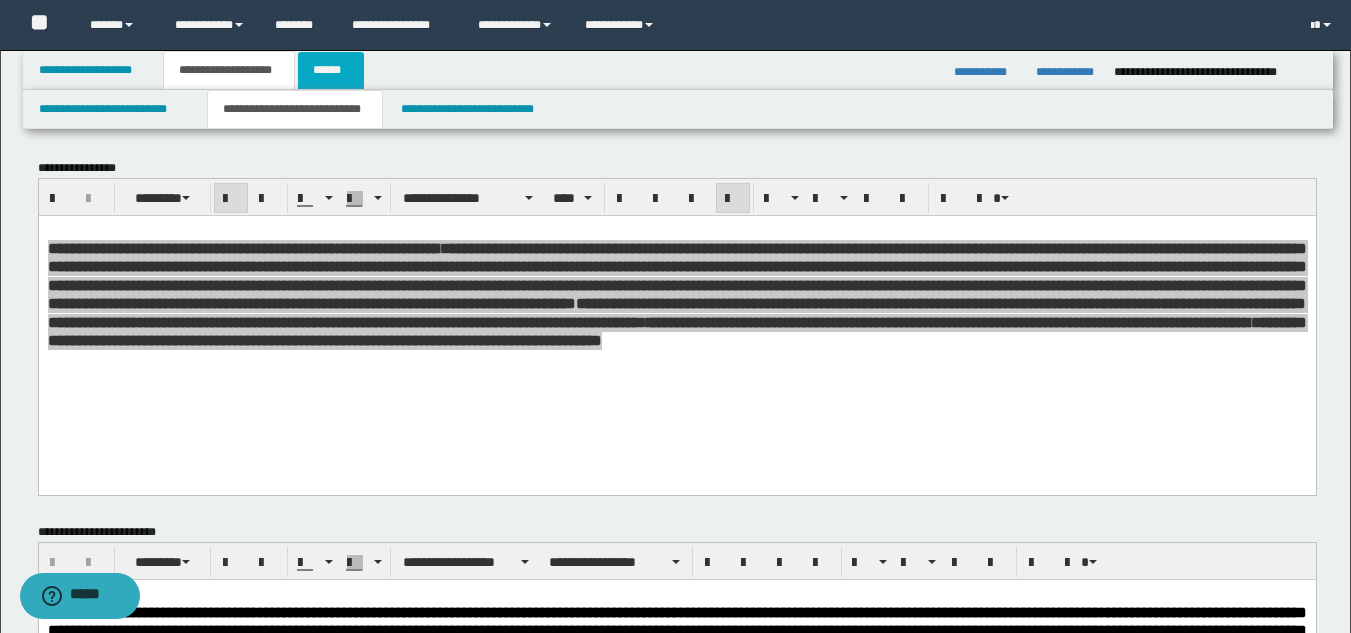 click on "******" at bounding box center (331, 70) 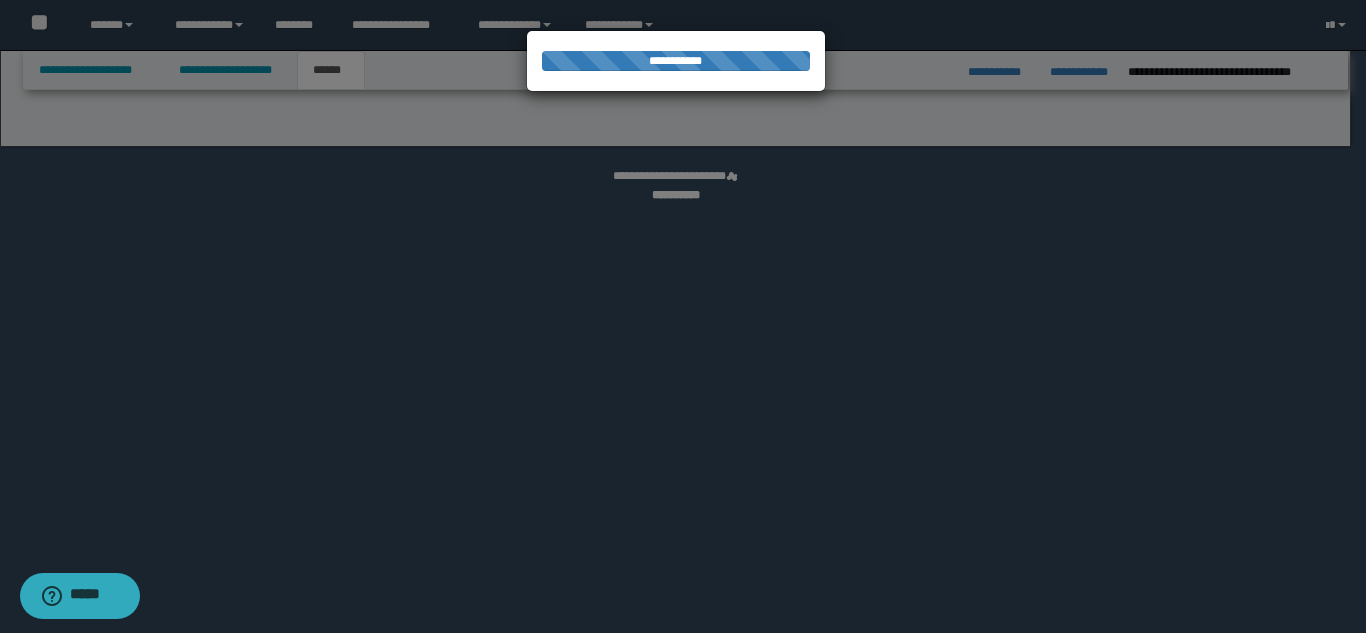 select on "*" 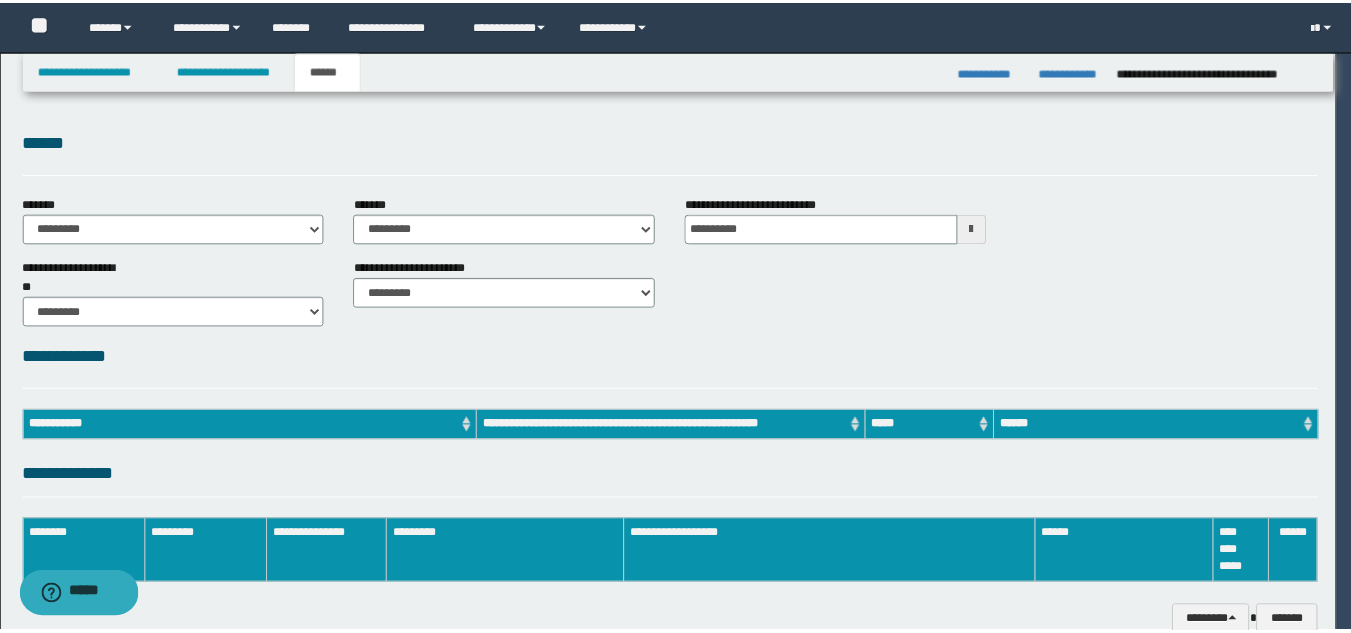 scroll, scrollTop: 0, scrollLeft: 0, axis: both 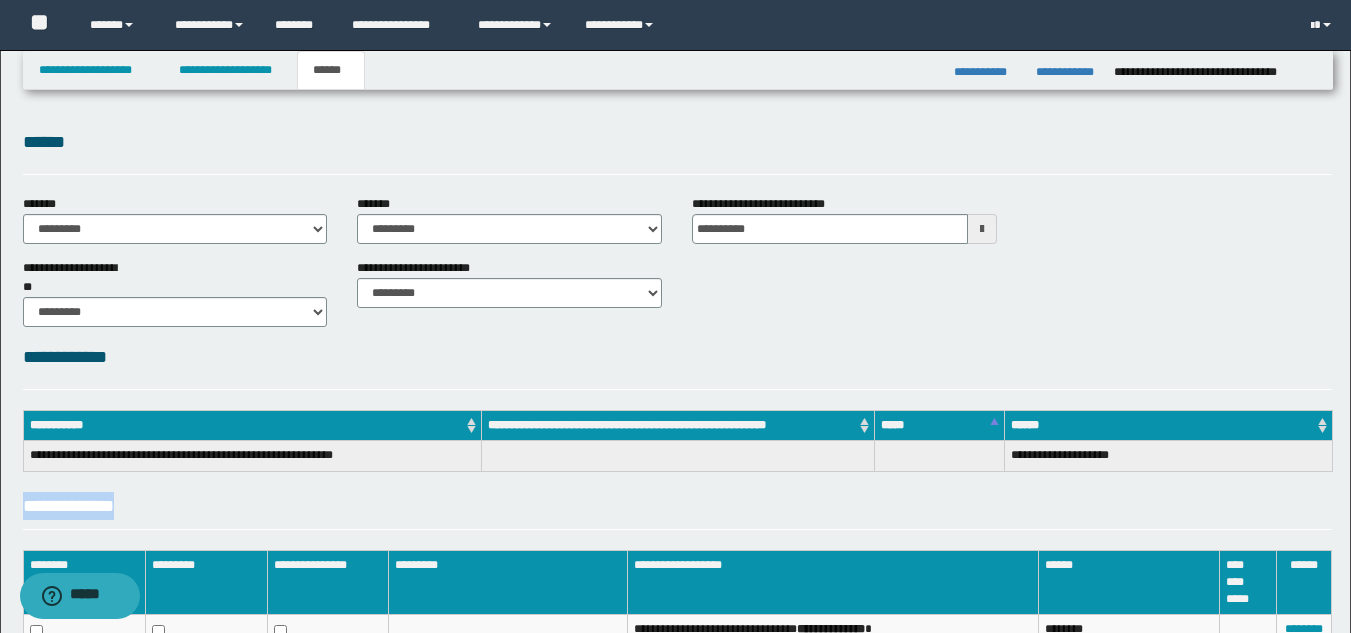 drag, startPoint x: 1130, startPoint y: 455, endPoint x: 945, endPoint y: 473, distance: 185.87361 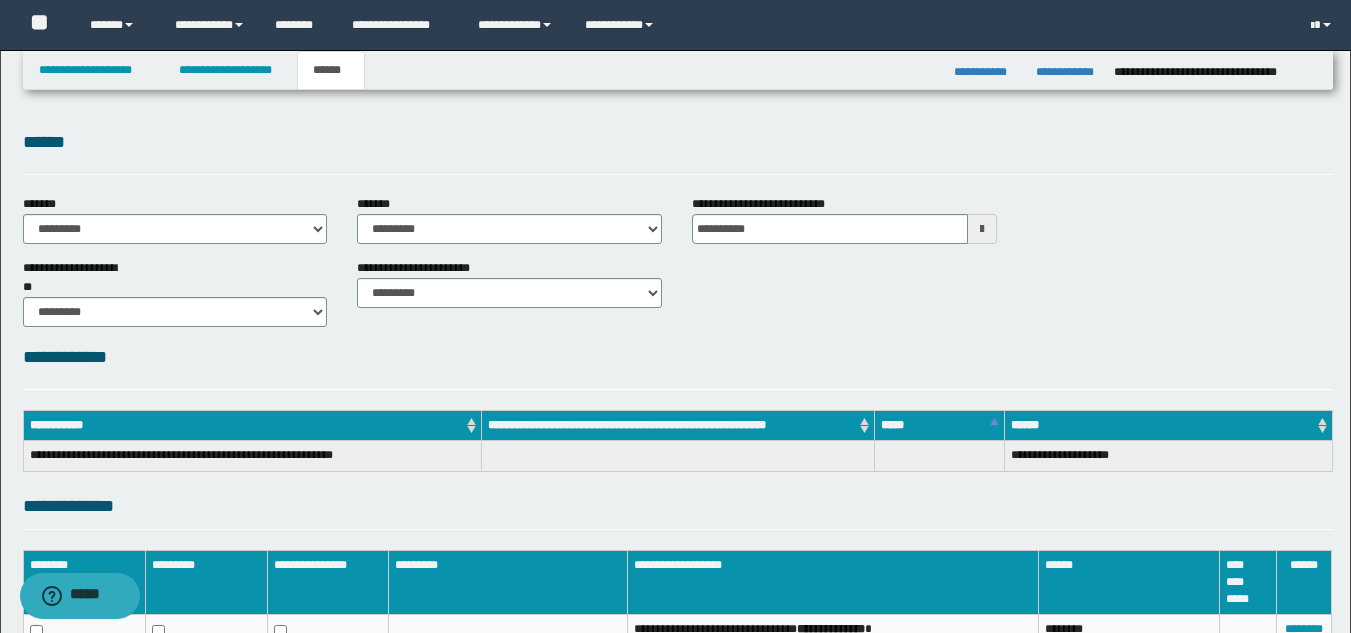 click on "**********" at bounding box center [1169, 456] 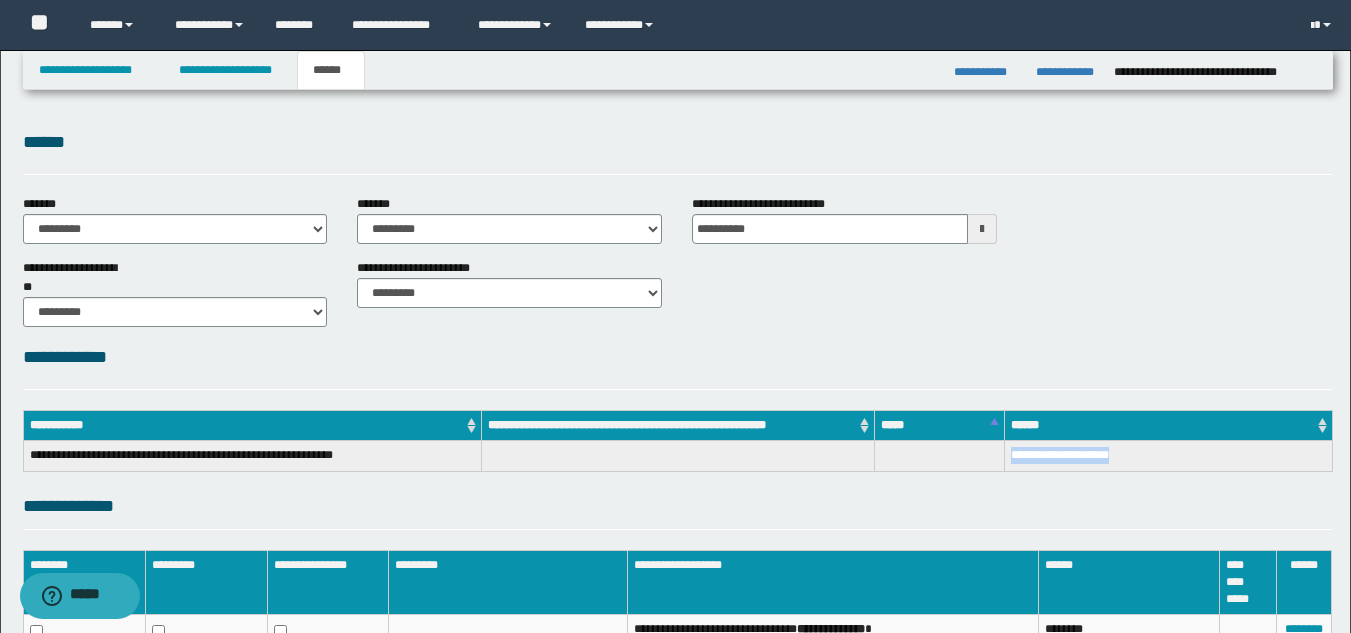 drag, startPoint x: 1128, startPoint y: 455, endPoint x: 996, endPoint y: 468, distance: 132.63861 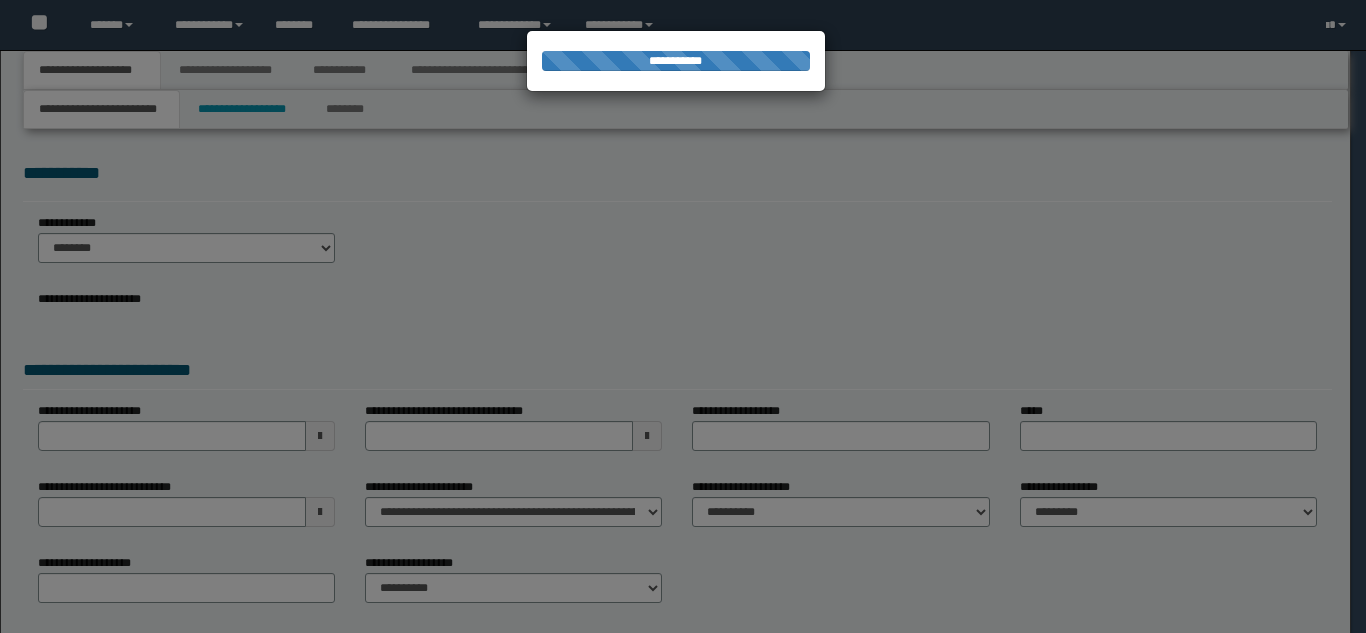 scroll, scrollTop: 0, scrollLeft: 0, axis: both 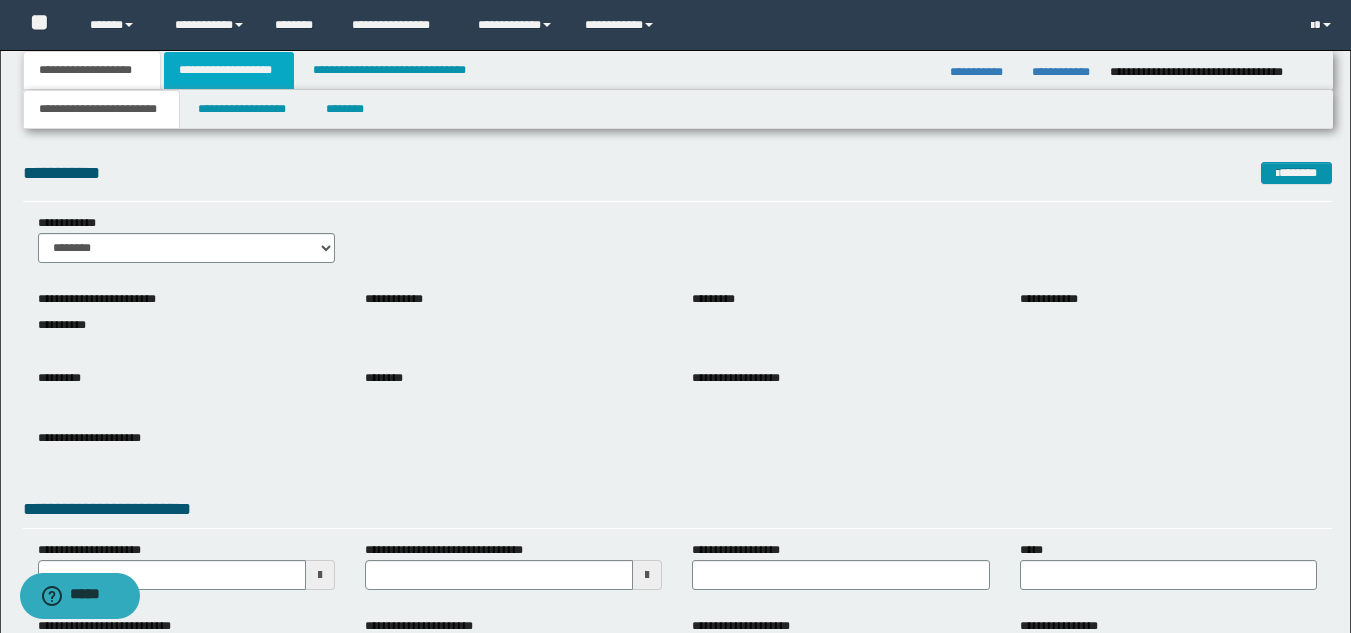 click on "**********" at bounding box center (229, 70) 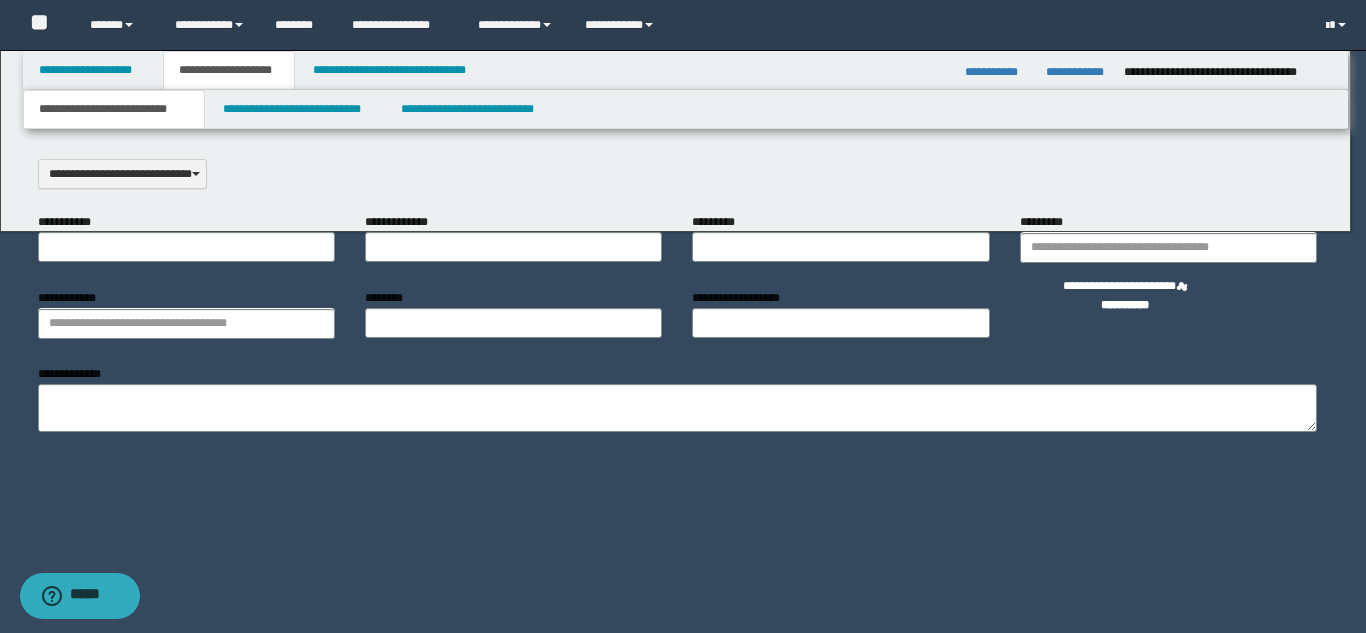 scroll, scrollTop: 0, scrollLeft: 0, axis: both 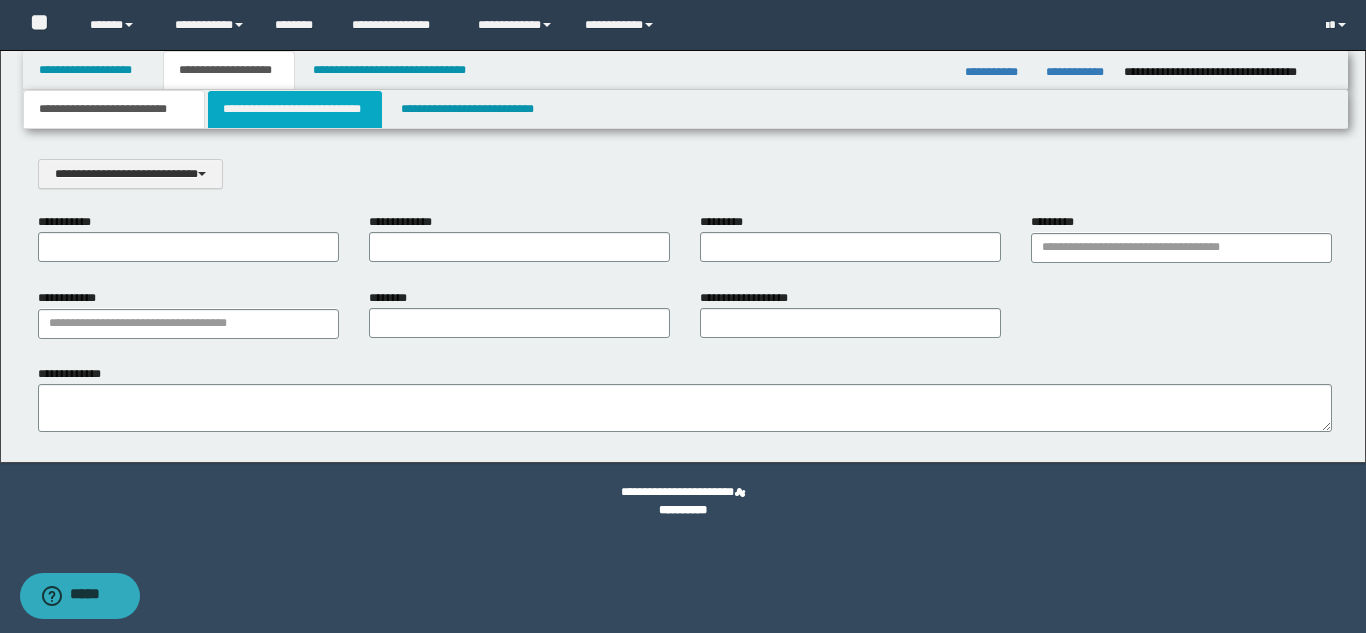 click on "**********" at bounding box center [295, 109] 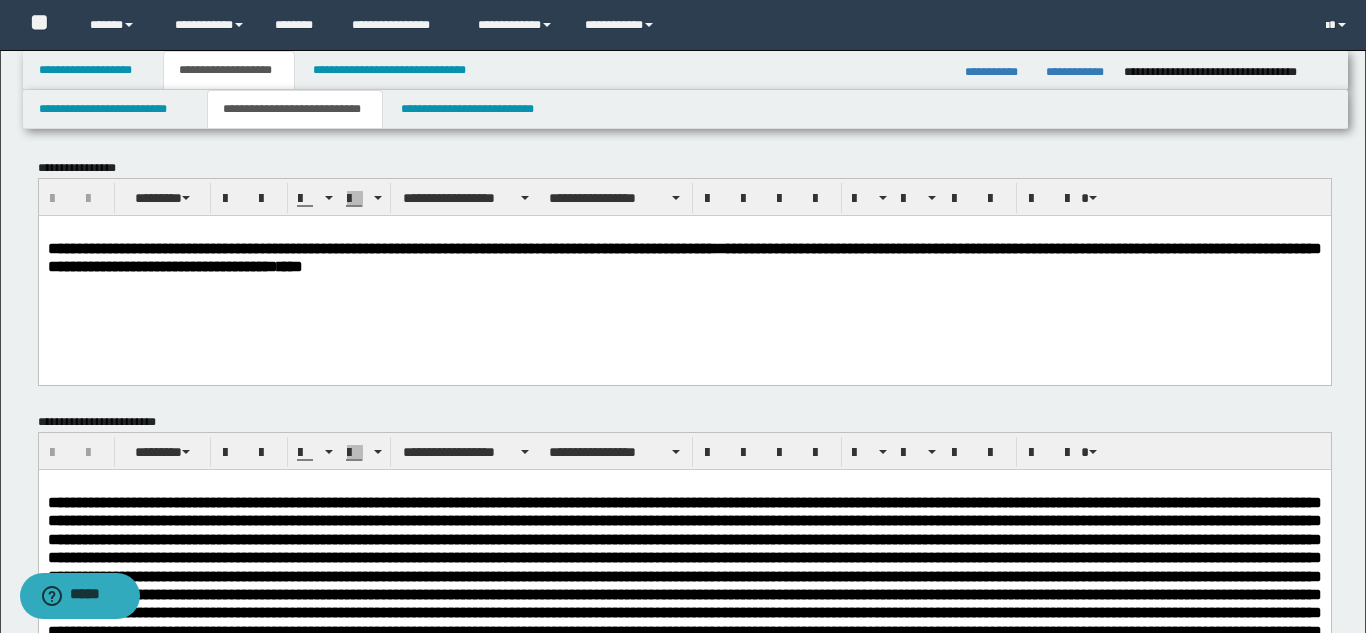 scroll, scrollTop: 0, scrollLeft: 0, axis: both 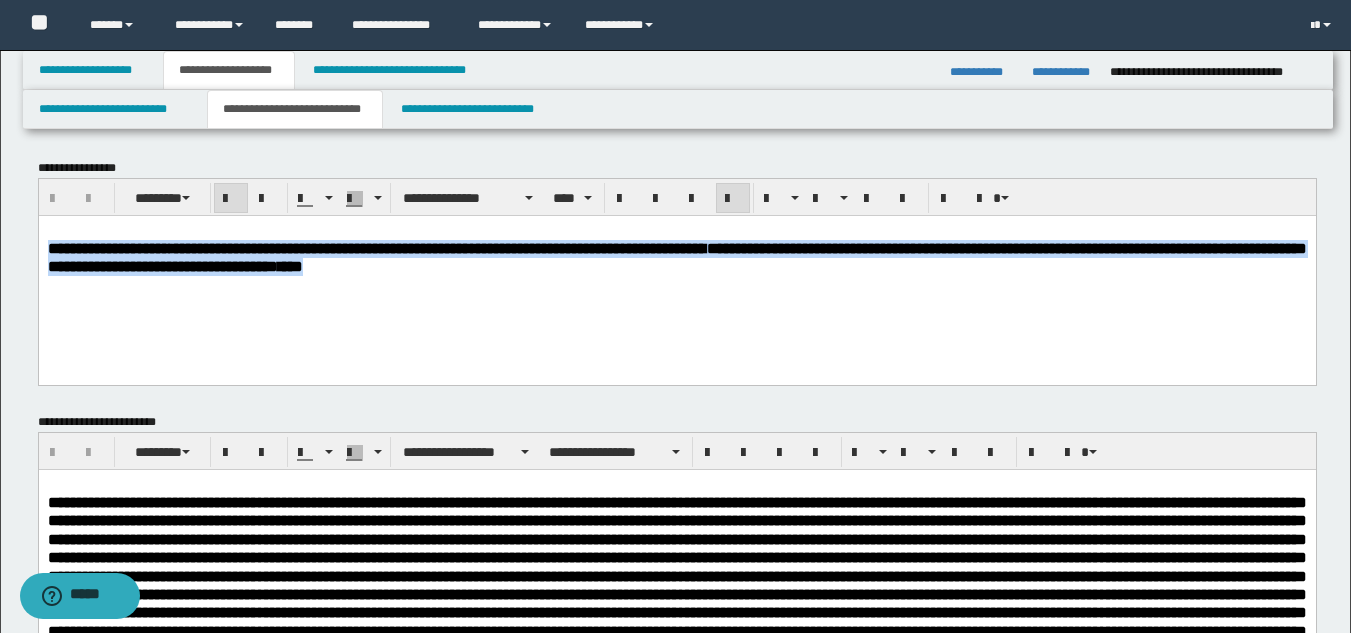 drag, startPoint x: 544, startPoint y: 273, endPoint x: 33, endPoint y: 251, distance: 511.47336 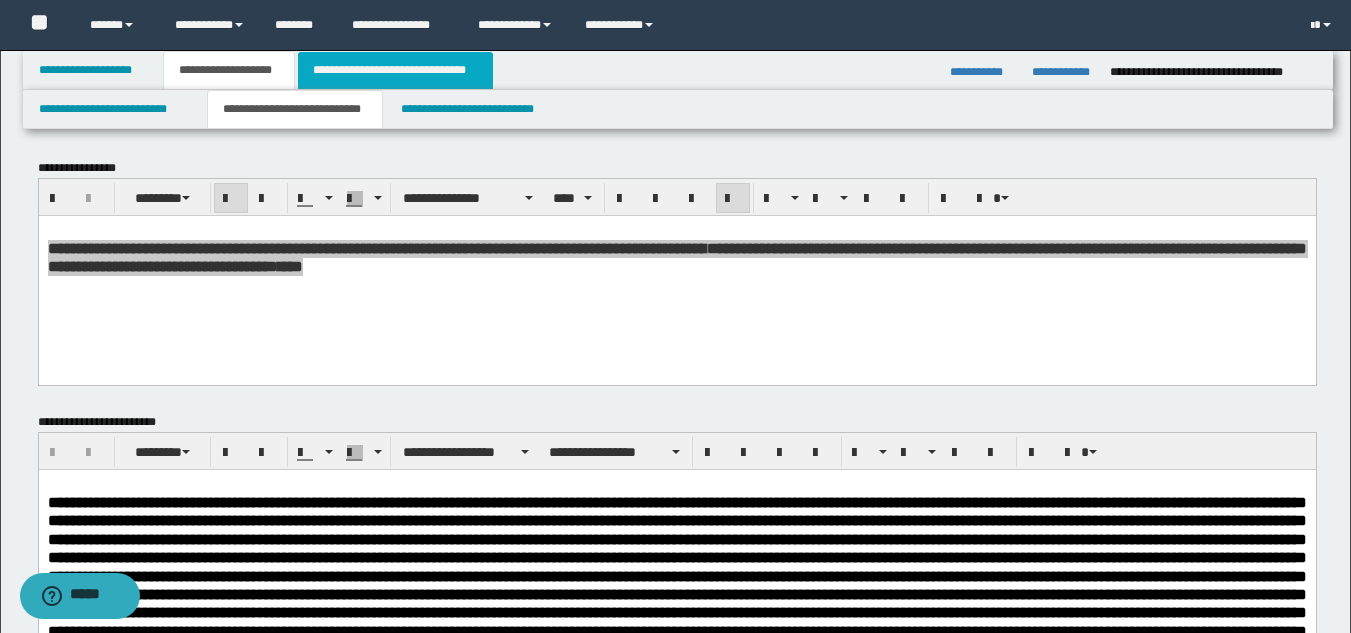 click on "**********" at bounding box center [395, 70] 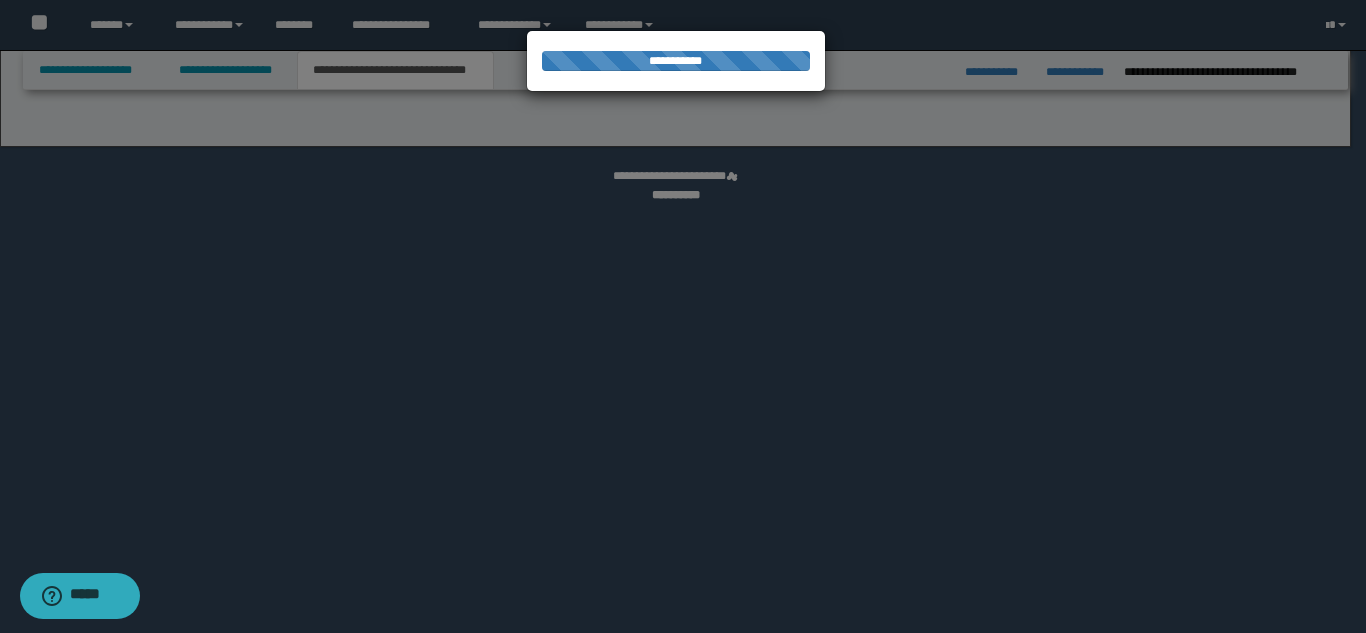 select on "*" 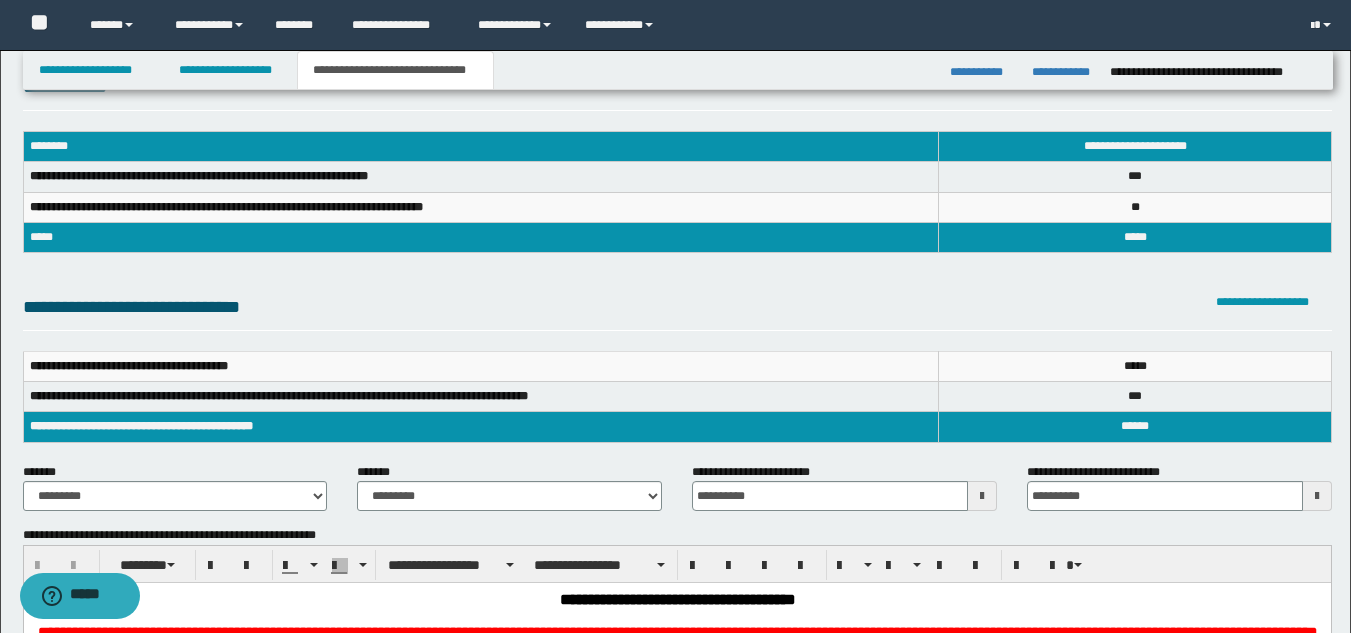 scroll, scrollTop: 100, scrollLeft: 0, axis: vertical 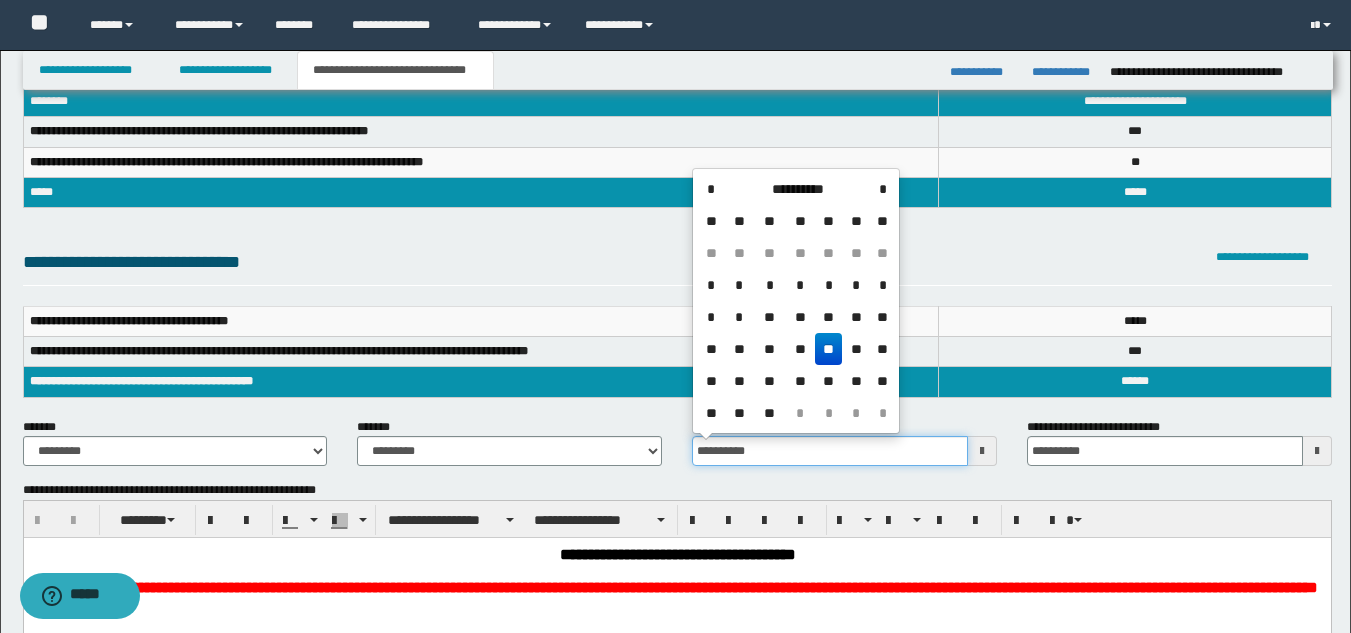 drag, startPoint x: 785, startPoint y: 453, endPoint x: 661, endPoint y: 452, distance: 124.004036 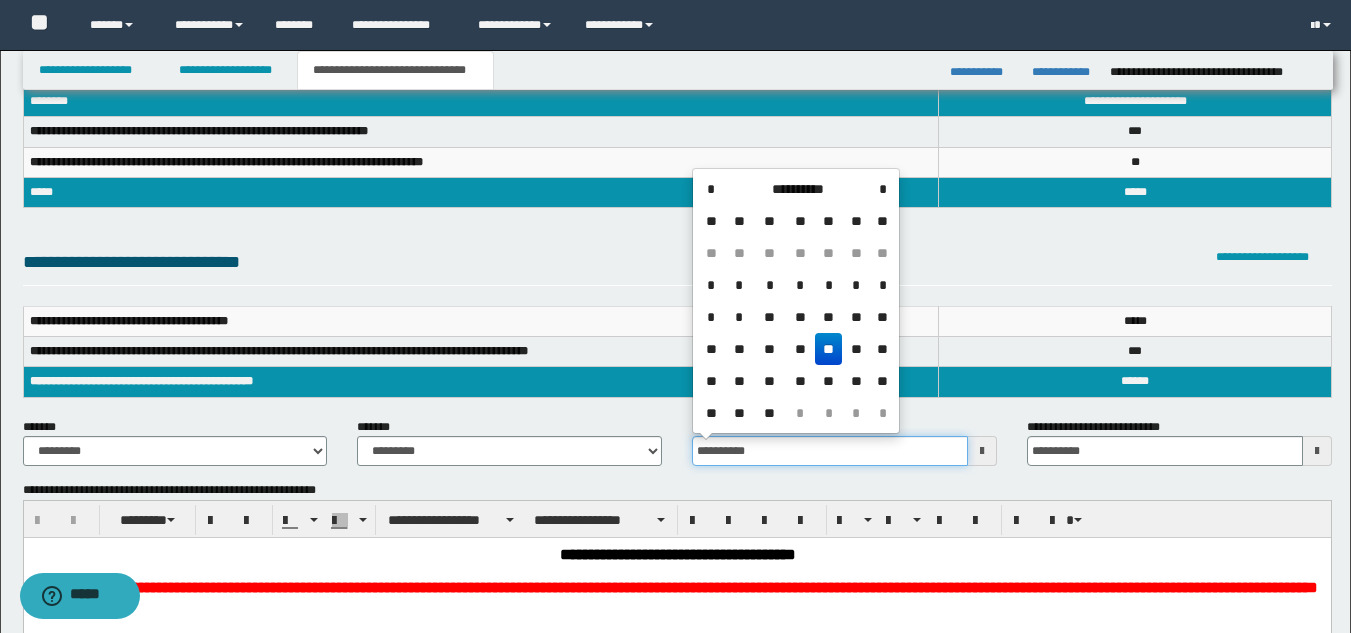 click on "**********" at bounding box center (677, 450) 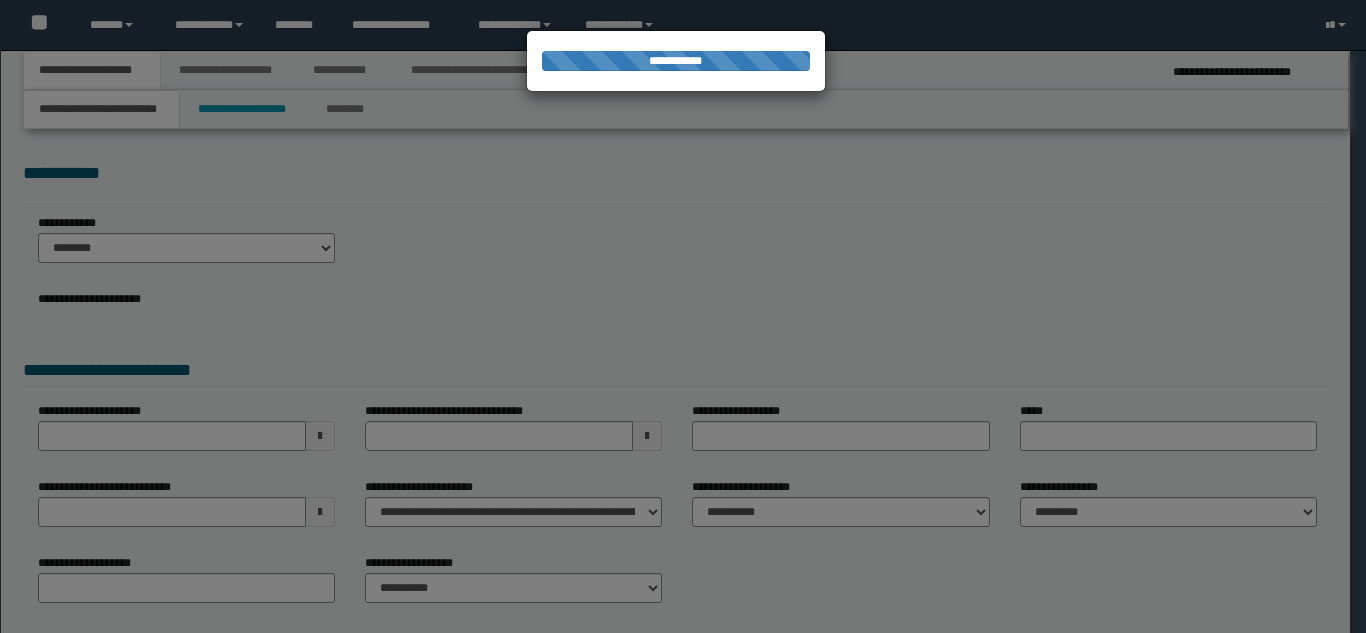 select on "*" 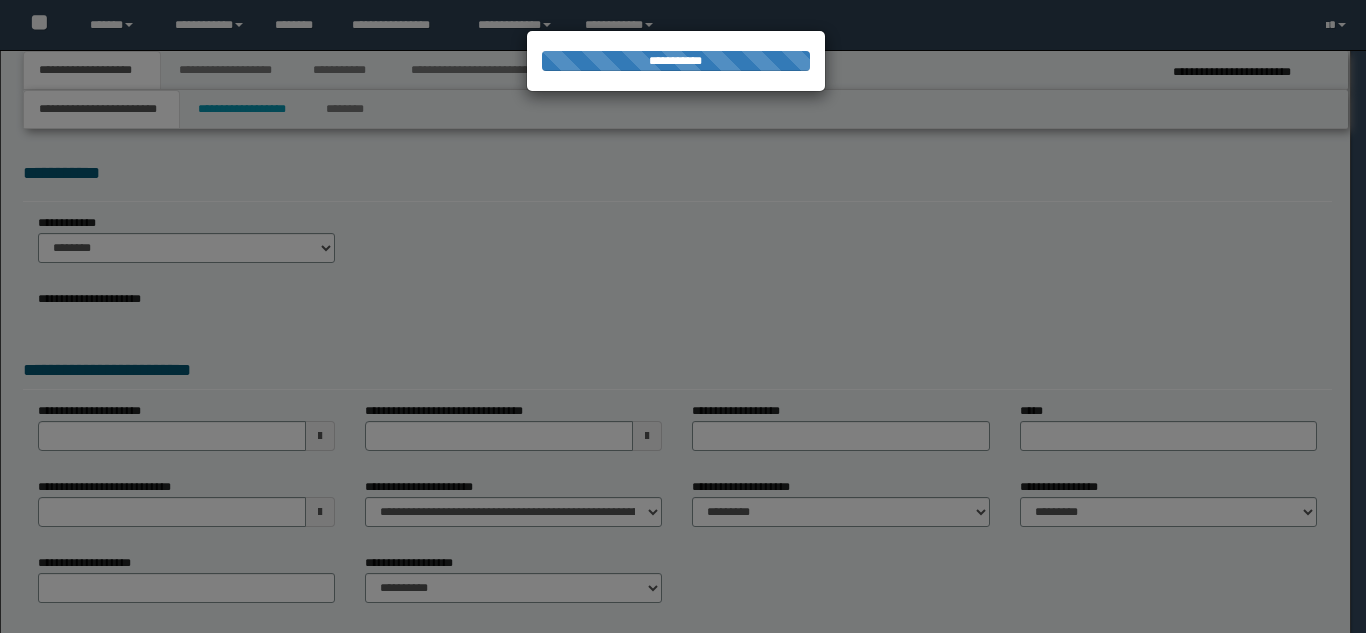 scroll, scrollTop: 0, scrollLeft: 0, axis: both 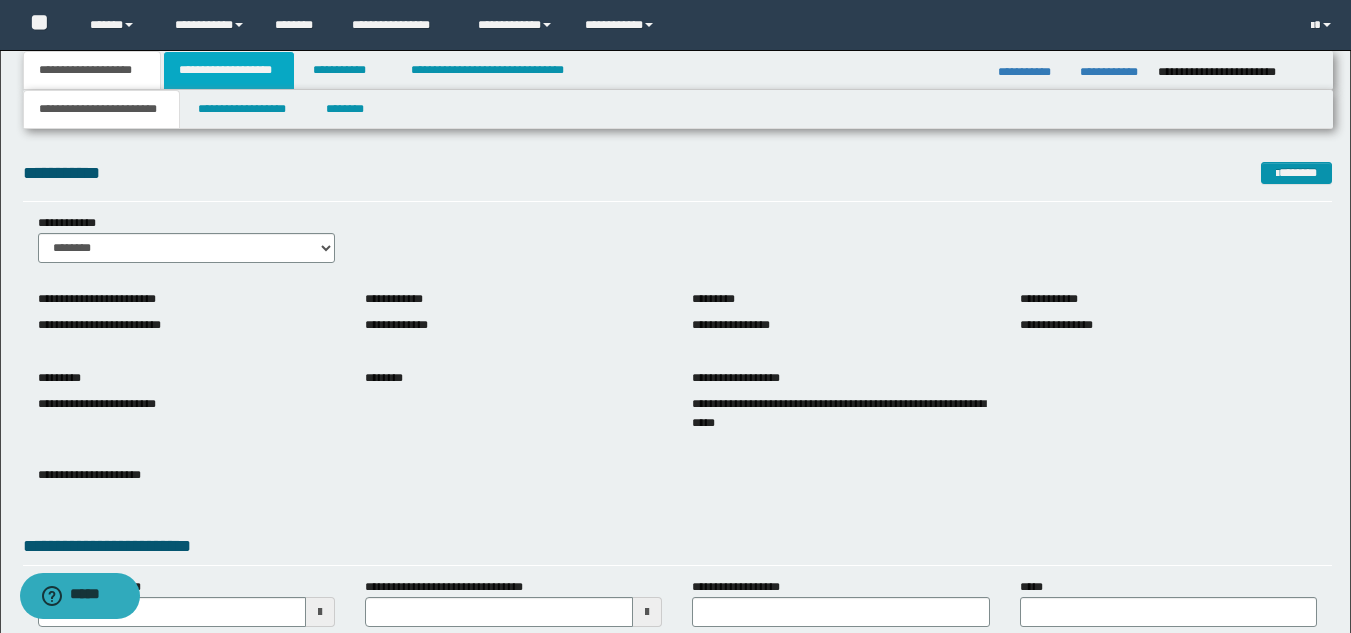 click on "**********" at bounding box center (229, 70) 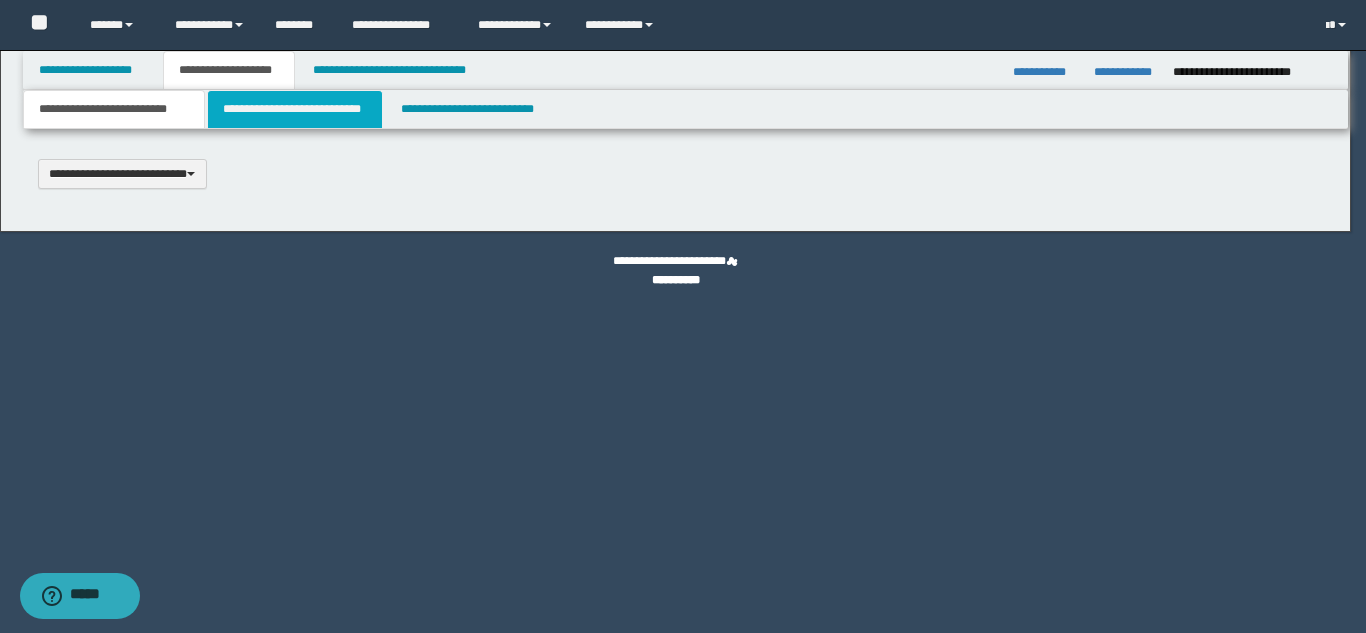 scroll, scrollTop: 0, scrollLeft: 0, axis: both 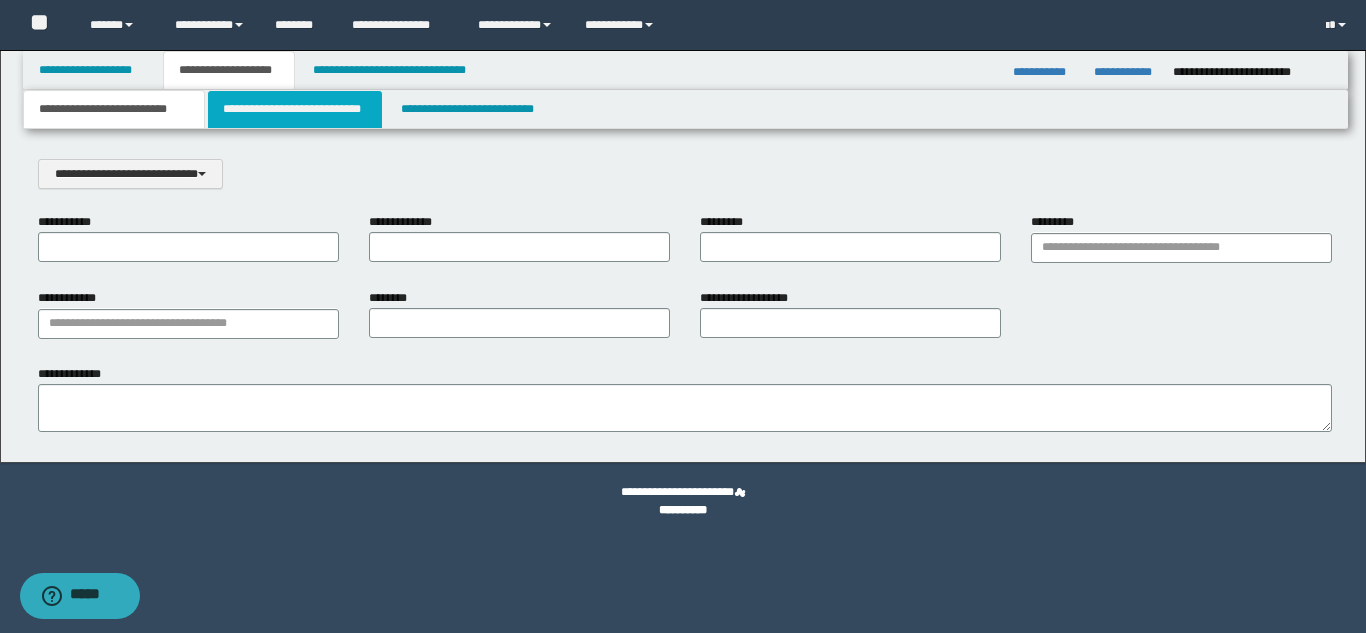 click on "**********" at bounding box center (295, 109) 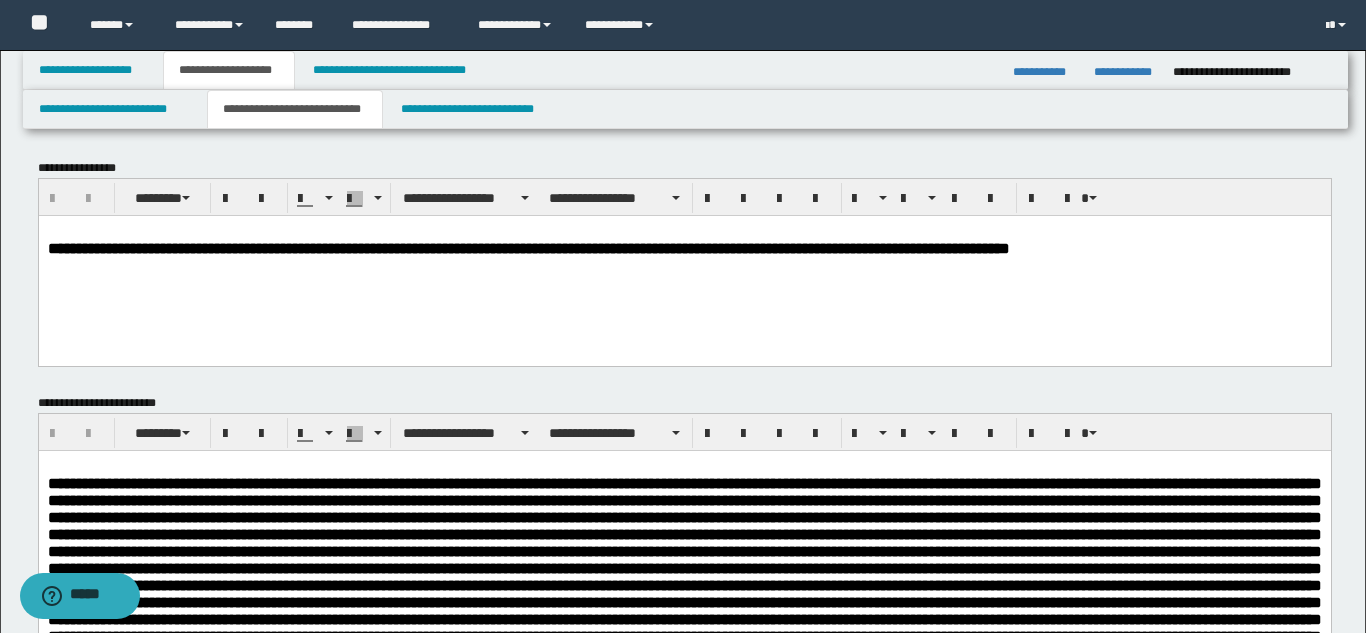 scroll, scrollTop: 0, scrollLeft: 0, axis: both 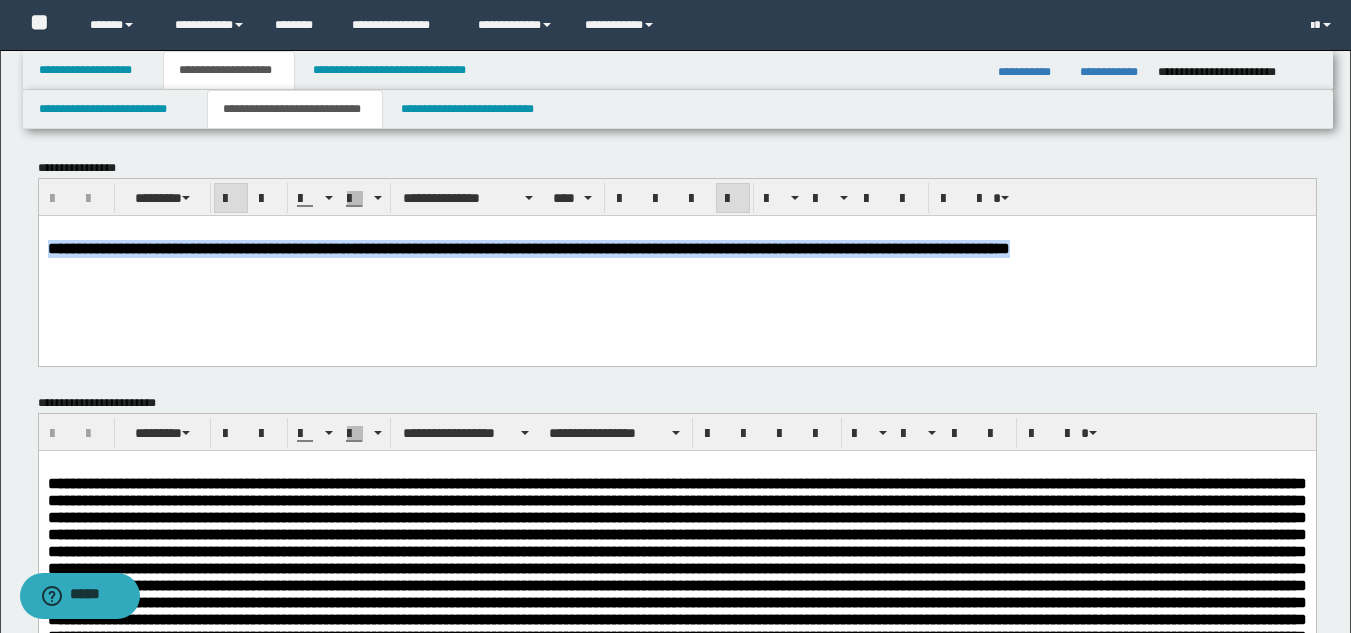 drag, startPoint x: 1204, startPoint y: 250, endPoint x: 69, endPoint y: 497, distance: 1161.5653 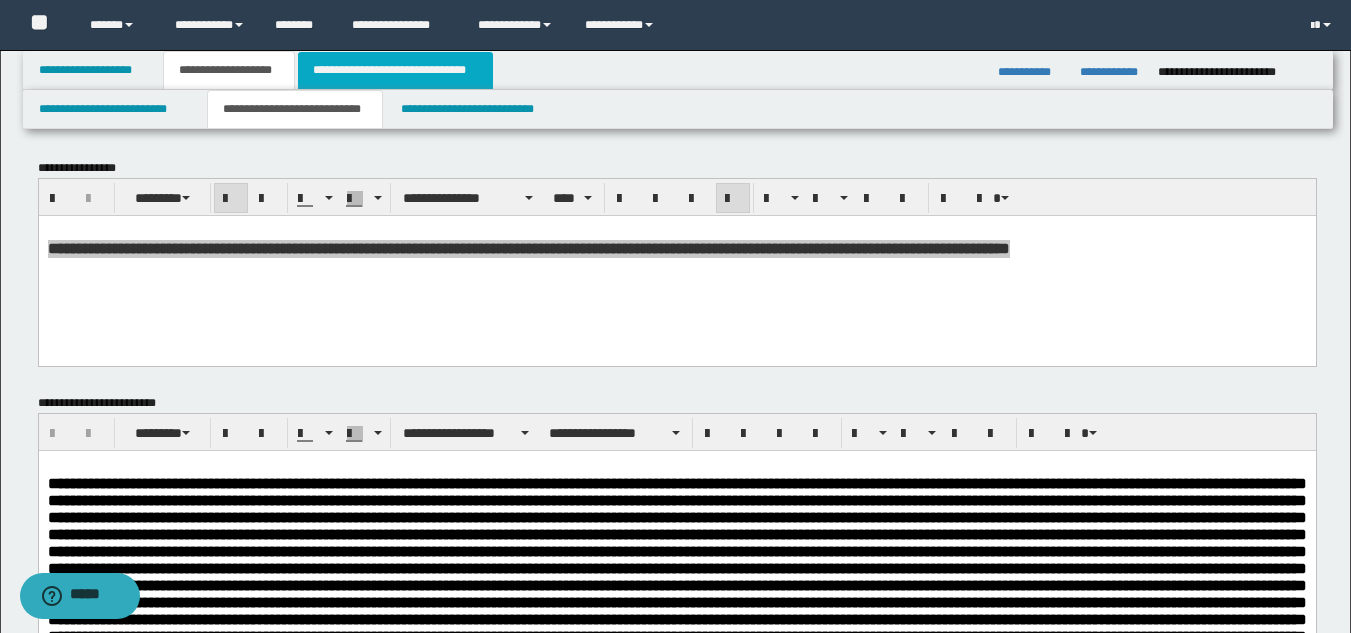 click on "**********" at bounding box center (395, 70) 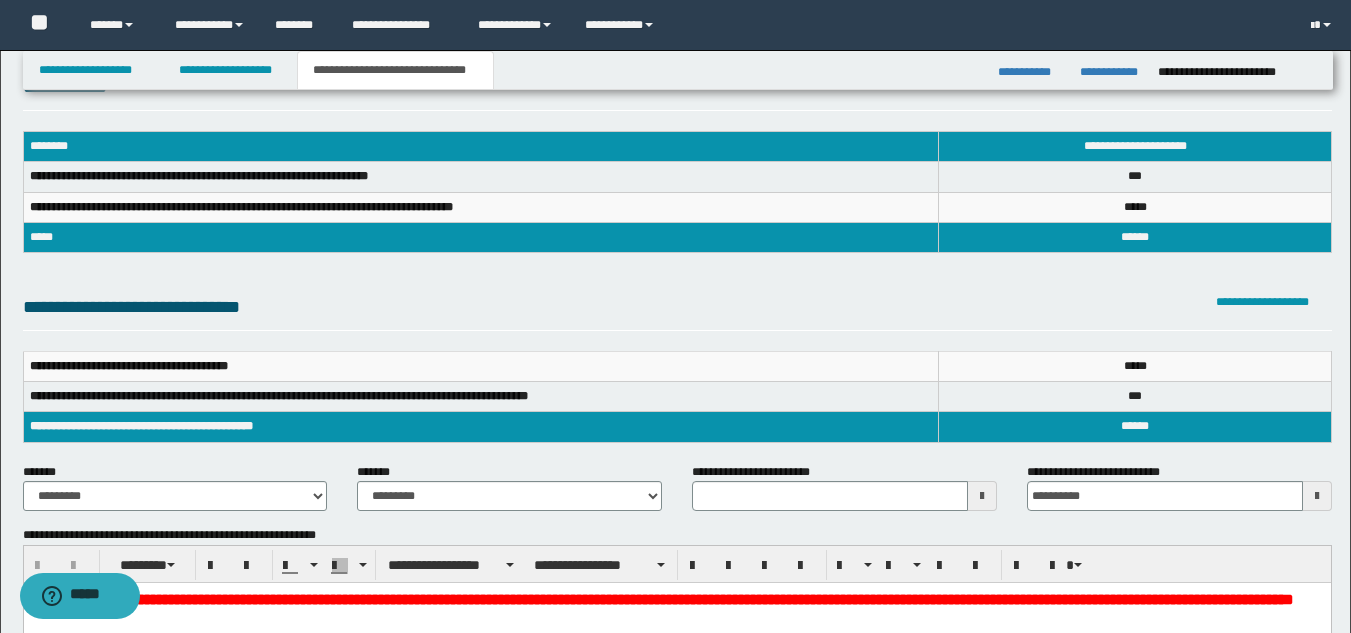 scroll, scrollTop: 100, scrollLeft: 0, axis: vertical 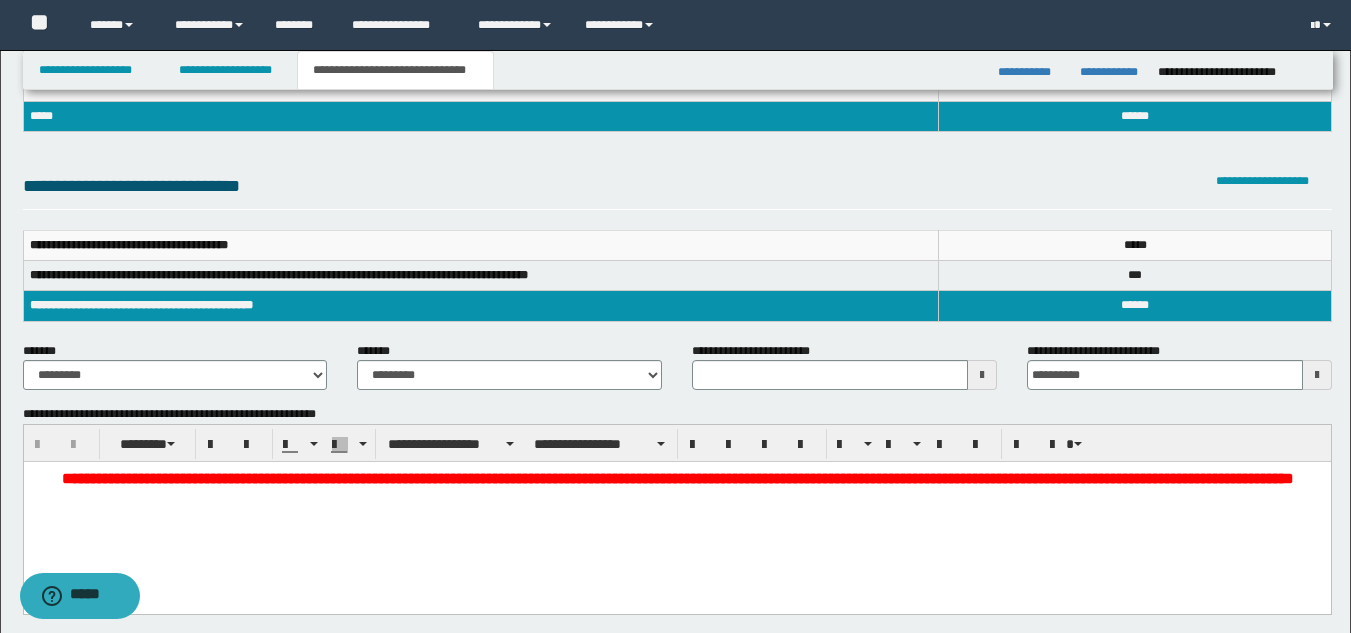 type 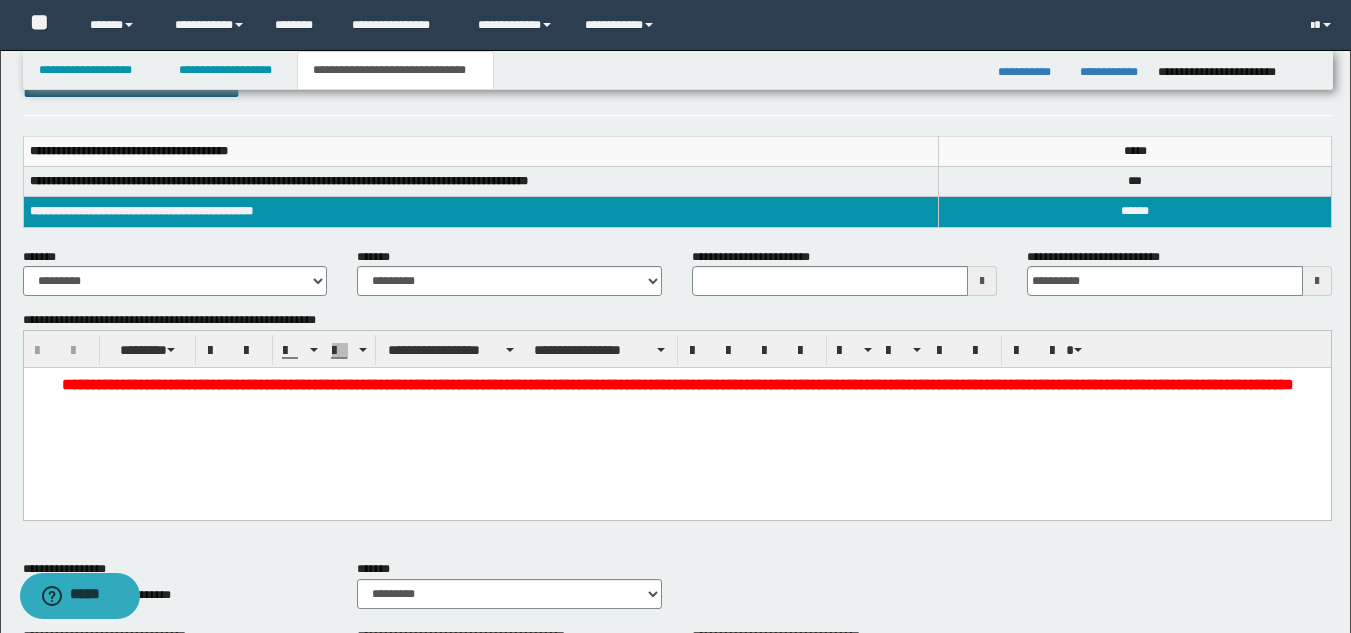 scroll, scrollTop: 300, scrollLeft: 0, axis: vertical 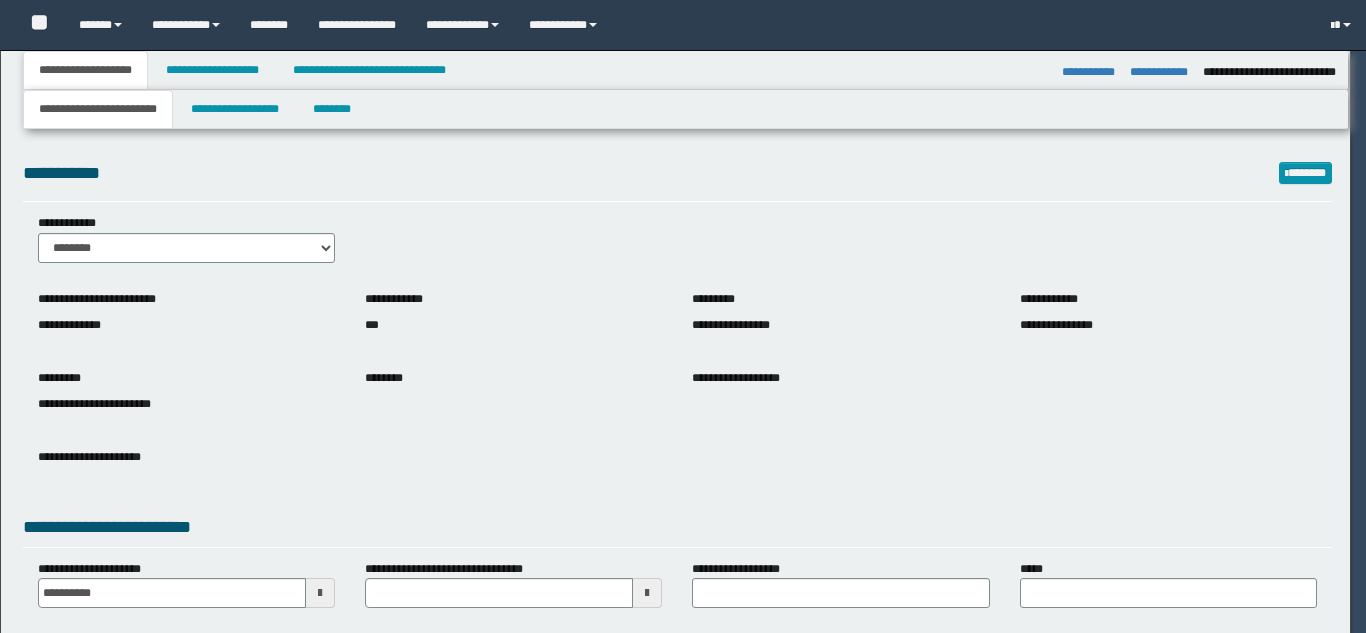 select on "*" 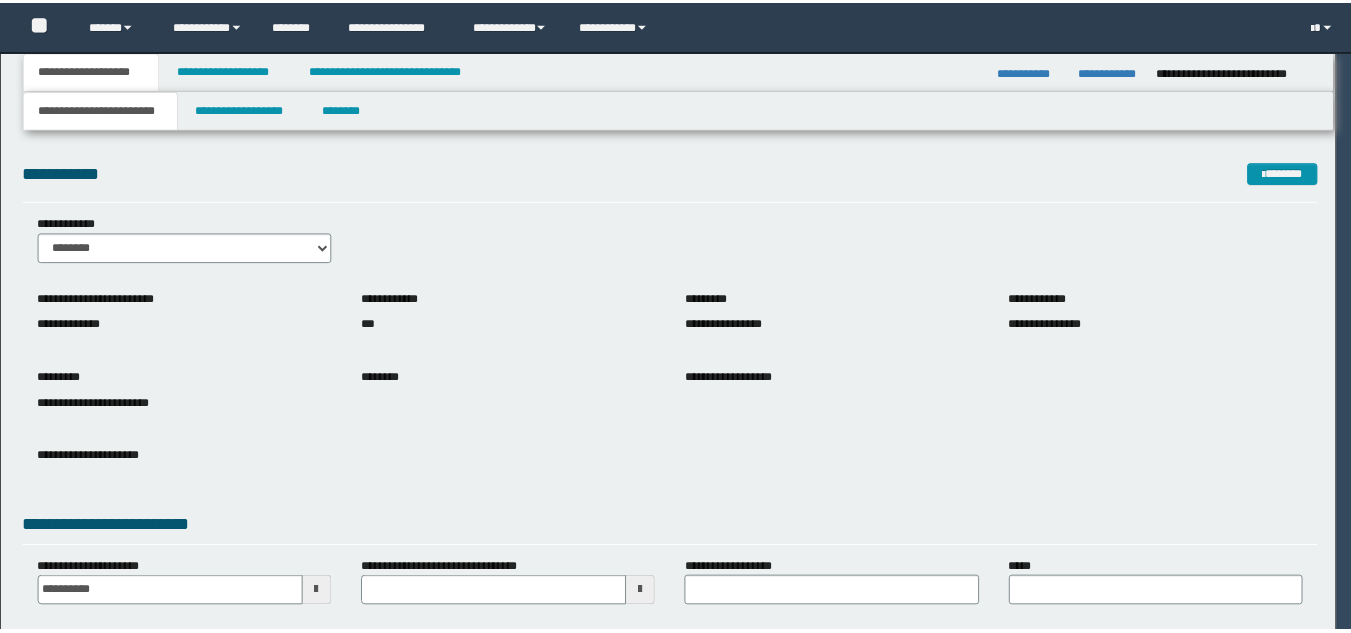 scroll, scrollTop: 0, scrollLeft: 0, axis: both 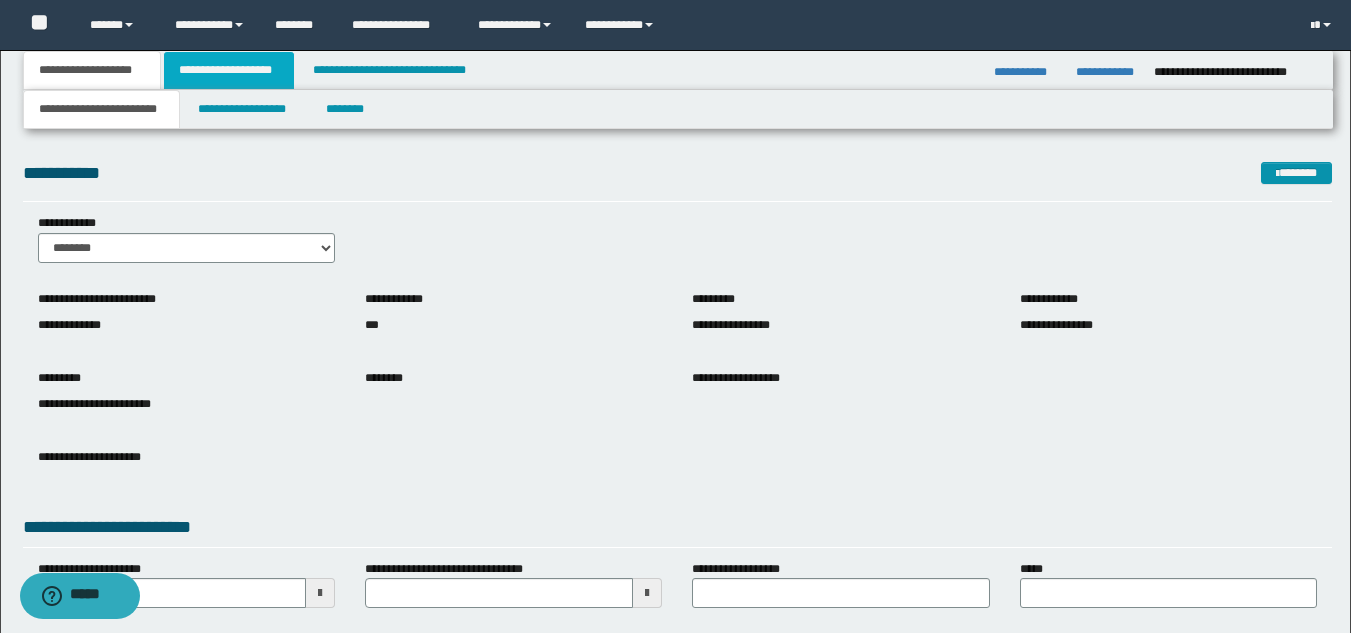 click on "**********" at bounding box center (229, 70) 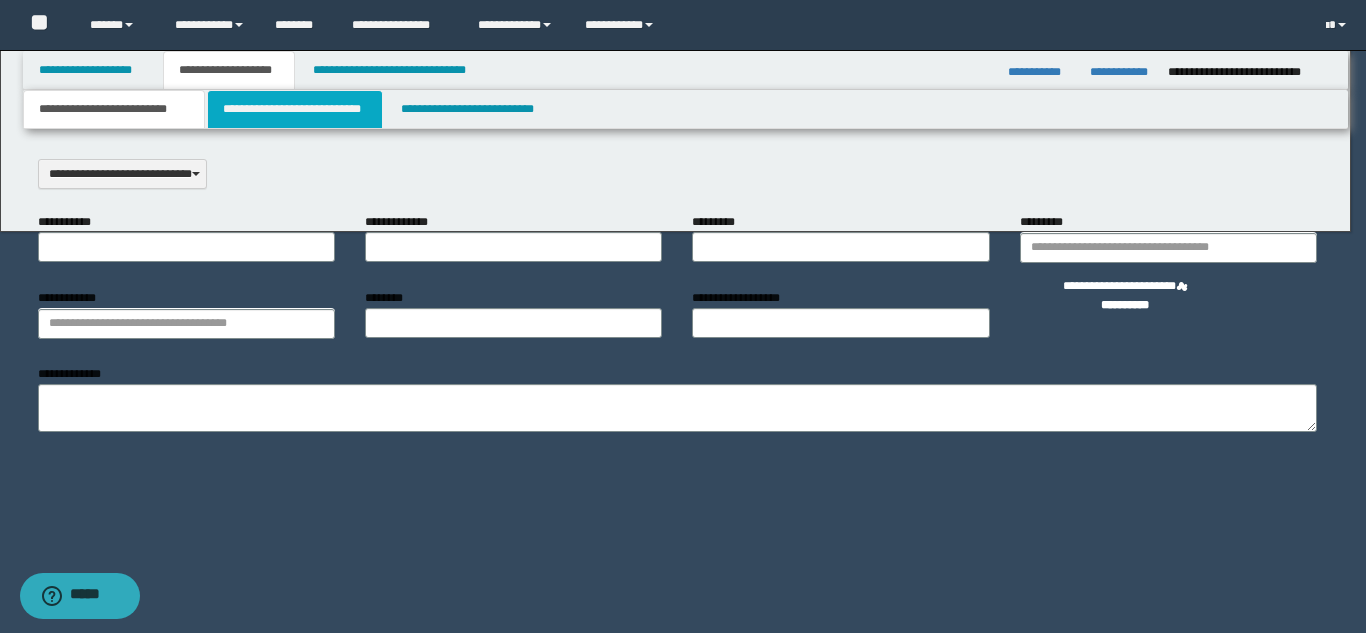 scroll, scrollTop: 0, scrollLeft: 0, axis: both 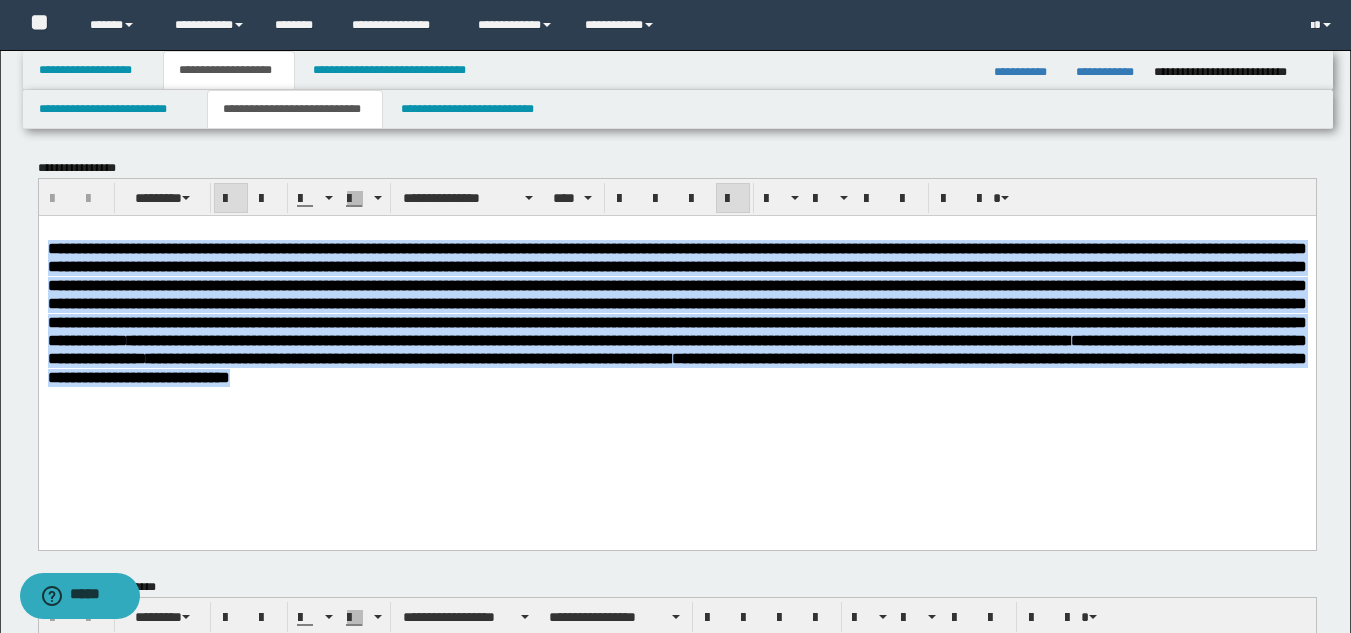 drag, startPoint x: 159, startPoint y: 440, endPoint x: 25, endPoint y: 247, distance: 234.95744 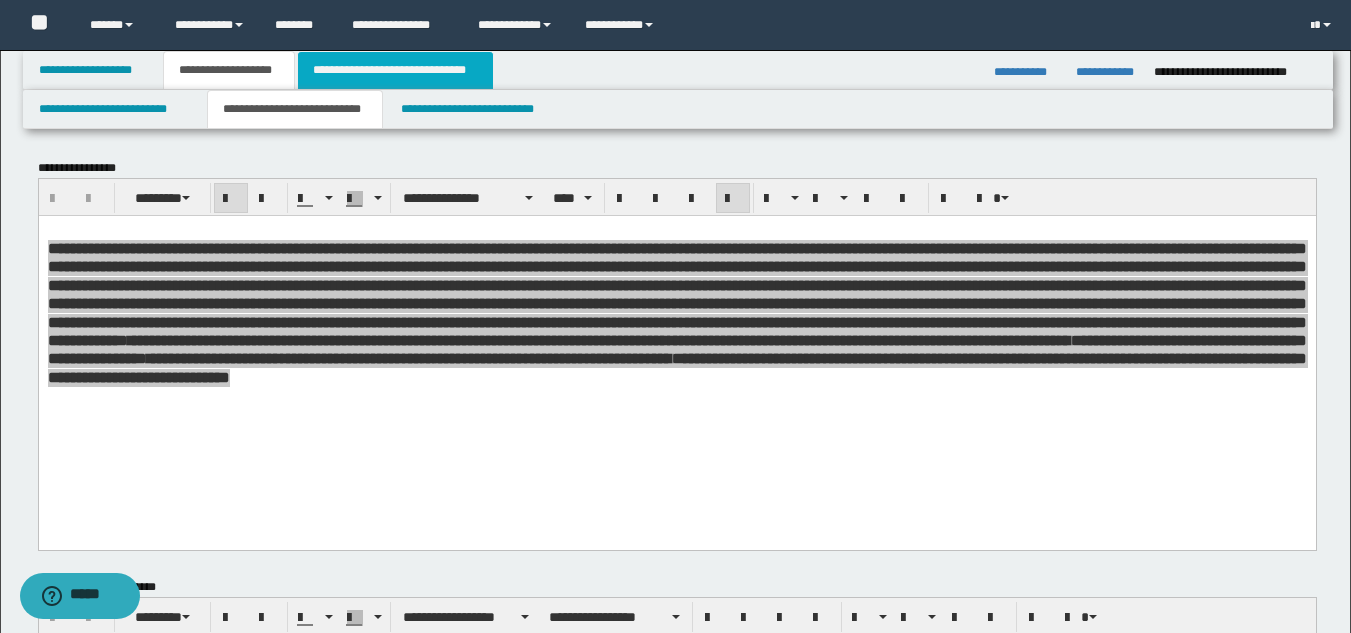 click on "**********" at bounding box center [395, 70] 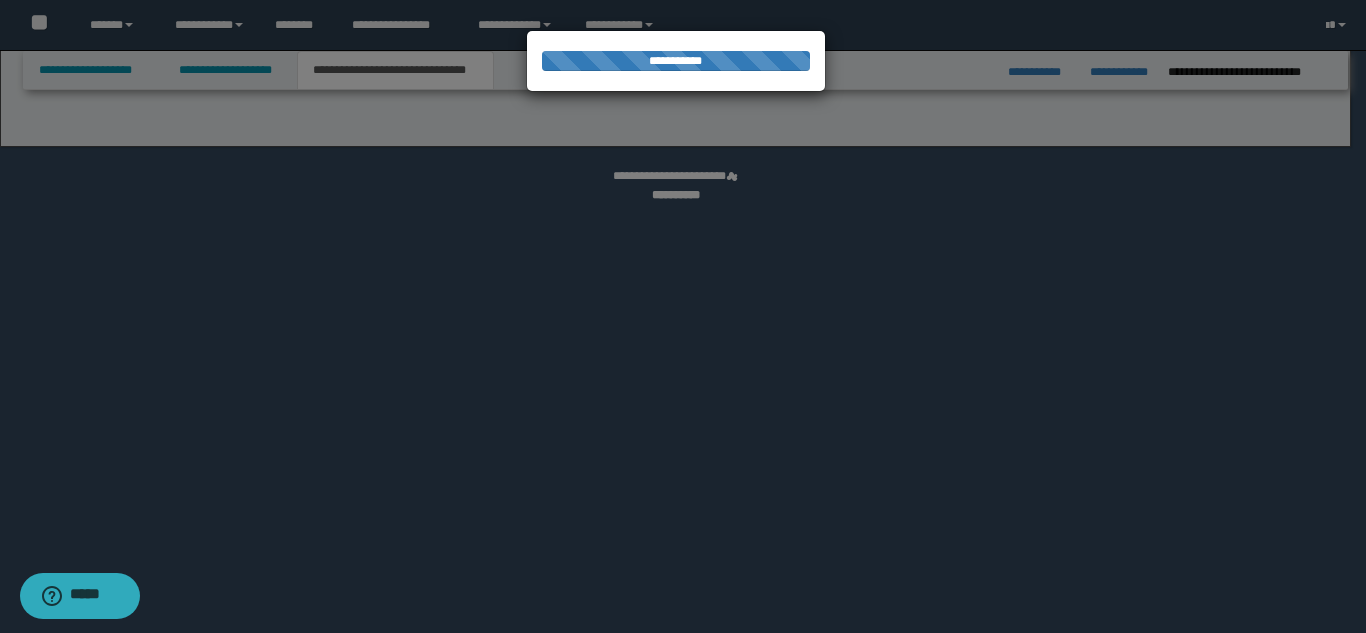select on "*" 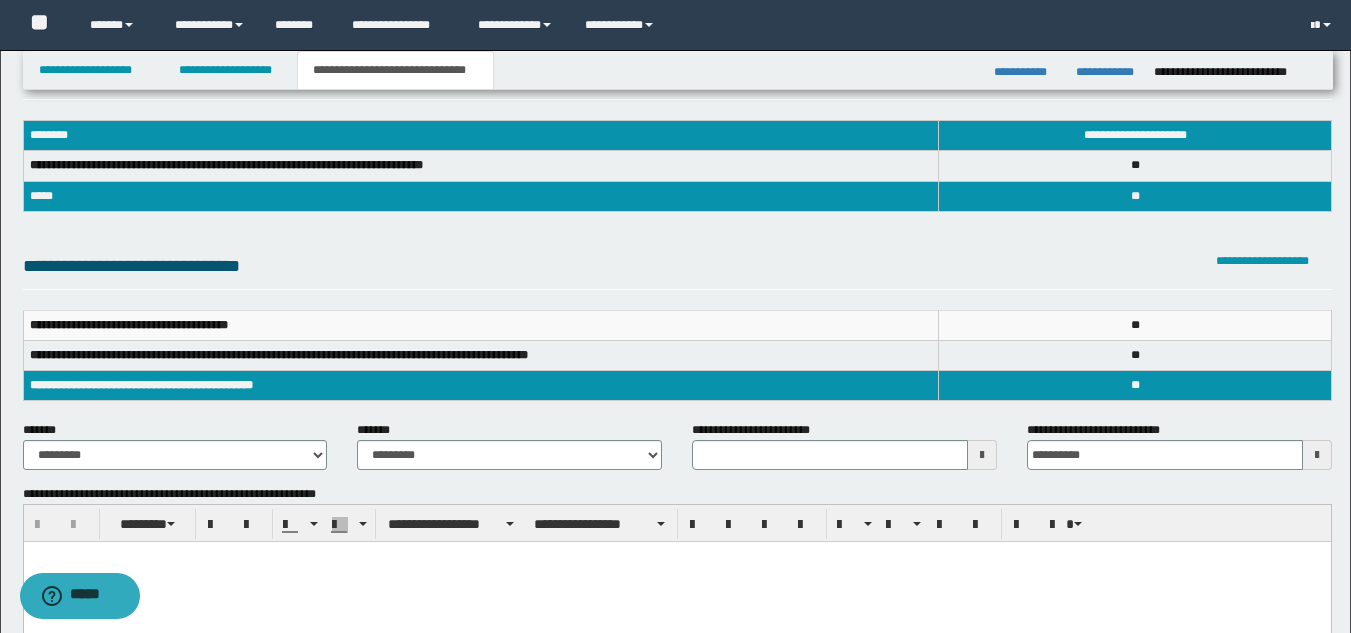 scroll, scrollTop: 100, scrollLeft: 0, axis: vertical 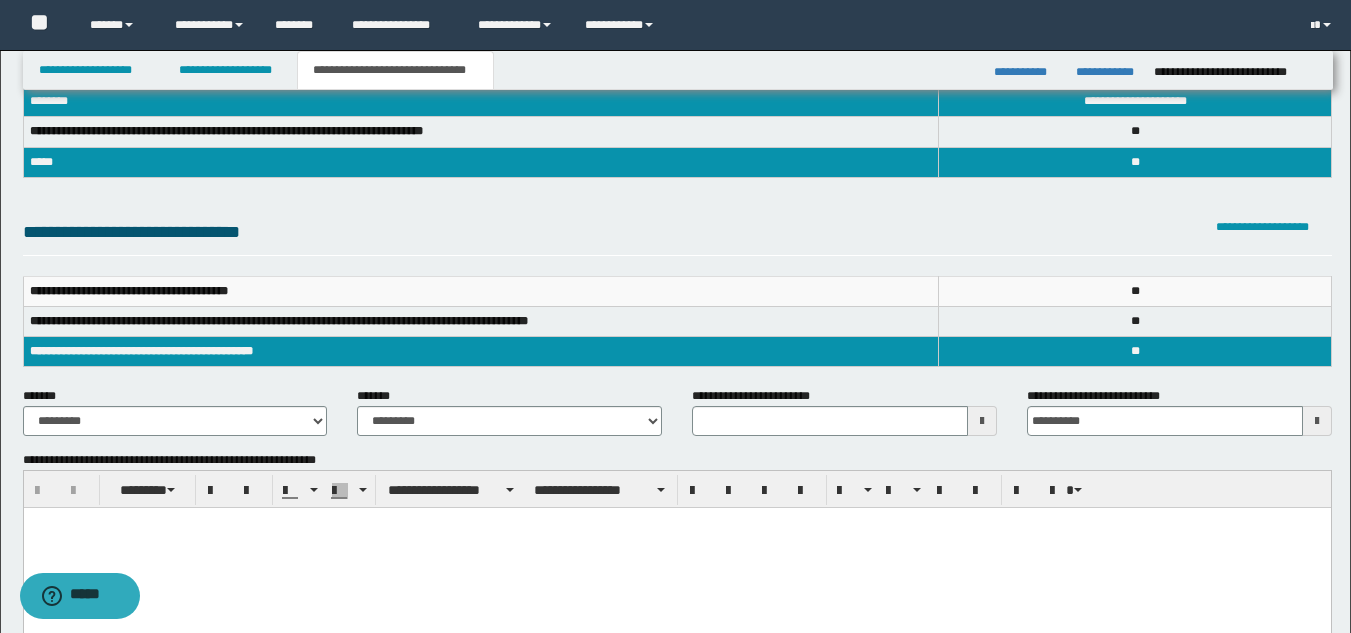 type 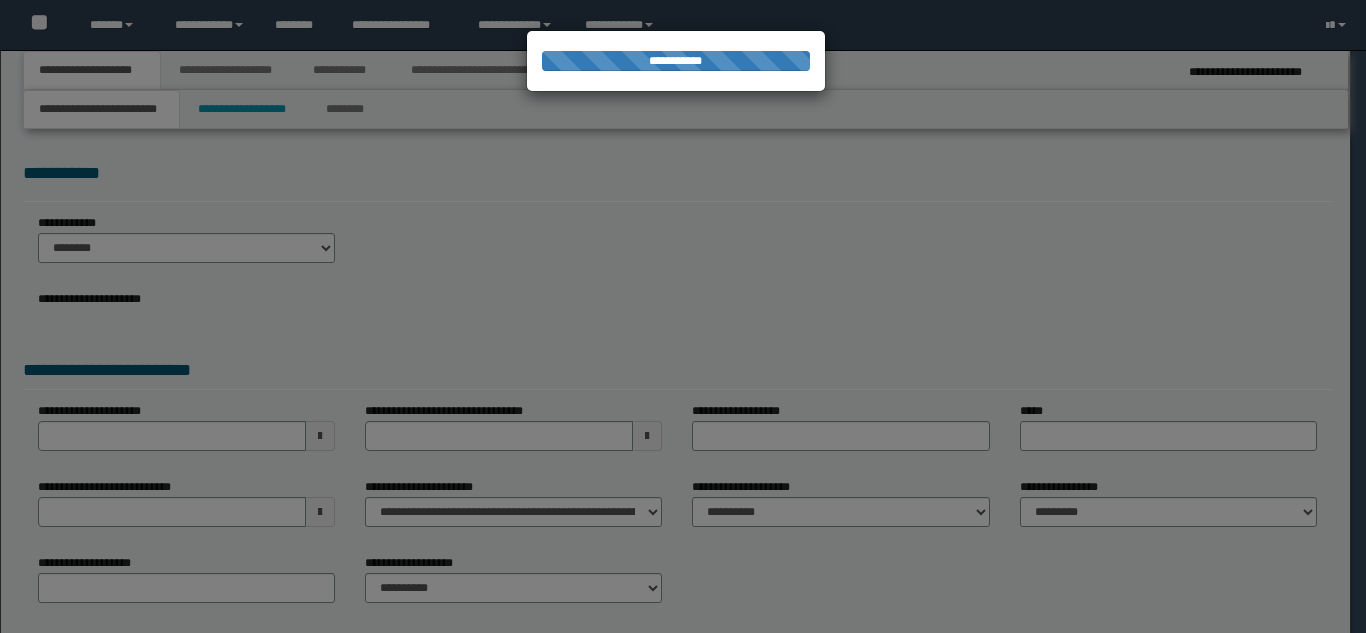 scroll, scrollTop: 0, scrollLeft: 0, axis: both 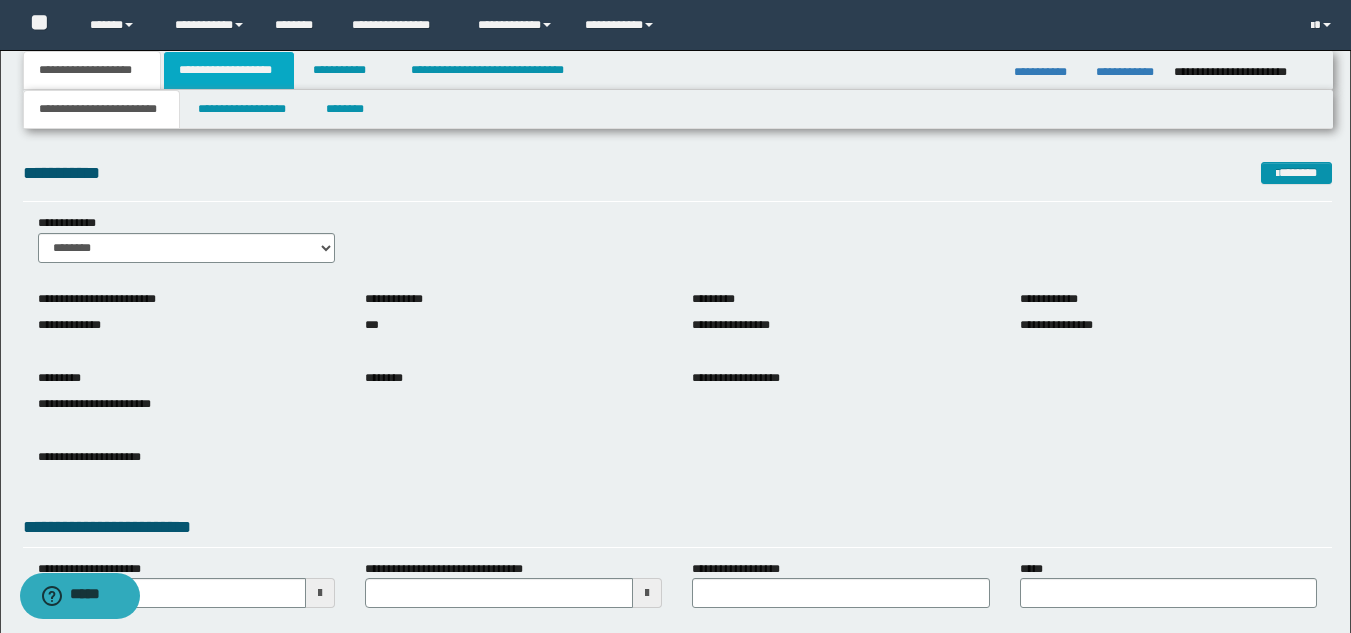 click on "**********" at bounding box center (229, 70) 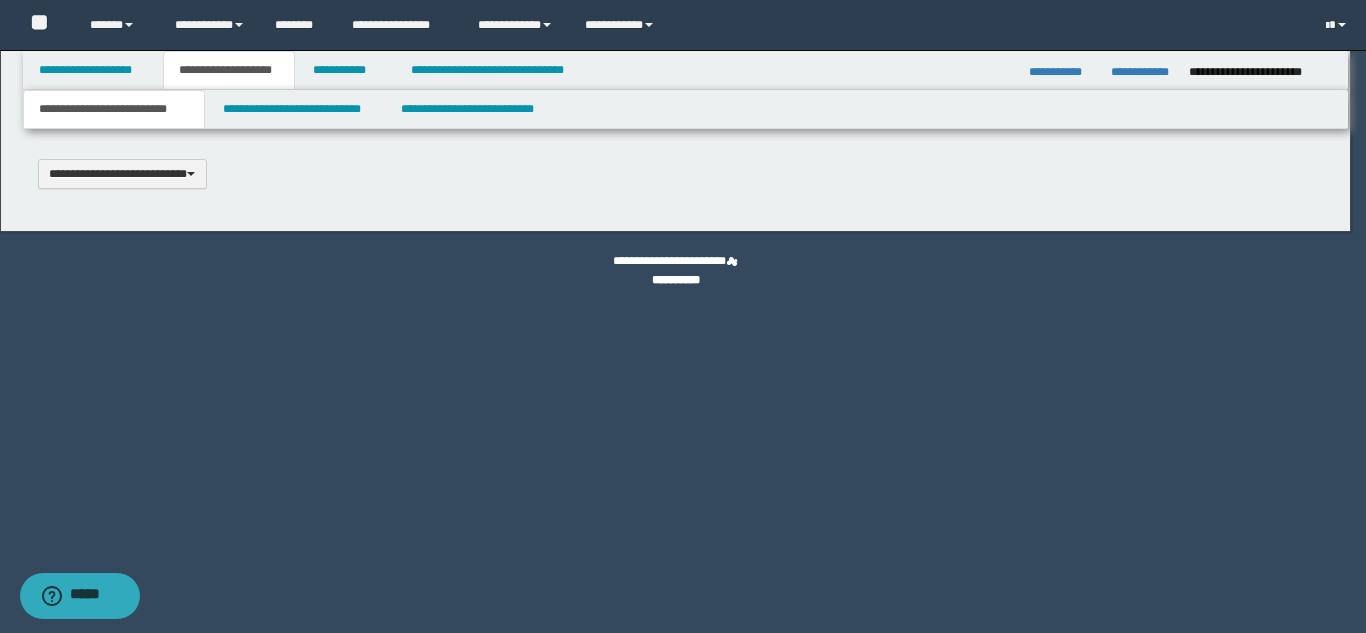type 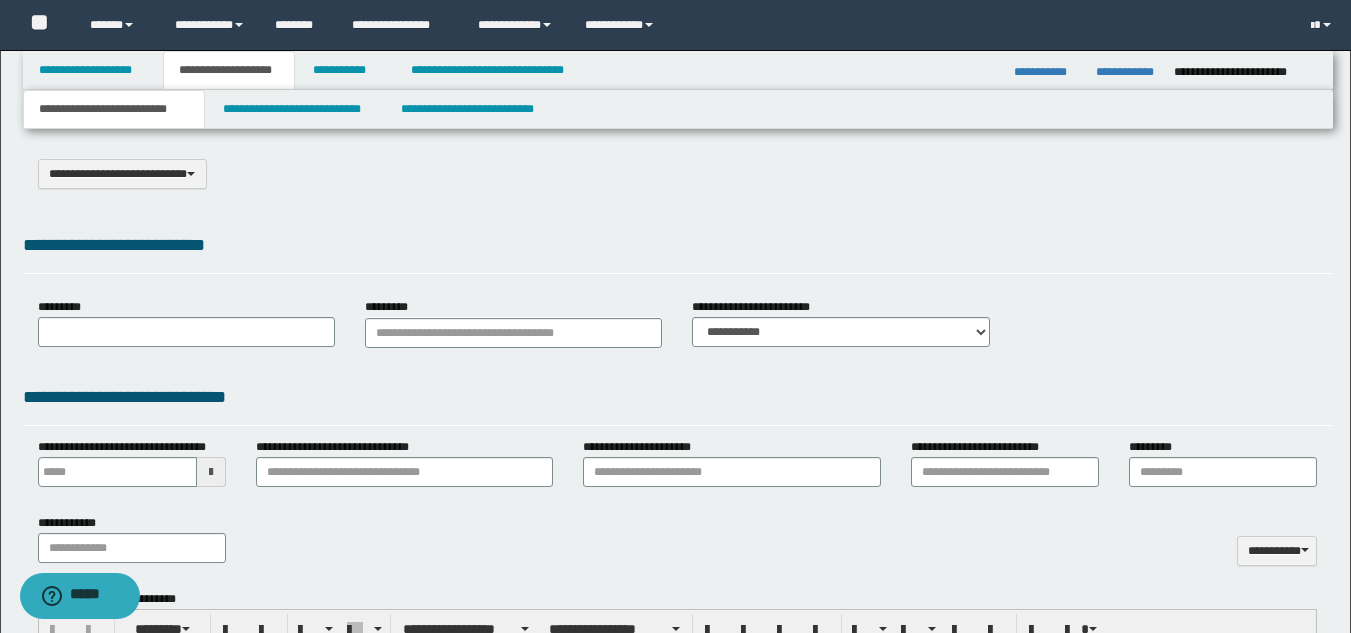 select on "*" 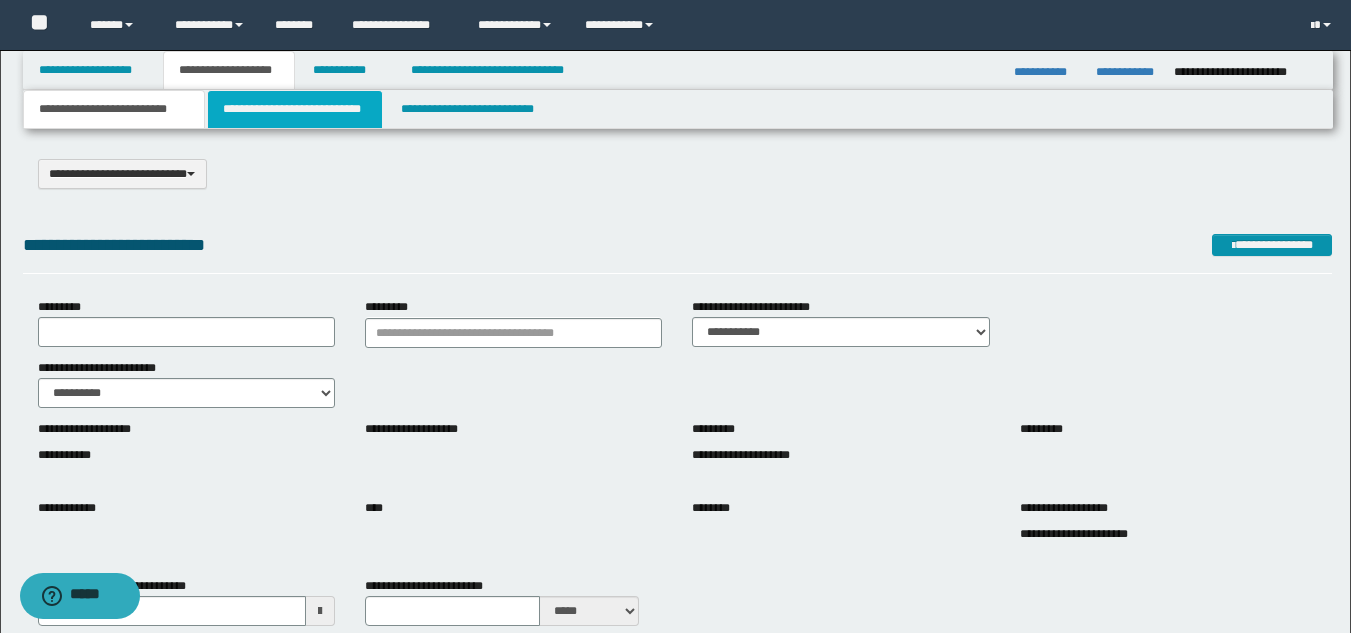 click on "**********" at bounding box center (295, 109) 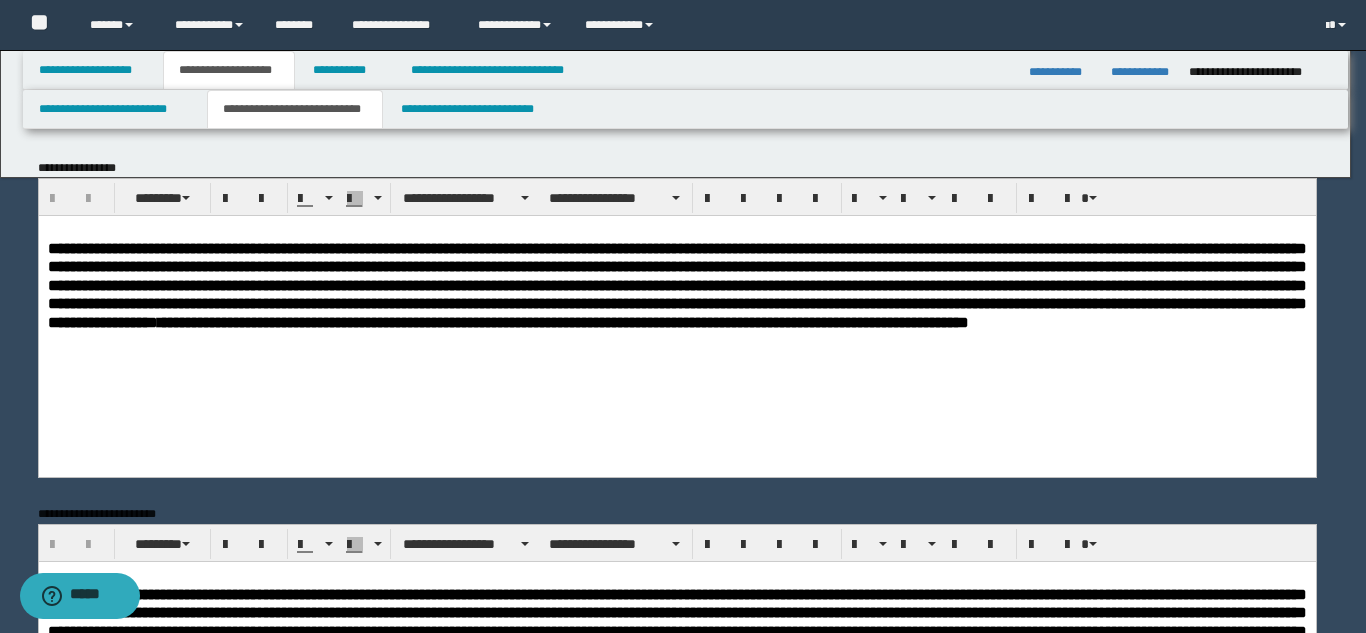 scroll, scrollTop: 0, scrollLeft: 0, axis: both 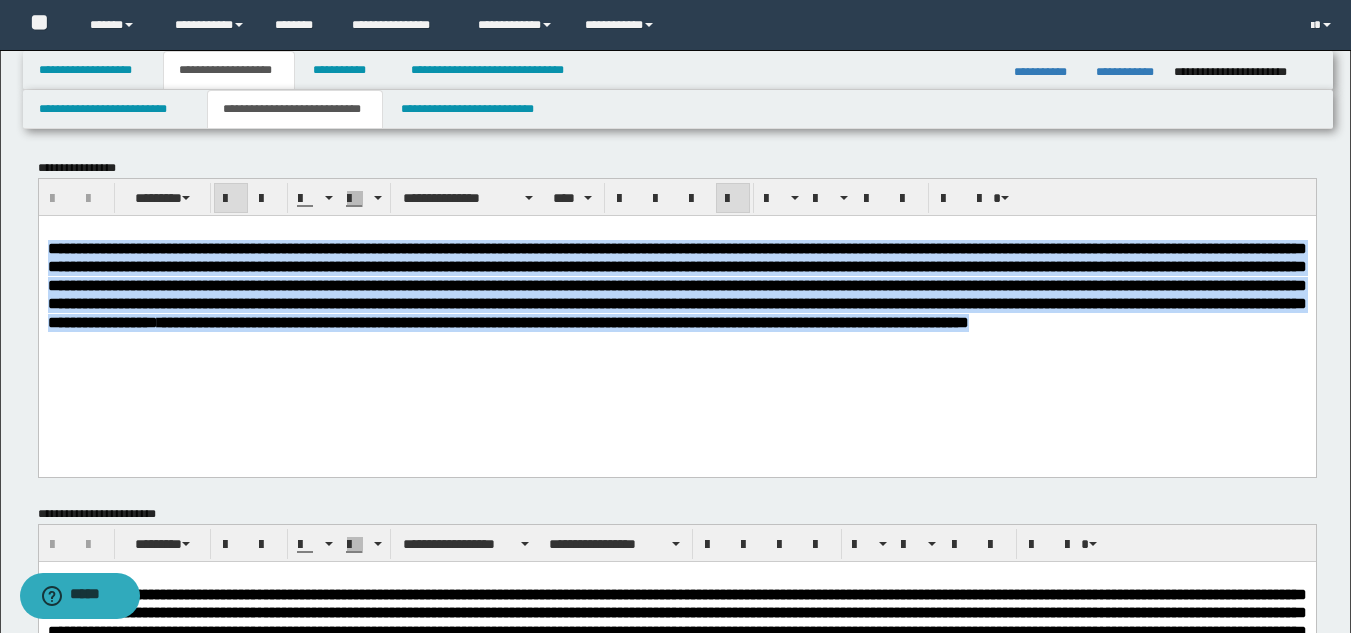 drag, startPoint x: 435, startPoint y: 365, endPoint x: 50, endPoint y: 462, distance: 397.0315 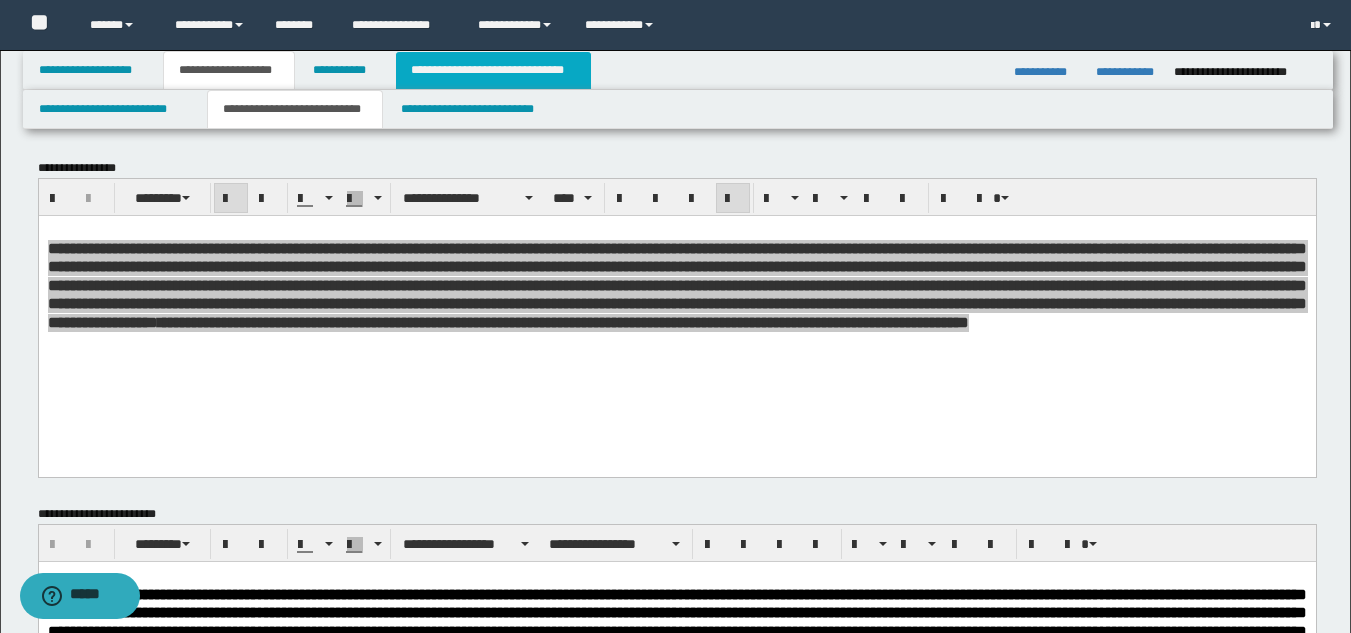 click on "**********" at bounding box center (493, 70) 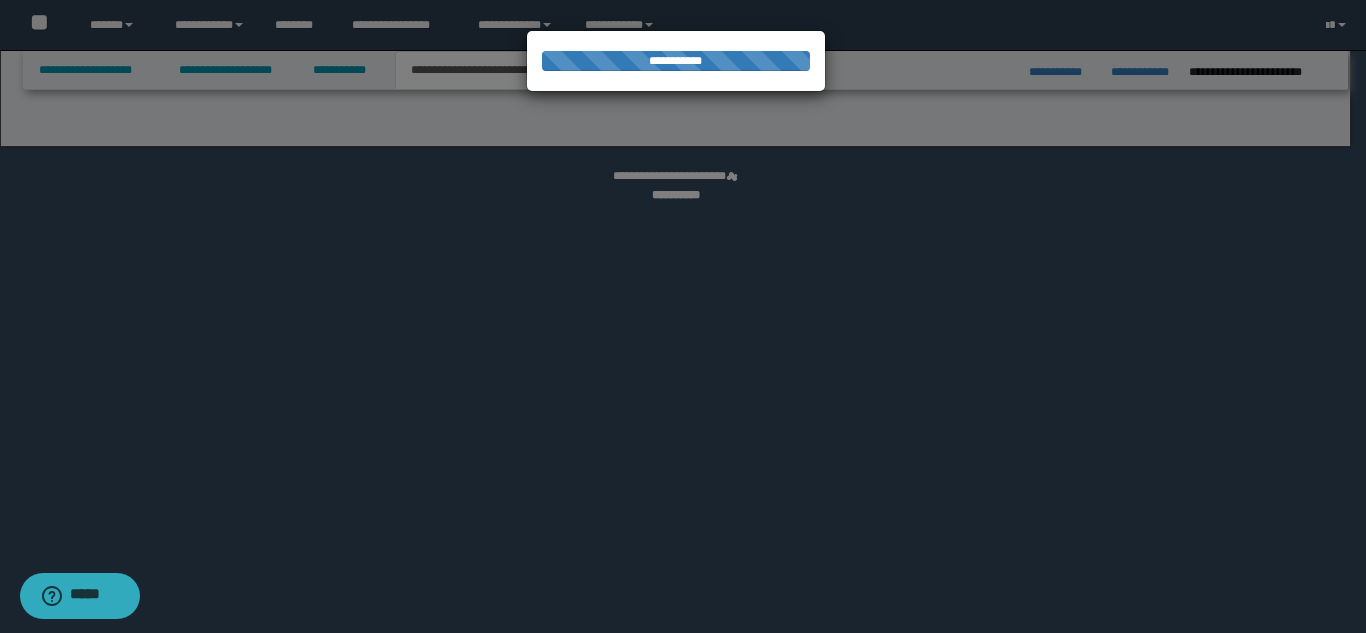select on "*" 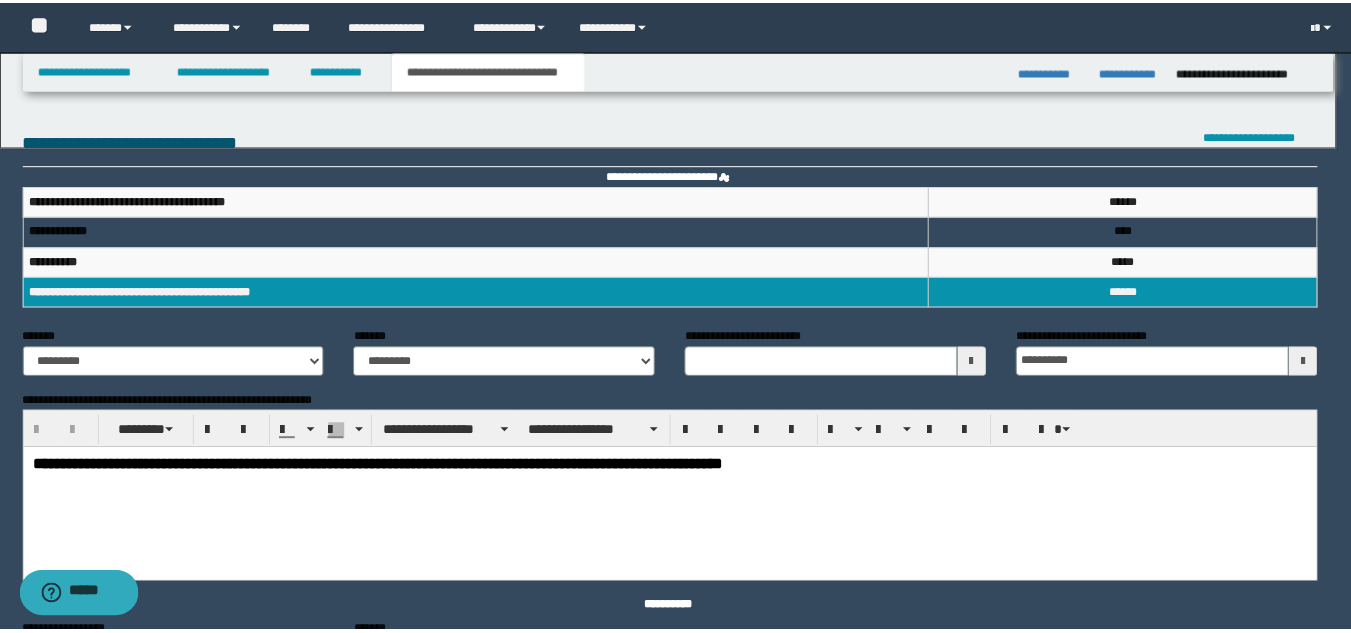scroll, scrollTop: 0, scrollLeft: 0, axis: both 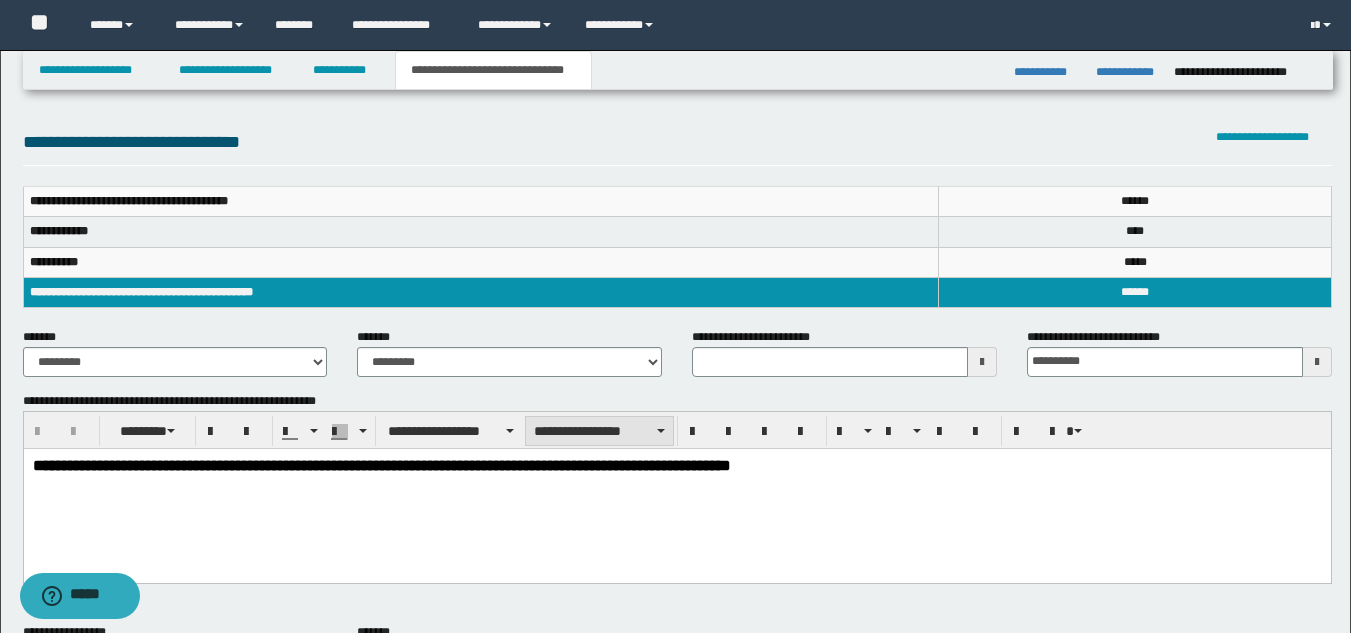 type 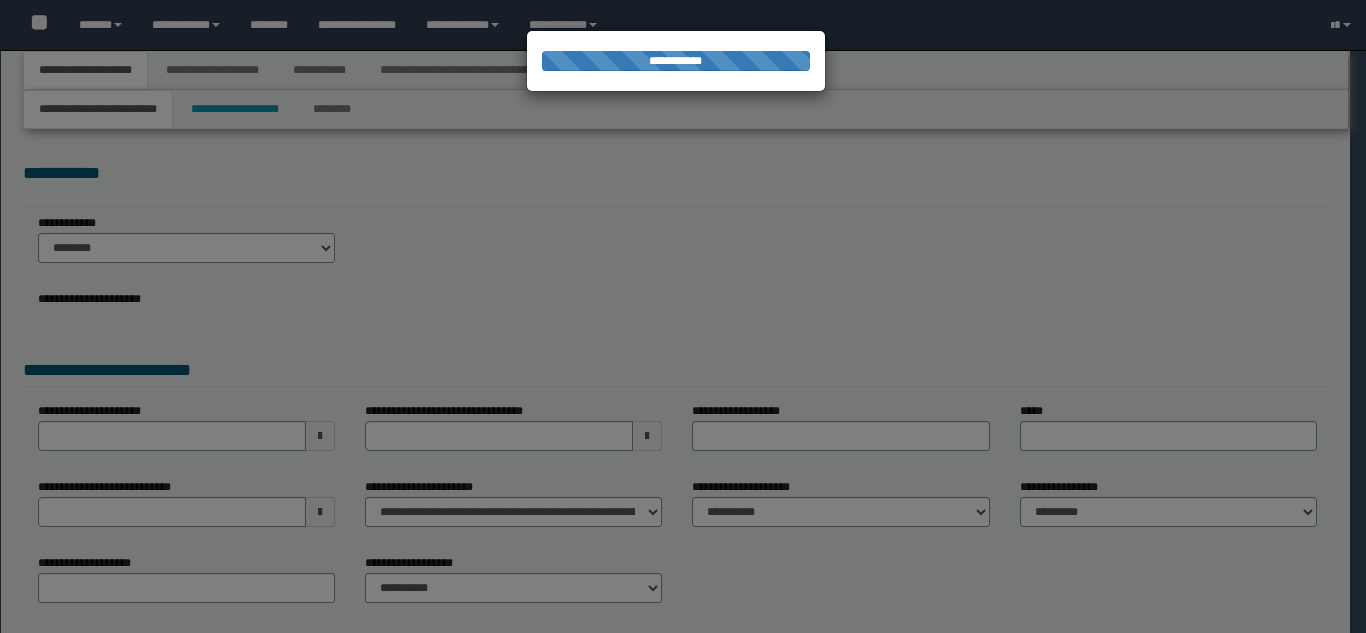 scroll, scrollTop: 0, scrollLeft: 0, axis: both 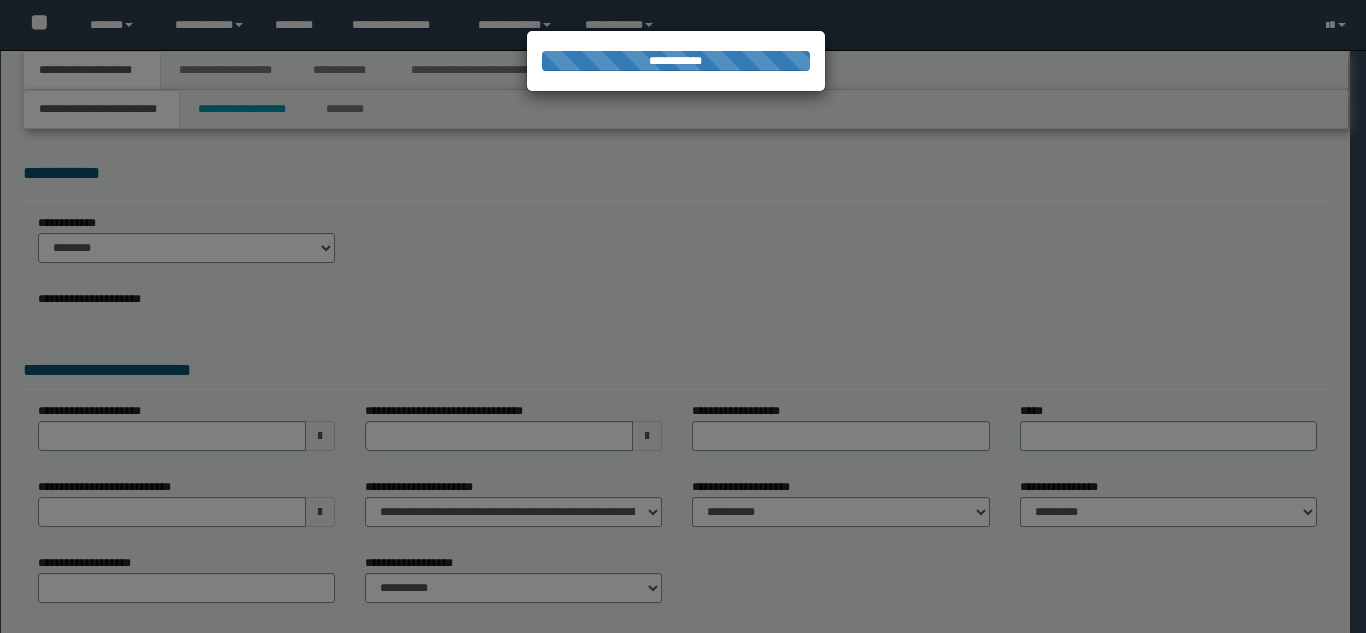 select on "*" 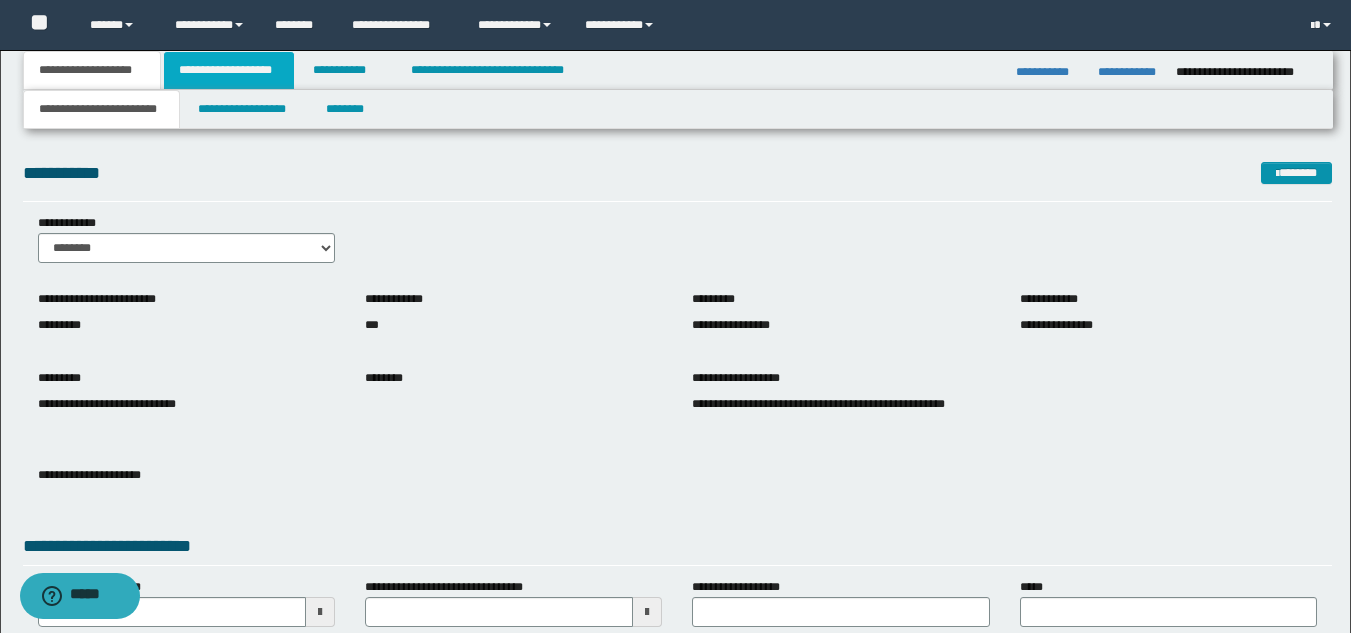 click on "**********" at bounding box center (229, 70) 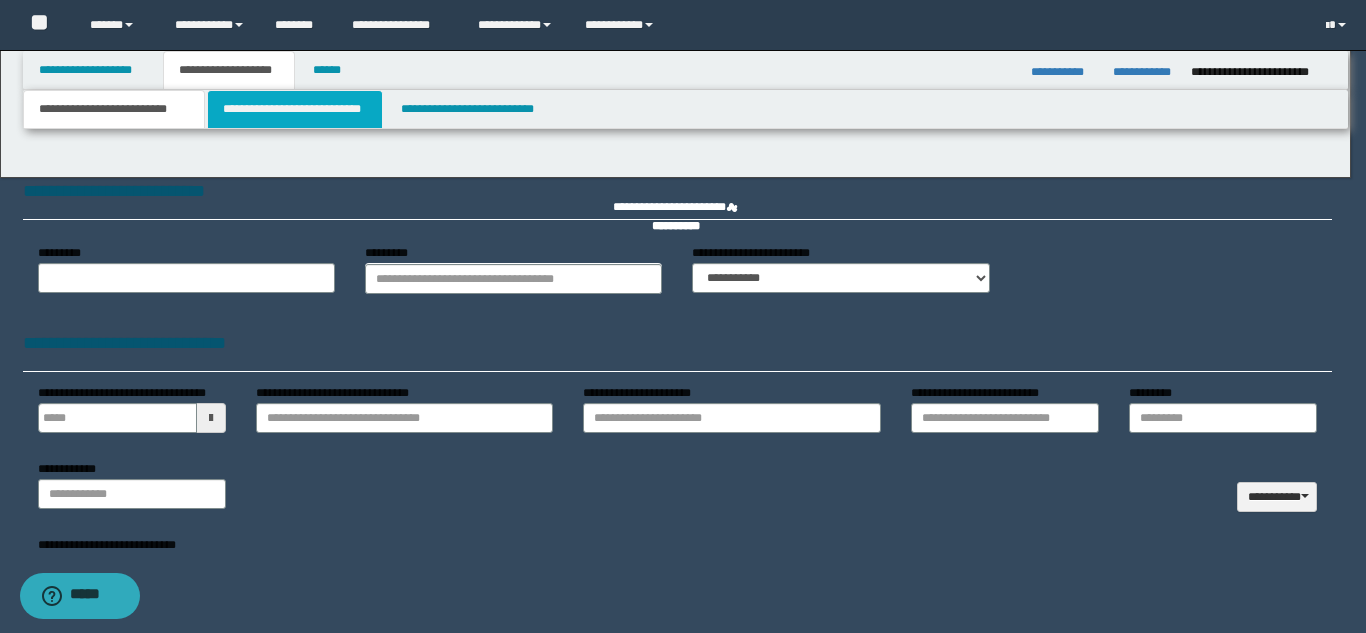 type 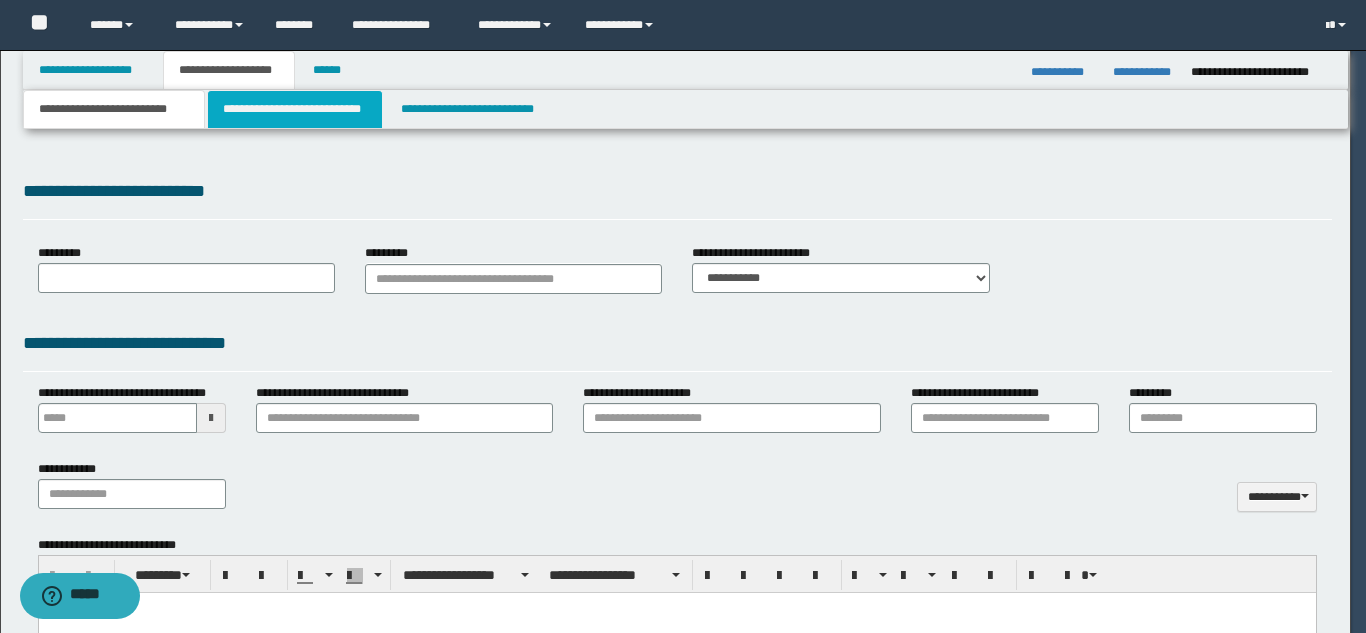select on "*" 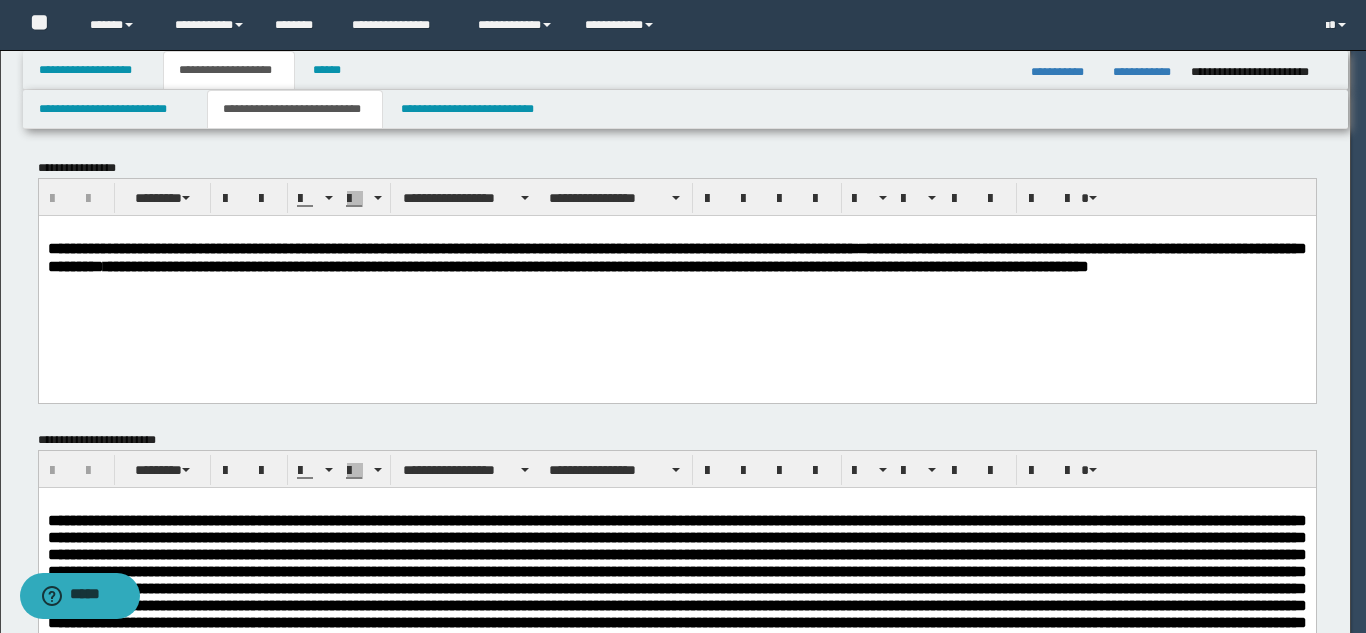 scroll, scrollTop: 0, scrollLeft: 0, axis: both 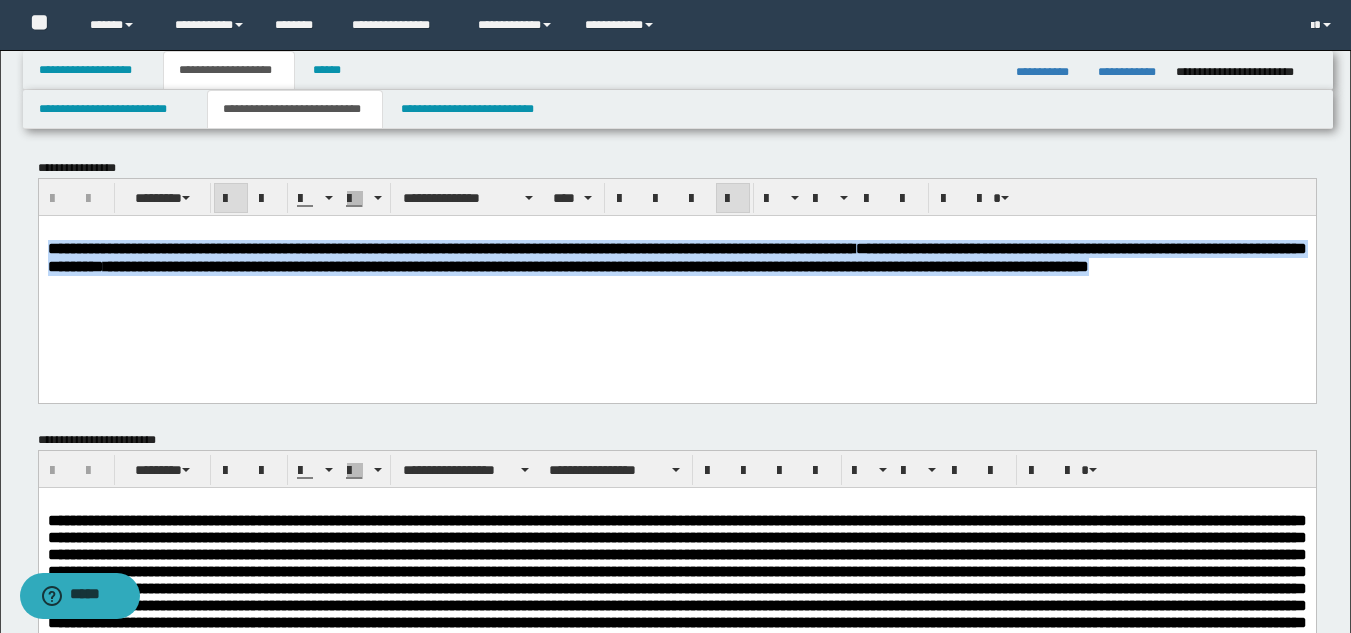 drag, startPoint x: 827, startPoint y: 294, endPoint x: 68, endPoint y: 476, distance: 780.51587 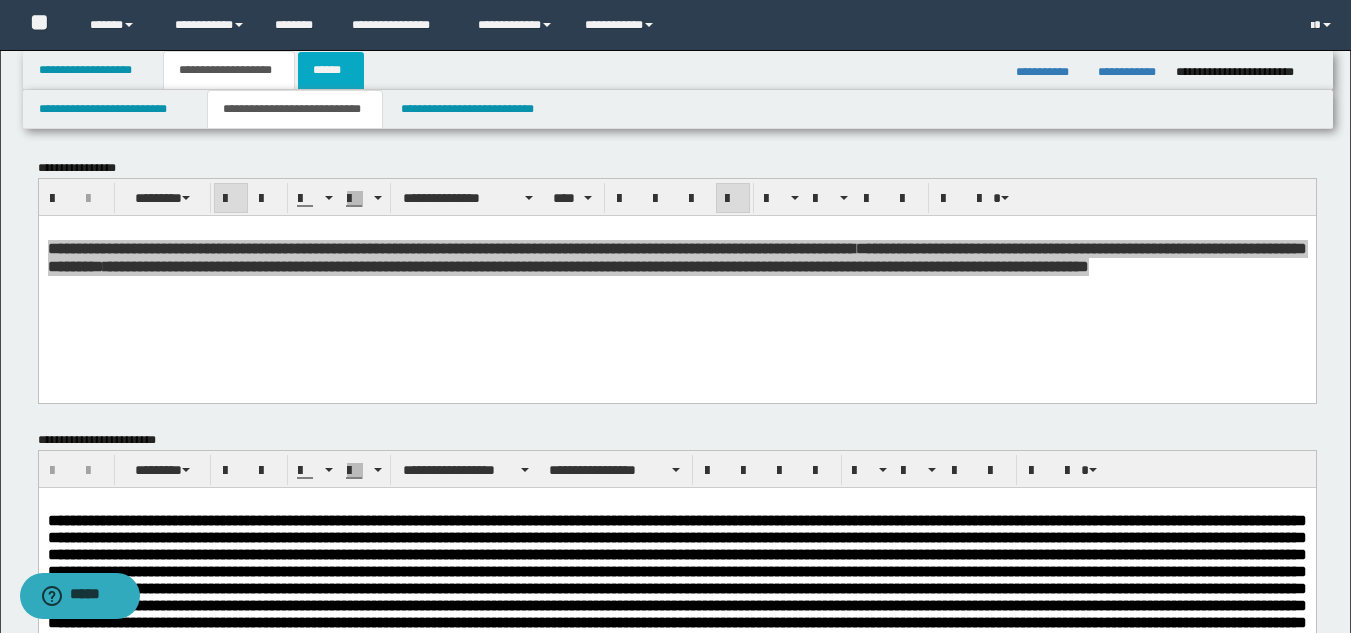 click on "******" at bounding box center [331, 70] 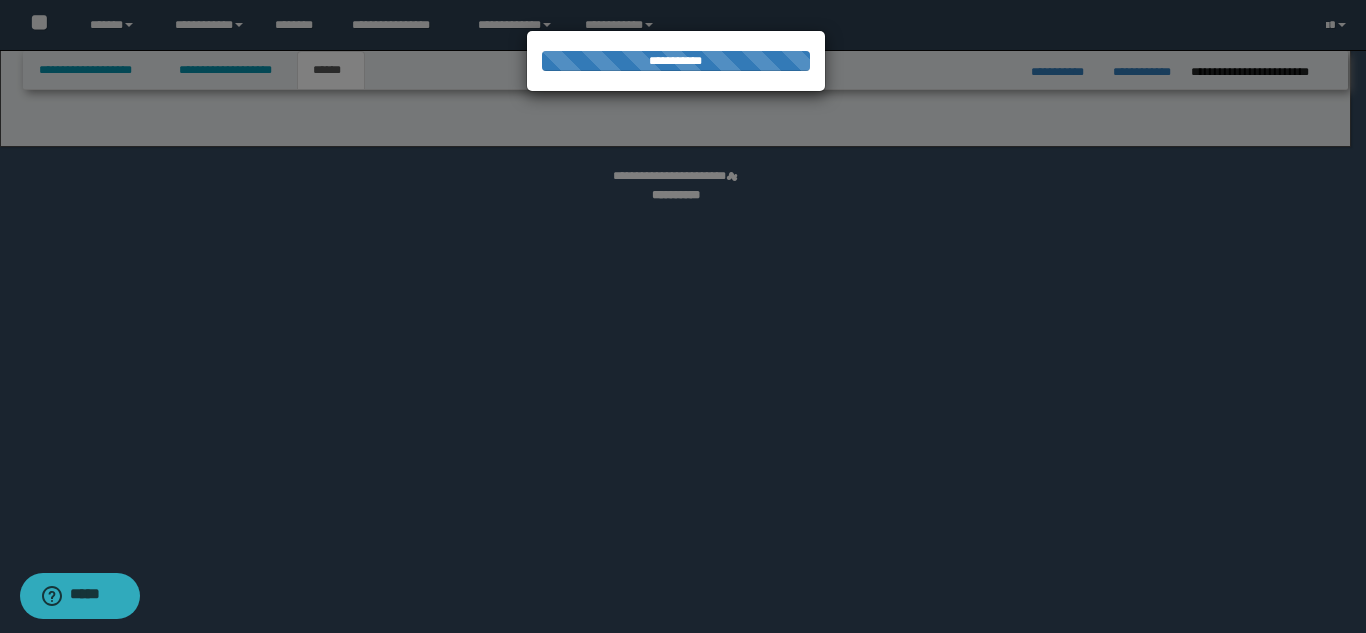 select on "*" 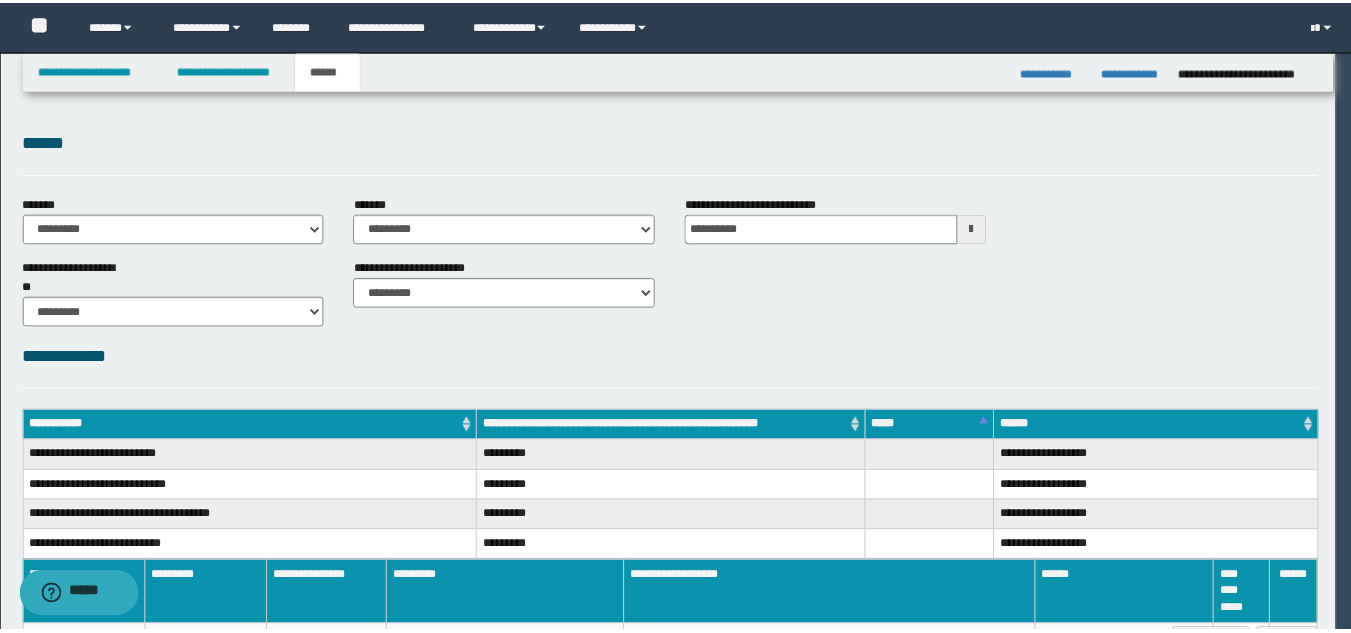 scroll, scrollTop: 0, scrollLeft: 0, axis: both 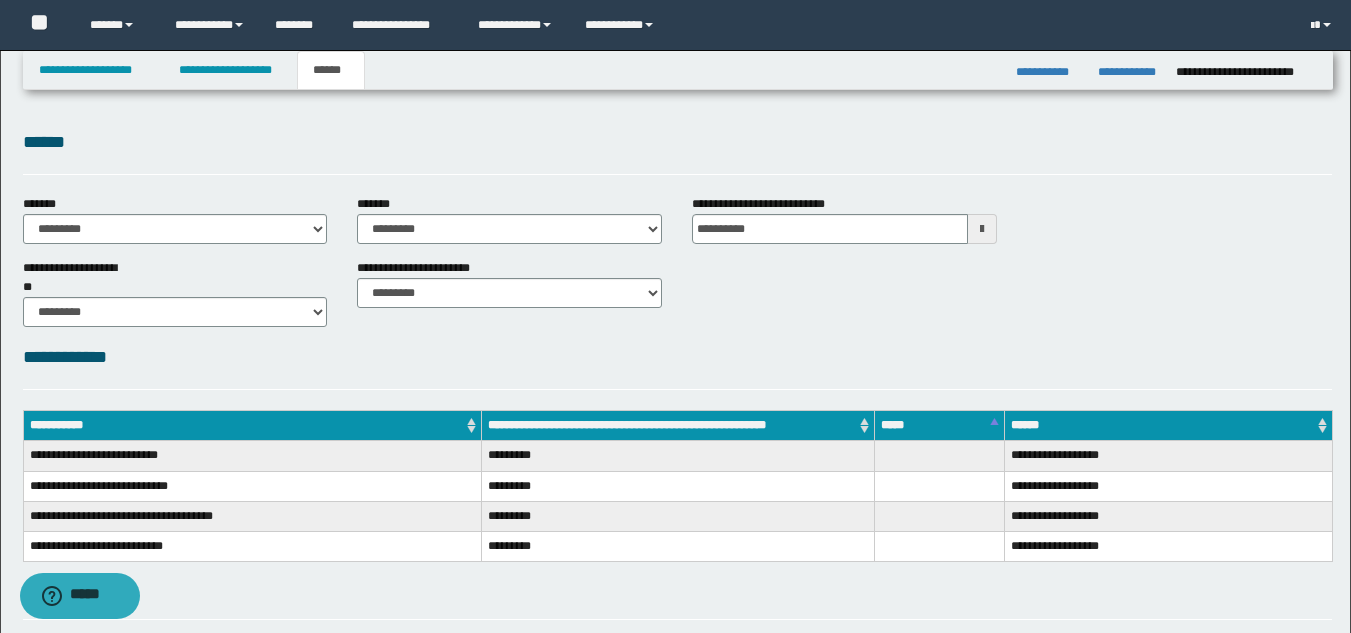 click on "******" at bounding box center [331, 70] 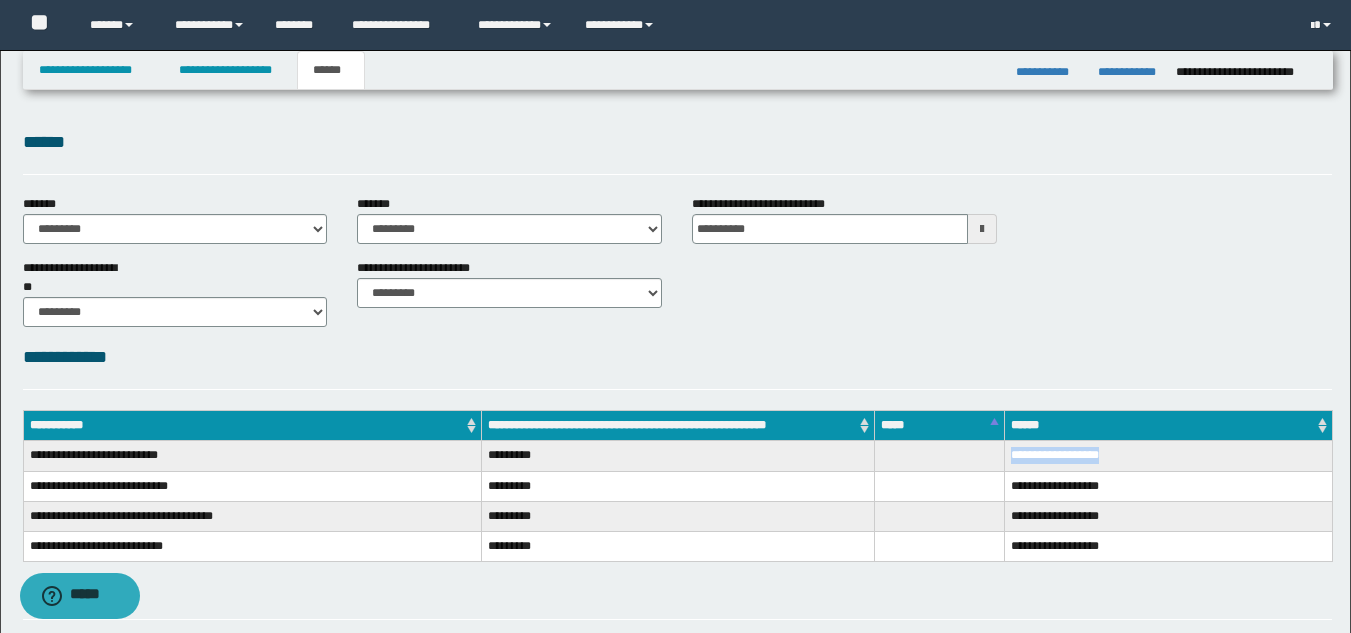 drag, startPoint x: 1013, startPoint y: 452, endPoint x: 1115, endPoint y: 461, distance: 102.396286 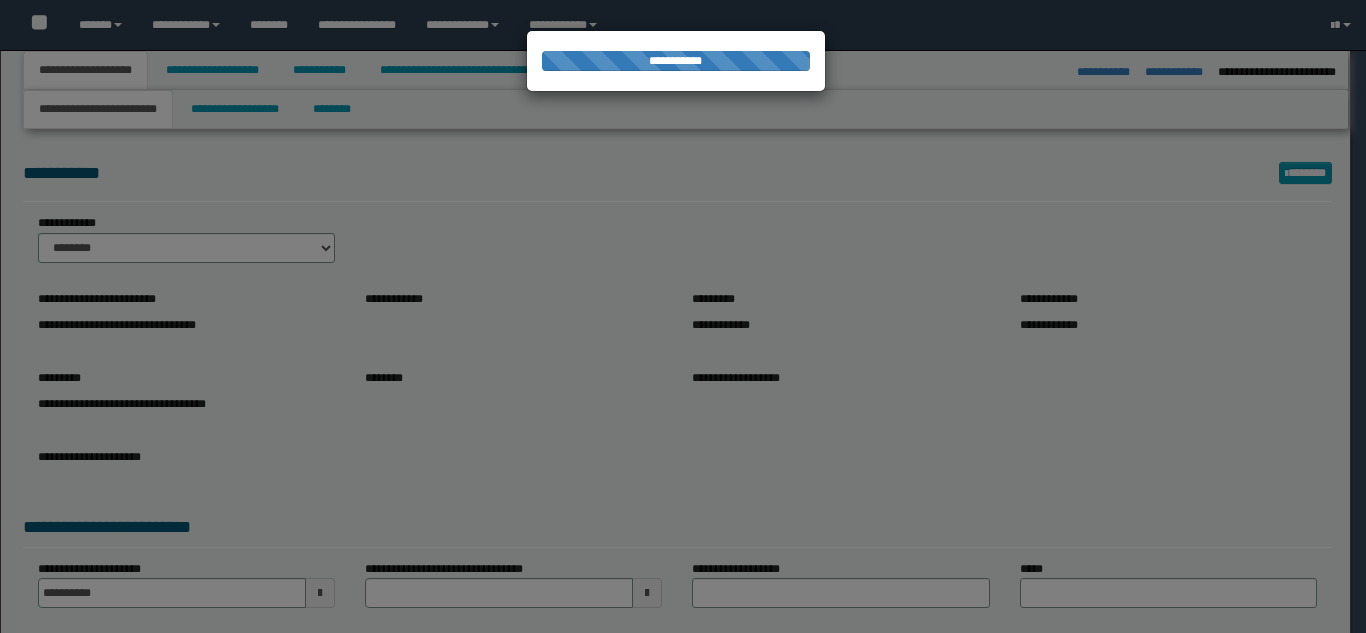 select on "**" 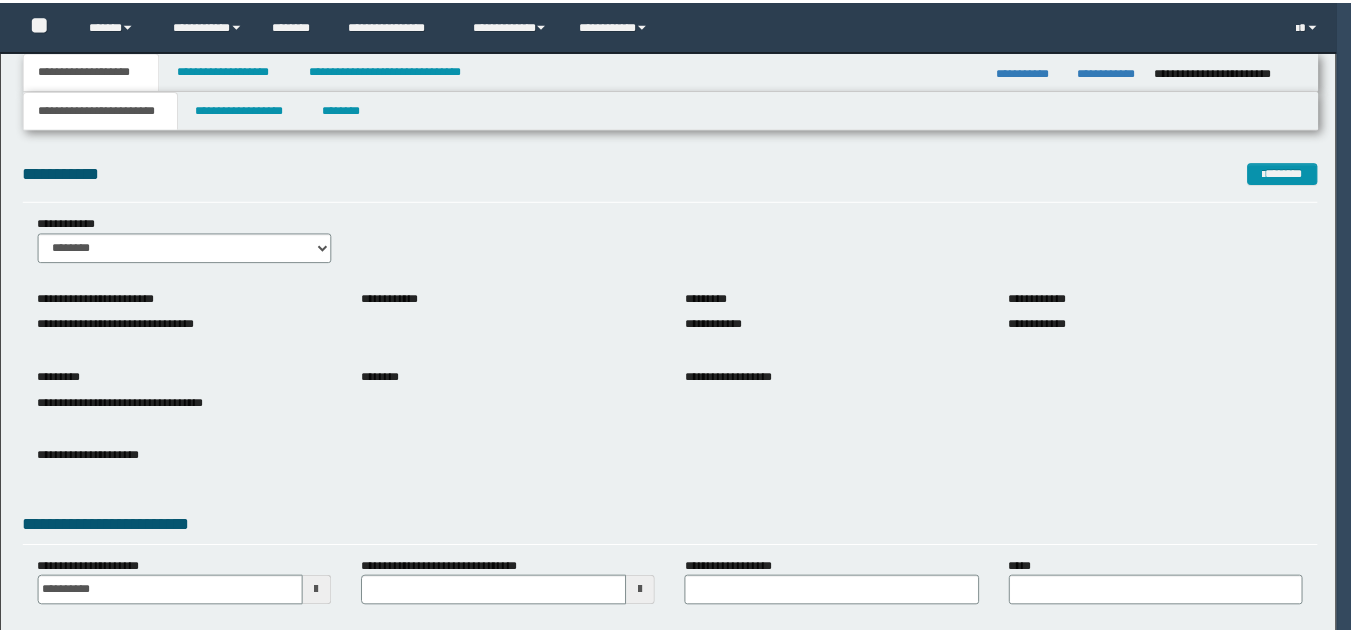 scroll, scrollTop: 0, scrollLeft: 0, axis: both 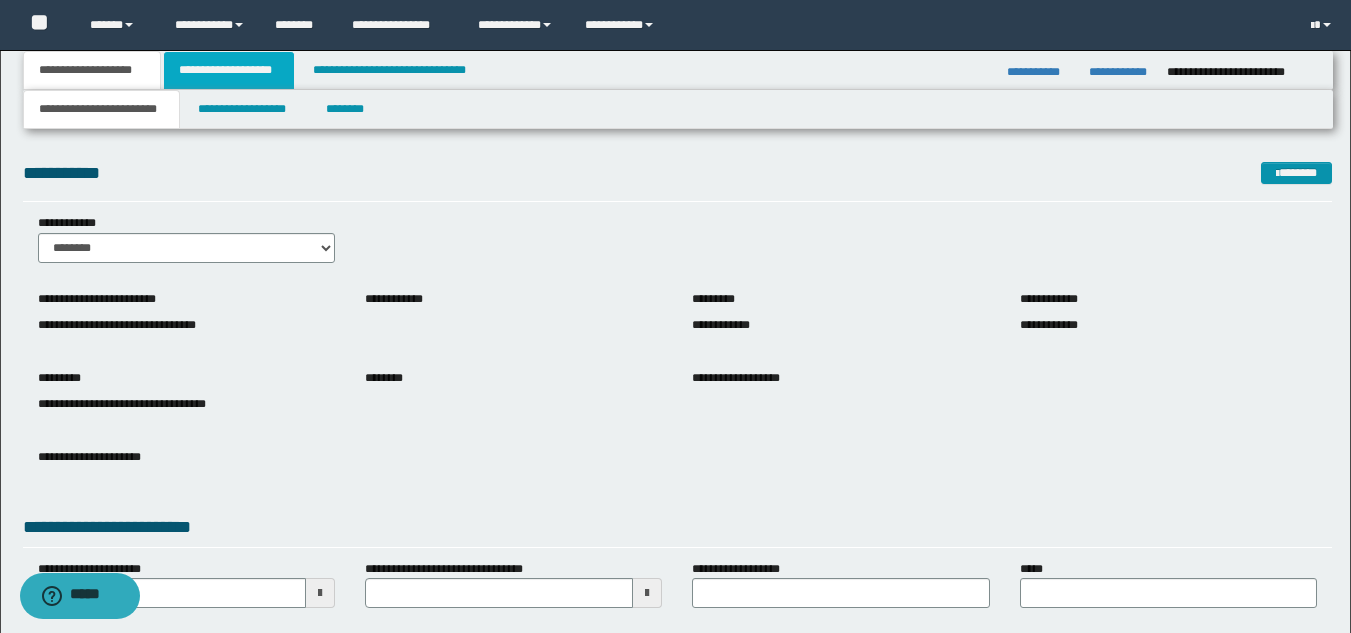click on "**********" at bounding box center (229, 70) 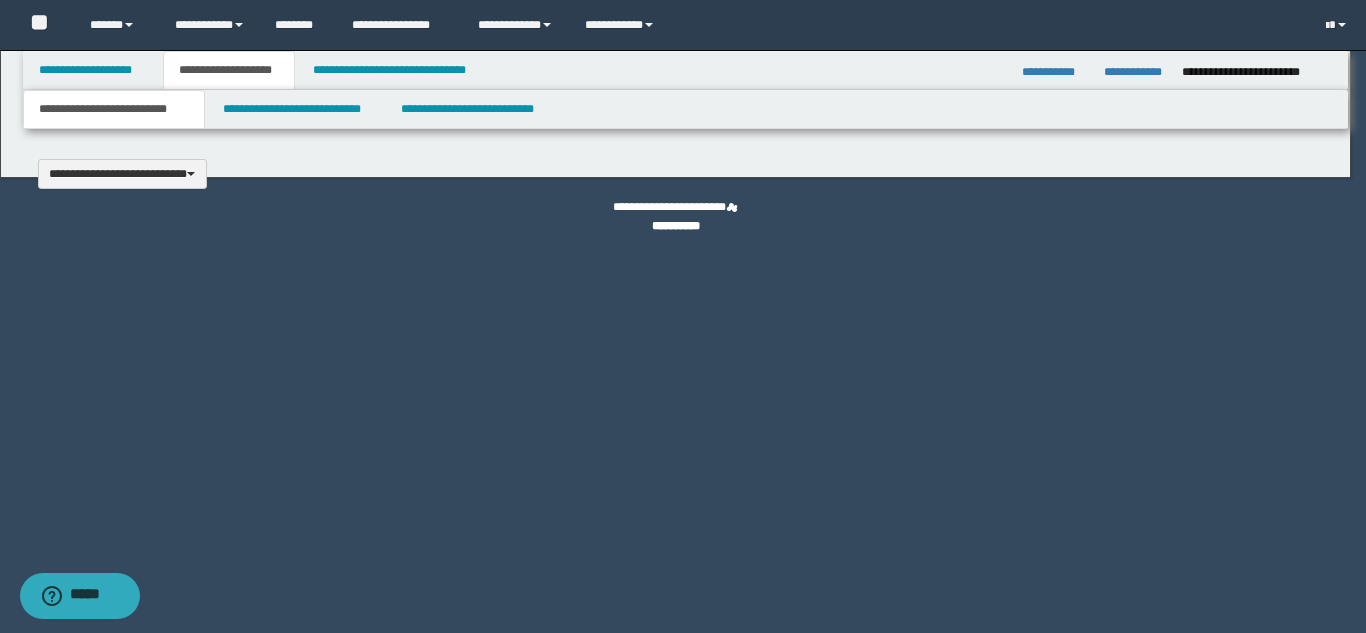 type 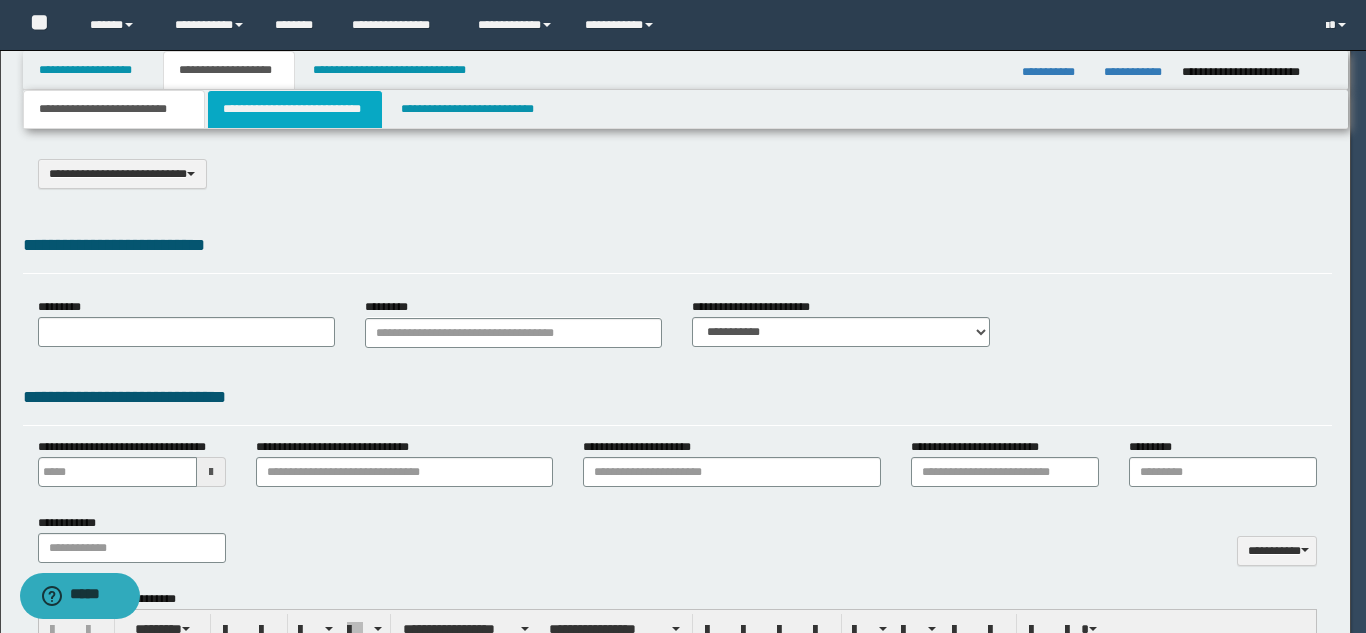 select on "*" 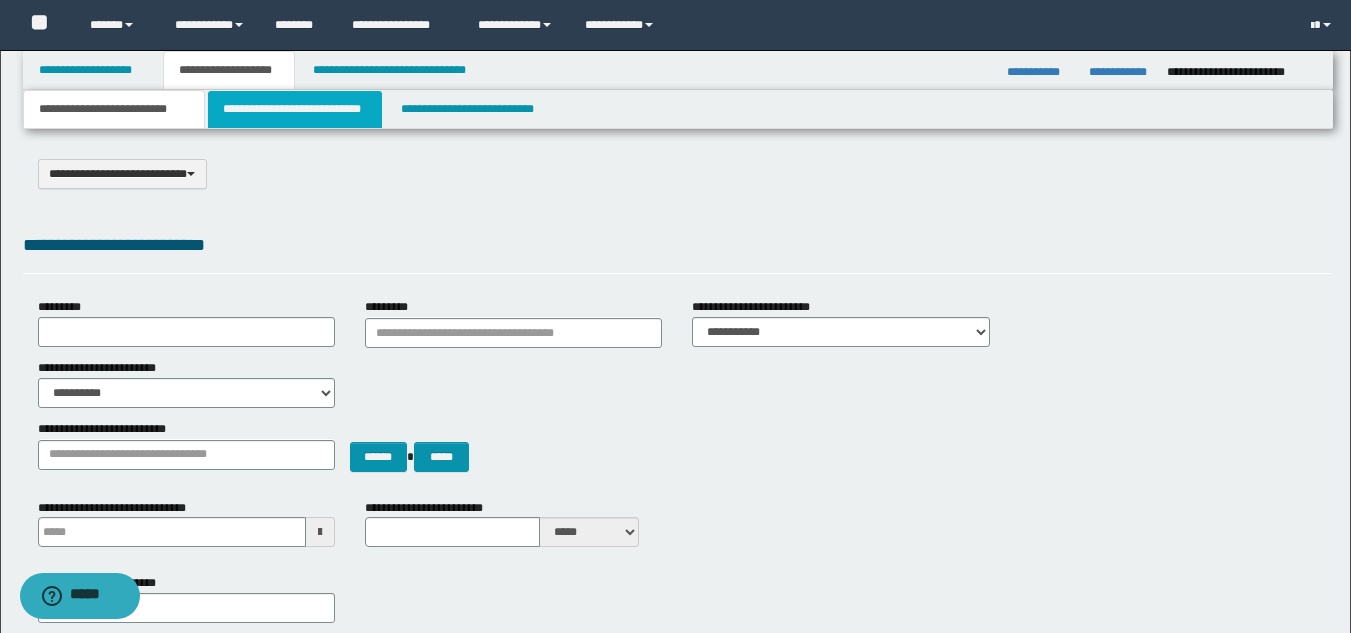 click on "**********" at bounding box center (295, 109) 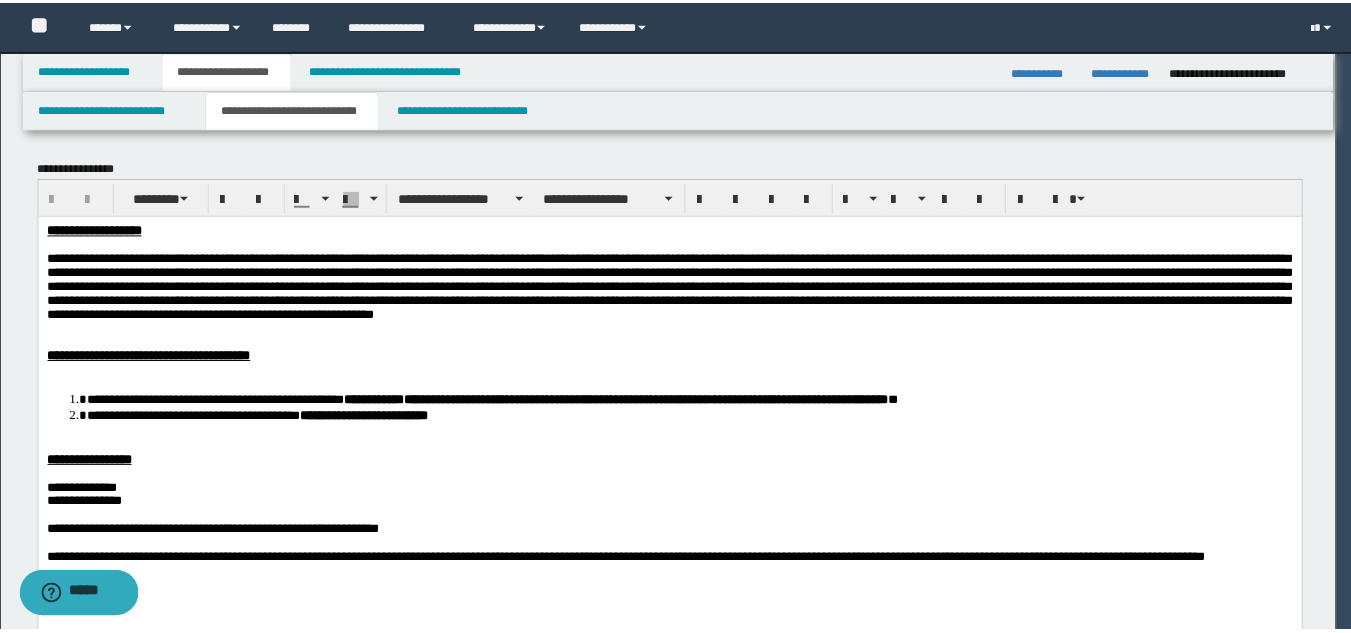 scroll, scrollTop: 0, scrollLeft: 0, axis: both 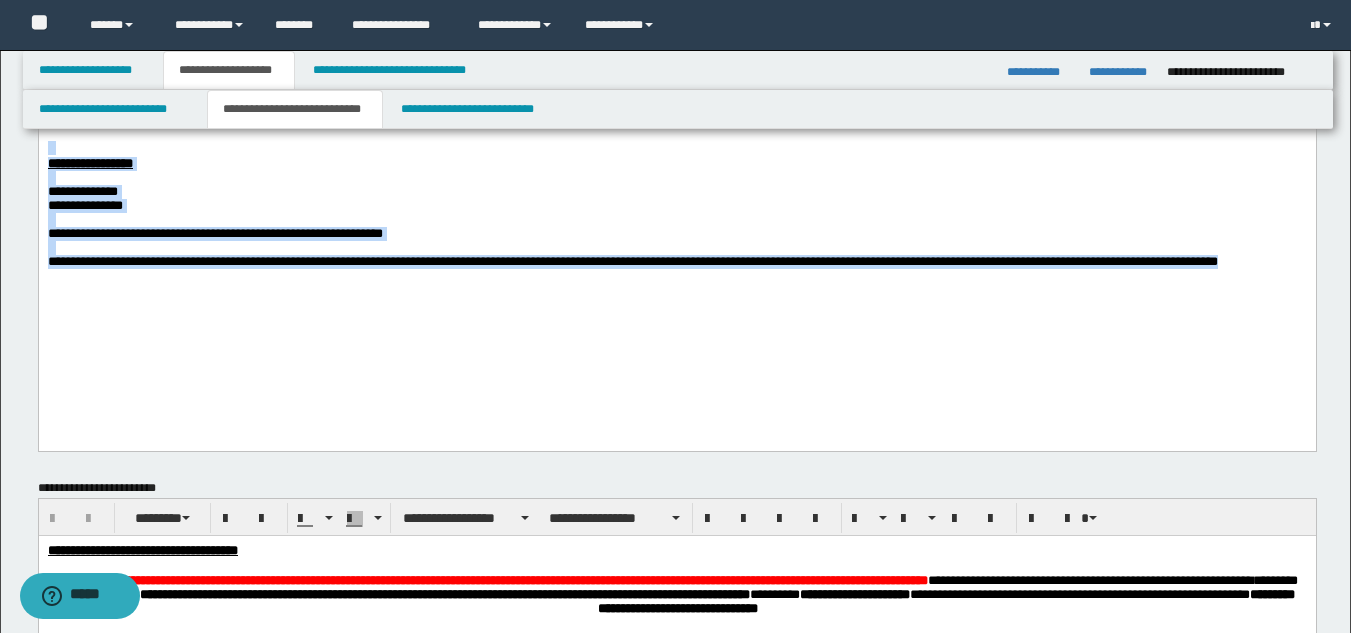drag, startPoint x: 51, startPoint y: -68, endPoint x: 223, endPoint y: 352, distance: 453.8546 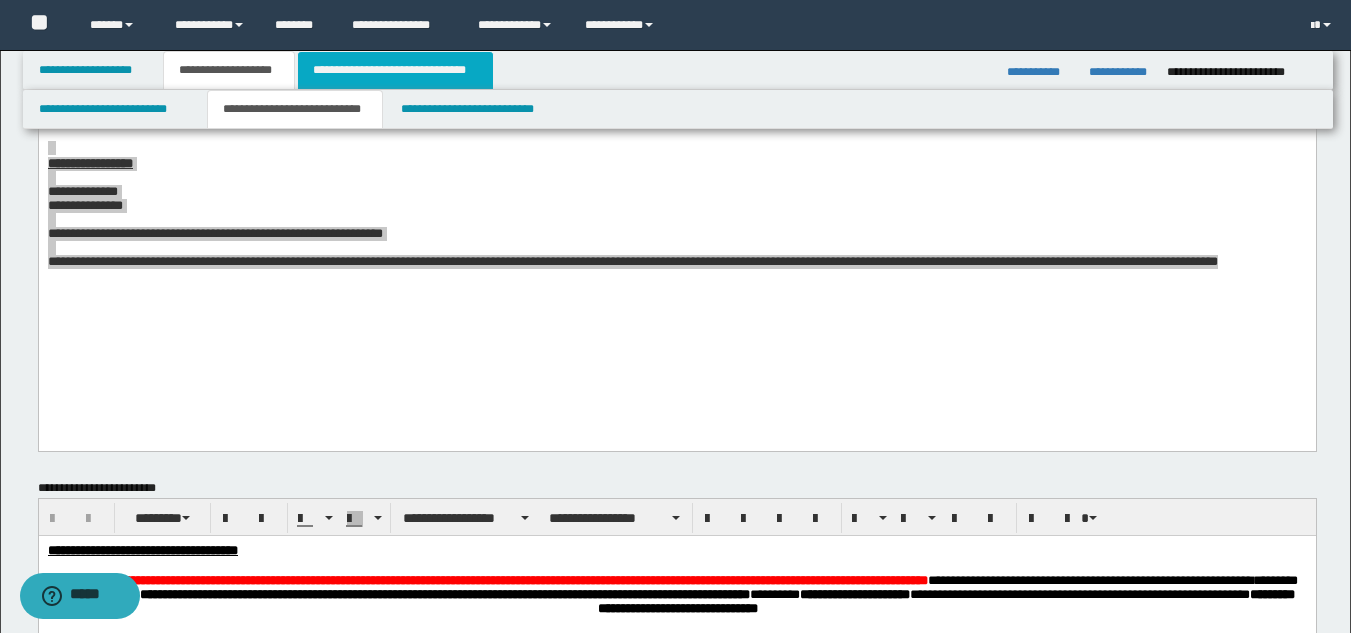 click on "**********" at bounding box center (395, 70) 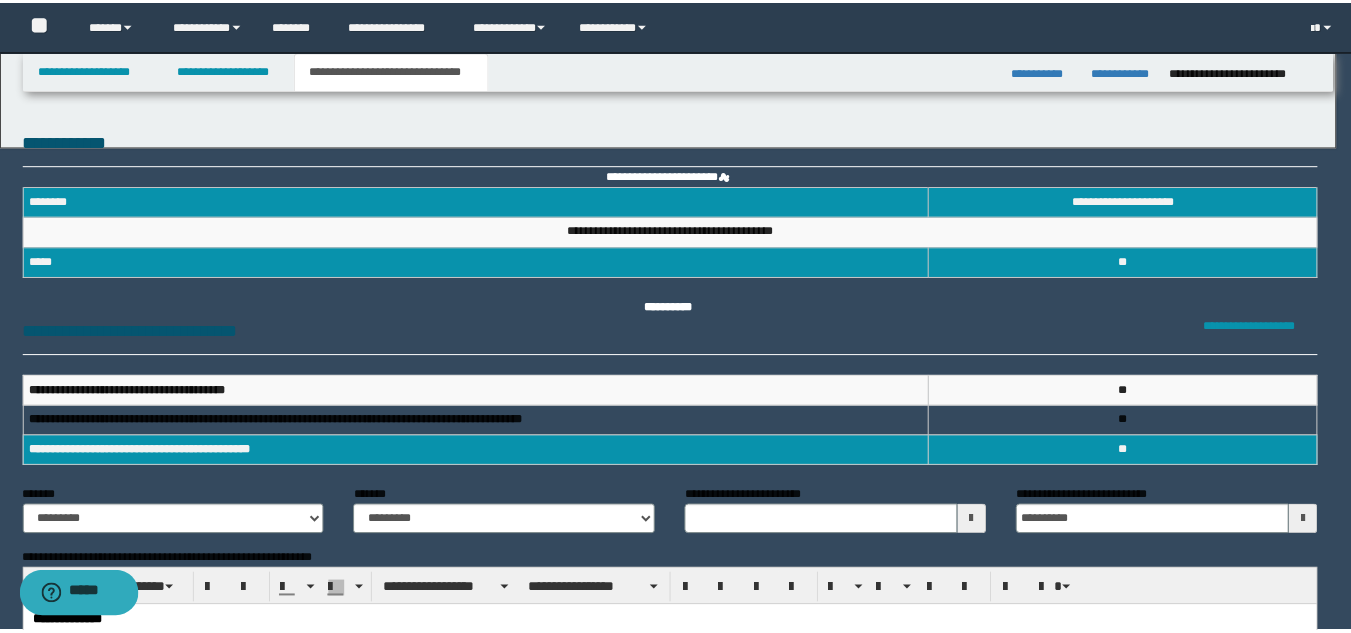 scroll, scrollTop: 0, scrollLeft: 0, axis: both 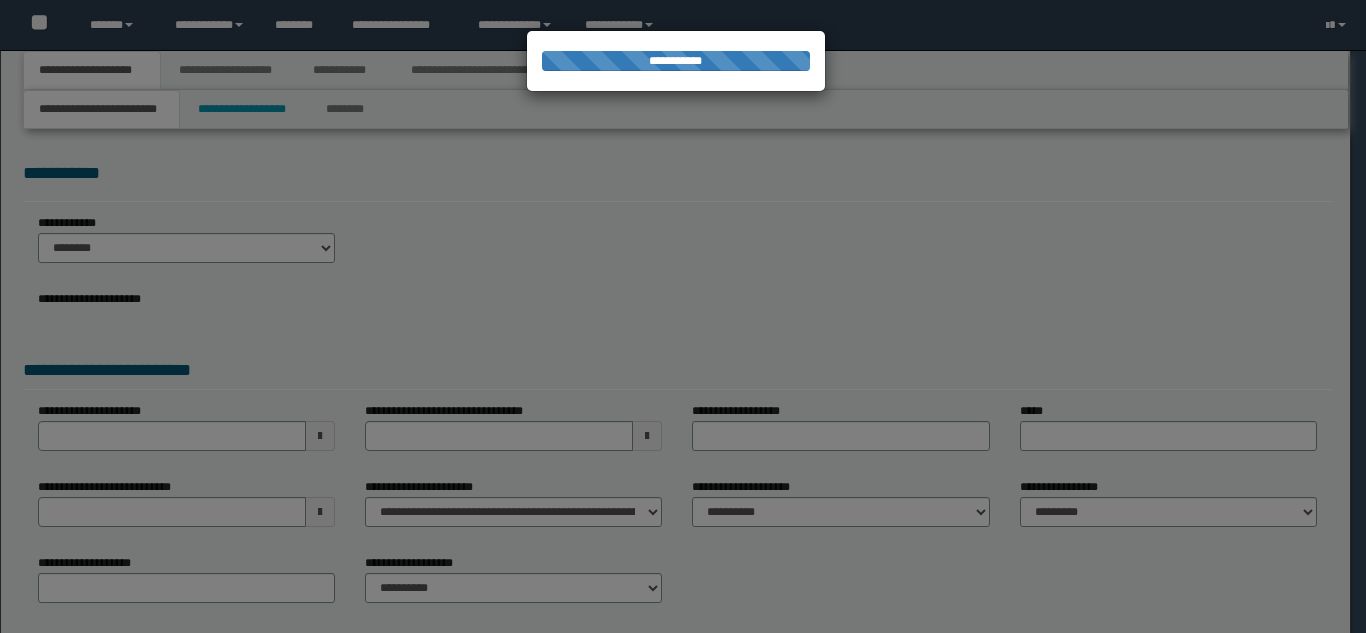 select on "*" 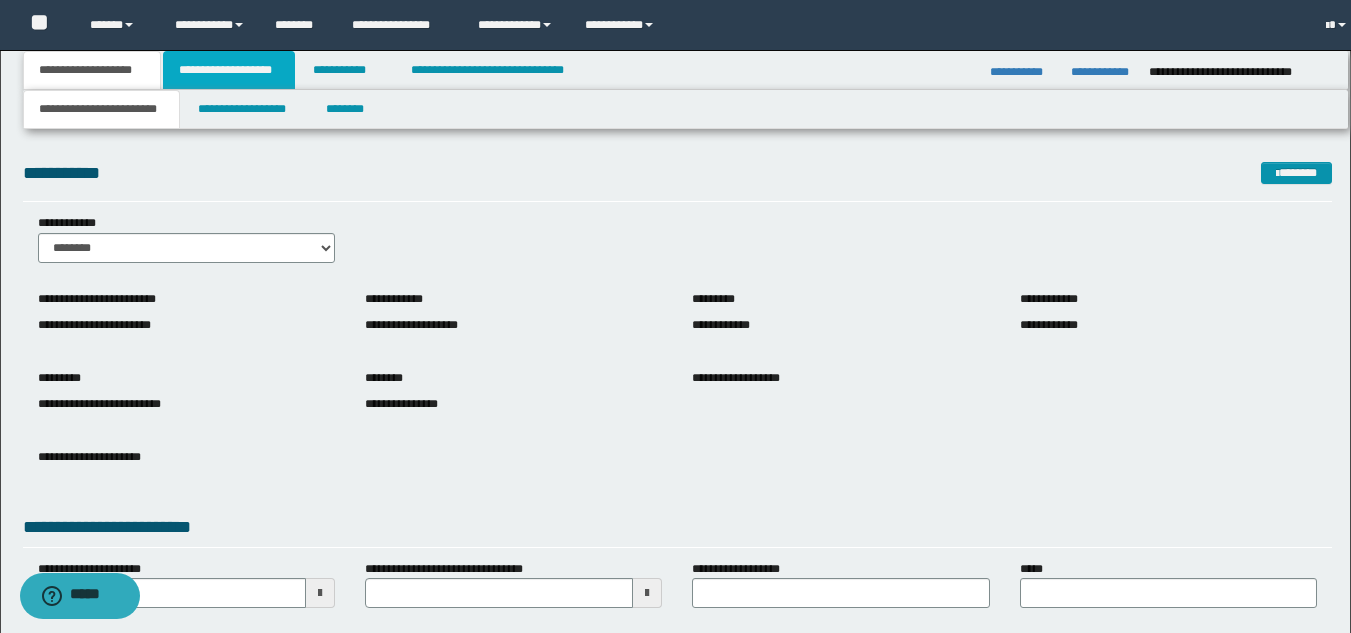click on "**********" at bounding box center (229, 70) 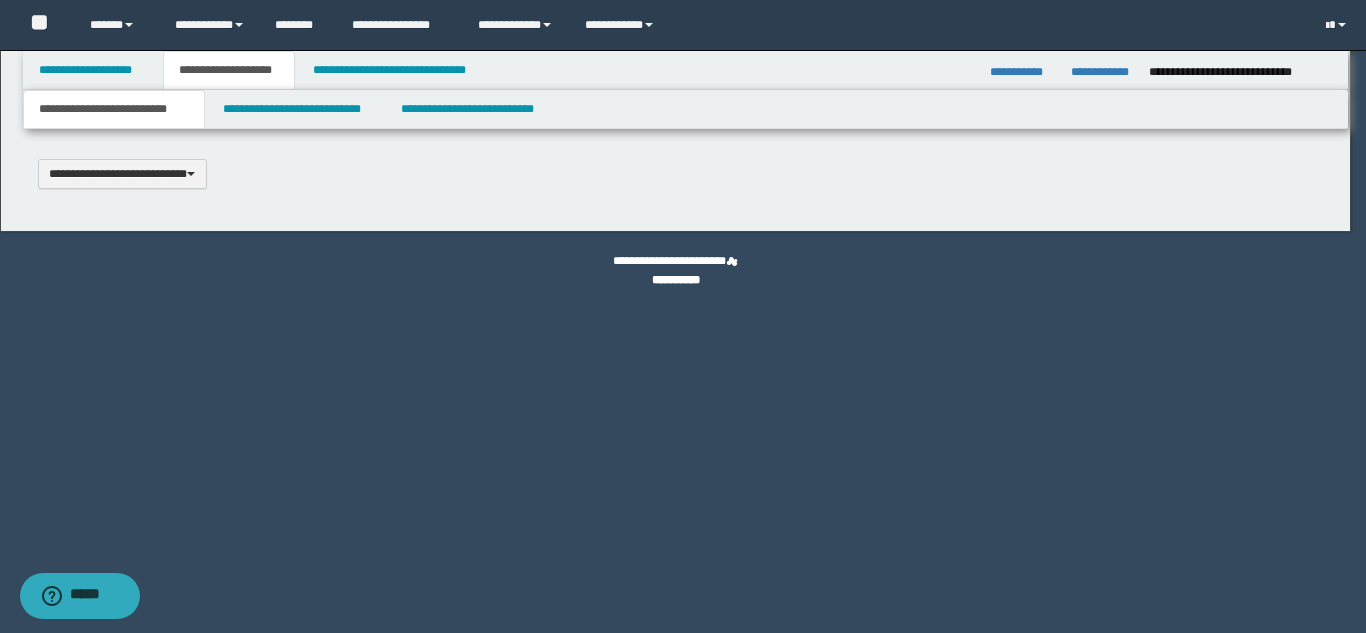type 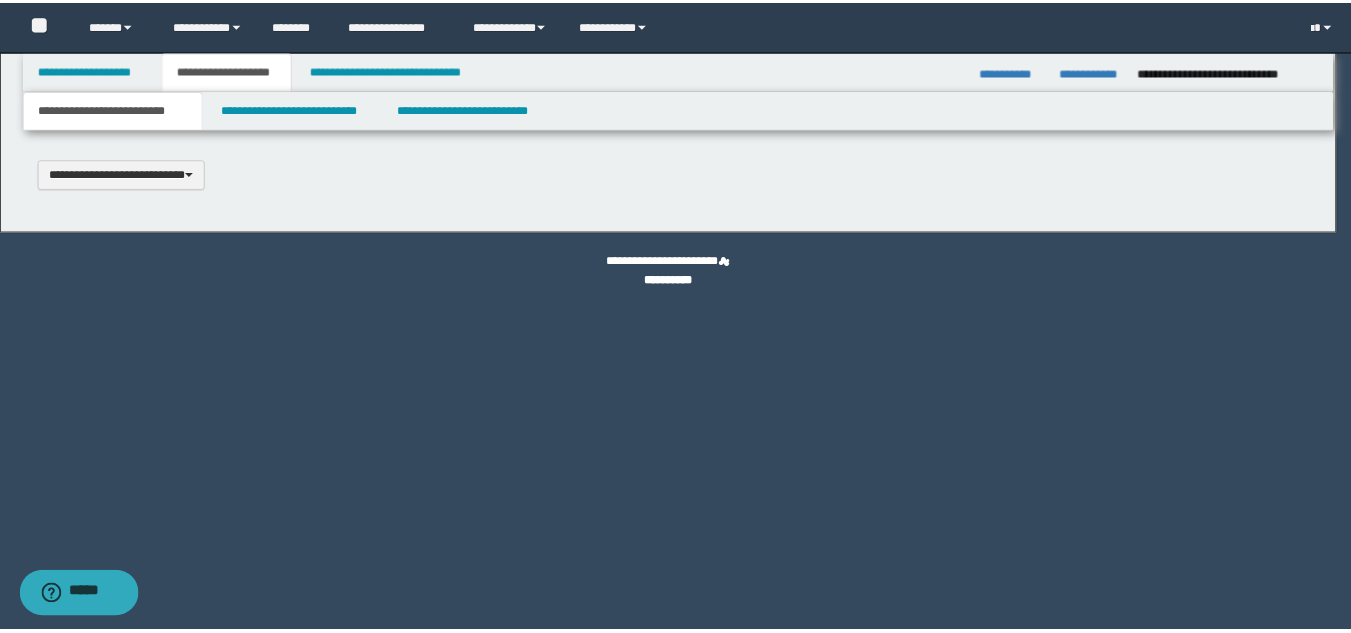 scroll, scrollTop: 0, scrollLeft: 0, axis: both 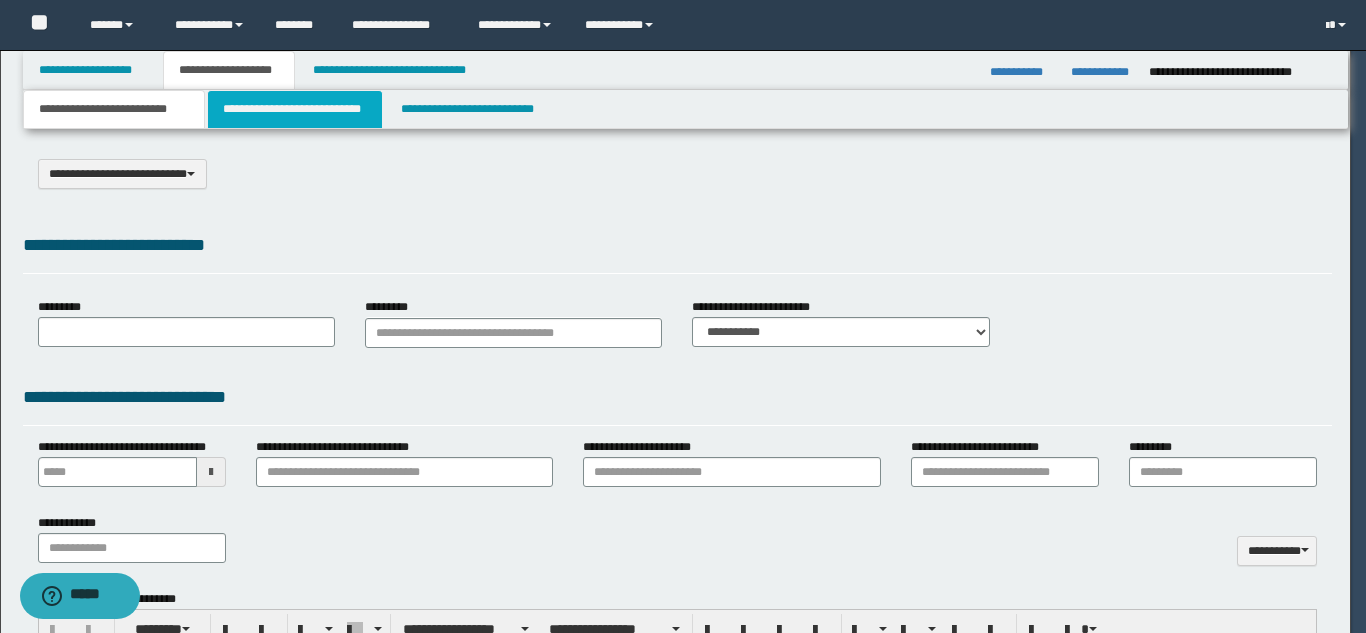 select on "*" 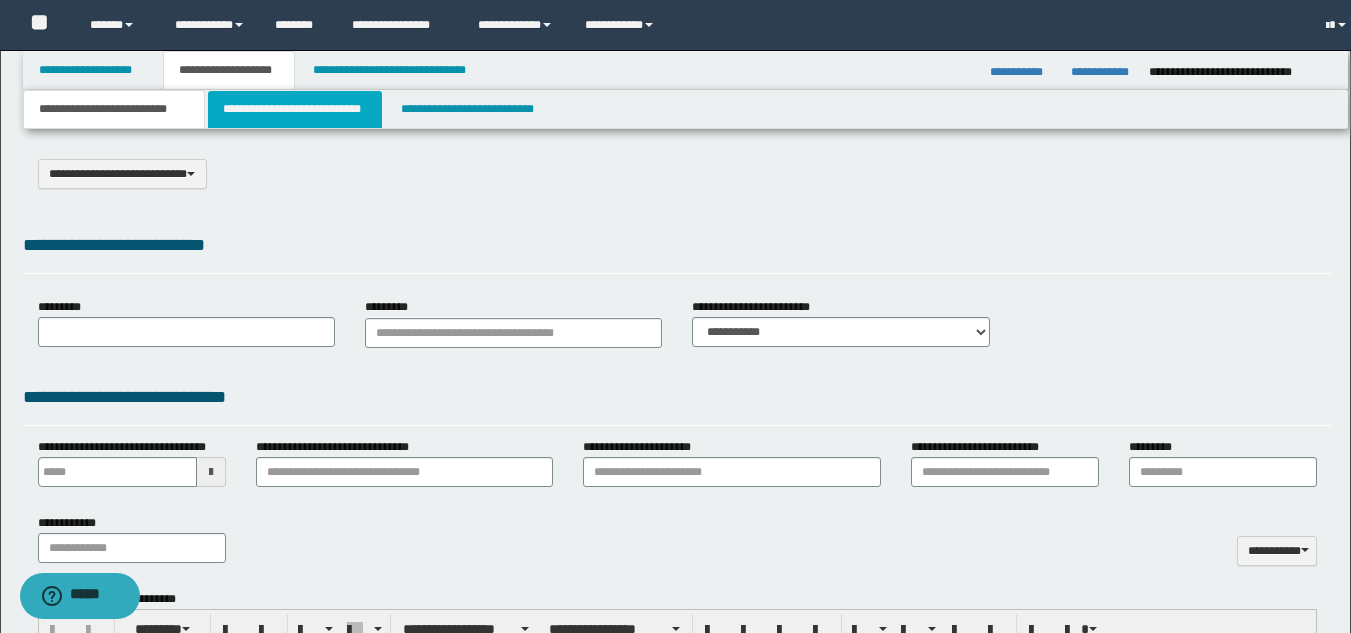 click on "**********" at bounding box center (295, 109) 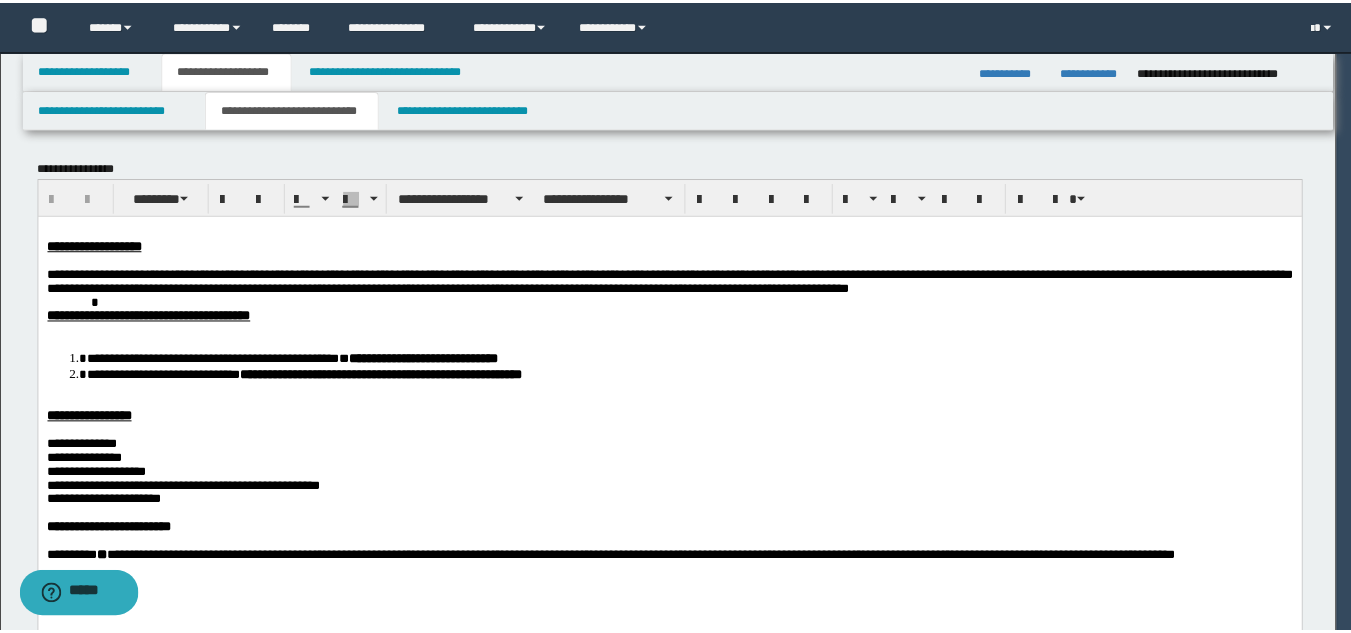 scroll, scrollTop: 0, scrollLeft: 0, axis: both 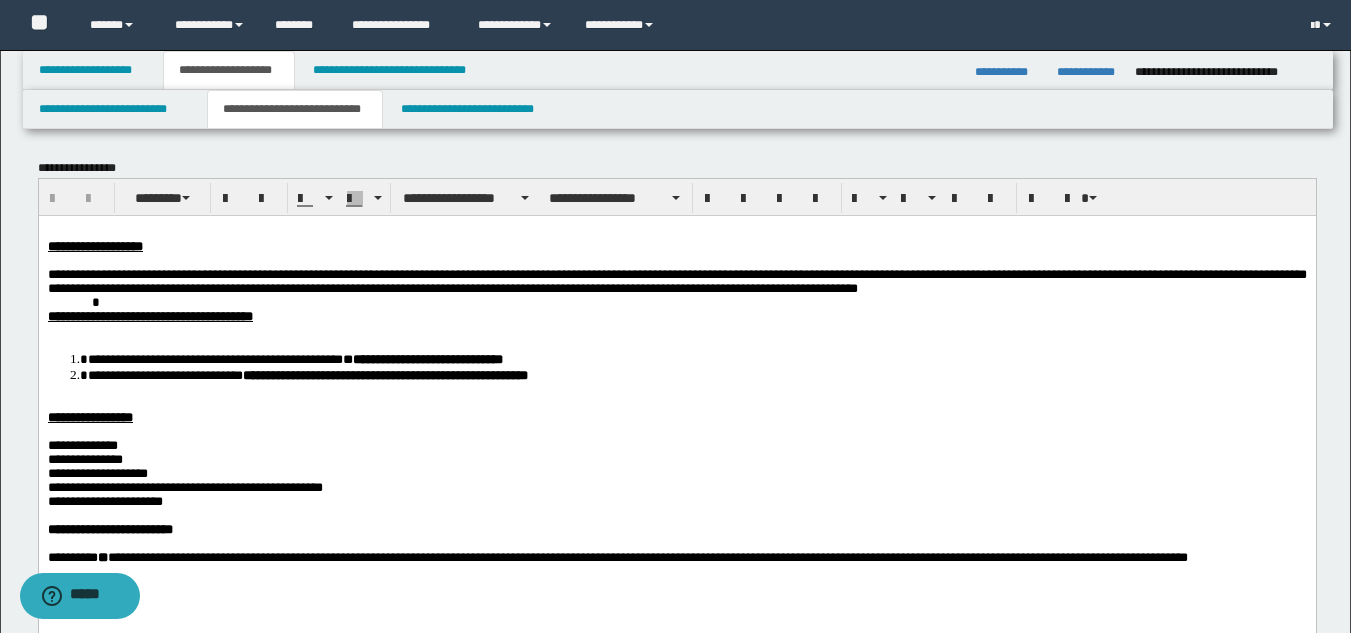 click on "**********" at bounding box center [696, 358] 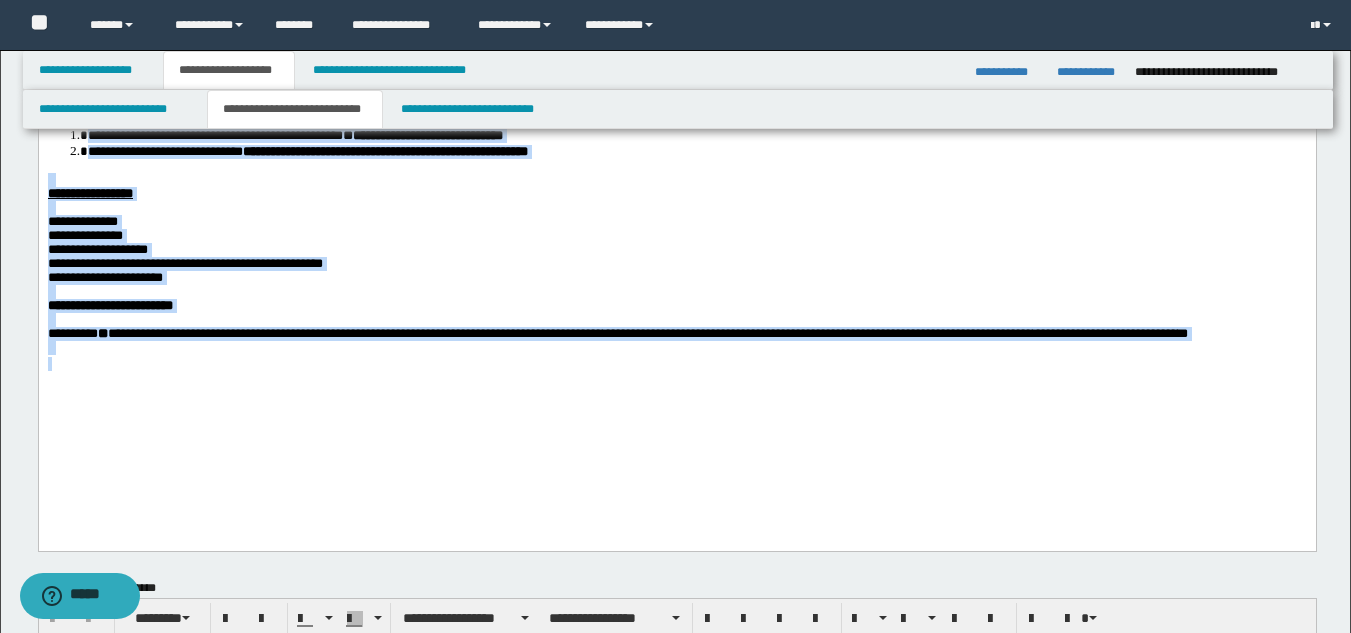 scroll, scrollTop: 250, scrollLeft: 0, axis: vertical 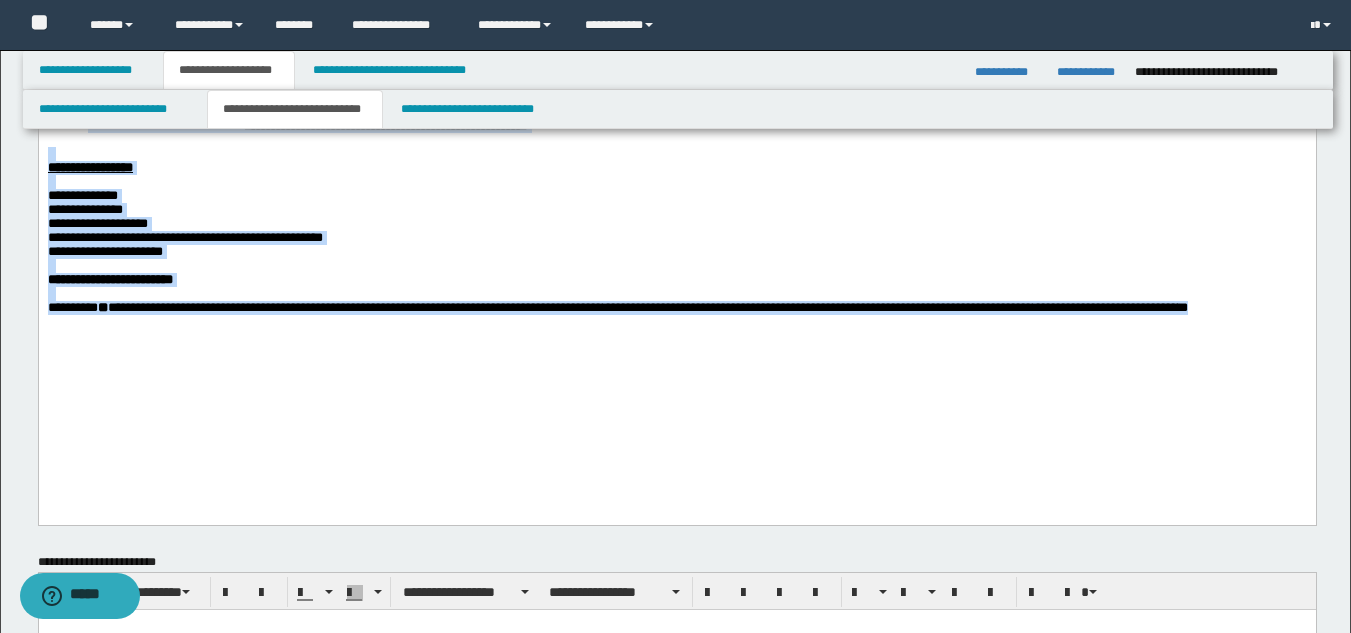 drag, startPoint x: 46, startPoint y: -2, endPoint x: 134, endPoint y: 376, distance: 388.10825 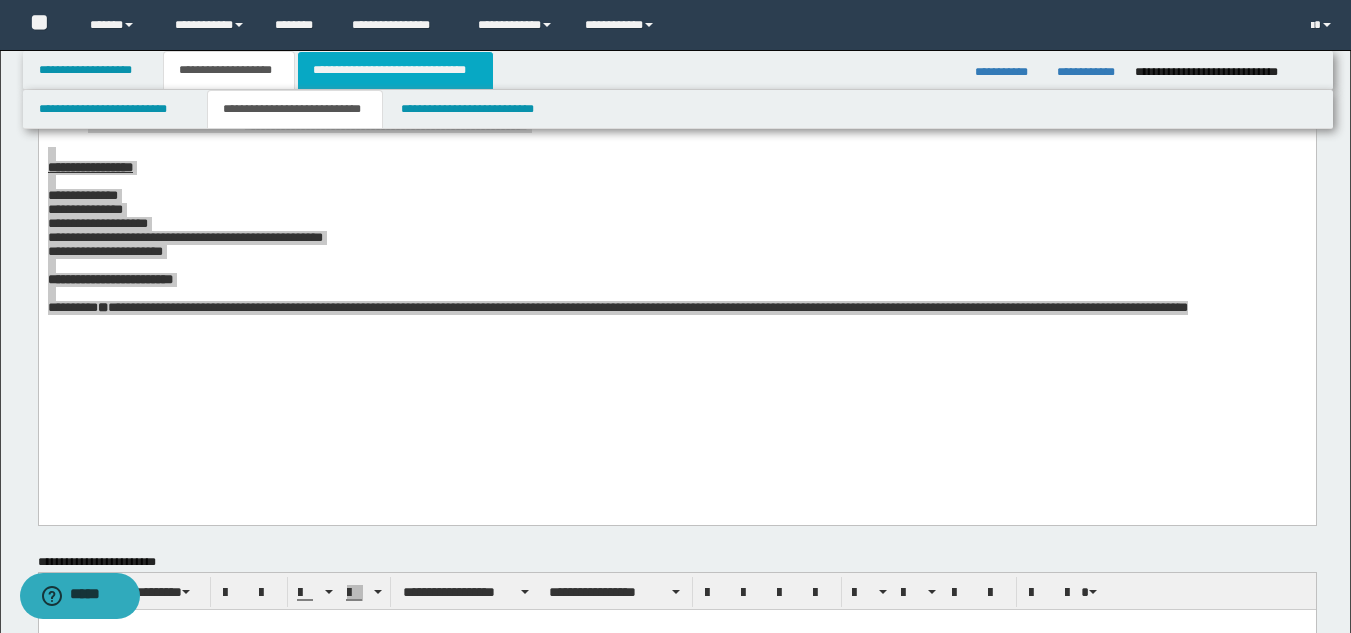 click on "**********" at bounding box center (395, 70) 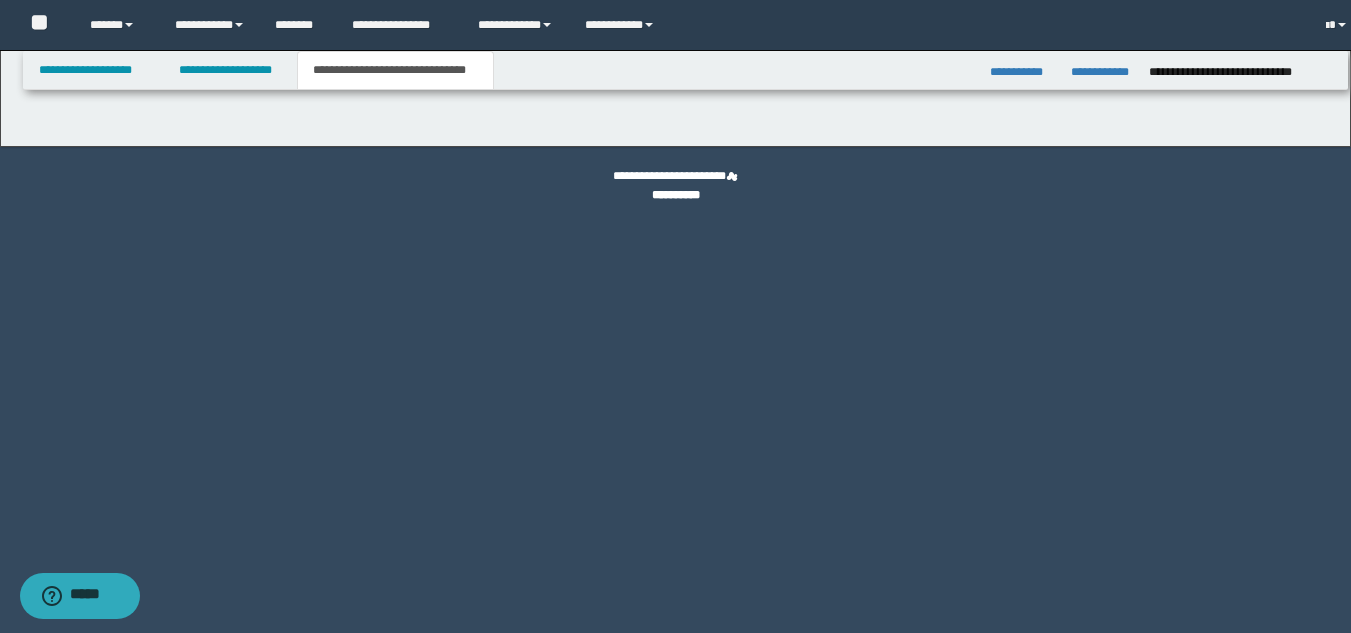 scroll, scrollTop: 0, scrollLeft: 0, axis: both 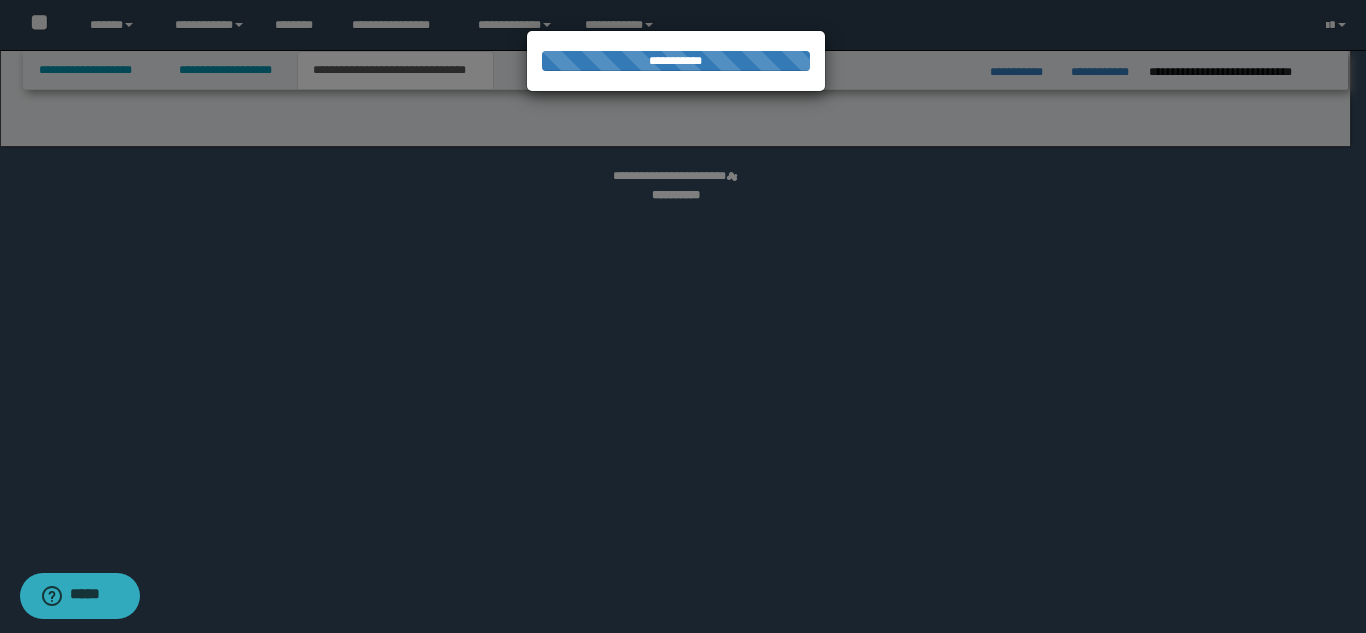select on "*" 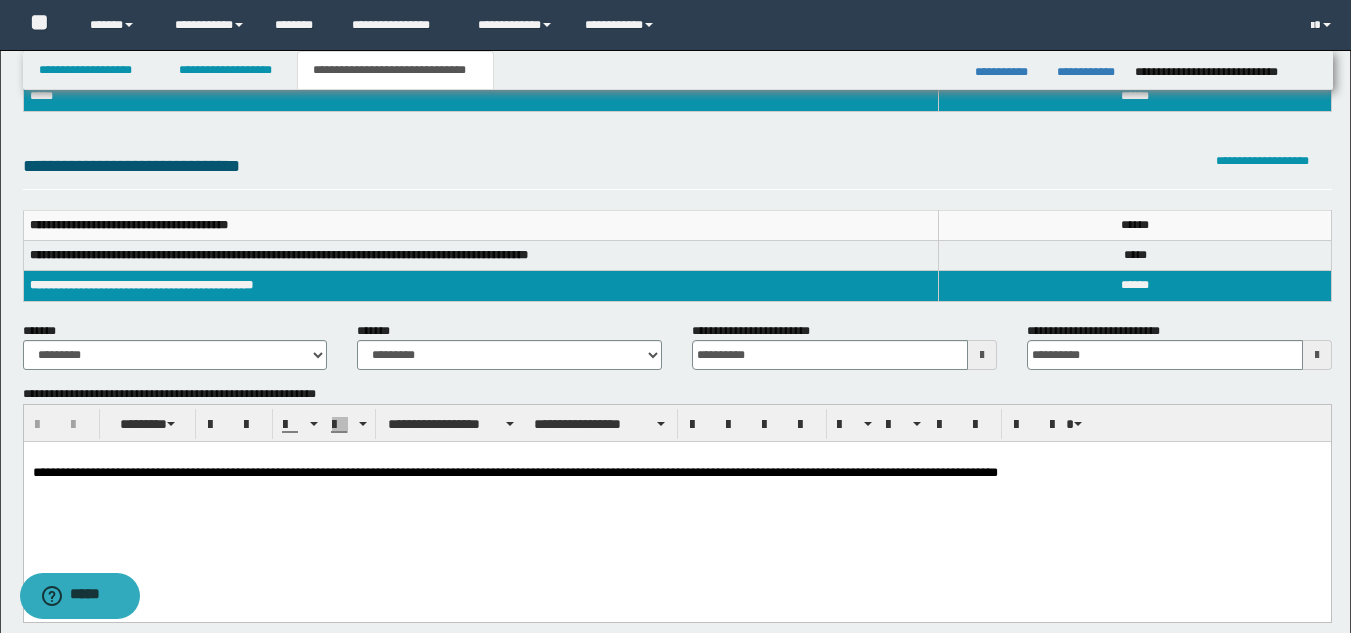 scroll, scrollTop: 200, scrollLeft: 0, axis: vertical 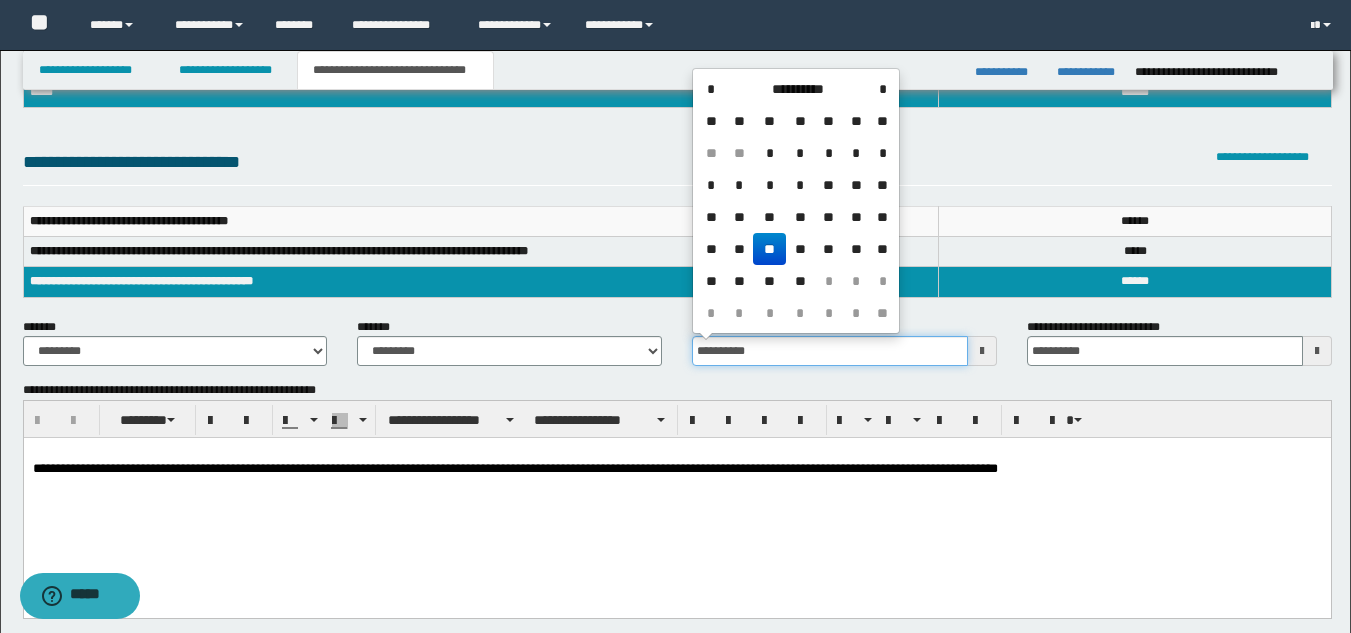 drag, startPoint x: 761, startPoint y: 351, endPoint x: 611, endPoint y: 377, distance: 152.23666 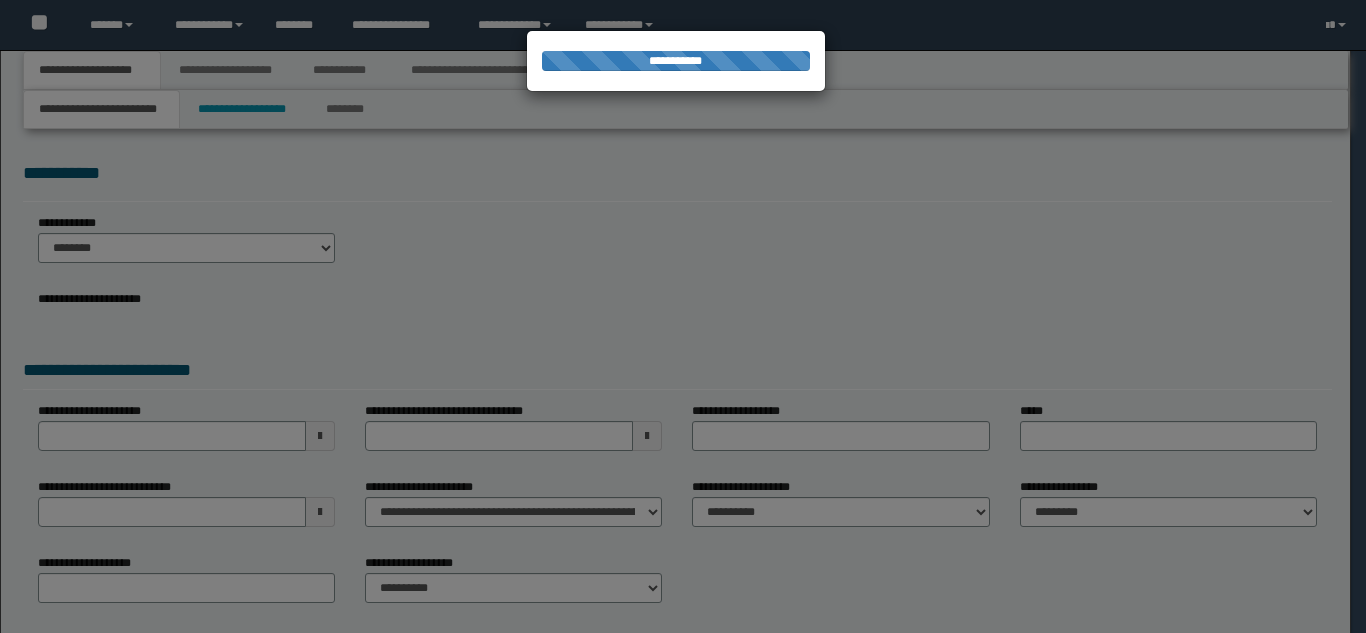 select on "*" 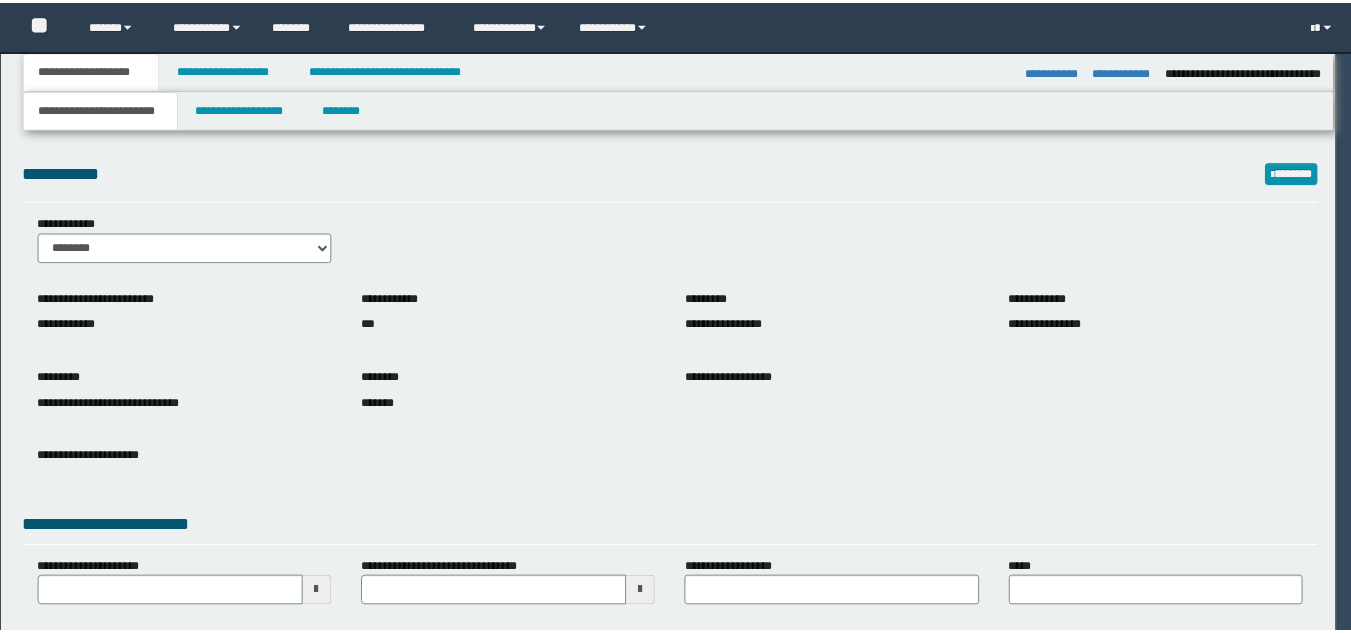 scroll, scrollTop: 0, scrollLeft: 0, axis: both 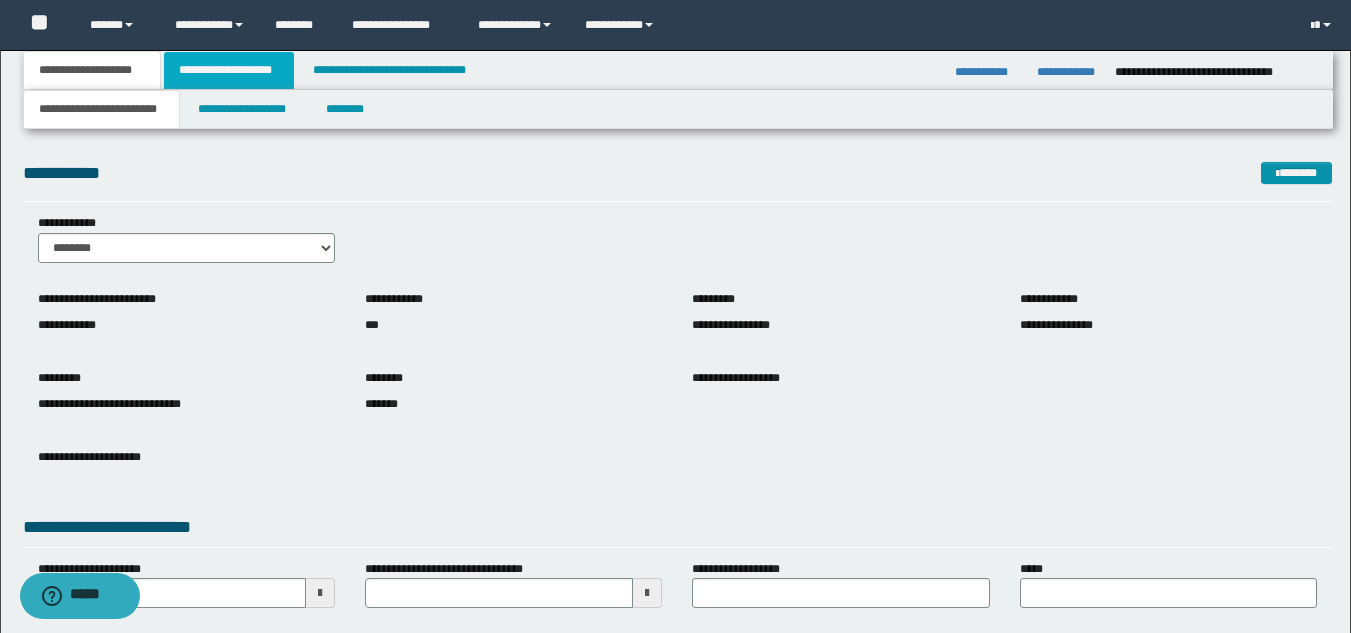 click on "**********" at bounding box center (229, 70) 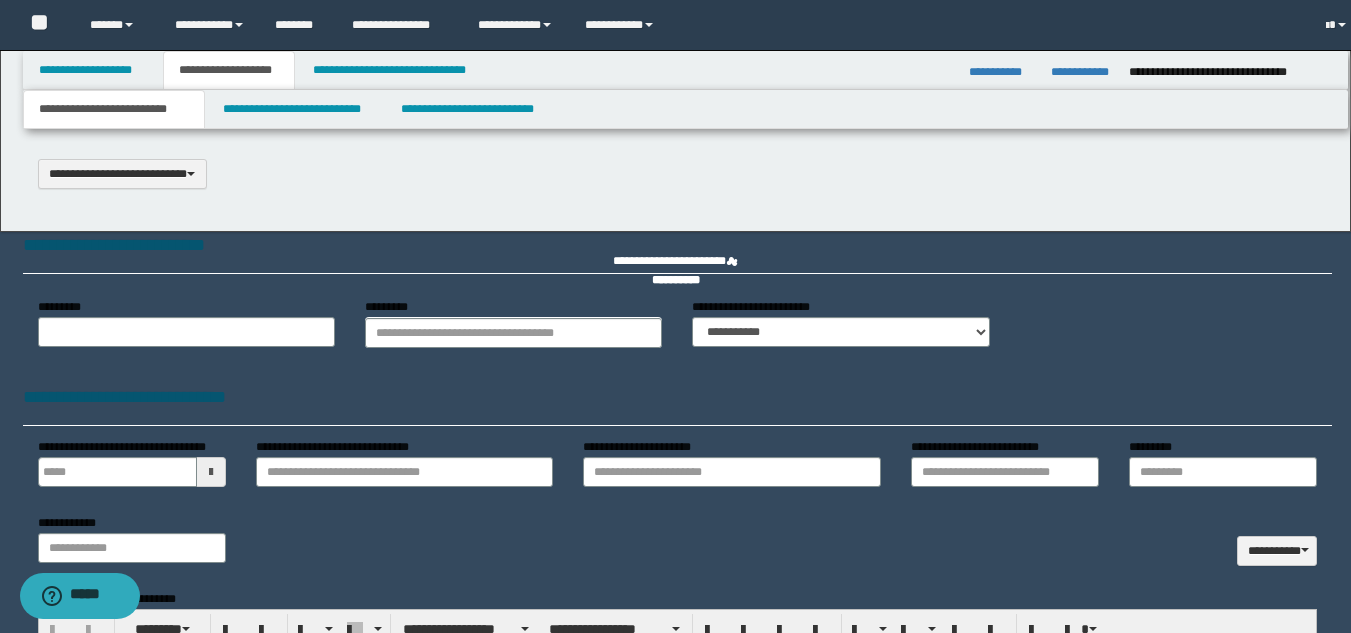 select on "*" 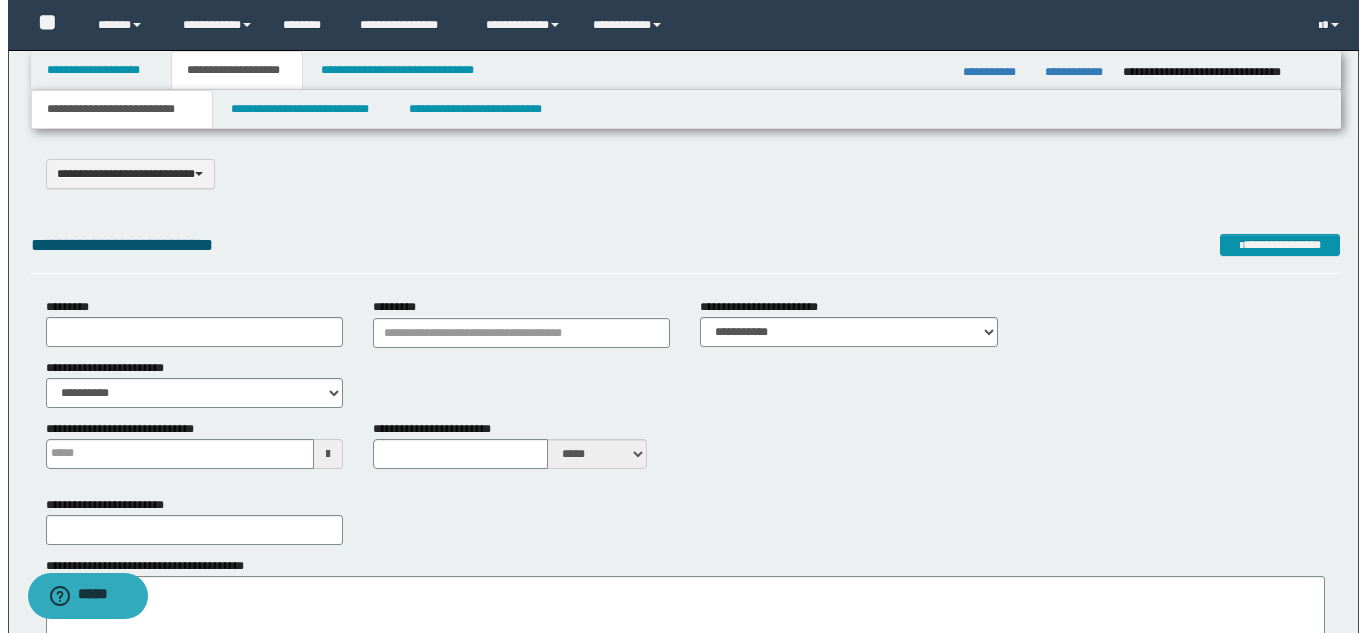scroll, scrollTop: 0, scrollLeft: 0, axis: both 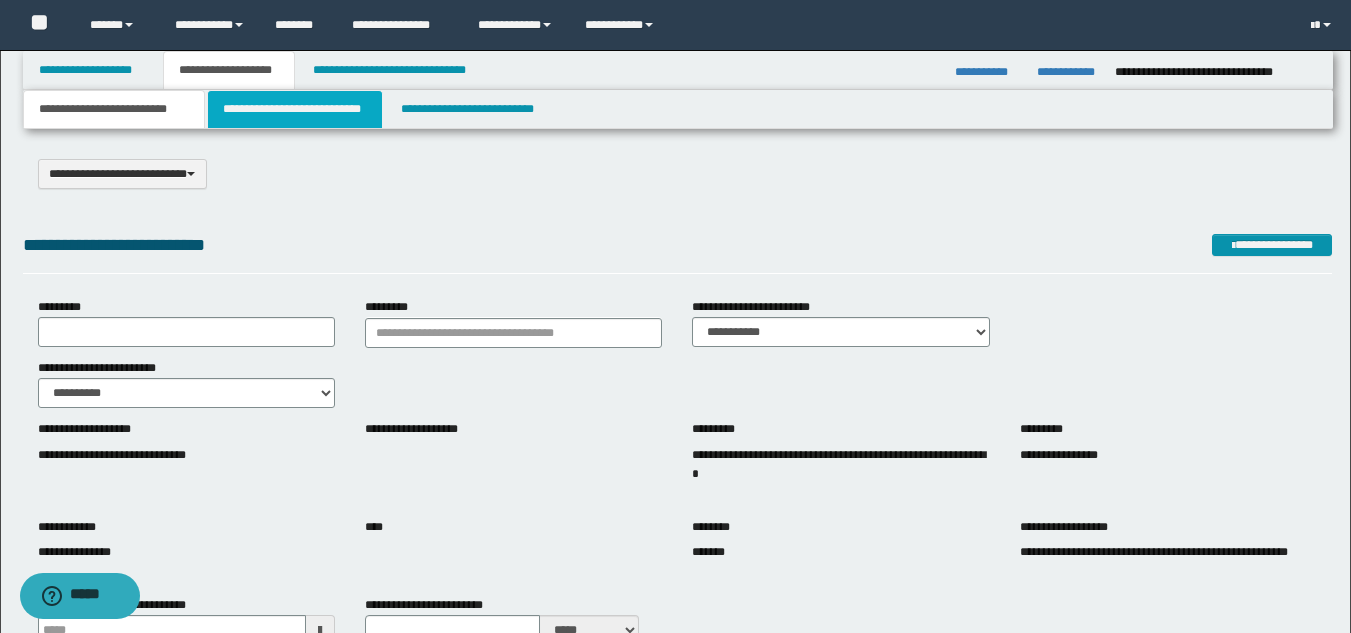 click on "**********" at bounding box center [295, 109] 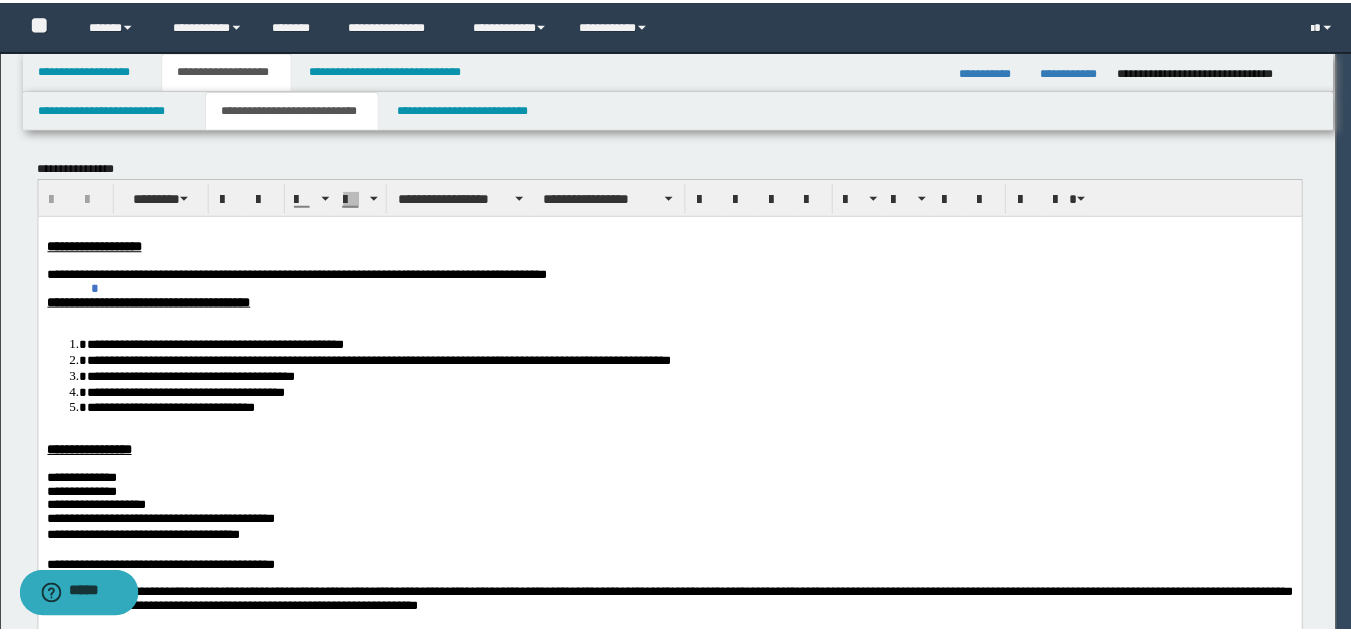 scroll, scrollTop: 0, scrollLeft: 0, axis: both 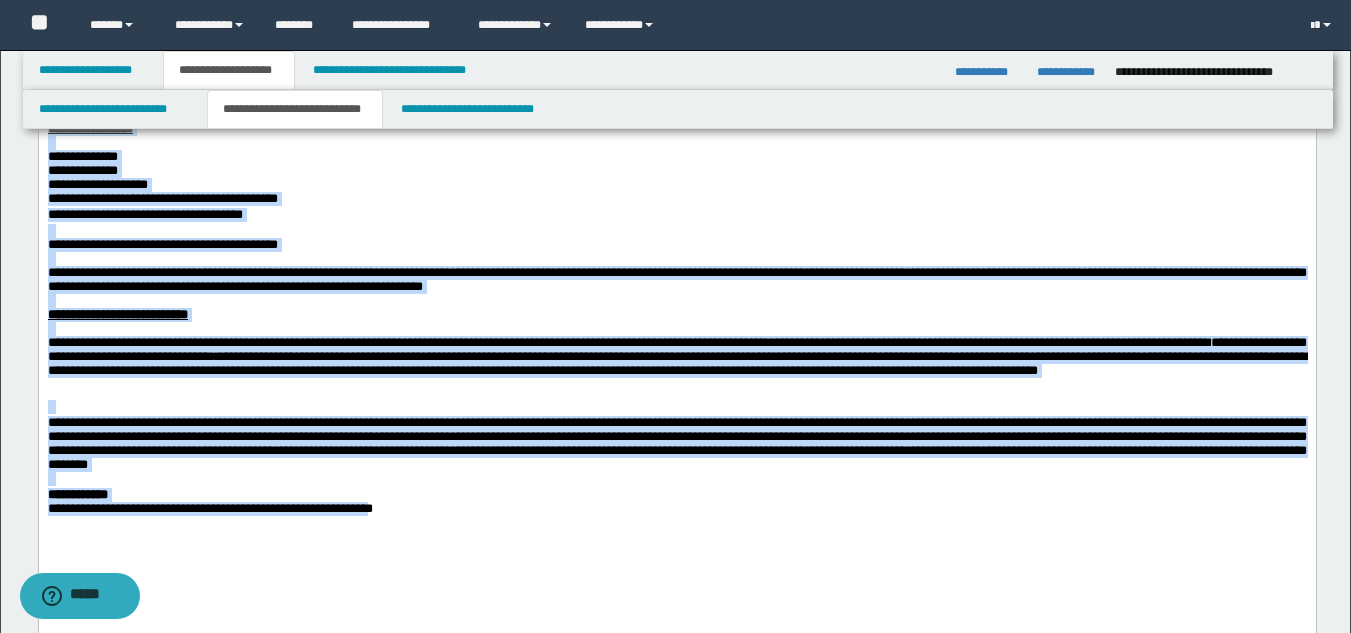 drag, startPoint x: 47, startPoint y: -72, endPoint x: 435, endPoint y: 542, distance: 726.3195 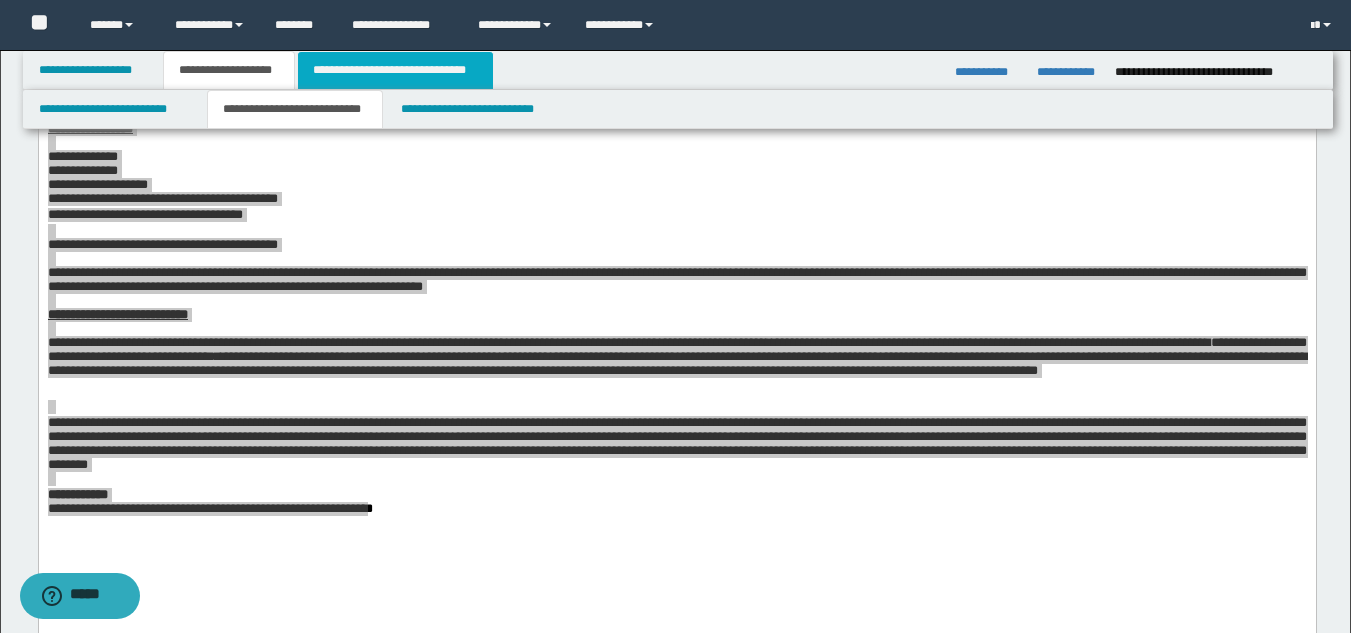 click on "**********" at bounding box center (395, 70) 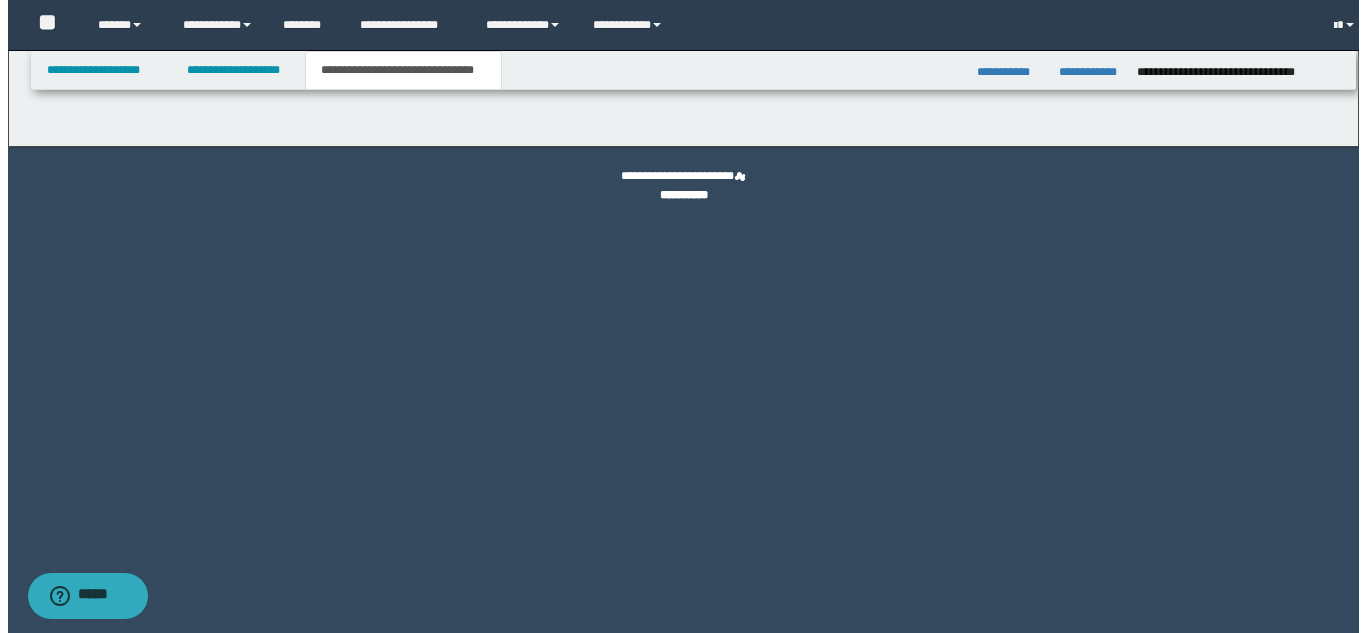 scroll, scrollTop: 0, scrollLeft: 0, axis: both 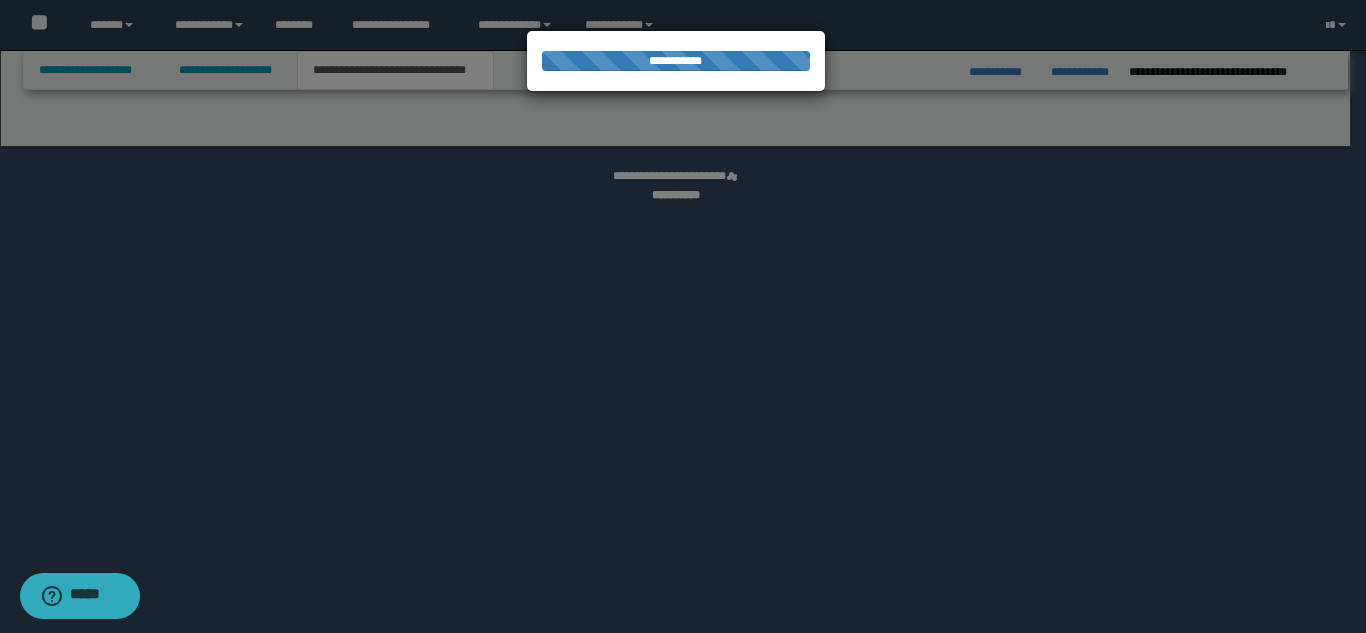 select on "*" 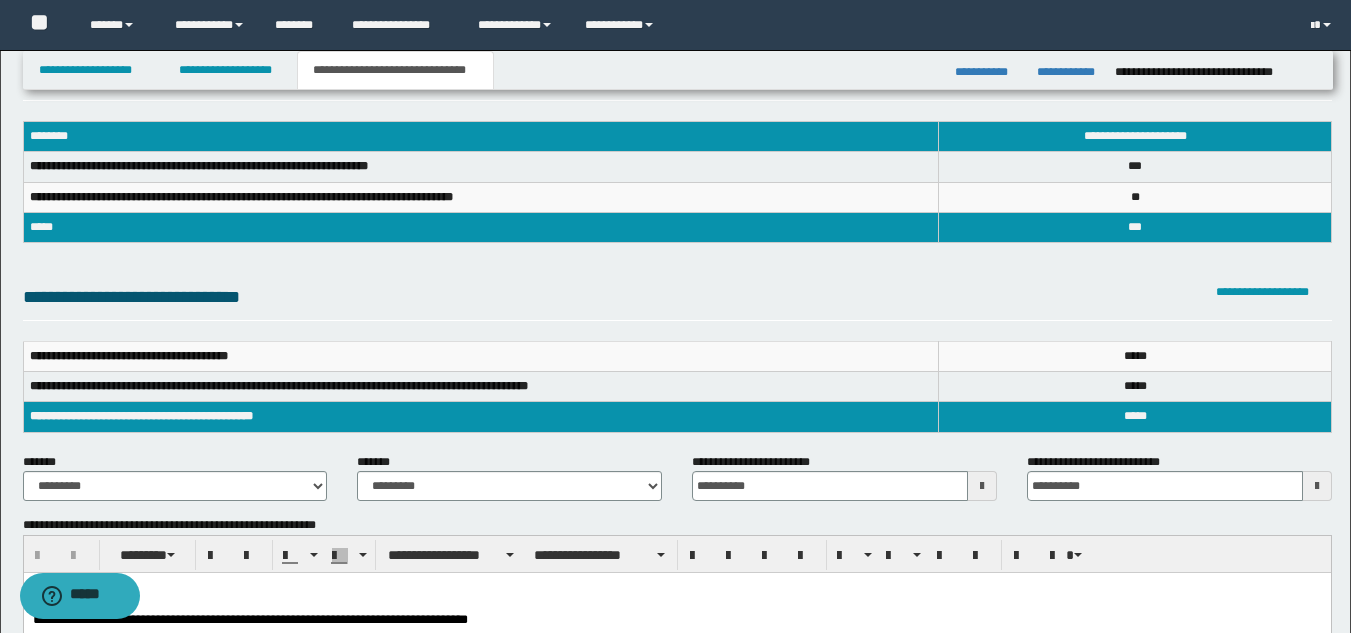 scroll, scrollTop: 100, scrollLeft: 0, axis: vertical 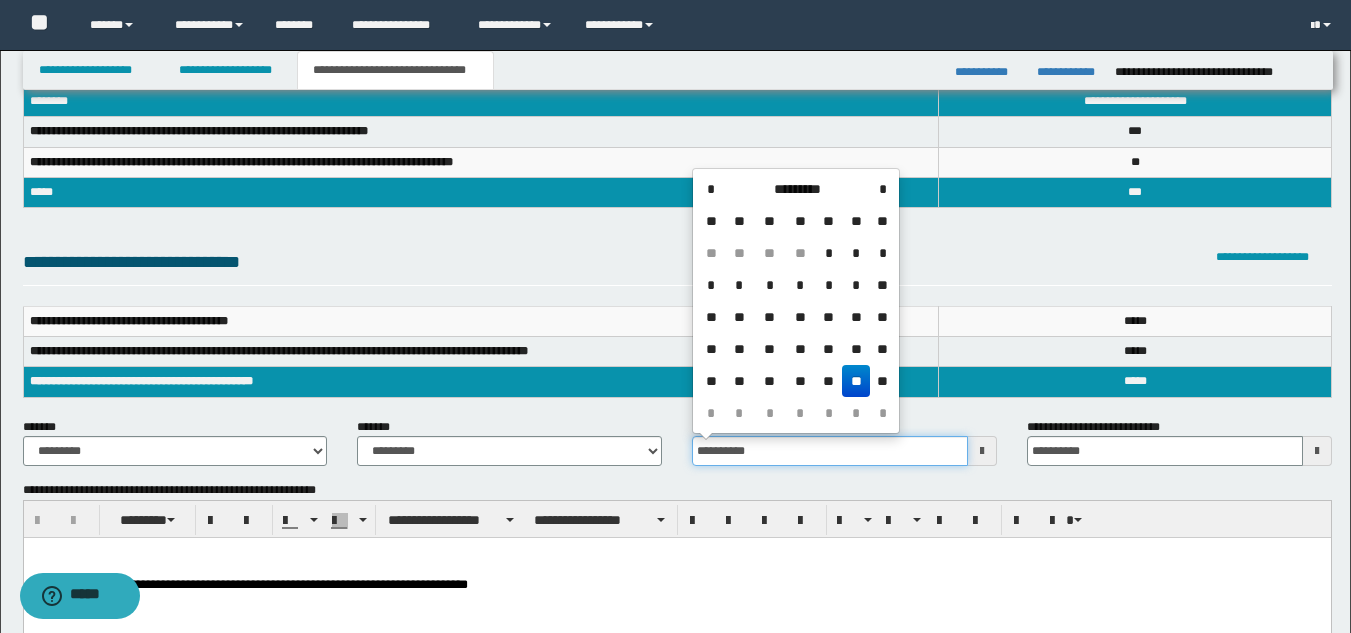 drag, startPoint x: 764, startPoint y: 447, endPoint x: 590, endPoint y: 467, distance: 175.14566 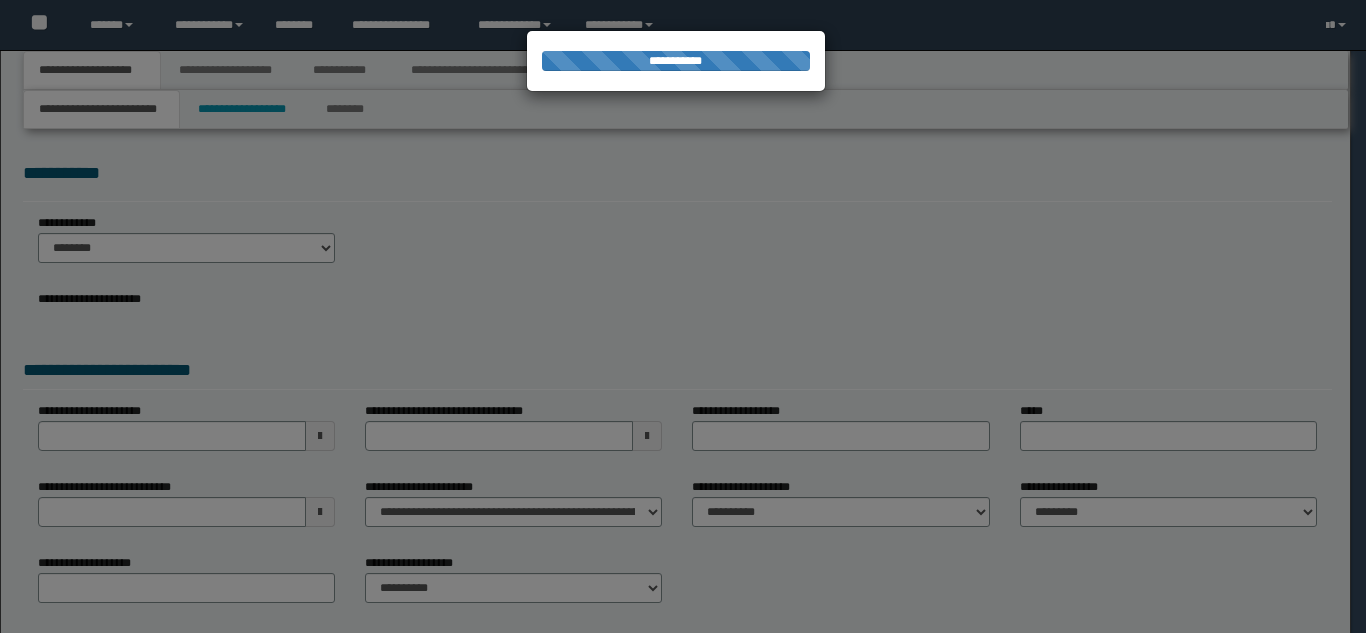 scroll, scrollTop: 0, scrollLeft: 0, axis: both 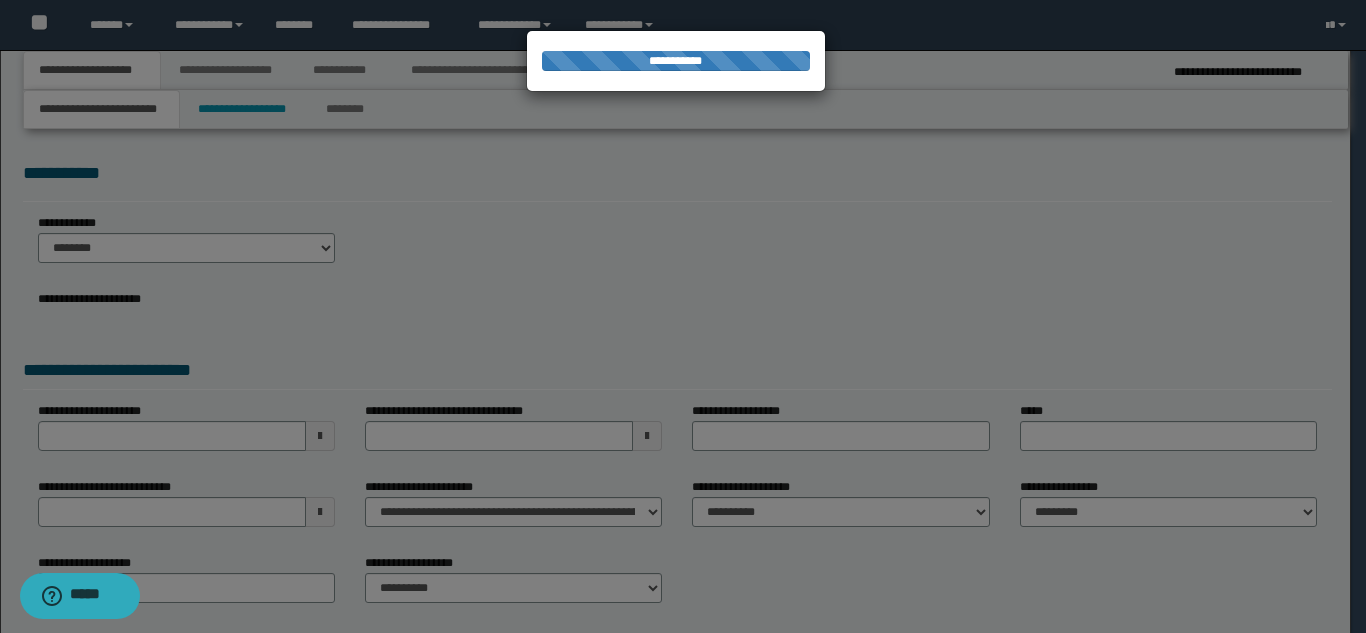 select on "*" 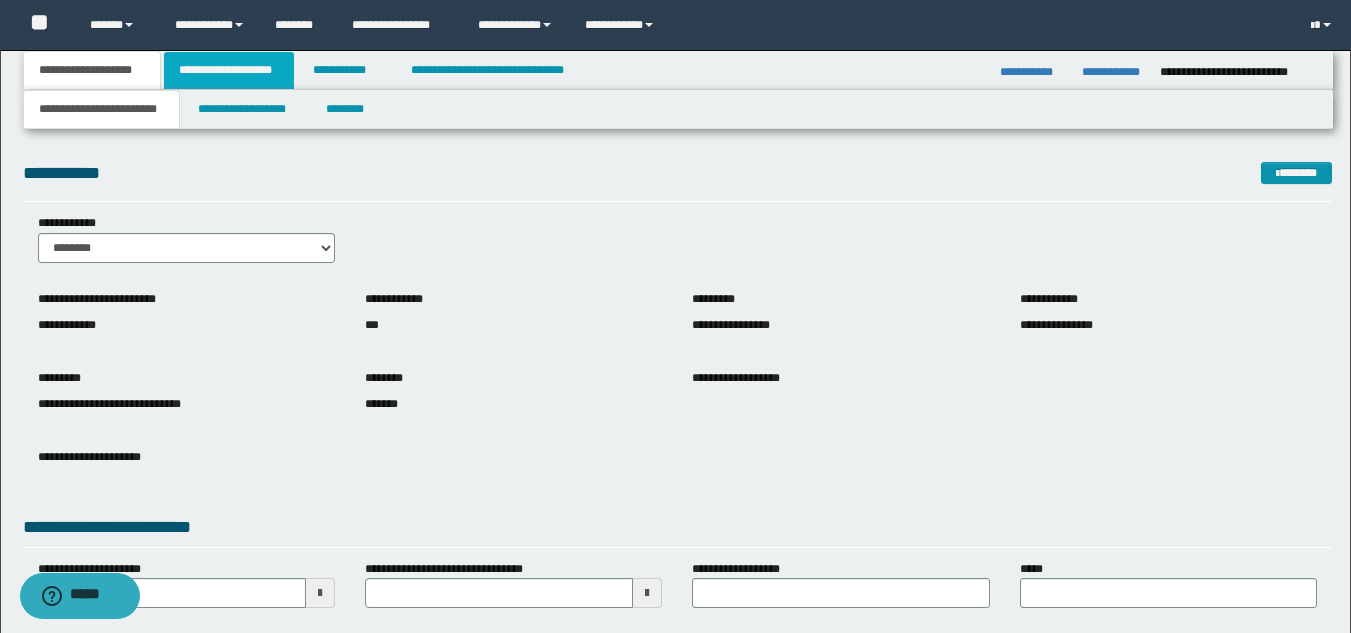 click on "**********" at bounding box center [229, 70] 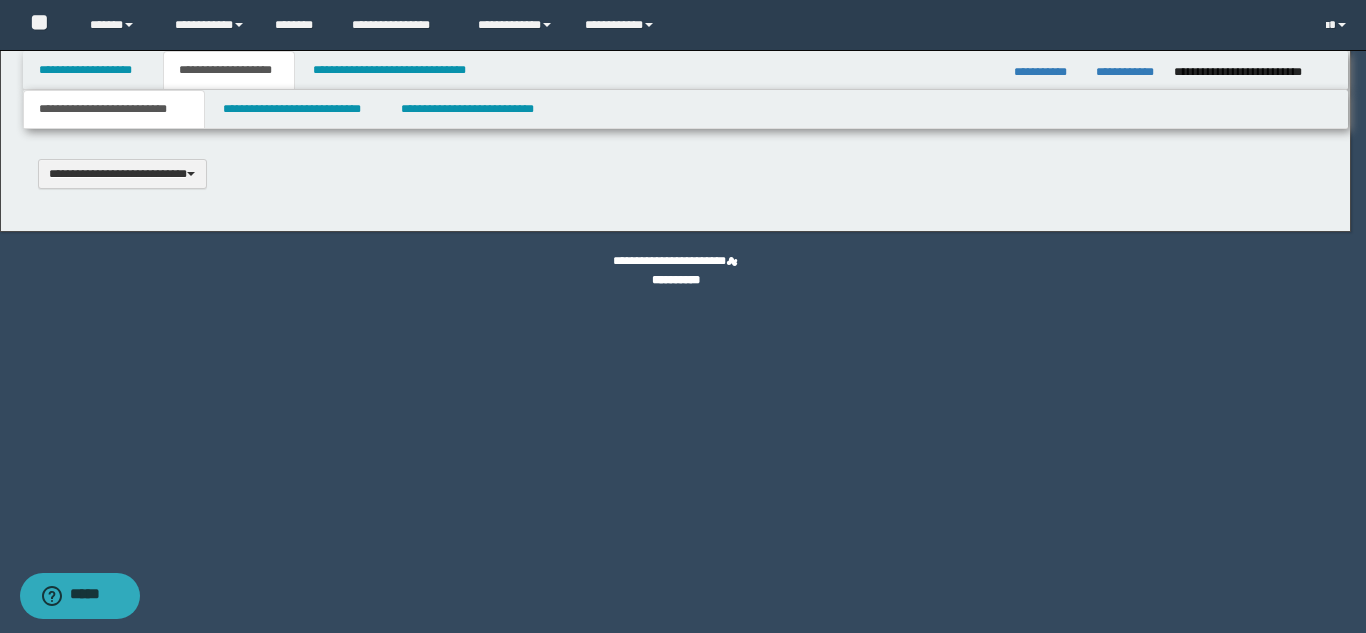 type 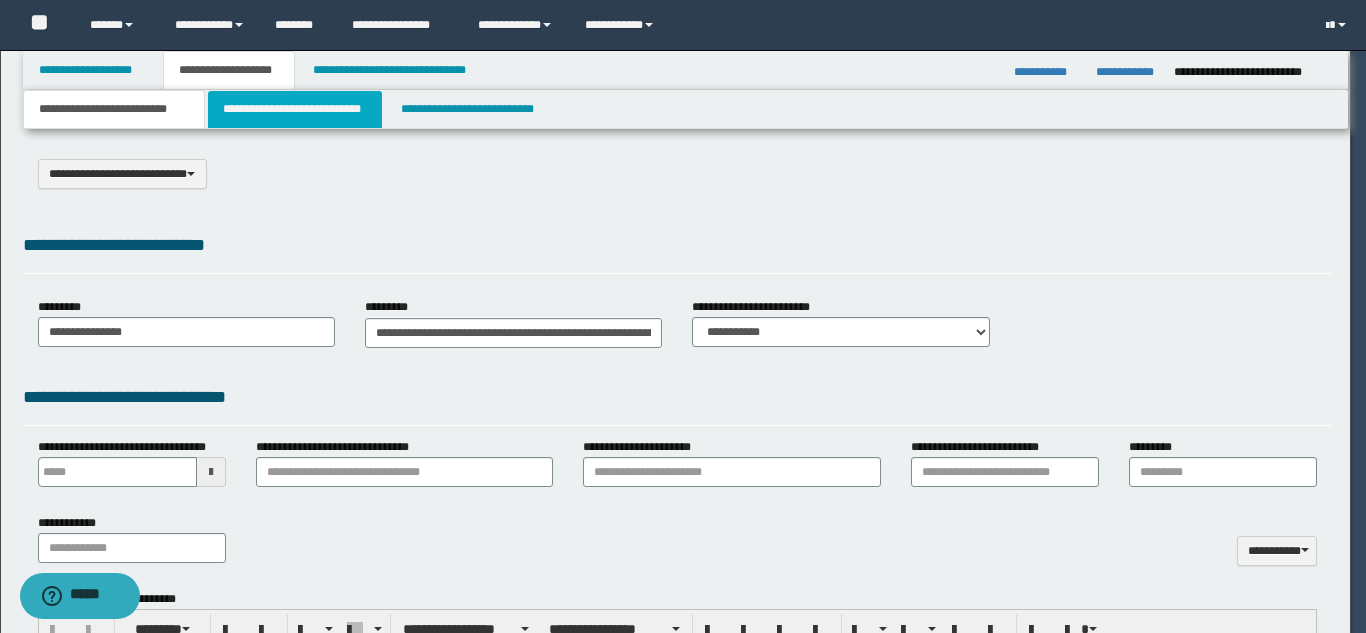 click on "**********" at bounding box center [295, 109] 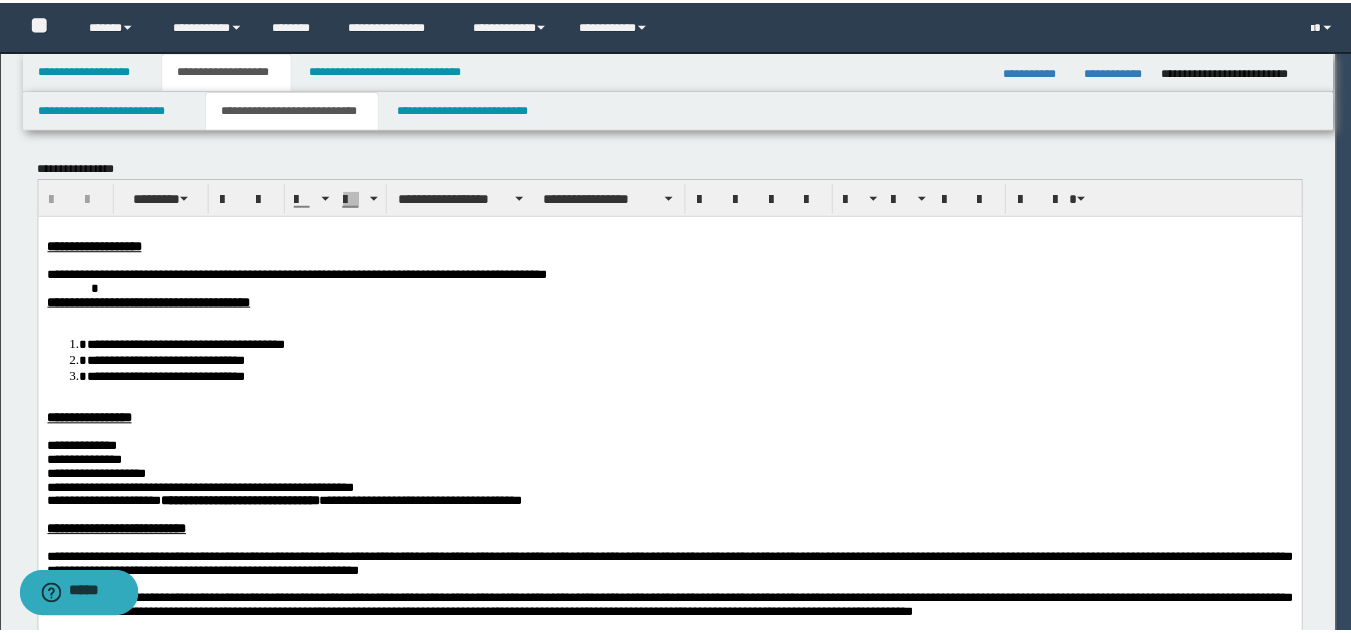 scroll, scrollTop: 0, scrollLeft: 0, axis: both 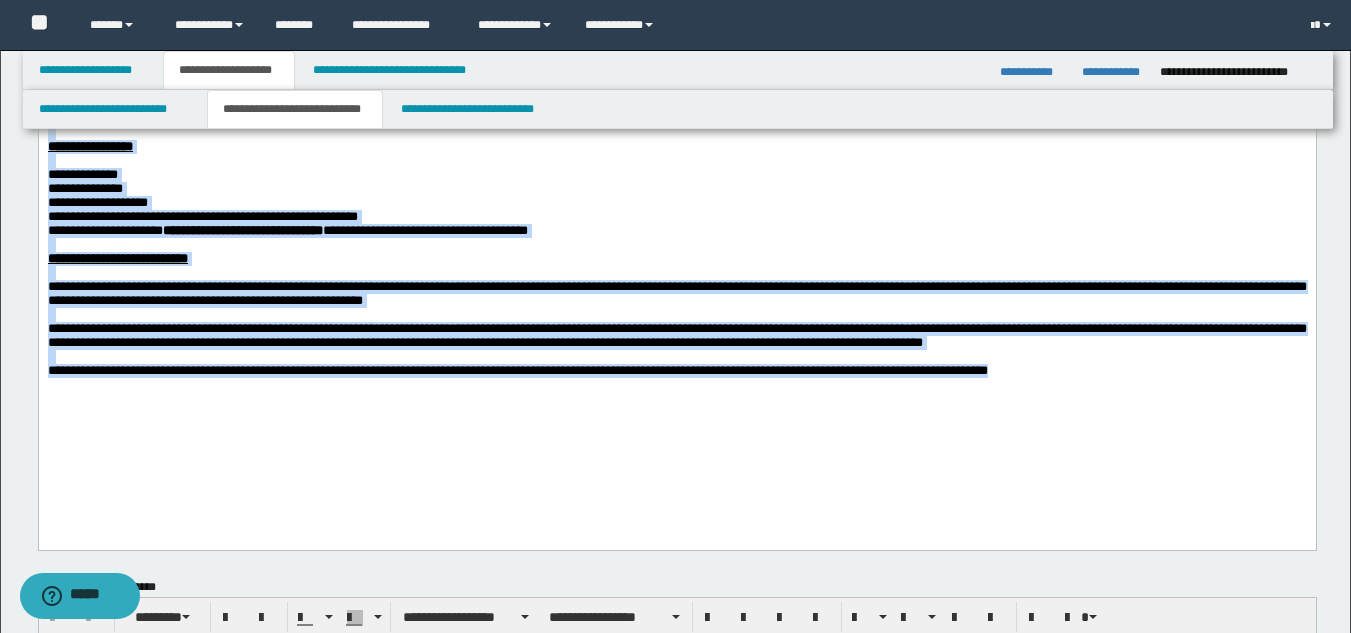drag, startPoint x: 48, startPoint y: -28, endPoint x: 915, endPoint y: 413, distance: 972.7127 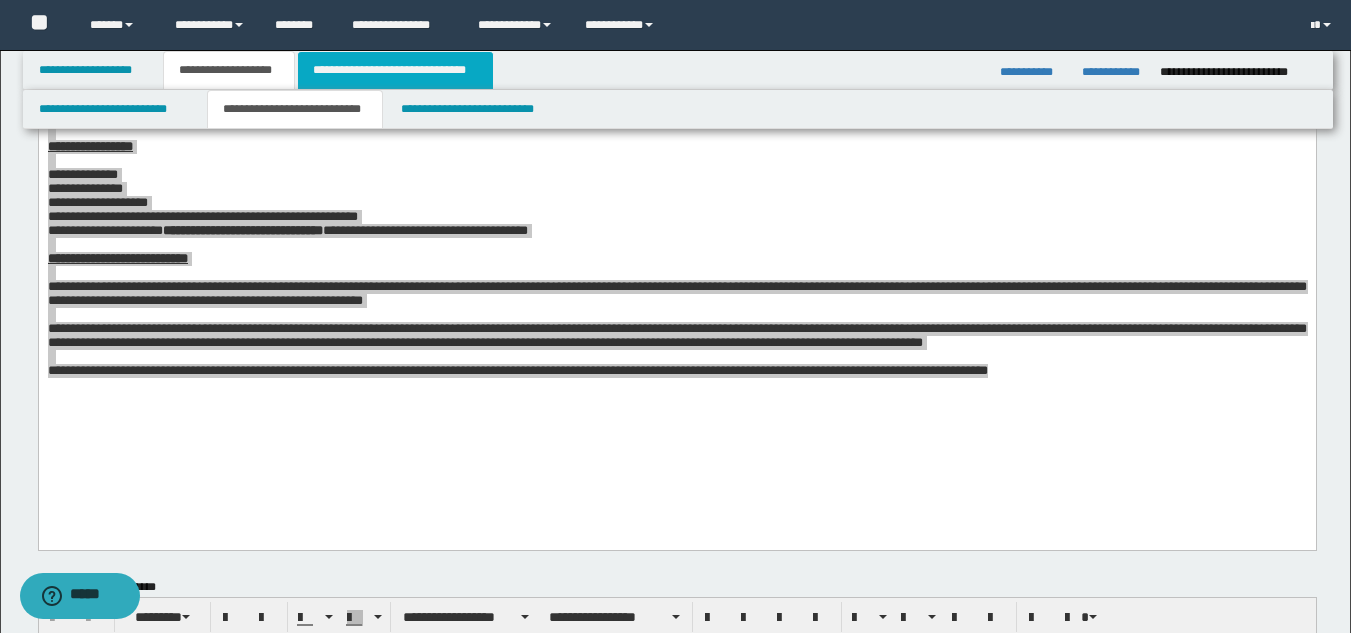 click on "**********" at bounding box center (395, 70) 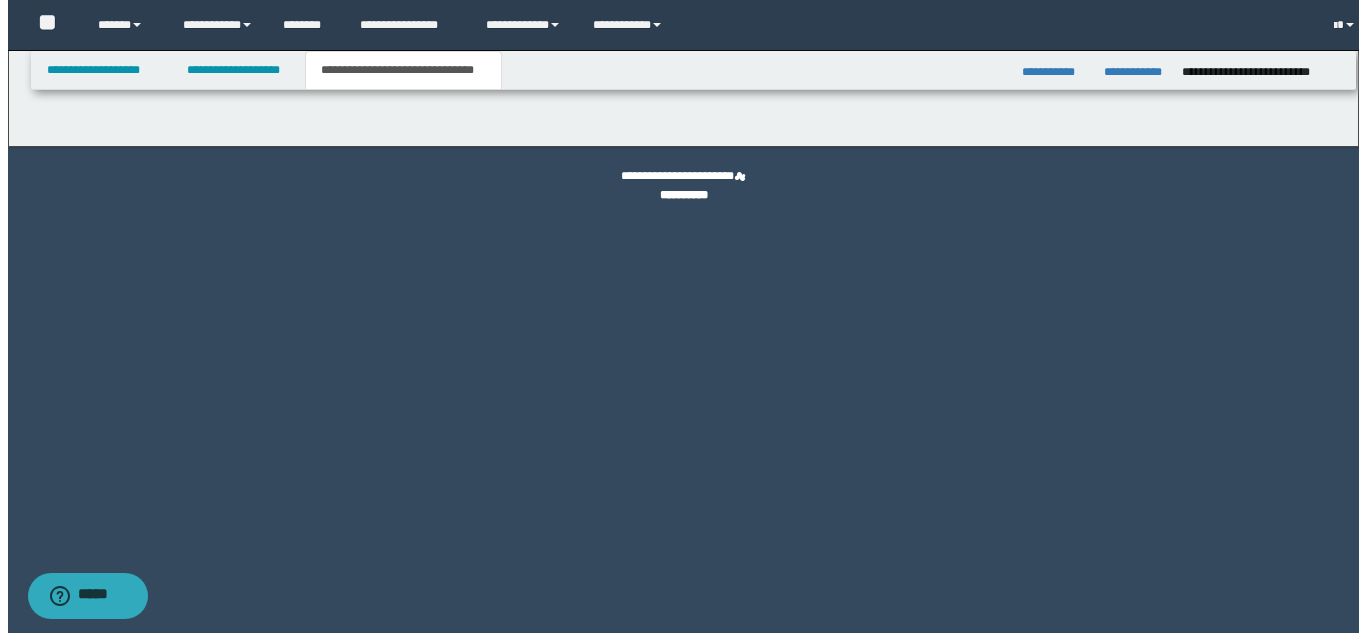 scroll, scrollTop: 0, scrollLeft: 0, axis: both 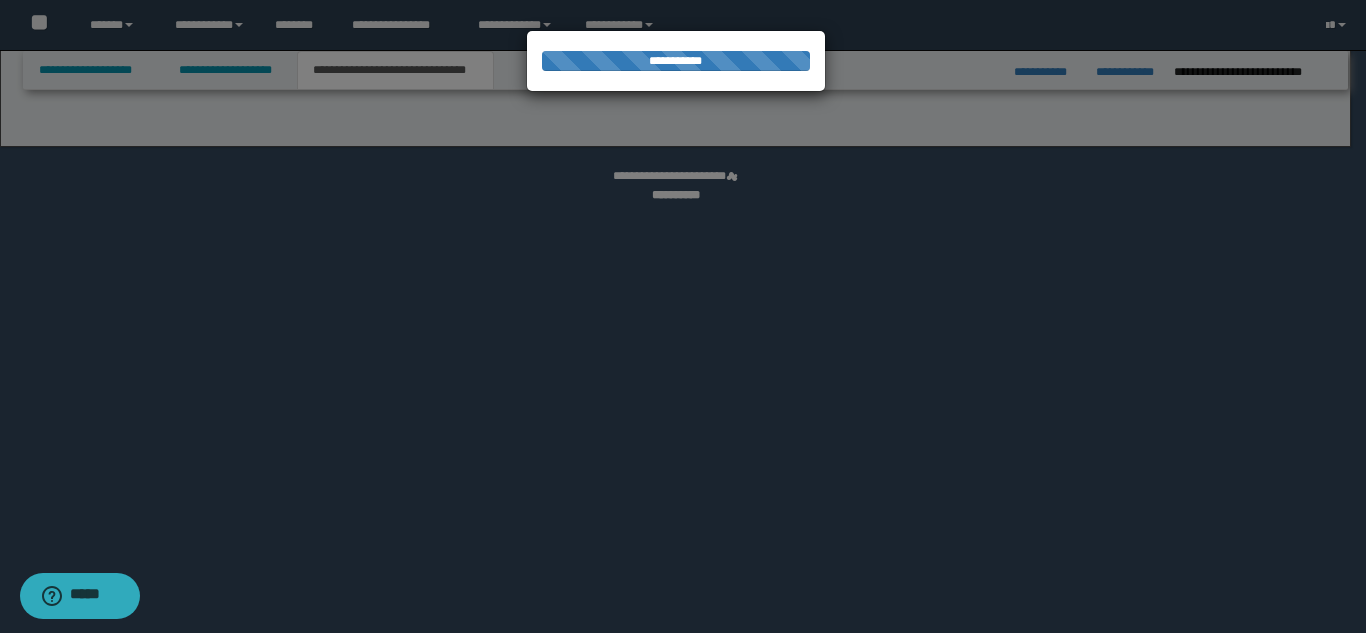 select on "*" 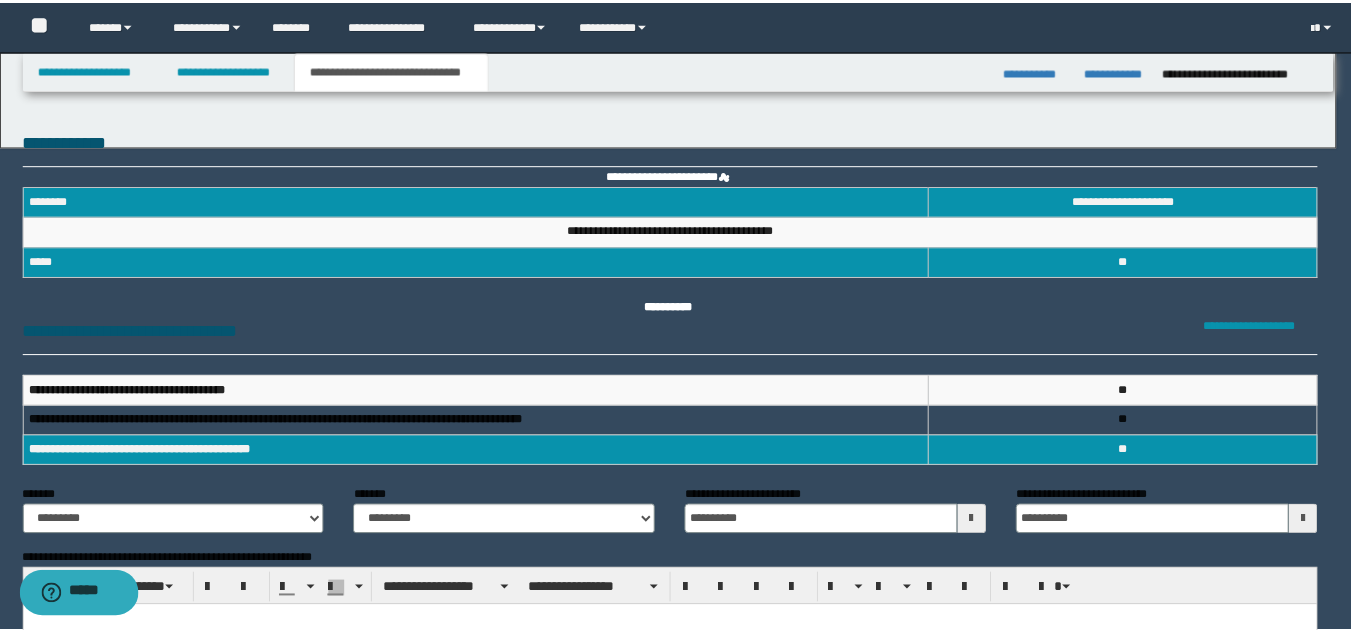 scroll, scrollTop: 0, scrollLeft: 0, axis: both 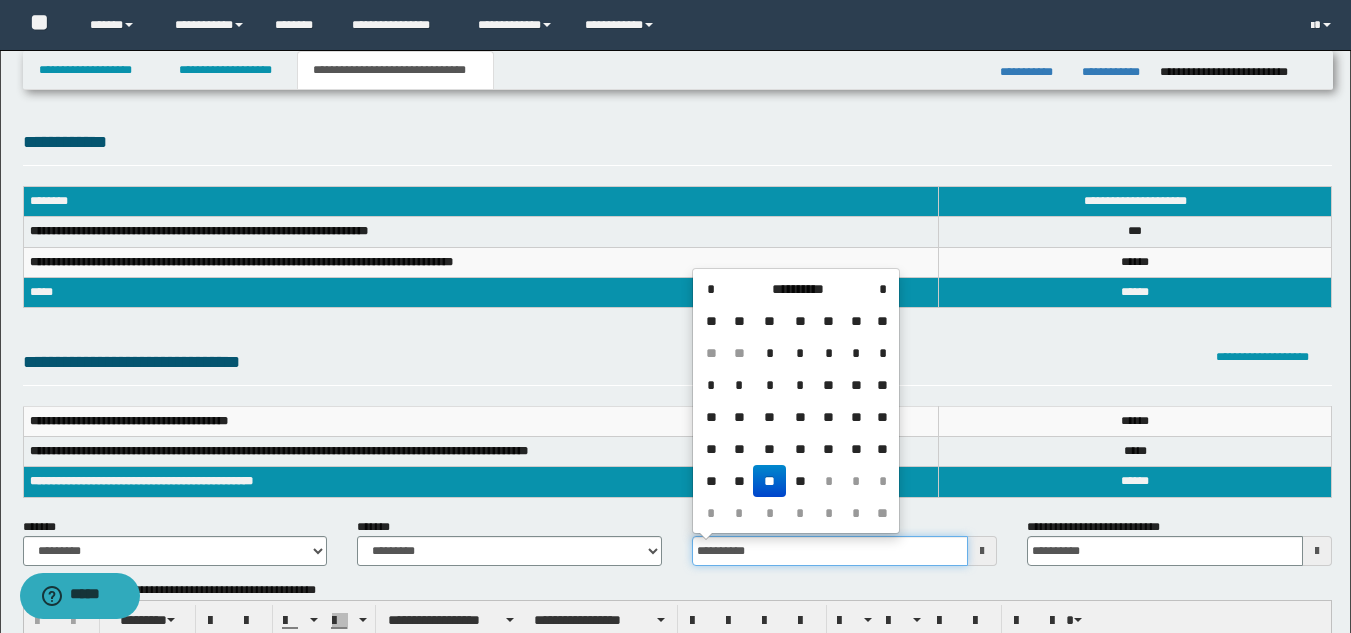 drag, startPoint x: 766, startPoint y: 554, endPoint x: 641, endPoint y: 562, distance: 125.25574 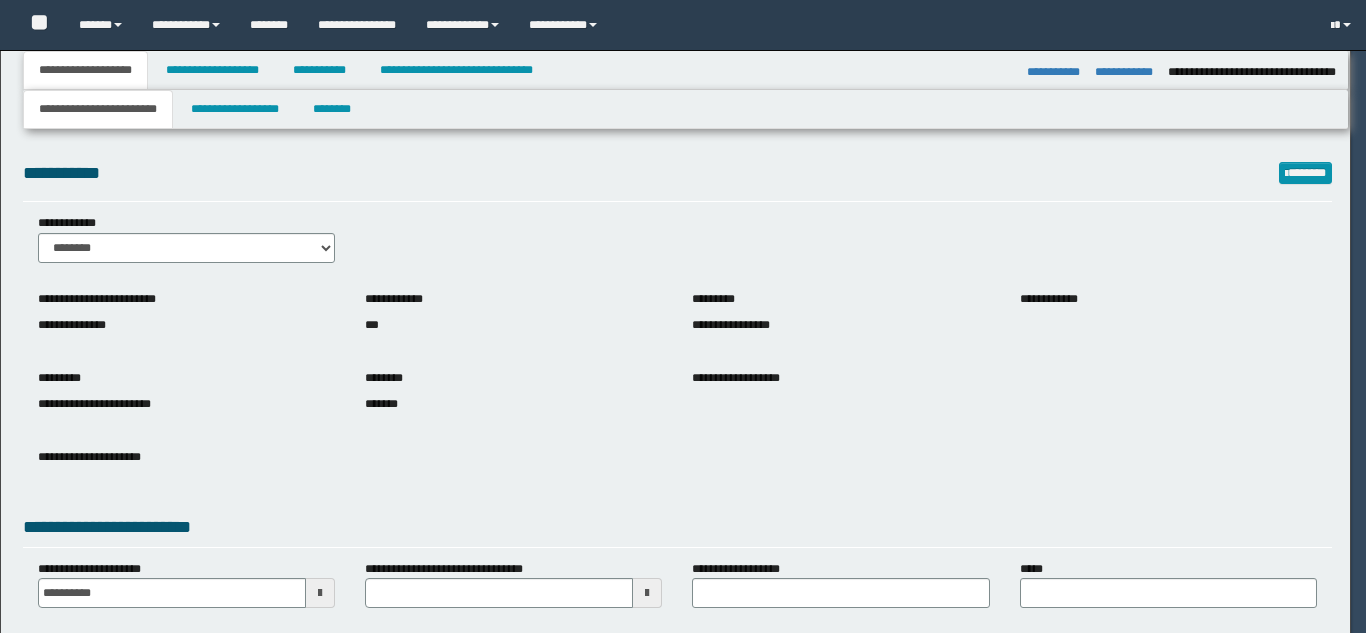 select on "*" 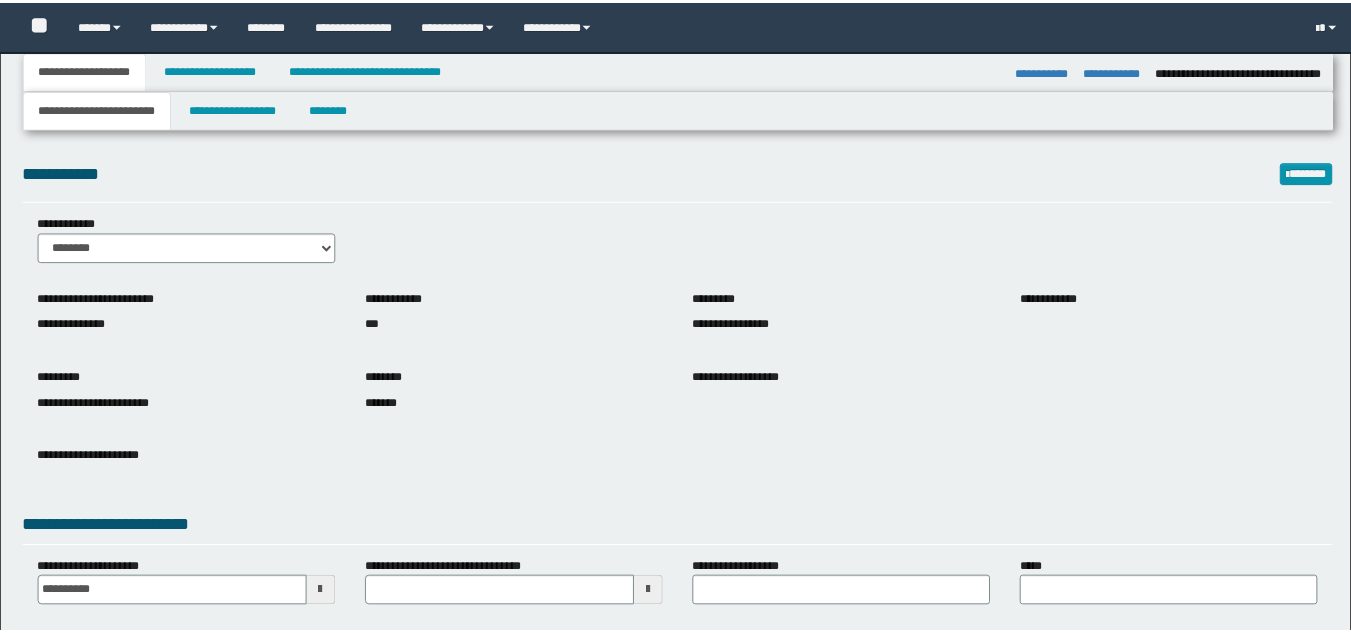 scroll, scrollTop: 0, scrollLeft: 0, axis: both 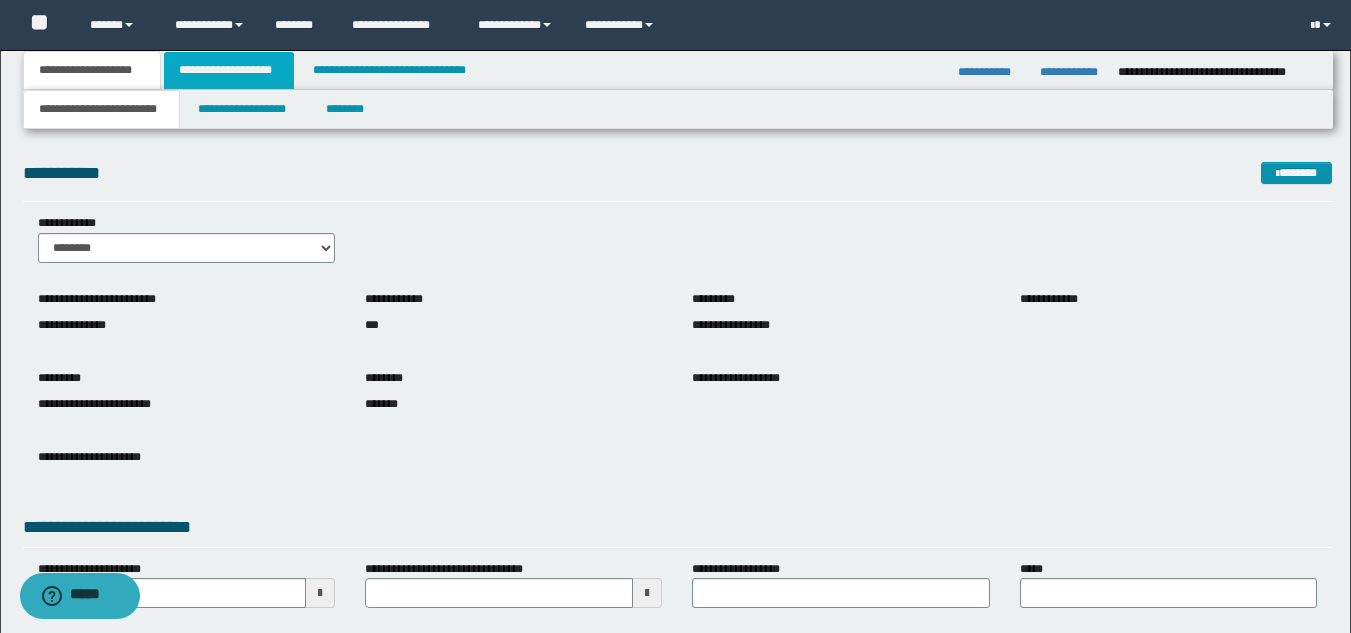 click on "**********" at bounding box center [229, 70] 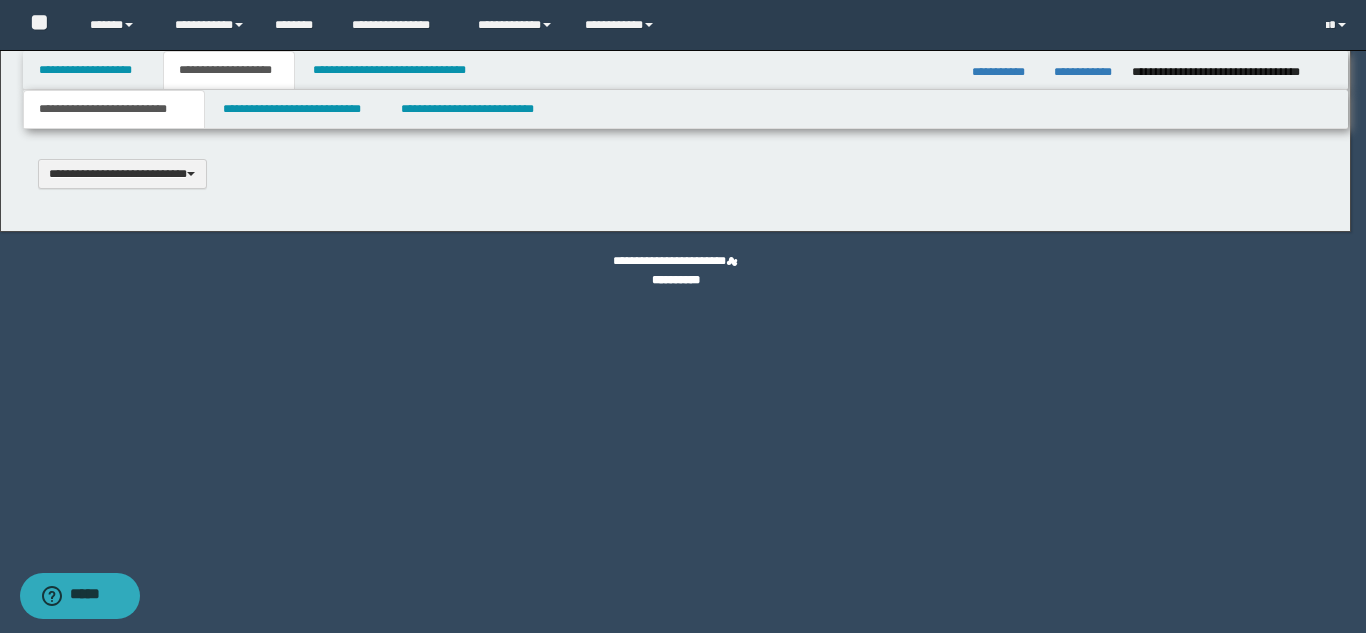 type 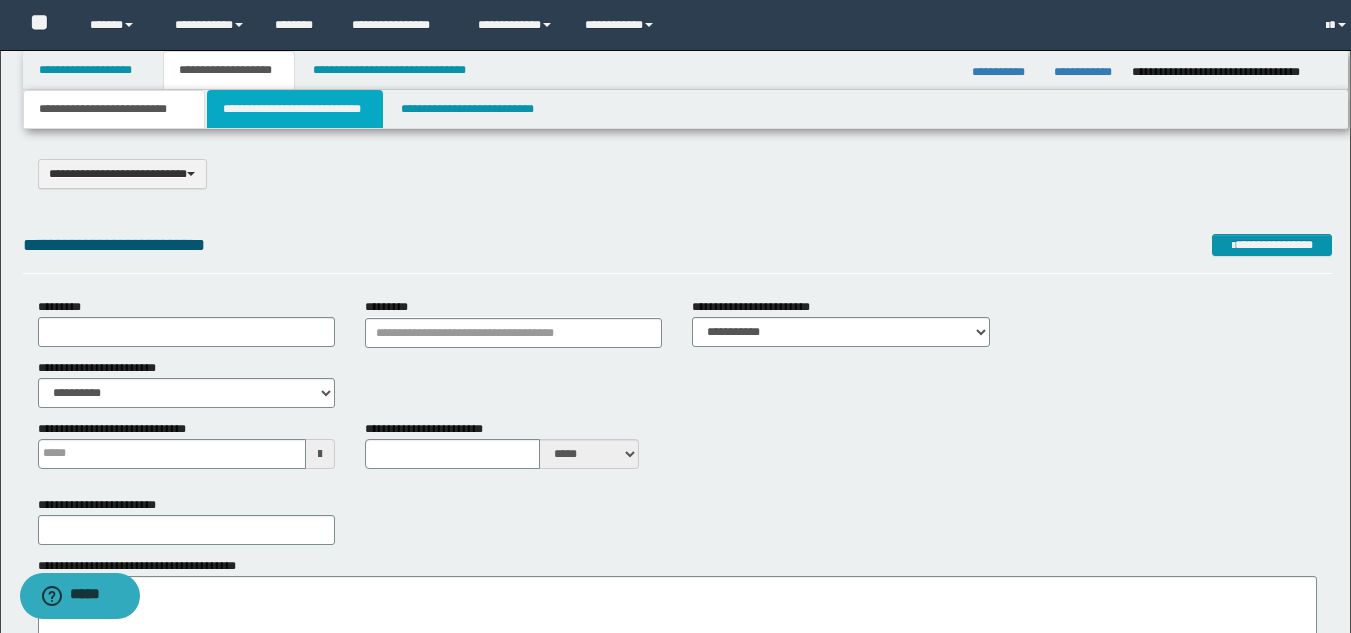 click on "**********" at bounding box center [295, 109] 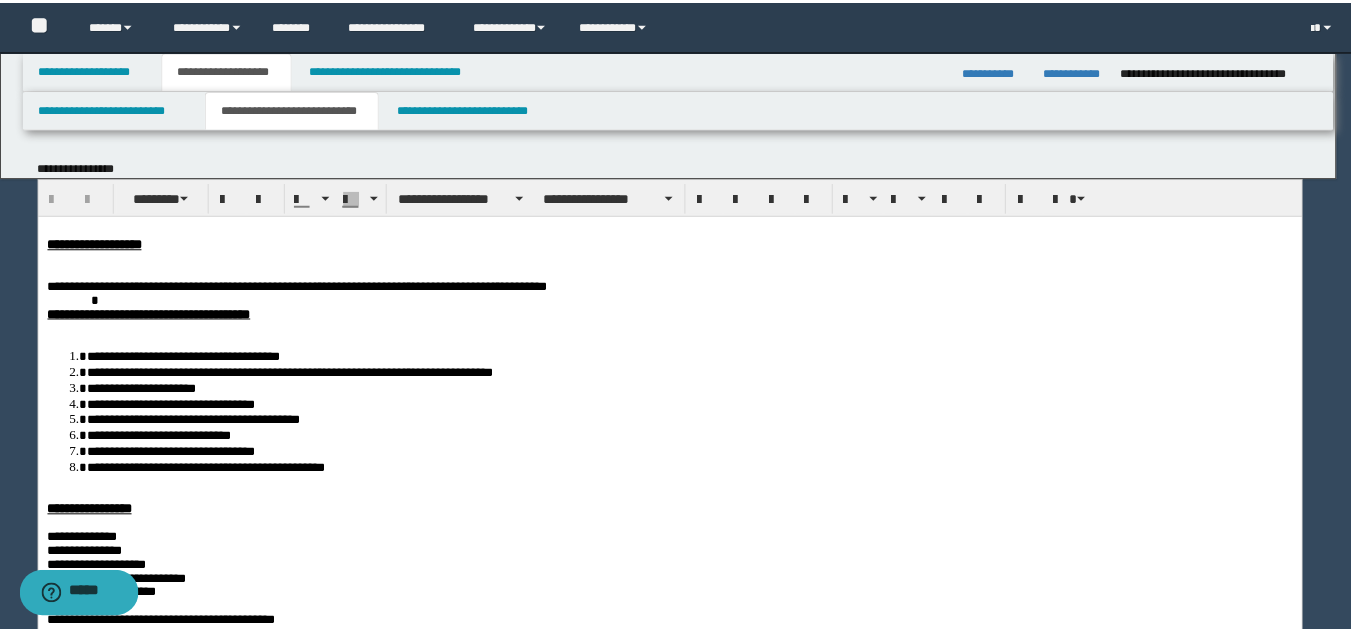 scroll, scrollTop: 0, scrollLeft: 0, axis: both 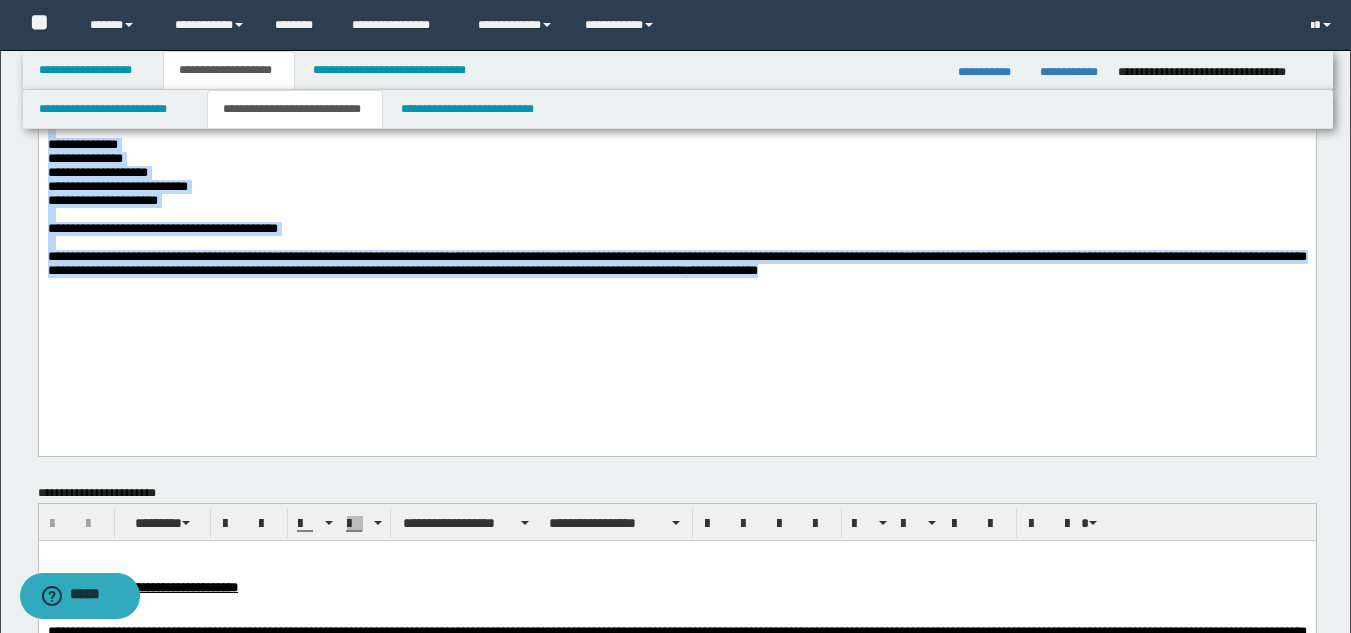 drag, startPoint x: 50, startPoint y: -156, endPoint x: 1123, endPoint y: 297, distance: 1164.7051 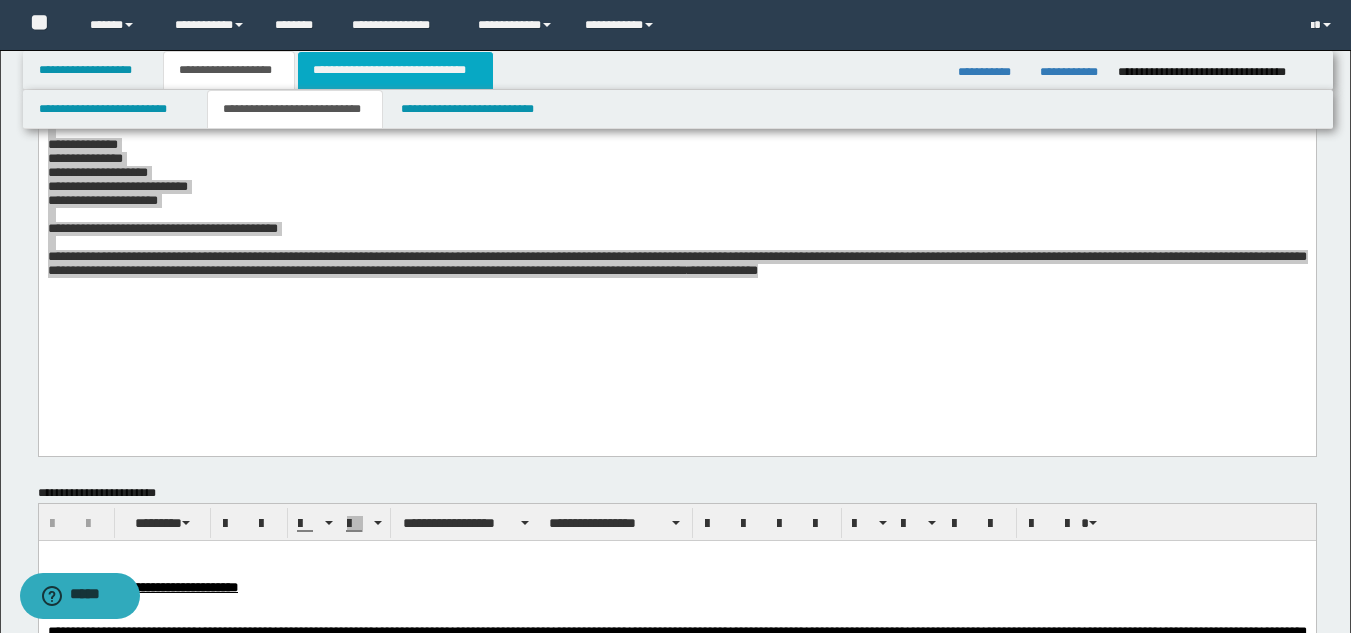 click on "**********" at bounding box center (395, 70) 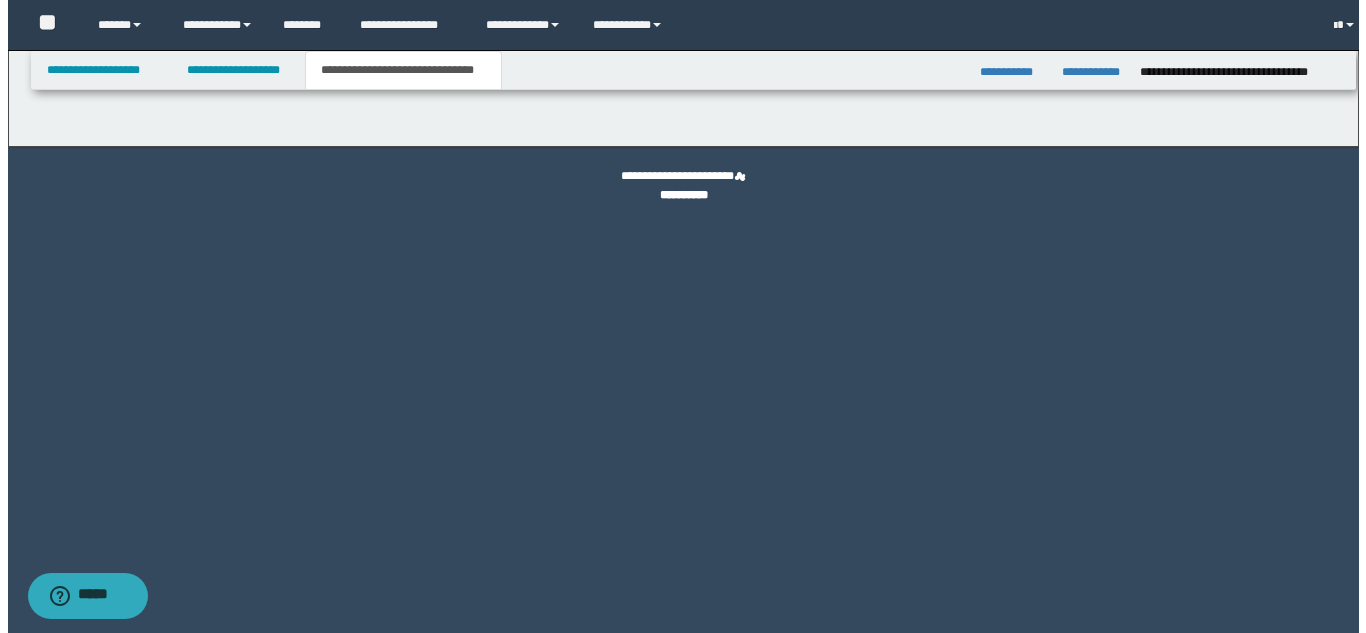 scroll, scrollTop: 0, scrollLeft: 0, axis: both 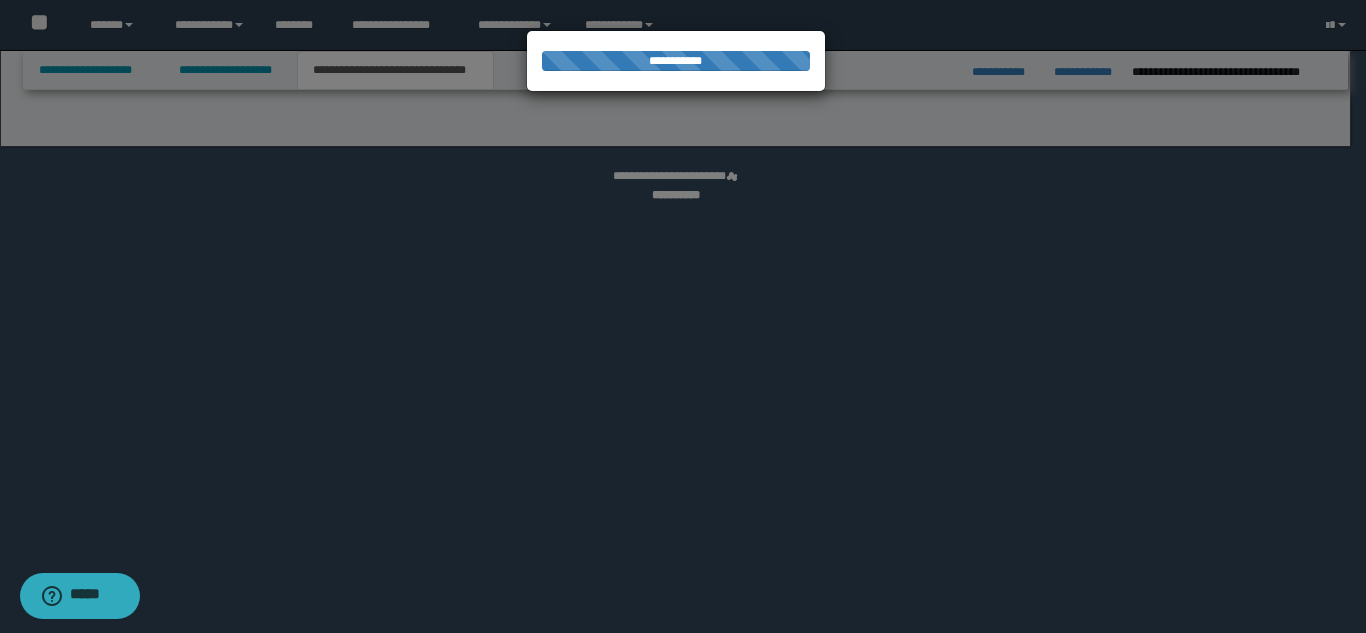 select on "*" 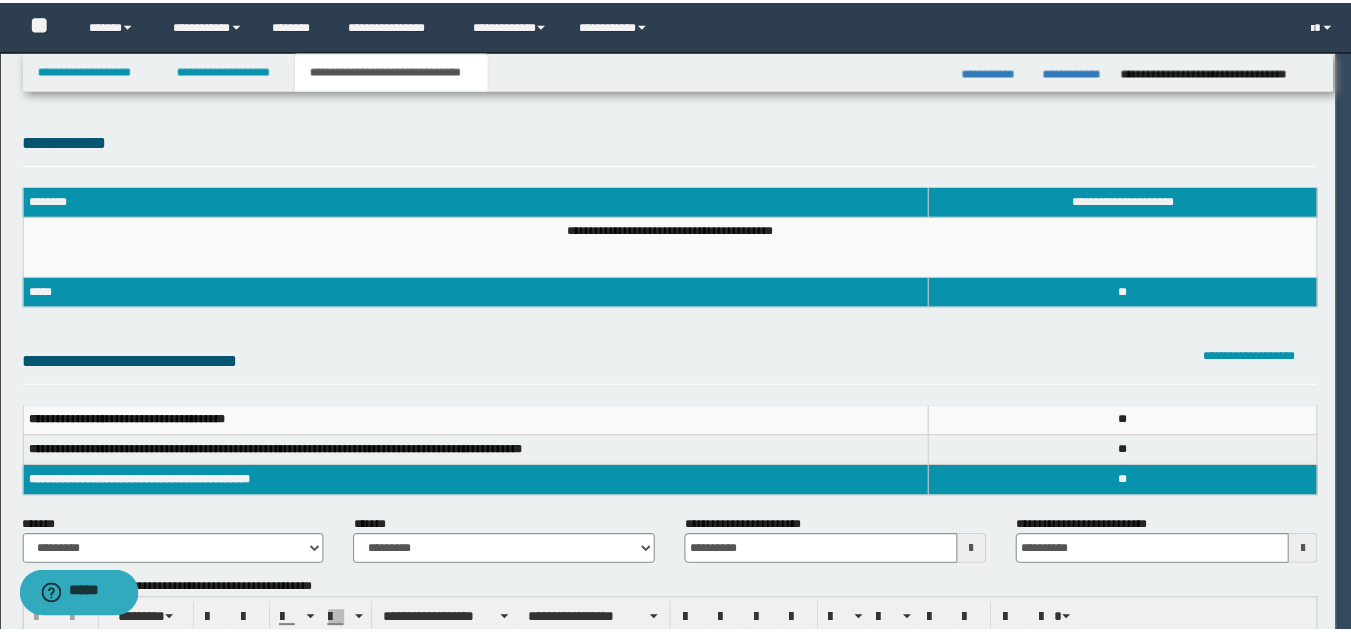 scroll, scrollTop: 0, scrollLeft: 0, axis: both 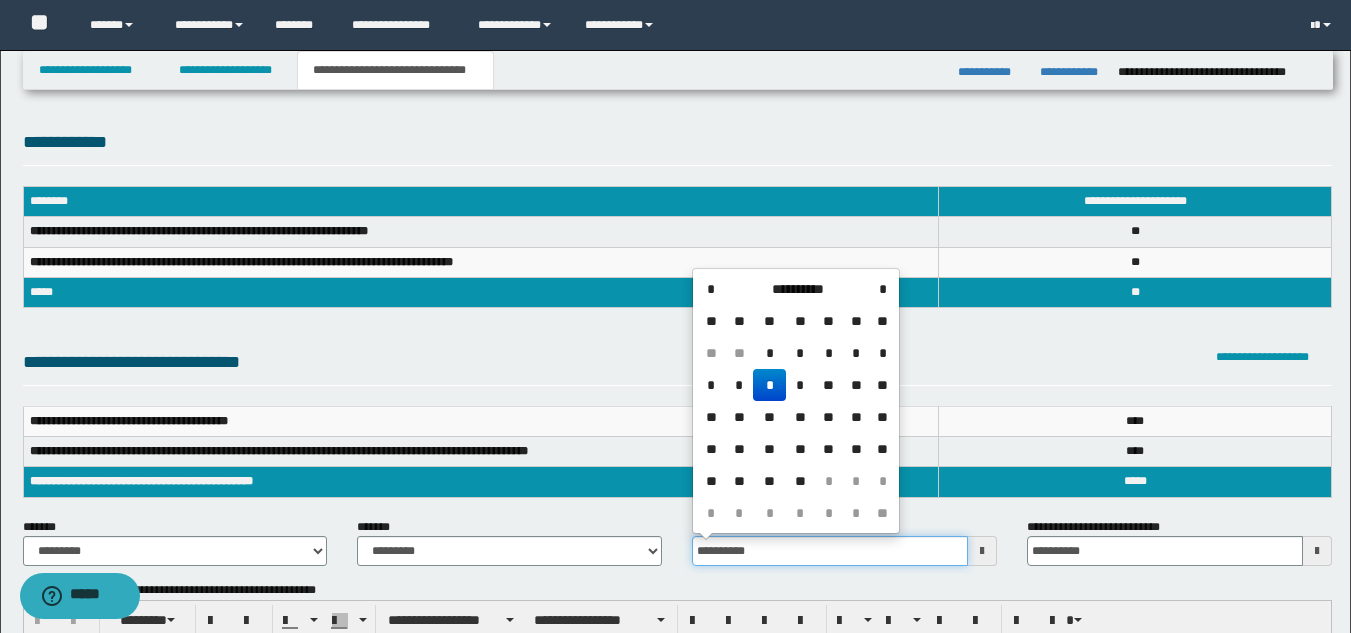 drag, startPoint x: 776, startPoint y: 551, endPoint x: 666, endPoint y: 566, distance: 111.01801 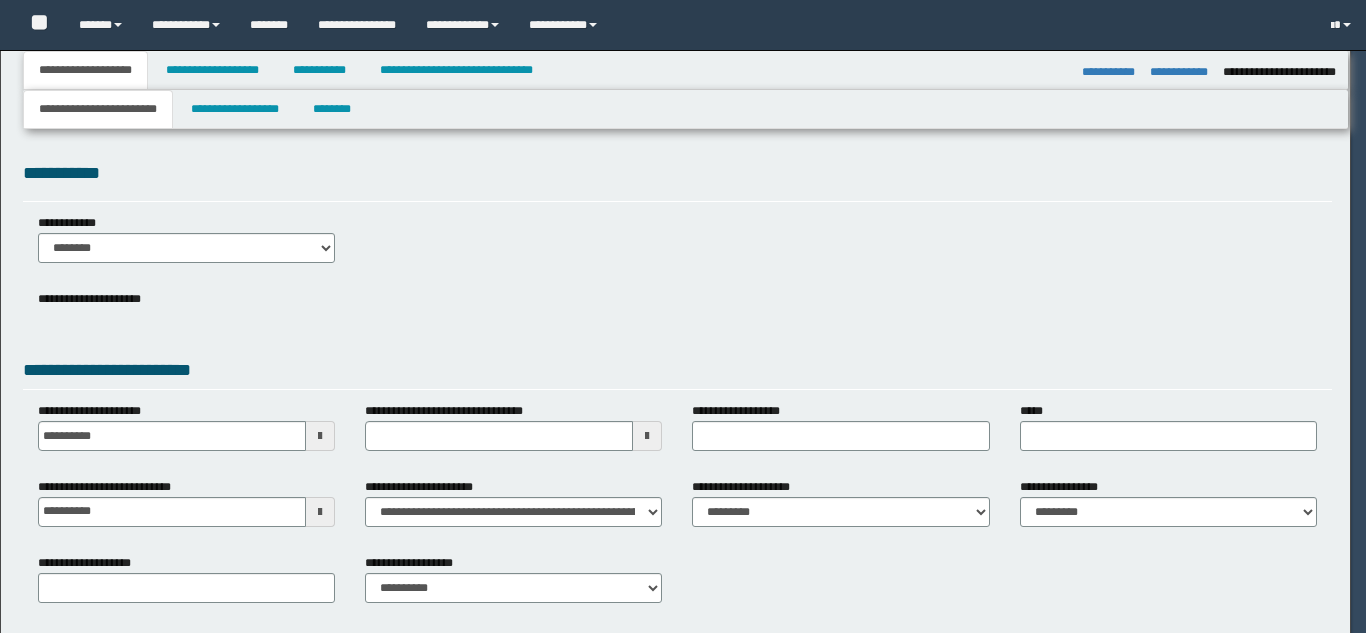 select on "*" 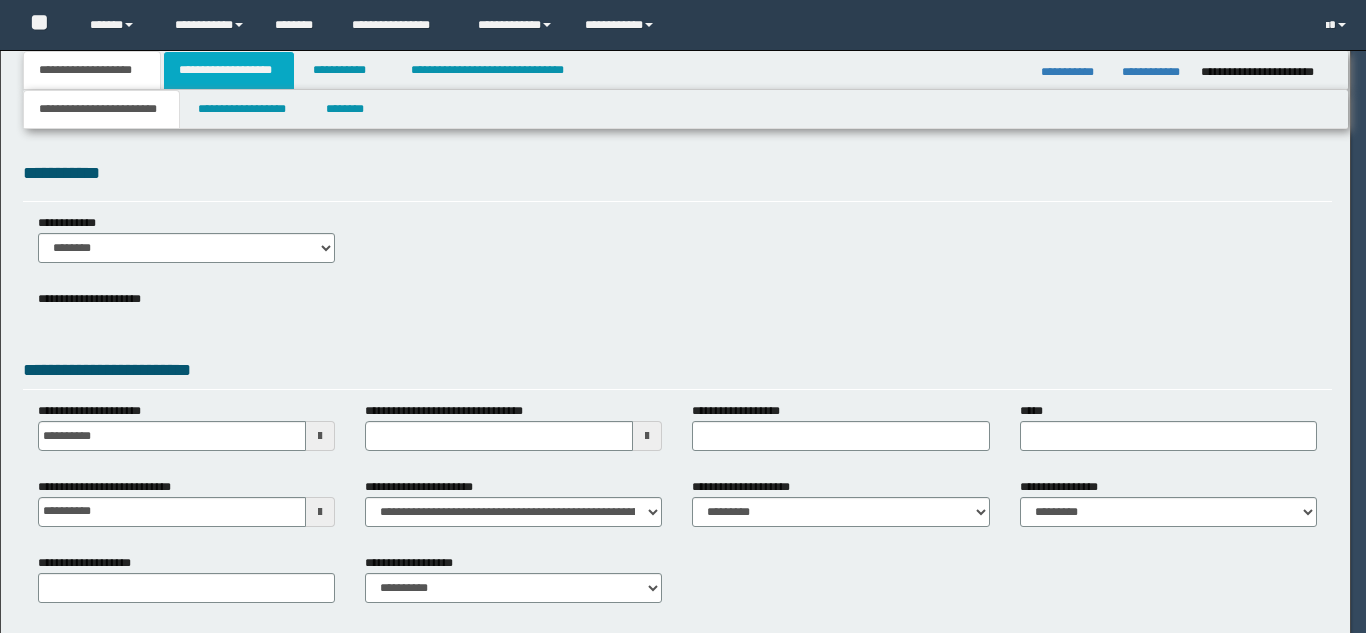 scroll, scrollTop: 0, scrollLeft: 0, axis: both 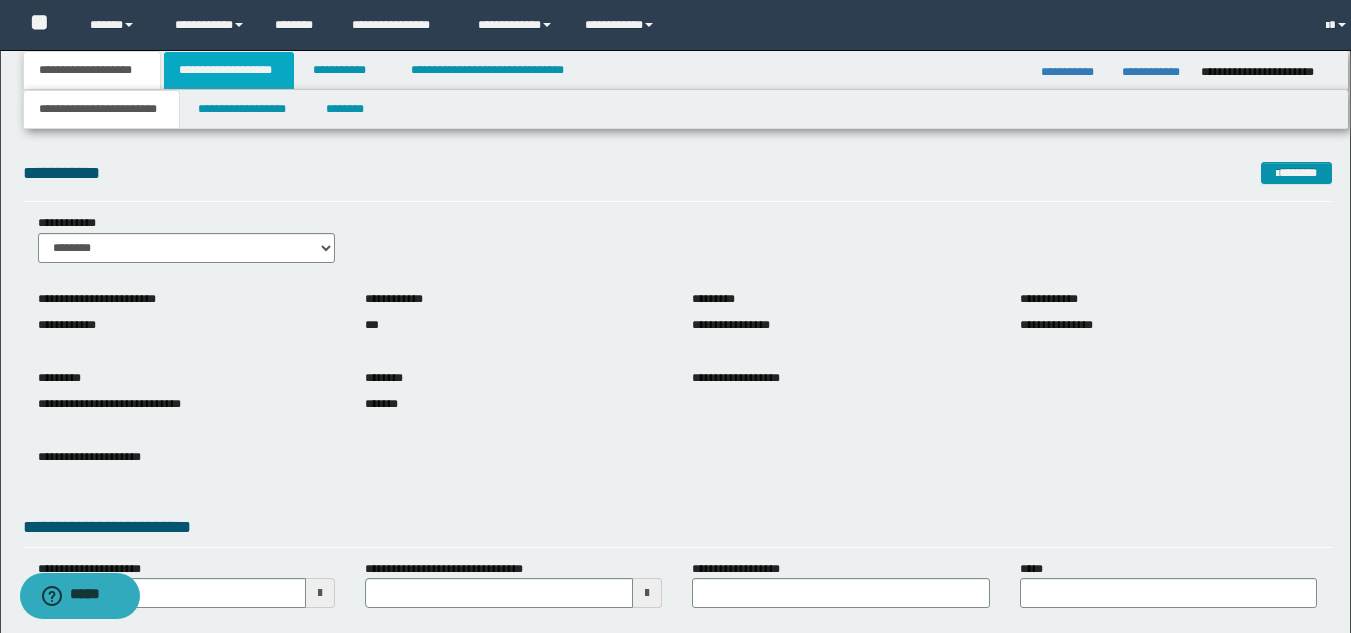 click on "**********" at bounding box center [229, 70] 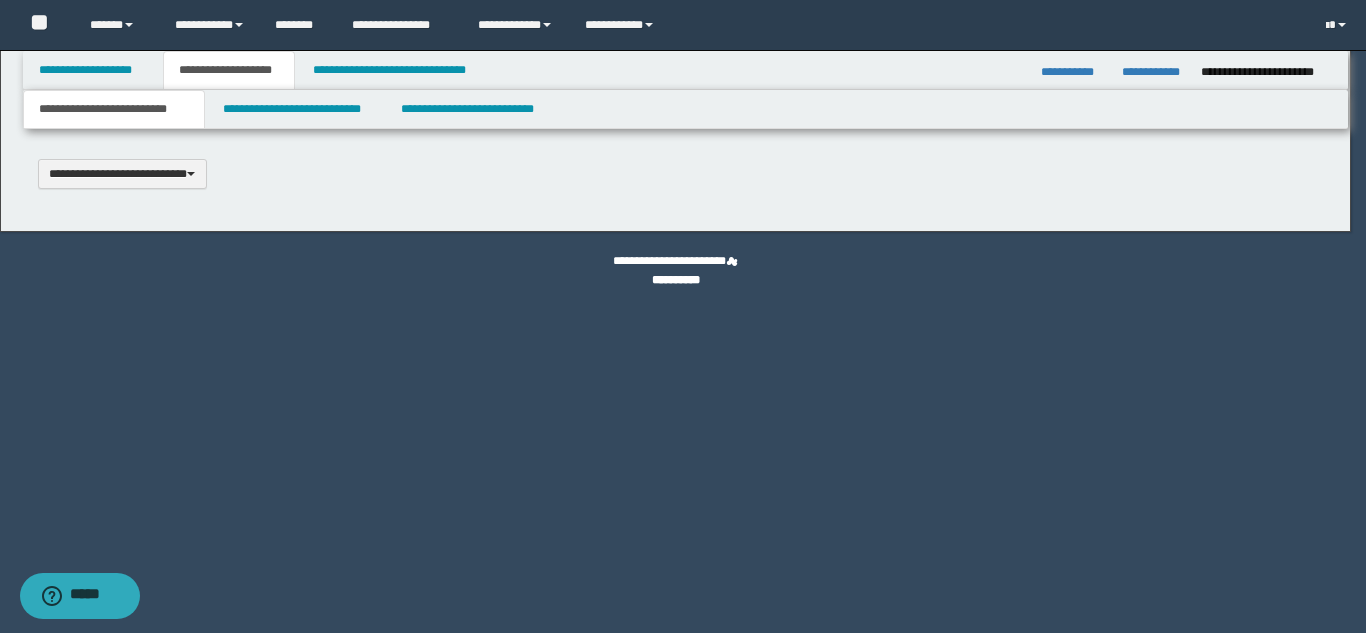 type 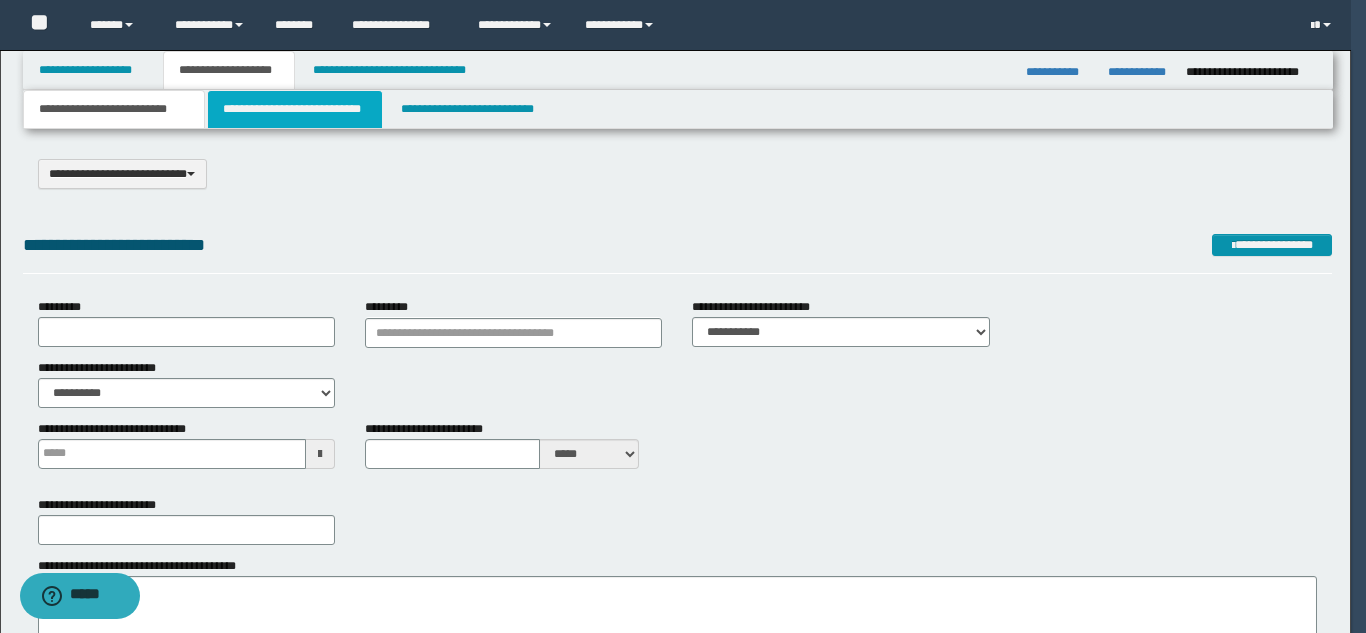 click on "**********" at bounding box center (295, 109) 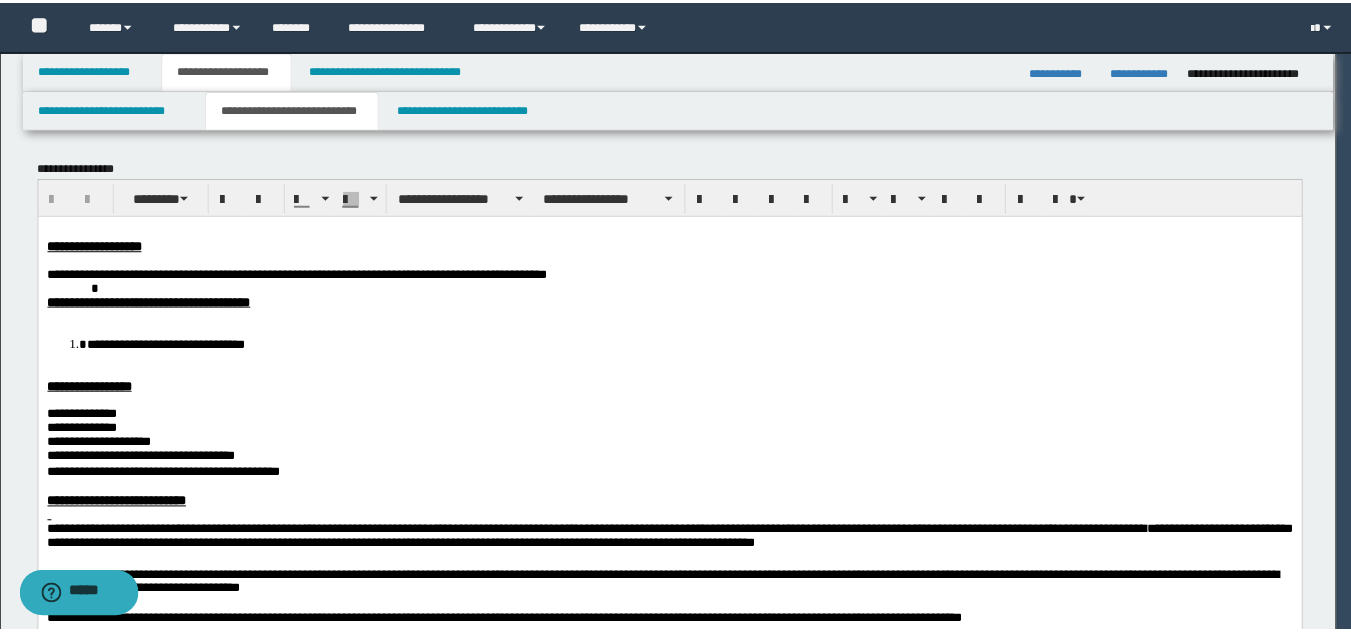 scroll, scrollTop: 0, scrollLeft: 0, axis: both 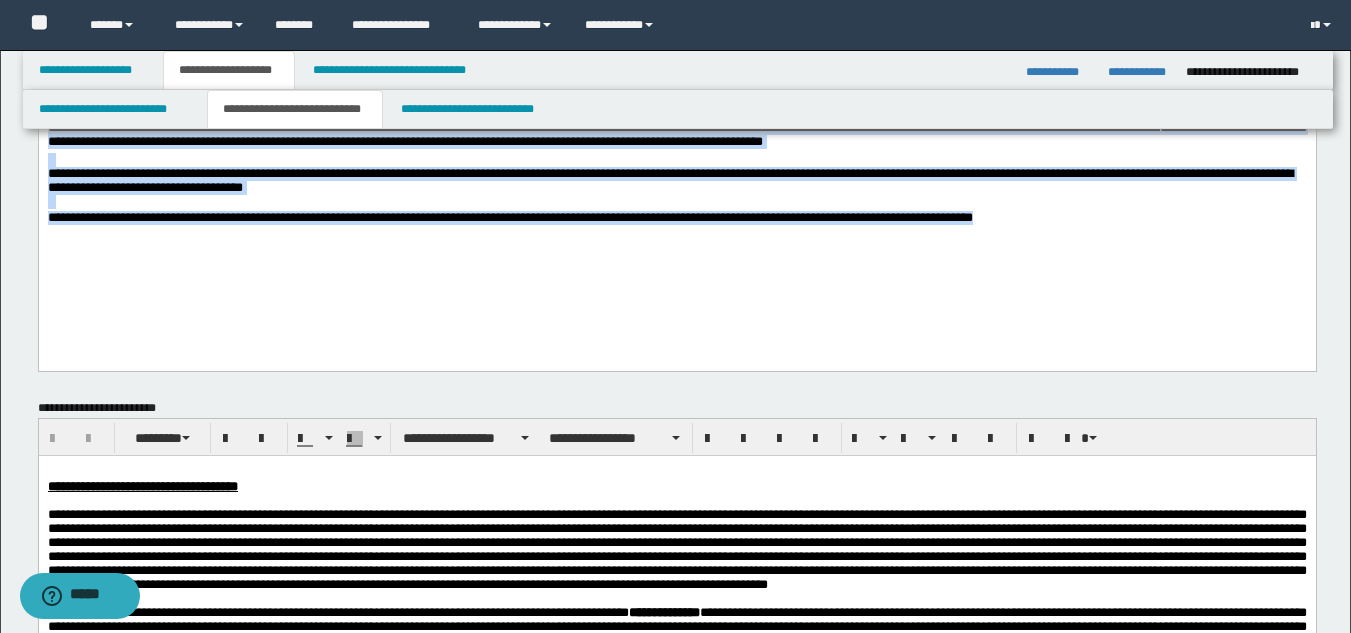drag, startPoint x: 50, startPoint y: -157, endPoint x: 1182, endPoint y: 297, distance: 1219.6475 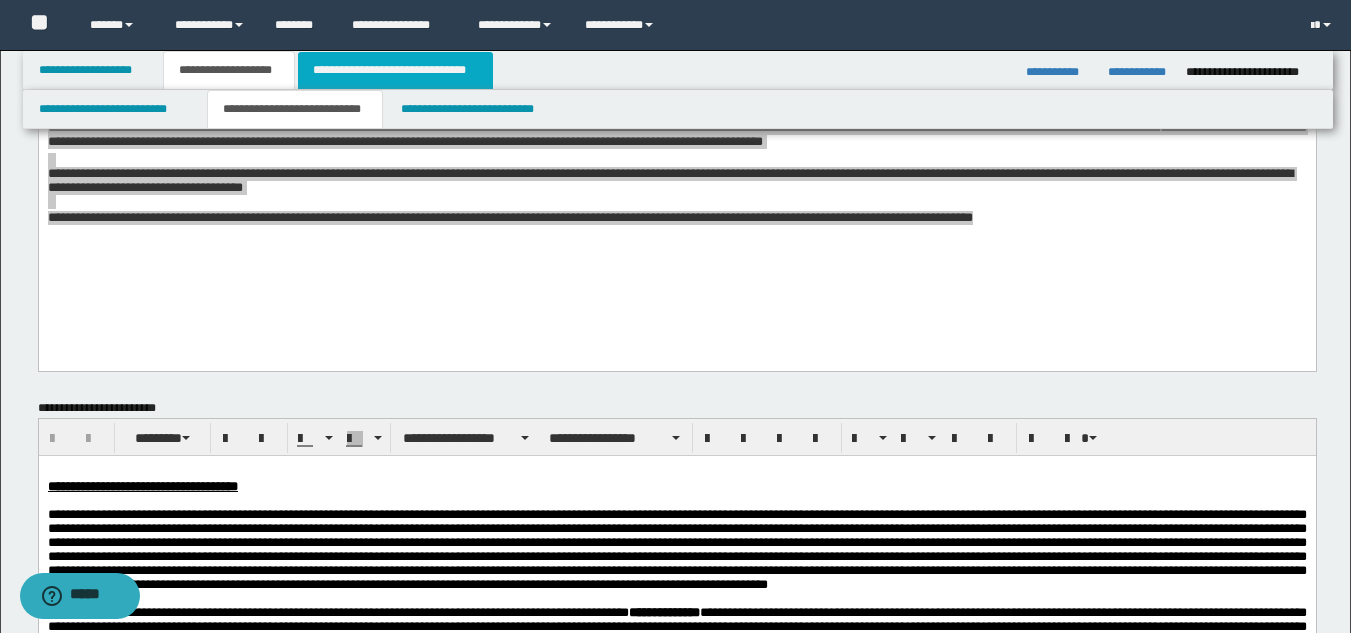 click on "**********" at bounding box center [395, 70] 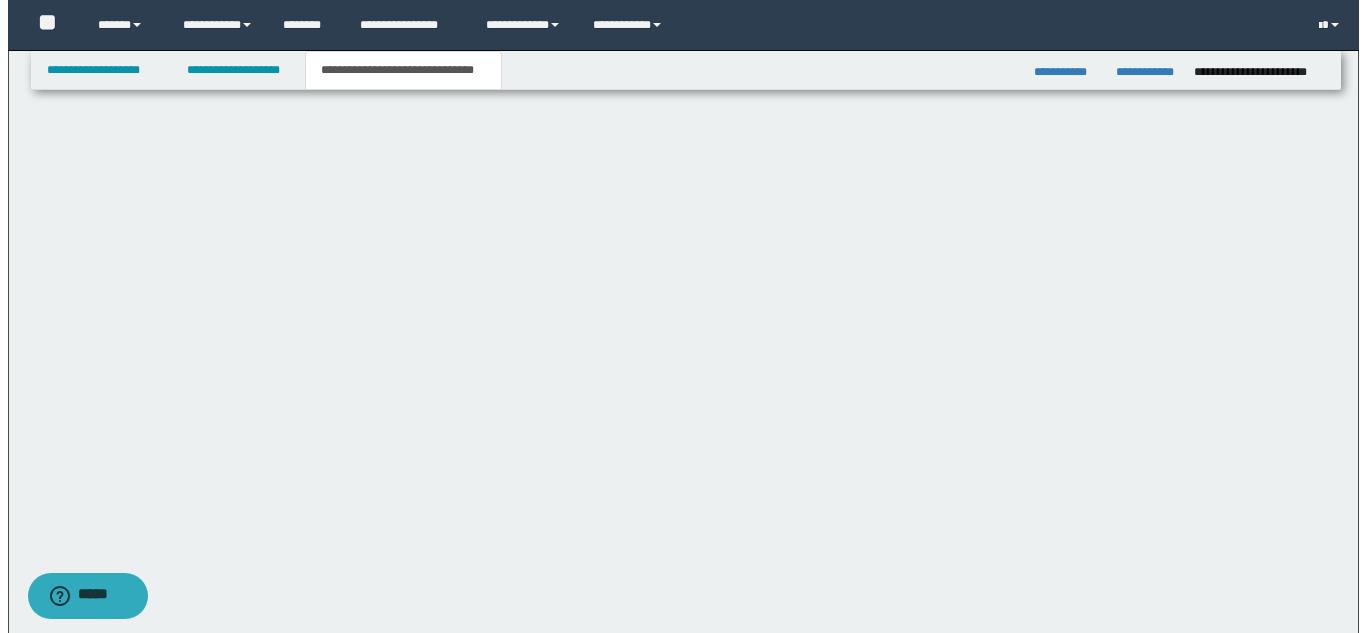 scroll, scrollTop: 0, scrollLeft: 0, axis: both 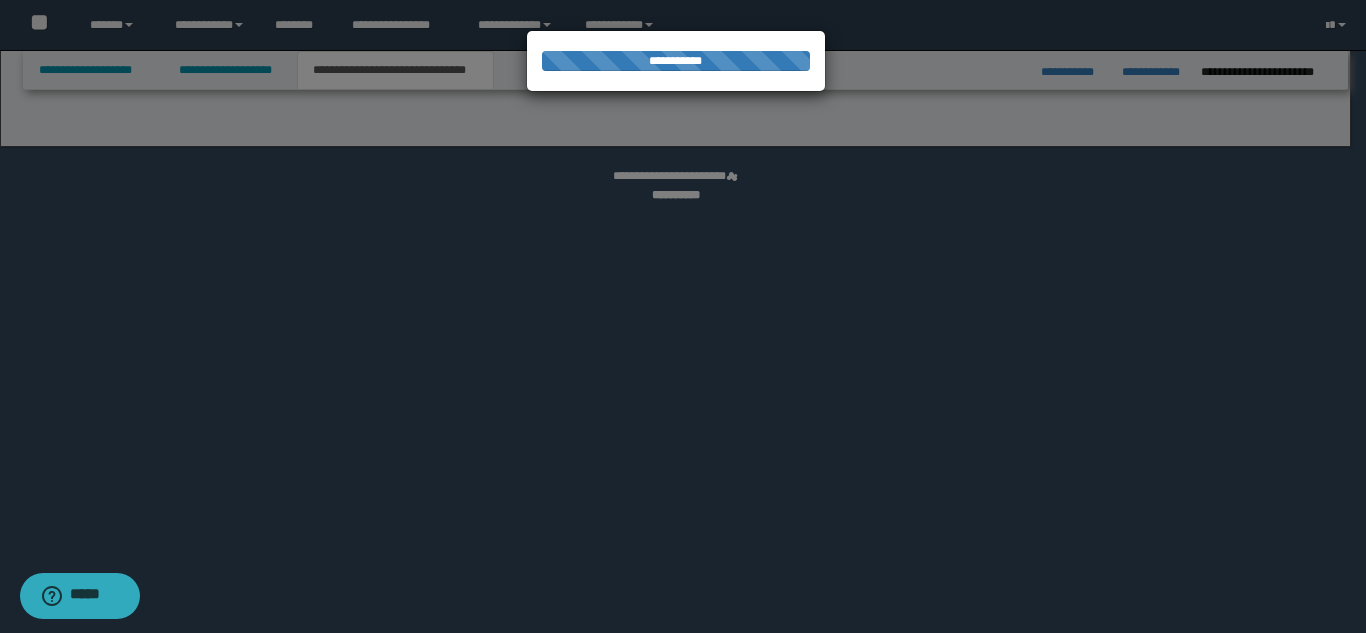 select on "*" 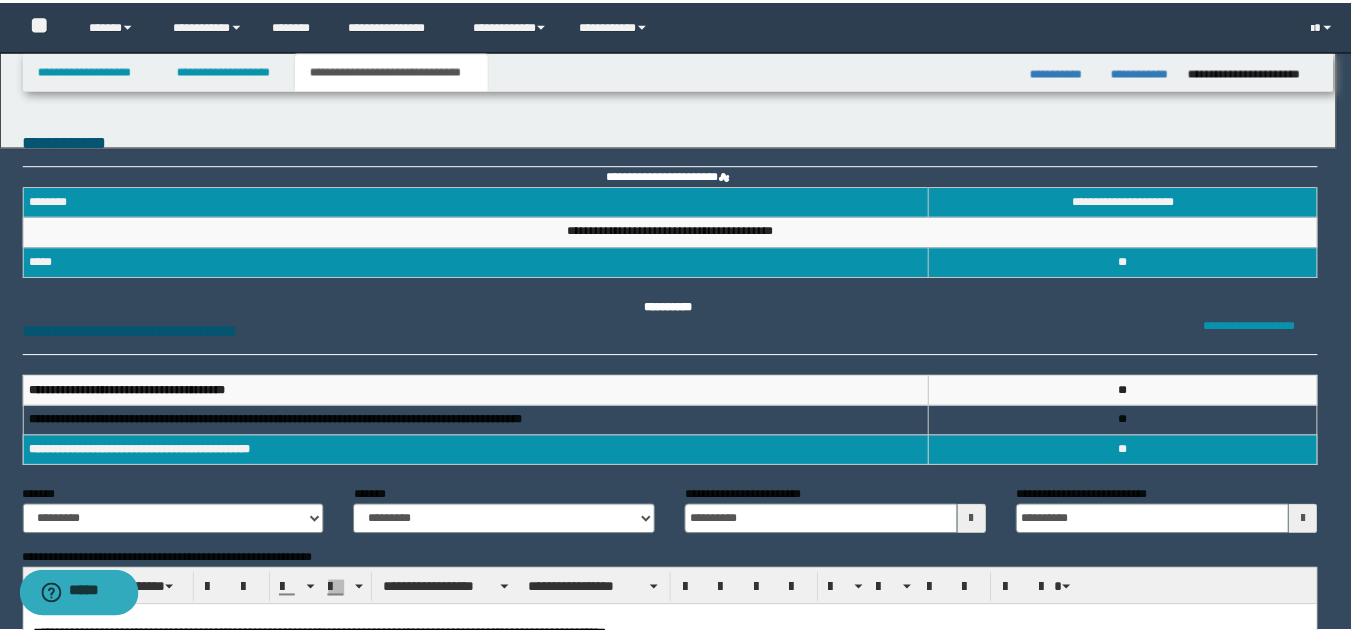 scroll, scrollTop: 0, scrollLeft: 0, axis: both 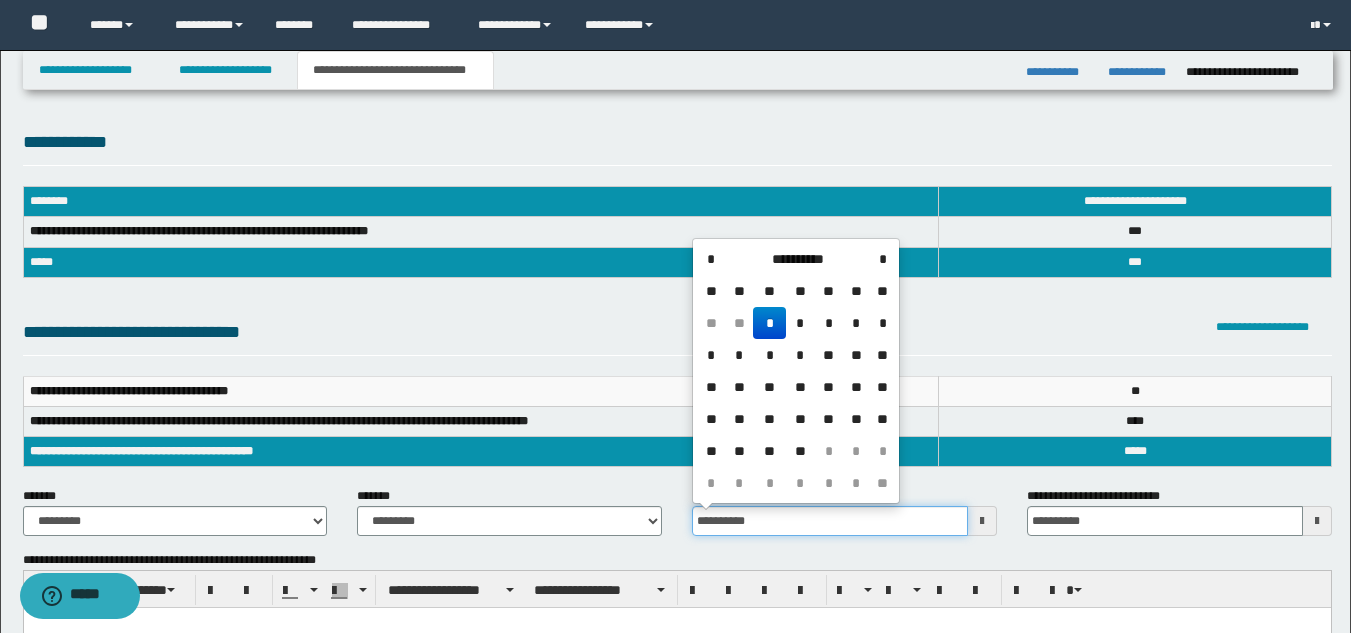 drag, startPoint x: 769, startPoint y: 525, endPoint x: 622, endPoint y: 530, distance: 147.085 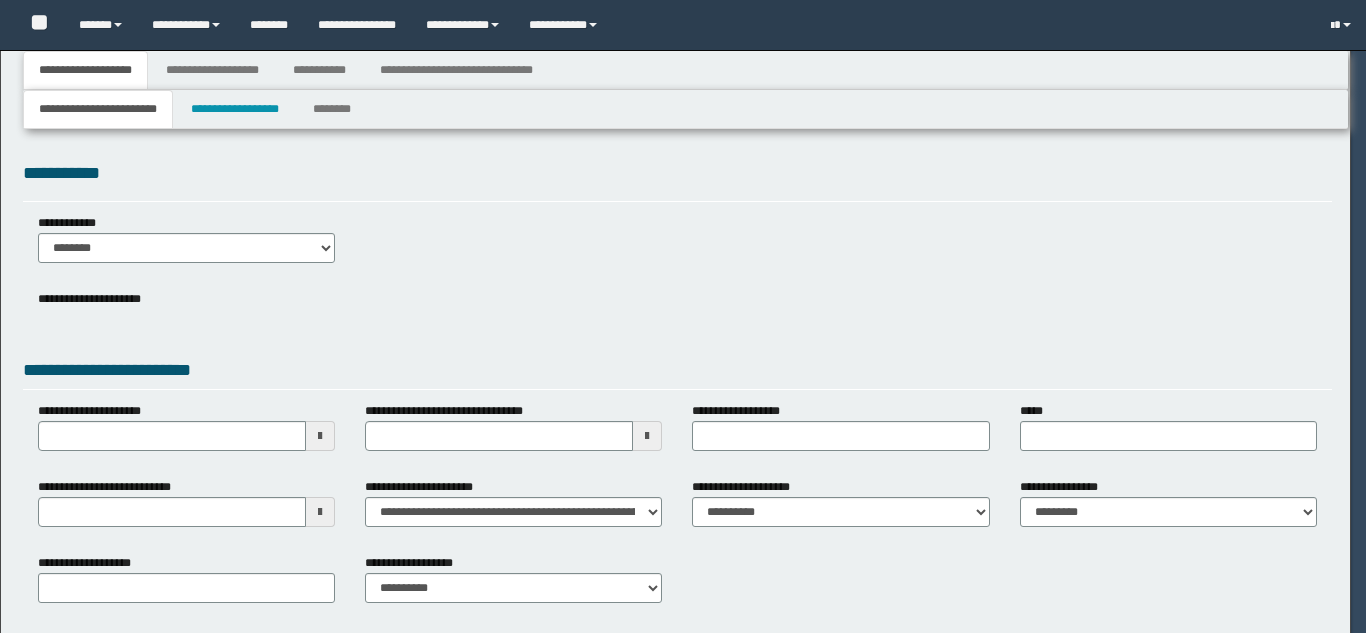 scroll, scrollTop: 0, scrollLeft: 0, axis: both 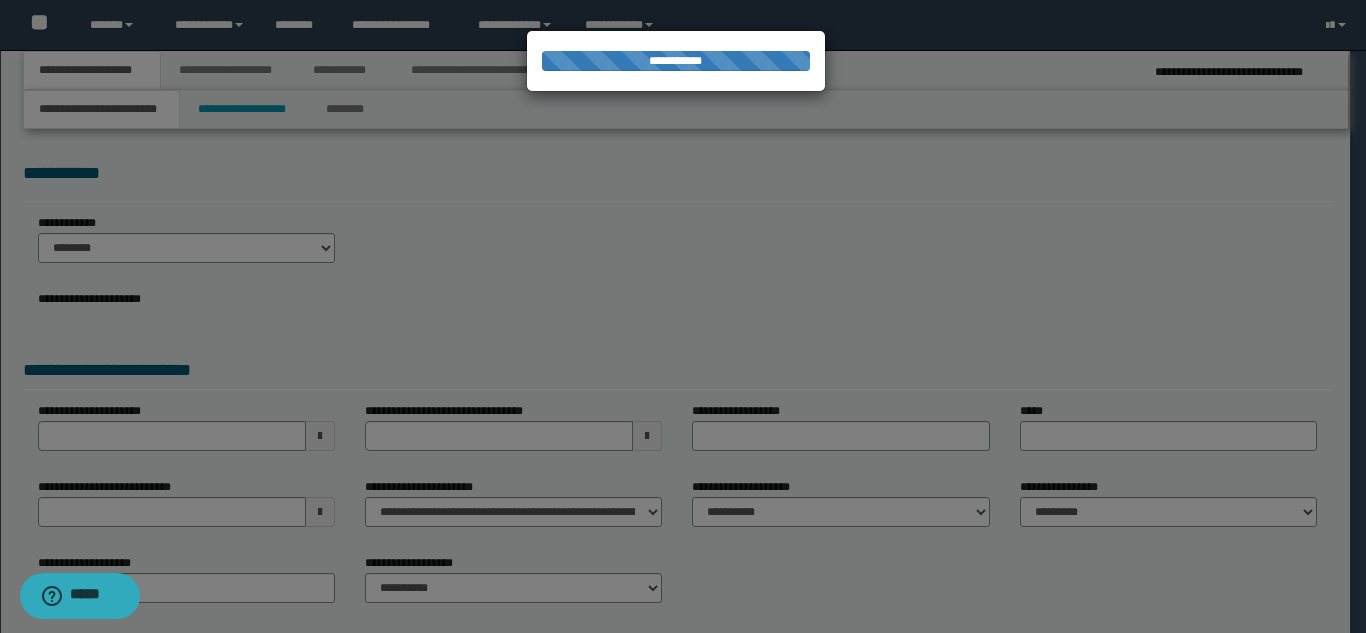 select on "**" 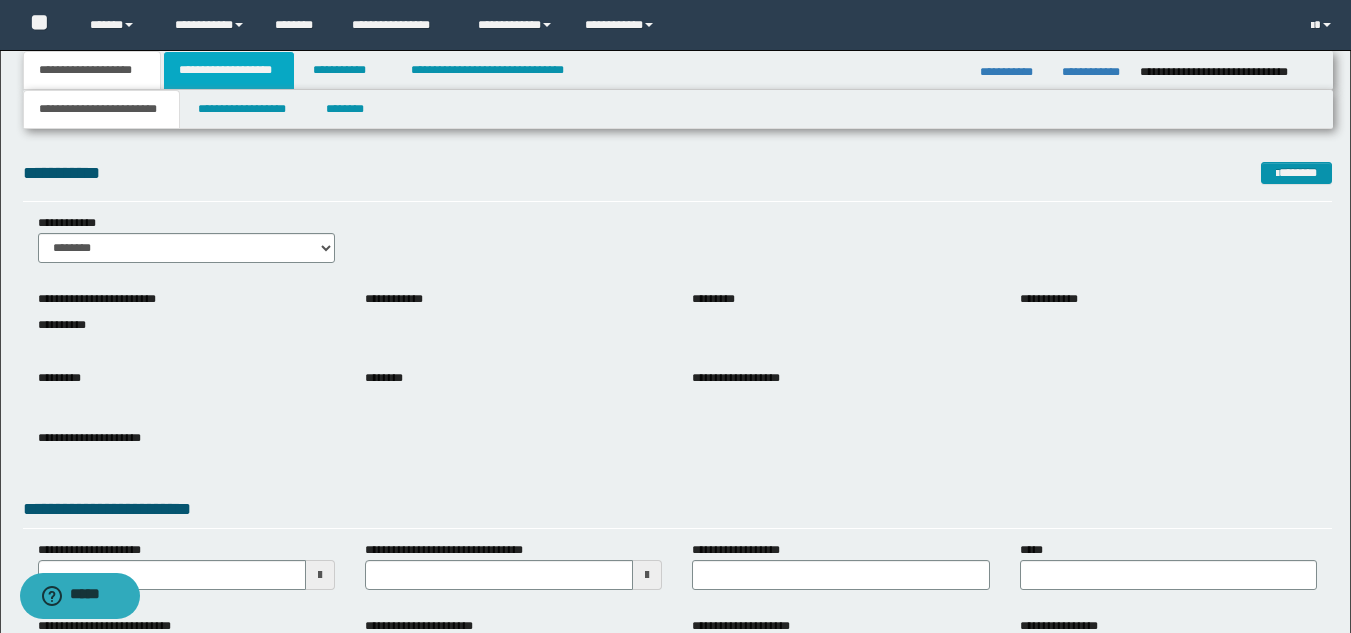 click on "**********" at bounding box center (229, 70) 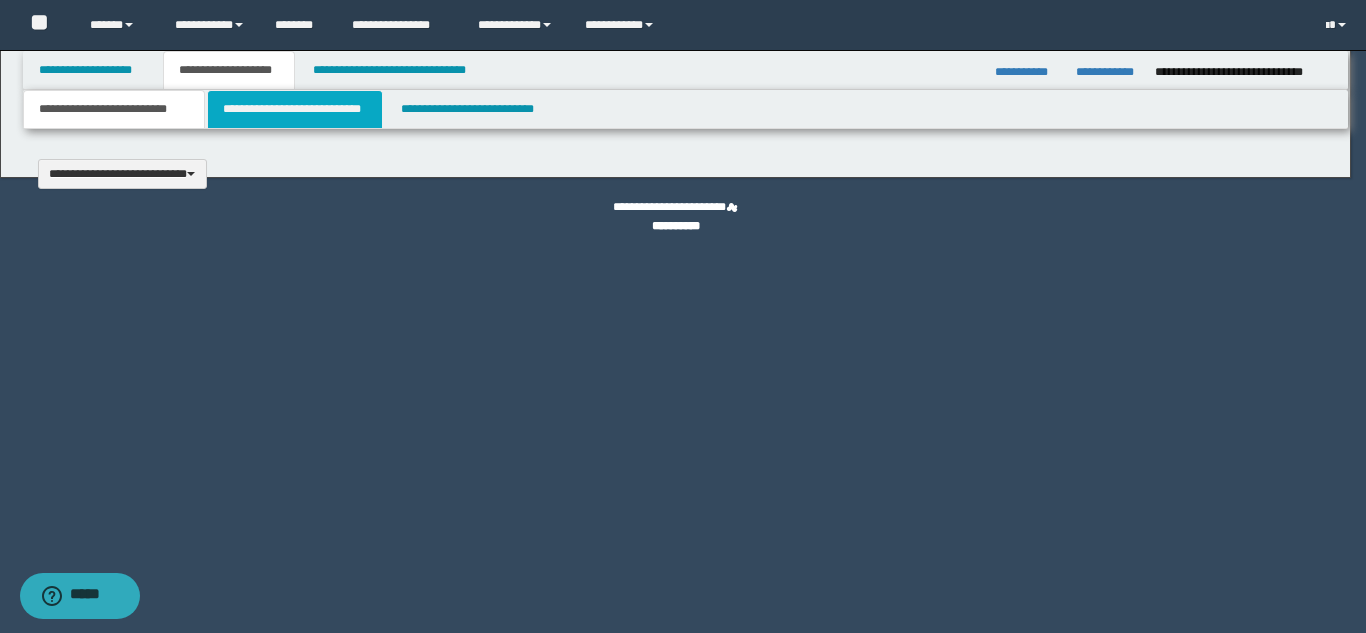 type 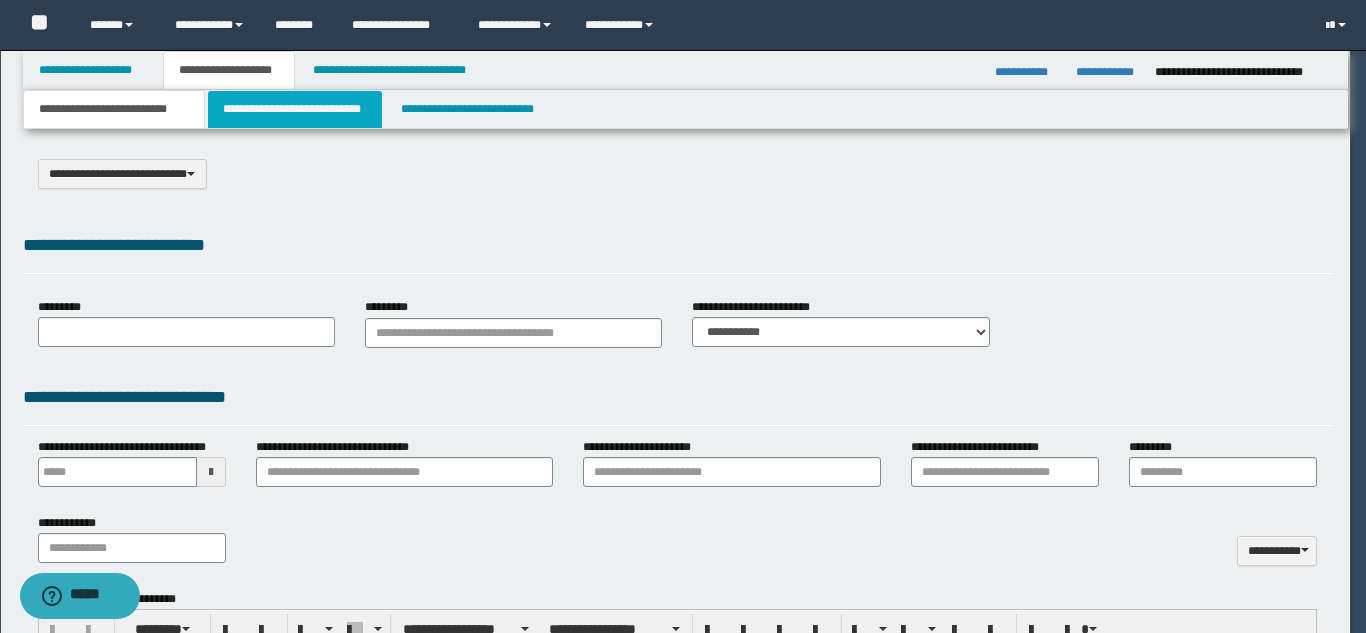 select on "*" 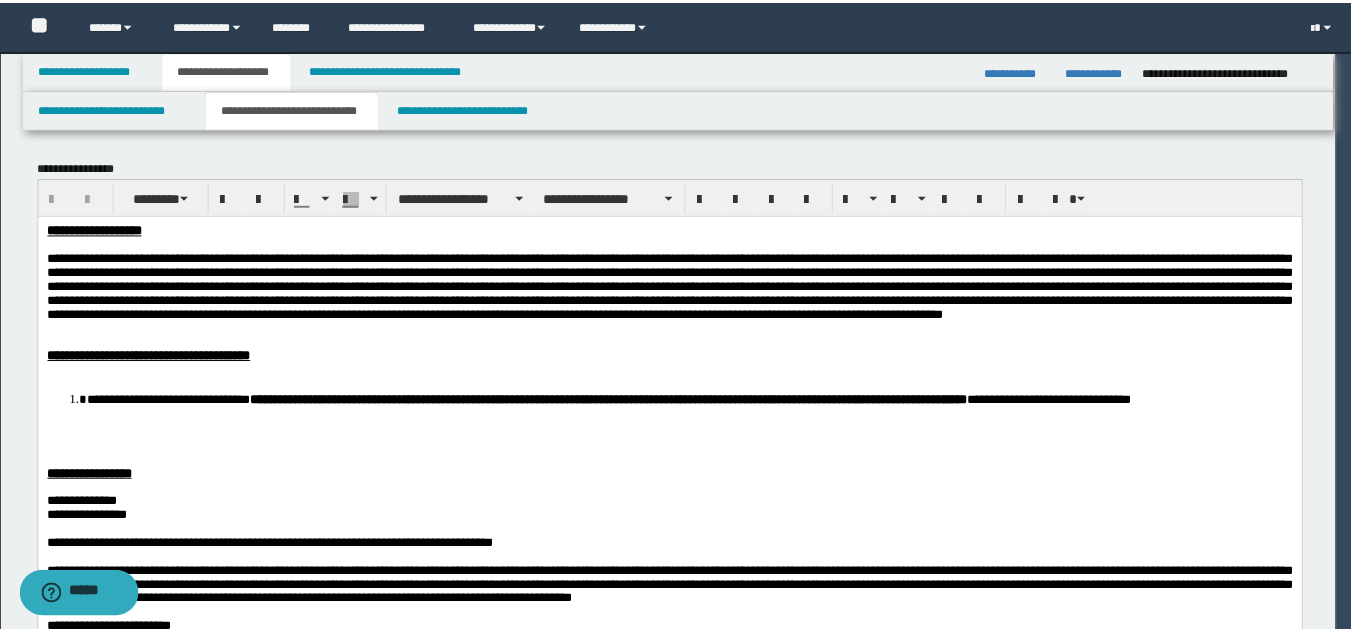 scroll, scrollTop: 0, scrollLeft: 0, axis: both 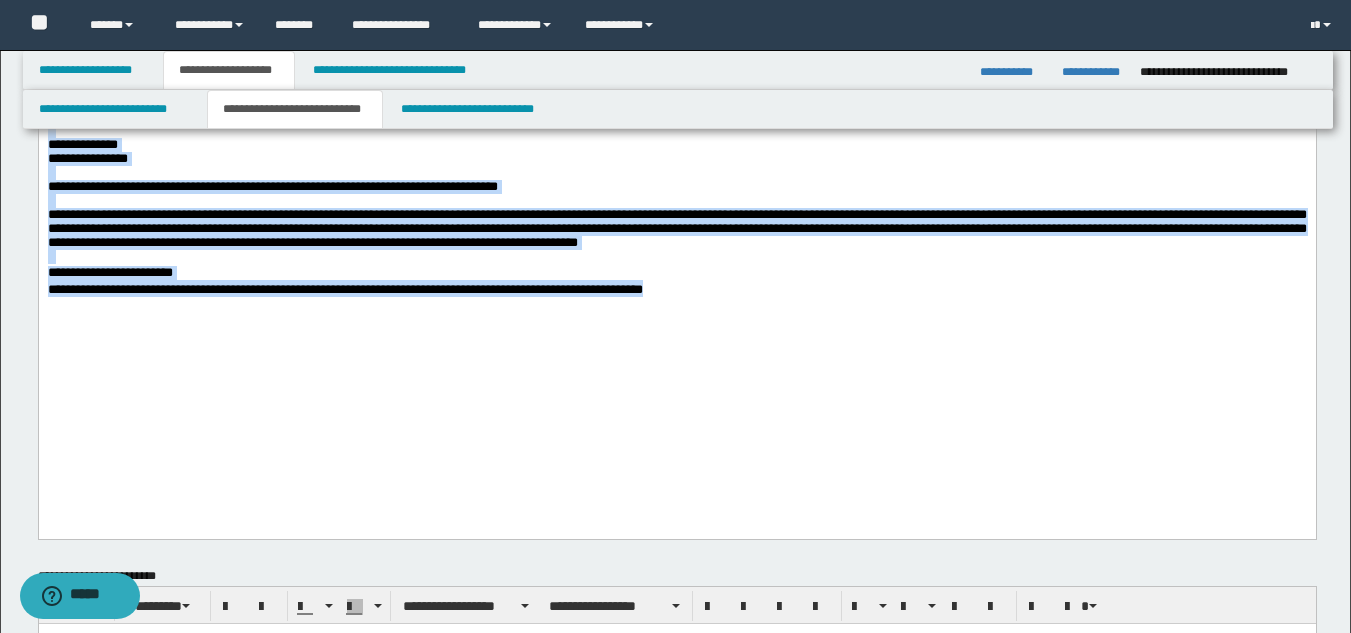 drag, startPoint x: 49, startPoint y: -138, endPoint x: 749, endPoint y: 391, distance: 877.4058 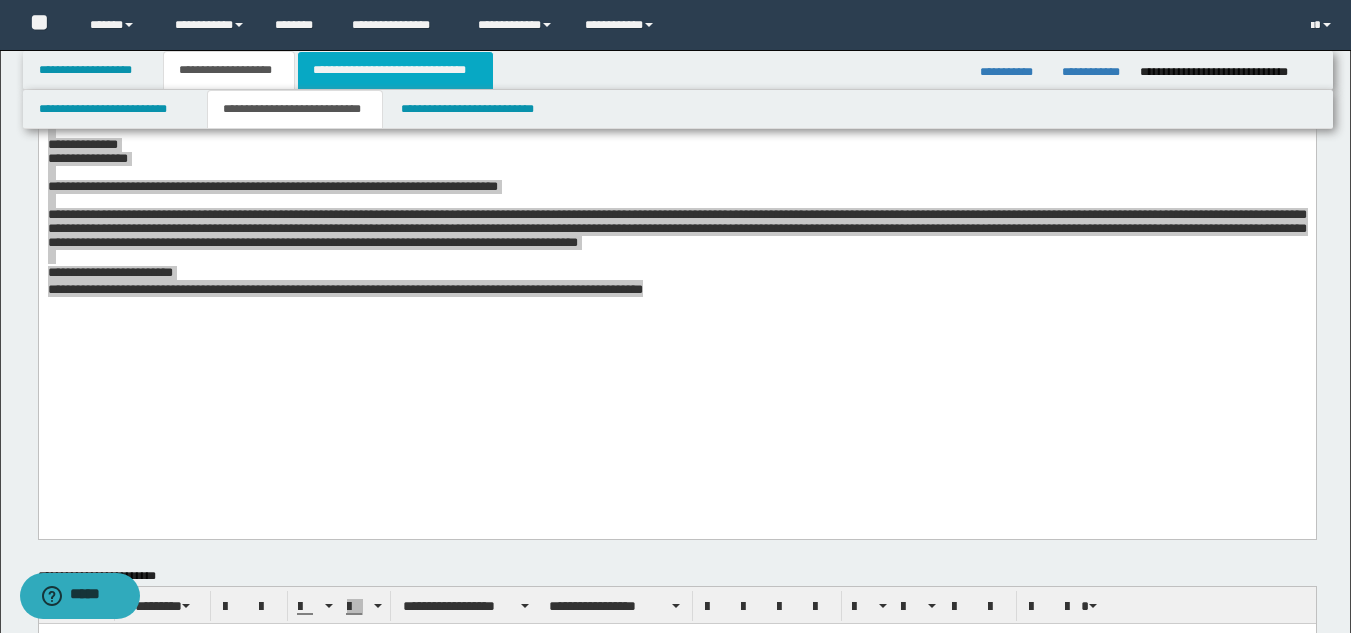 click on "**********" at bounding box center (395, 70) 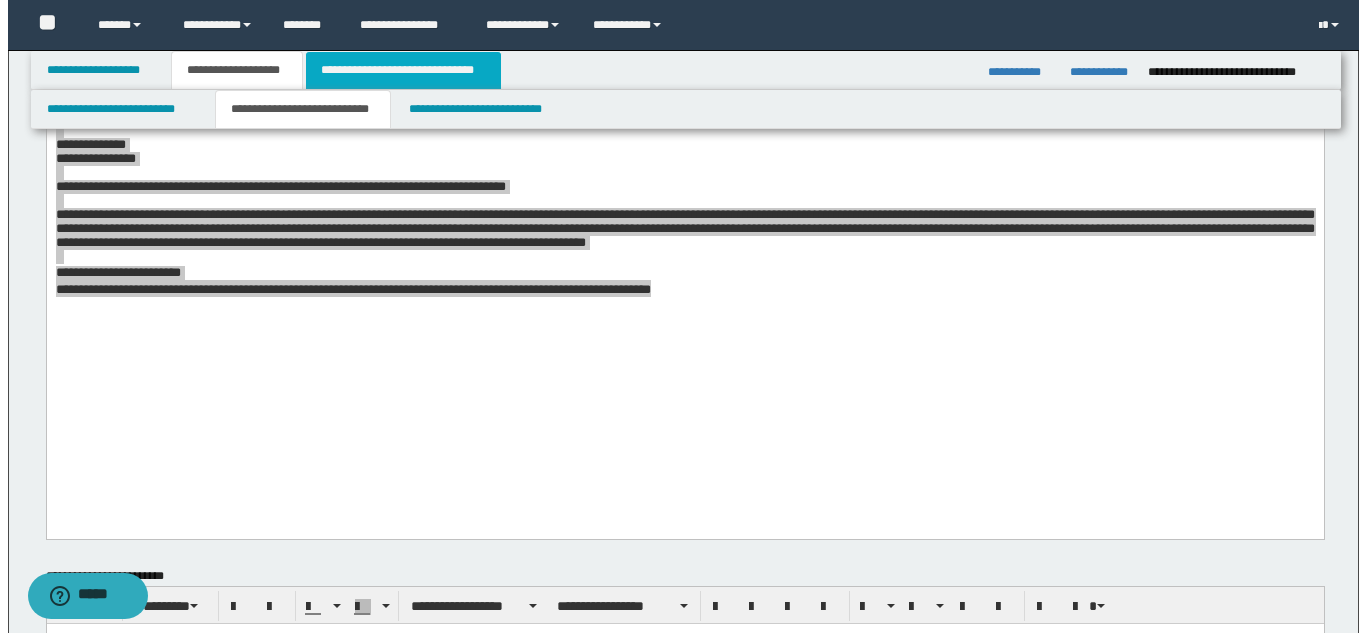 scroll, scrollTop: 0, scrollLeft: 0, axis: both 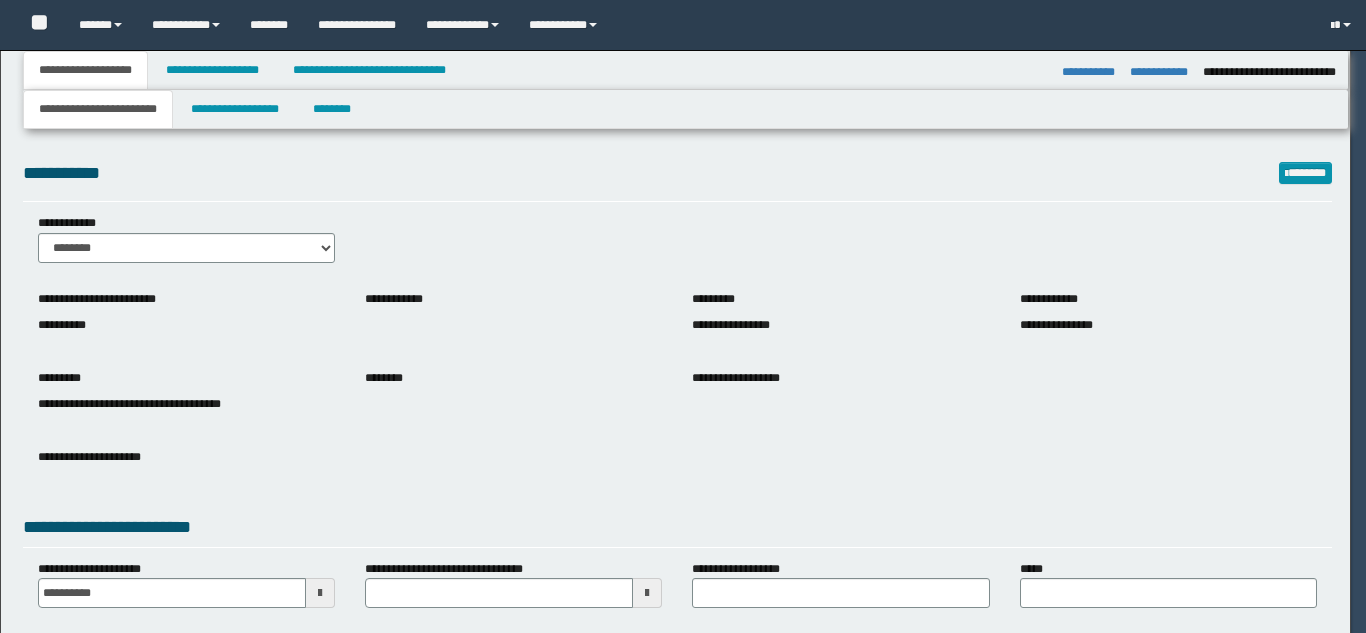 select on "*" 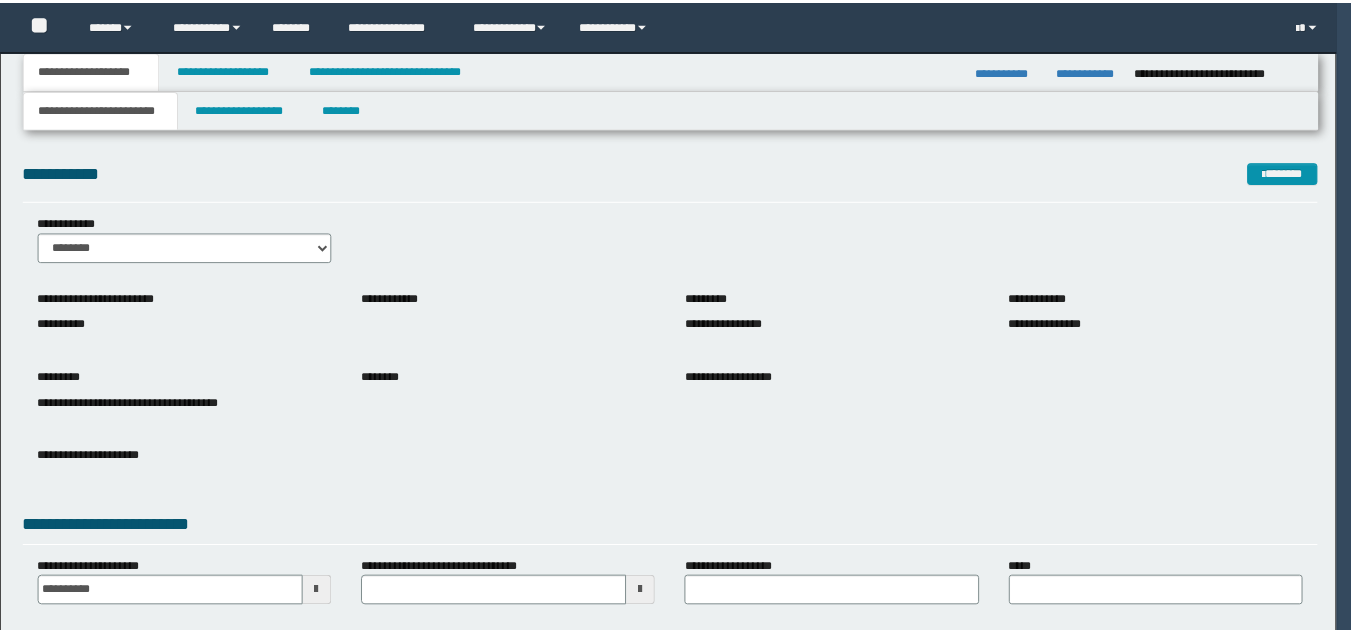 scroll, scrollTop: 0, scrollLeft: 0, axis: both 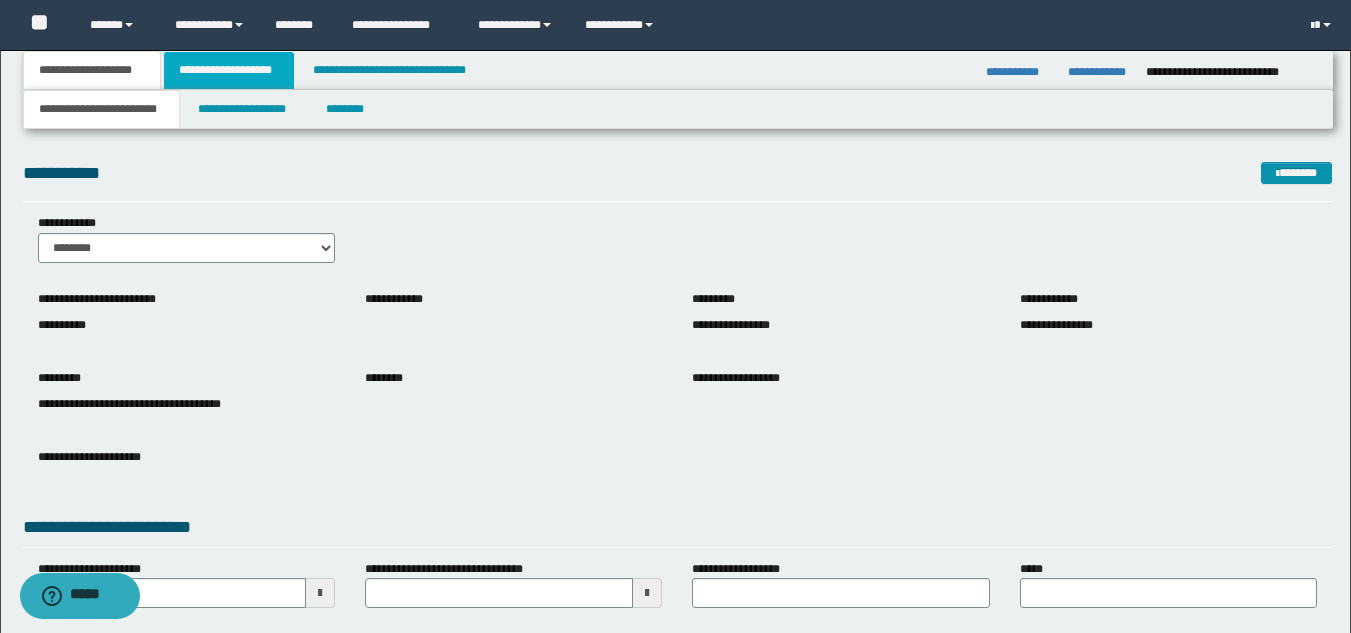 click on "**********" at bounding box center (229, 70) 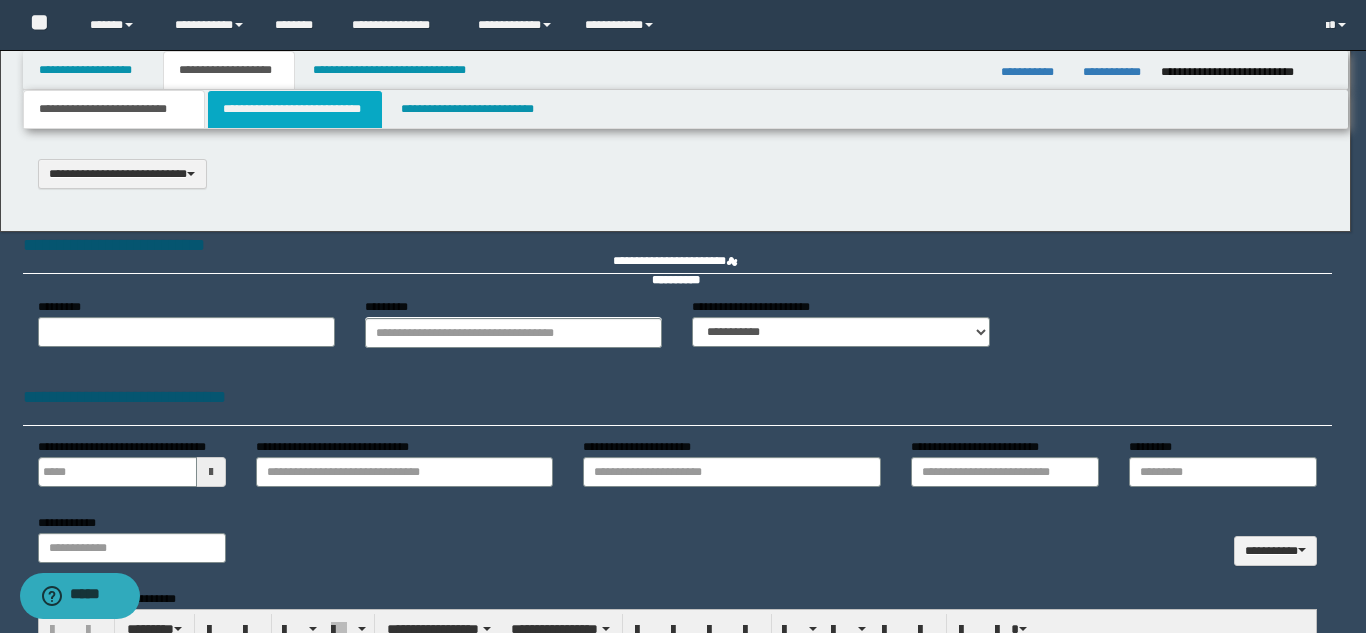 type 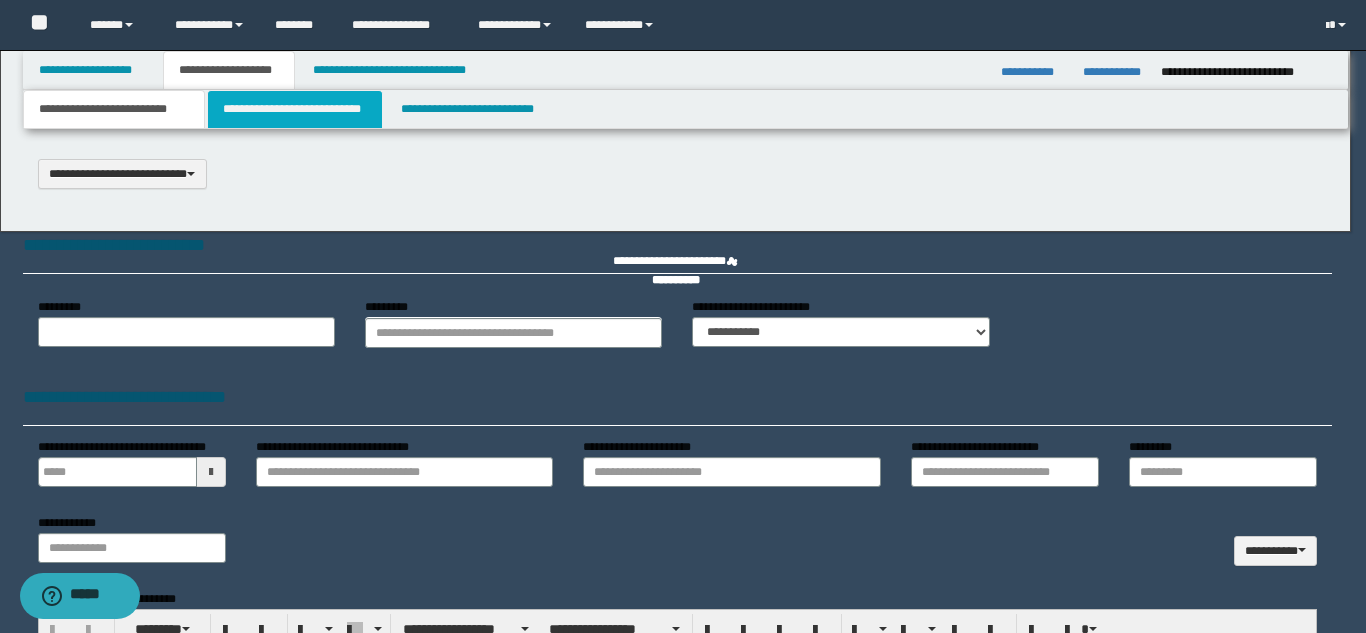 scroll, scrollTop: 0, scrollLeft: 0, axis: both 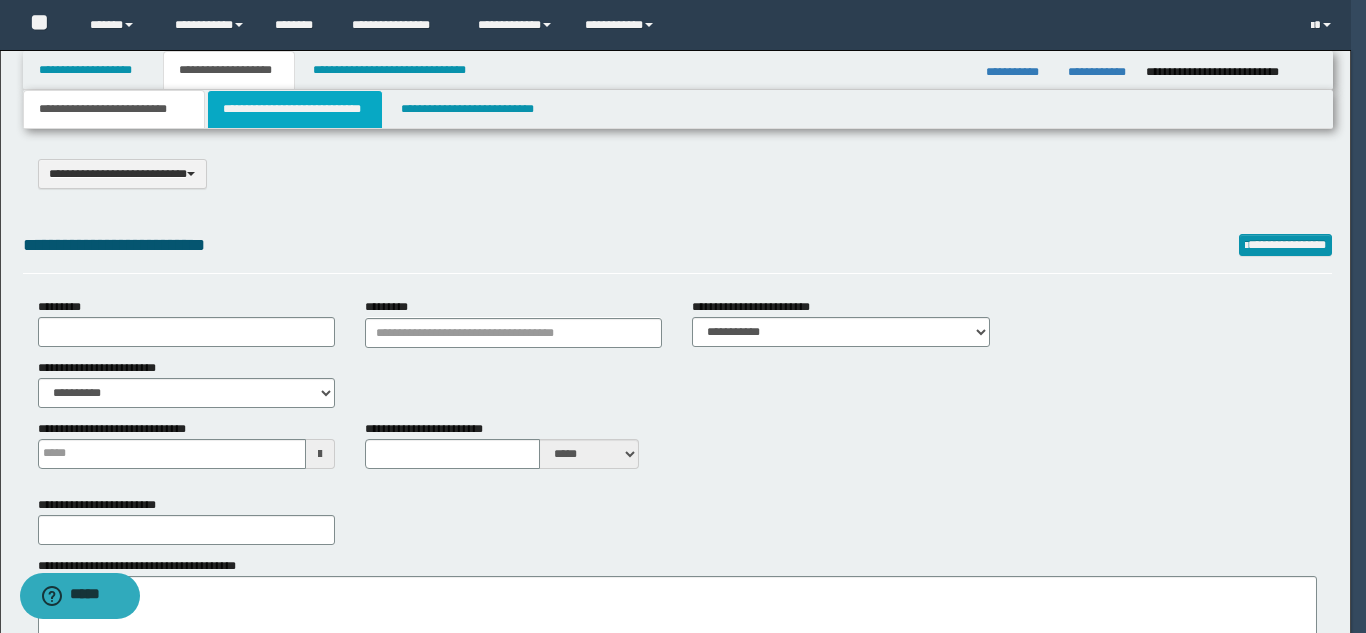 click on "**********" at bounding box center (295, 109) 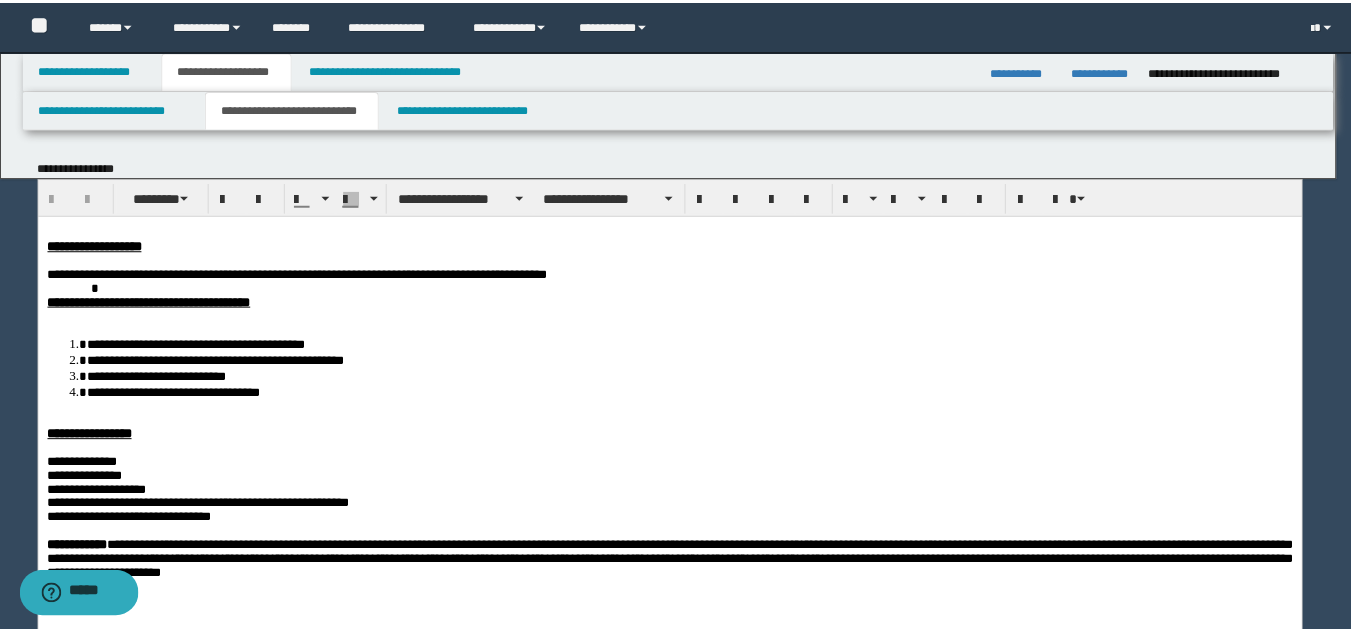 scroll, scrollTop: 0, scrollLeft: 0, axis: both 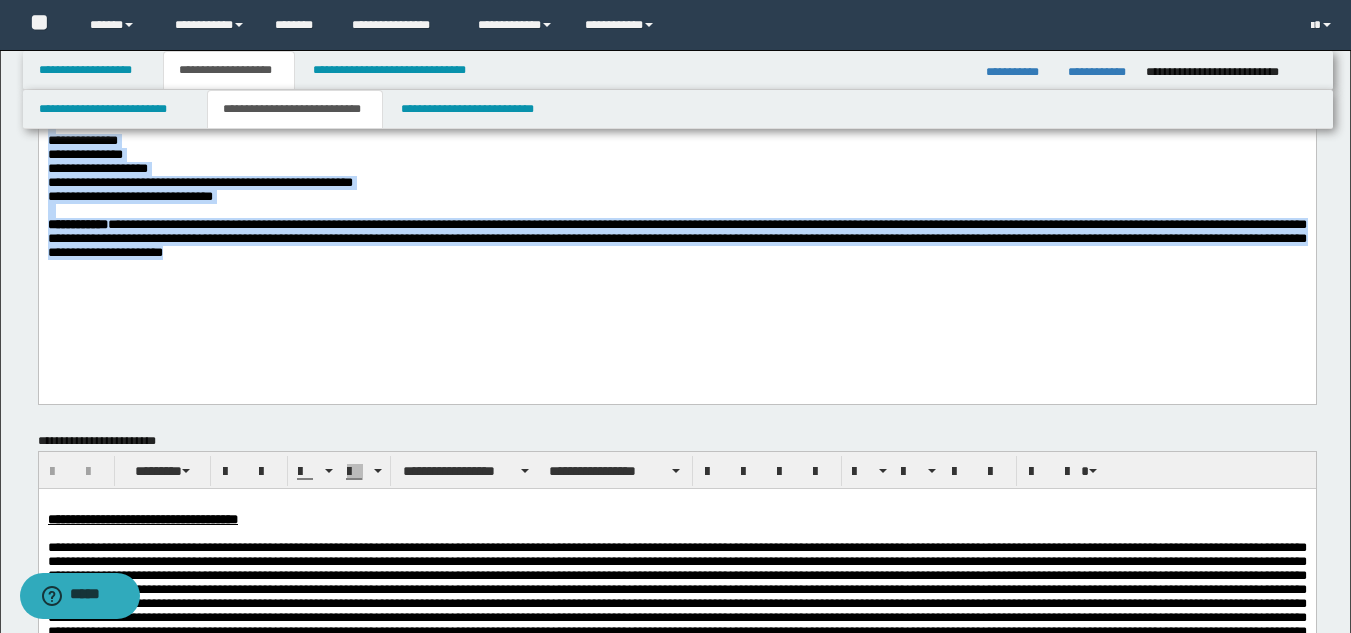 drag, startPoint x: 45, startPoint y: -79, endPoint x: 782, endPoint y: 336, distance: 845.8097 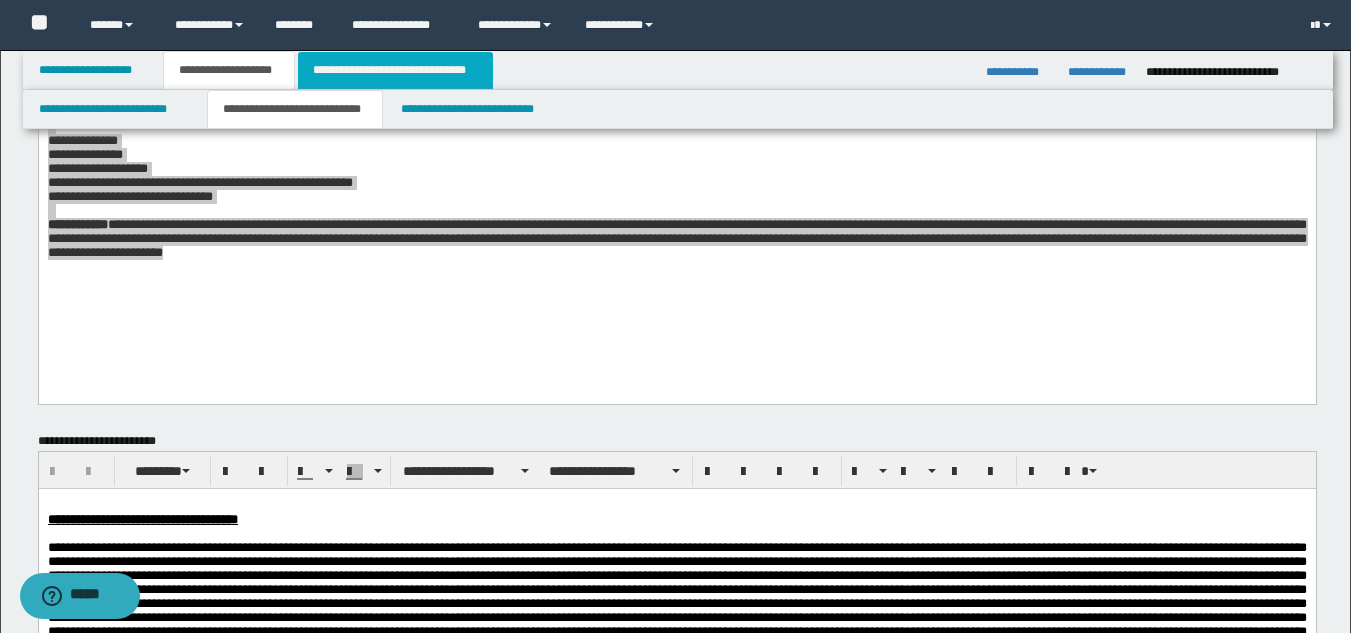 click on "**********" at bounding box center (395, 70) 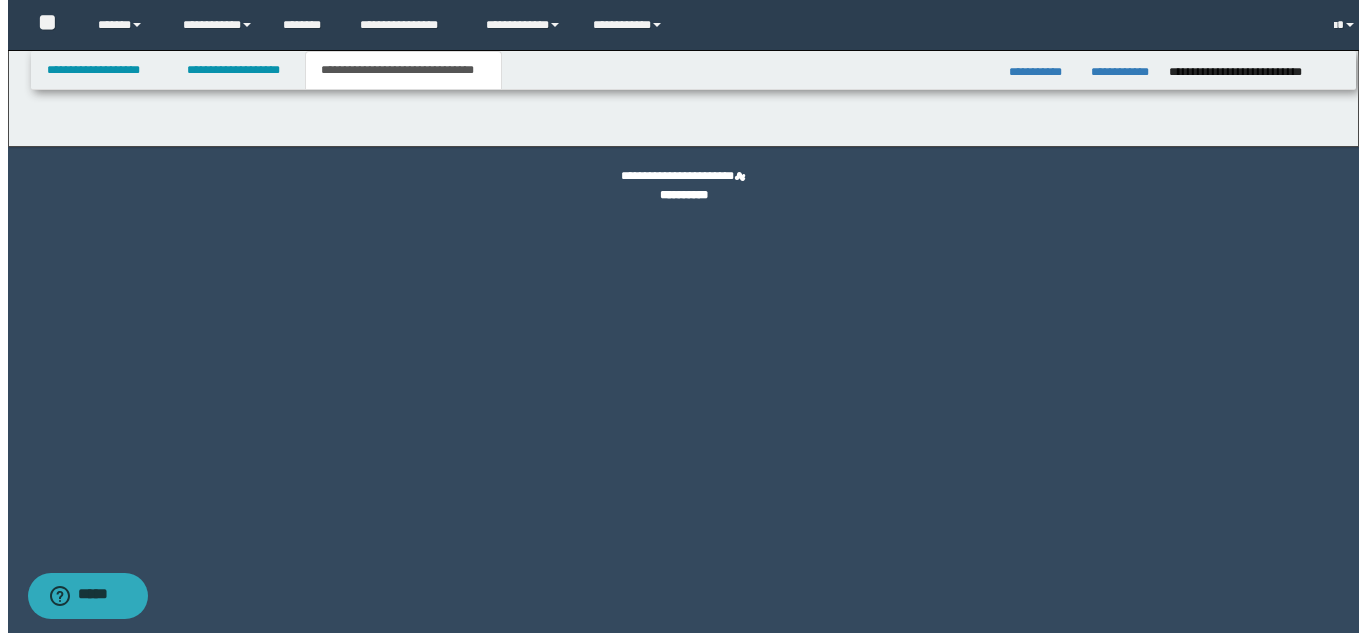 scroll, scrollTop: 0, scrollLeft: 0, axis: both 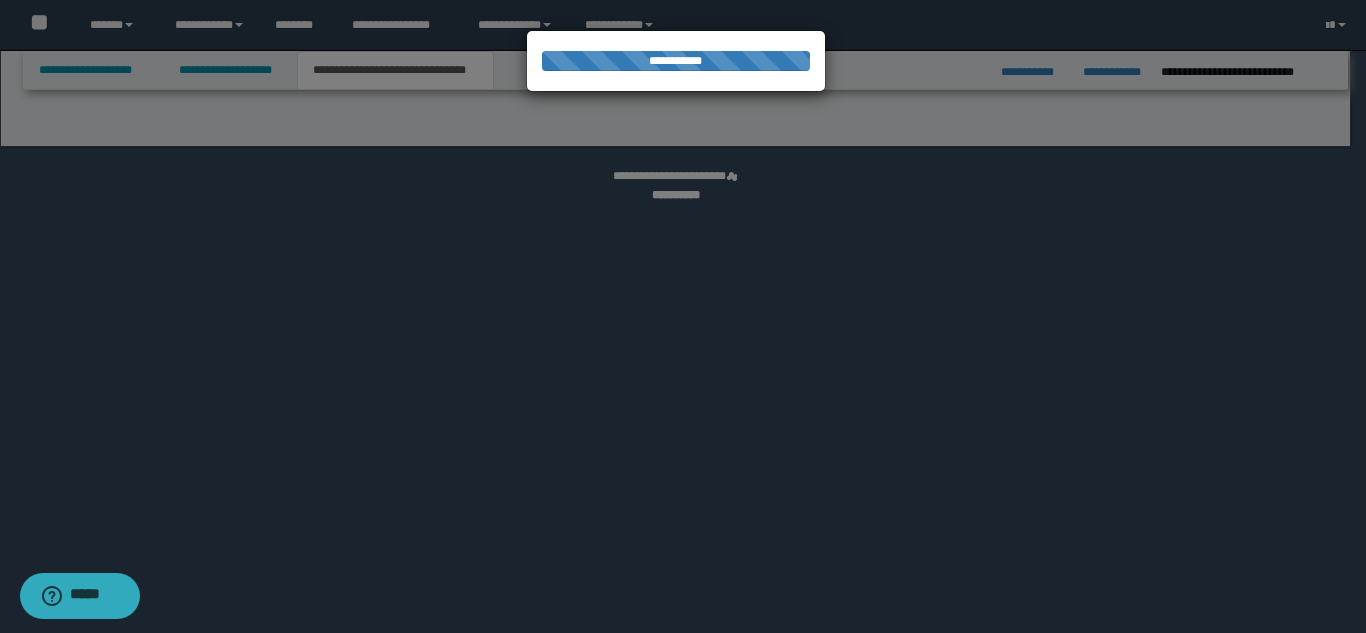 select on "*" 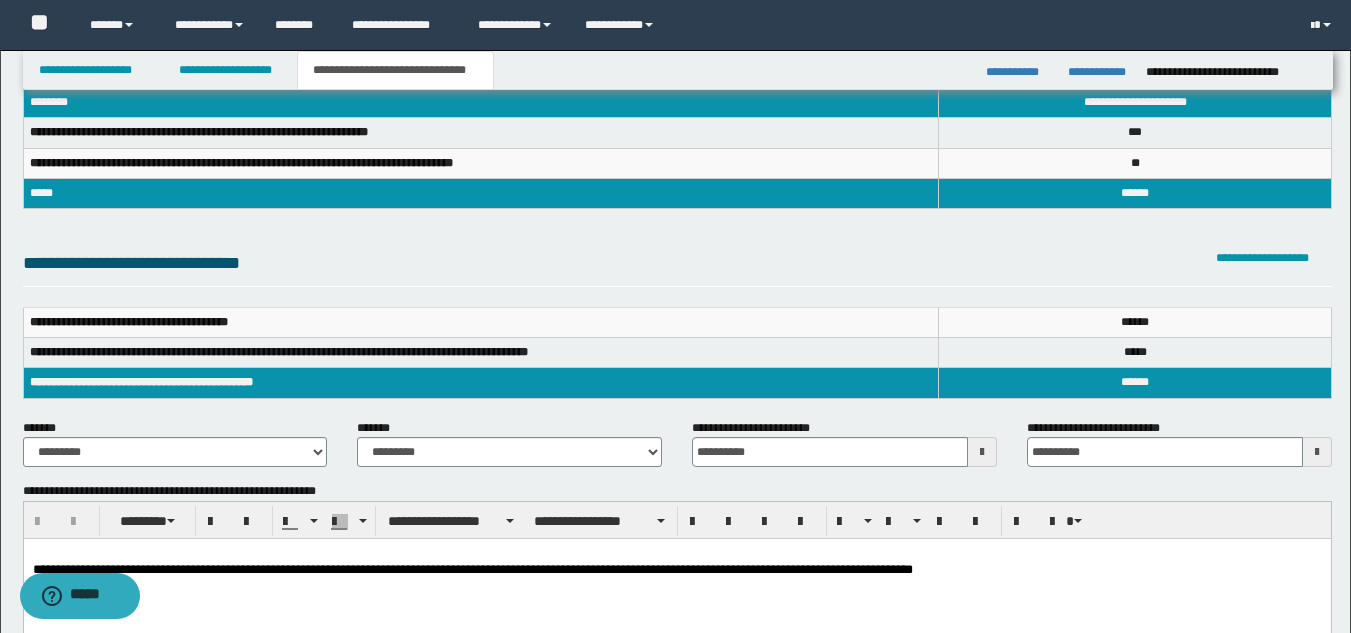 scroll, scrollTop: 100, scrollLeft: 0, axis: vertical 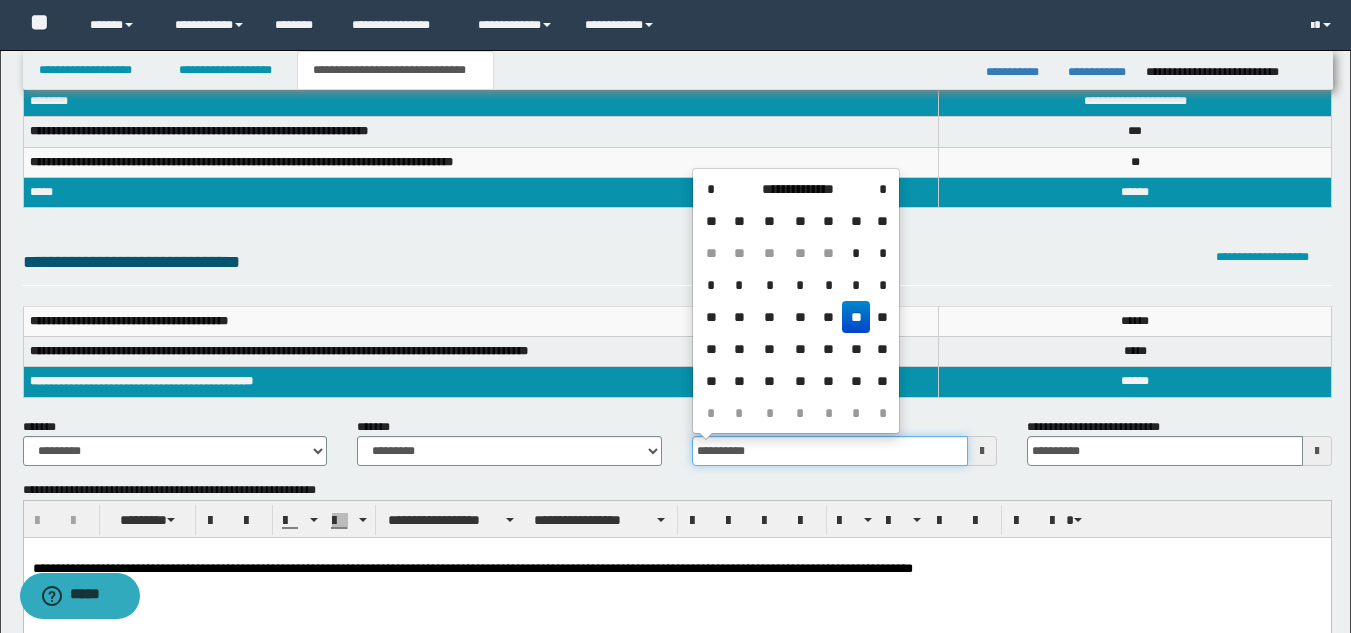 drag, startPoint x: 774, startPoint y: 453, endPoint x: 674, endPoint y: 453, distance: 100 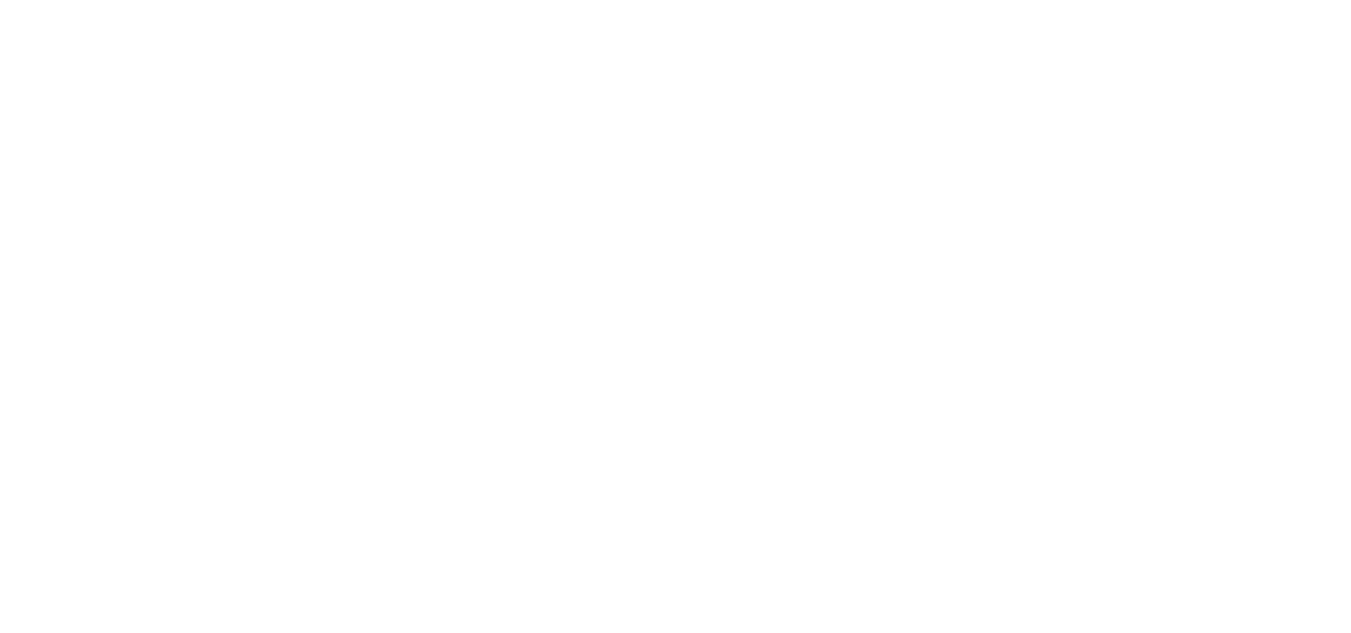 type on "**********" 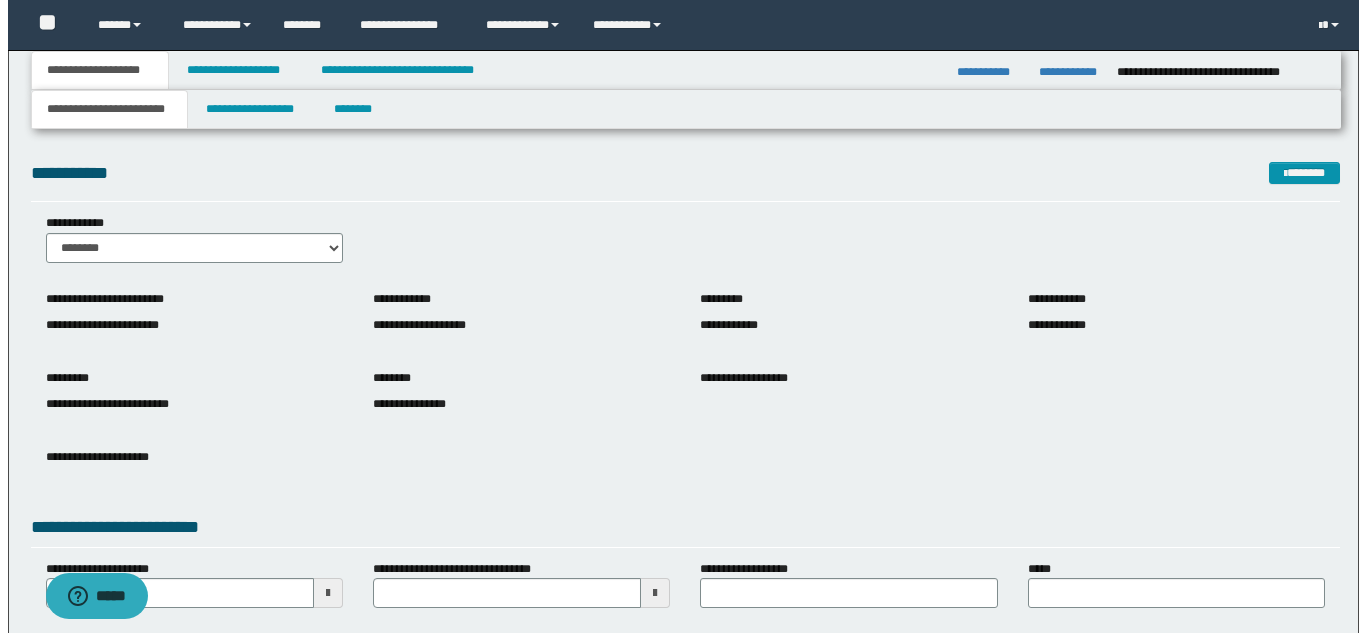 scroll, scrollTop: 0, scrollLeft: 0, axis: both 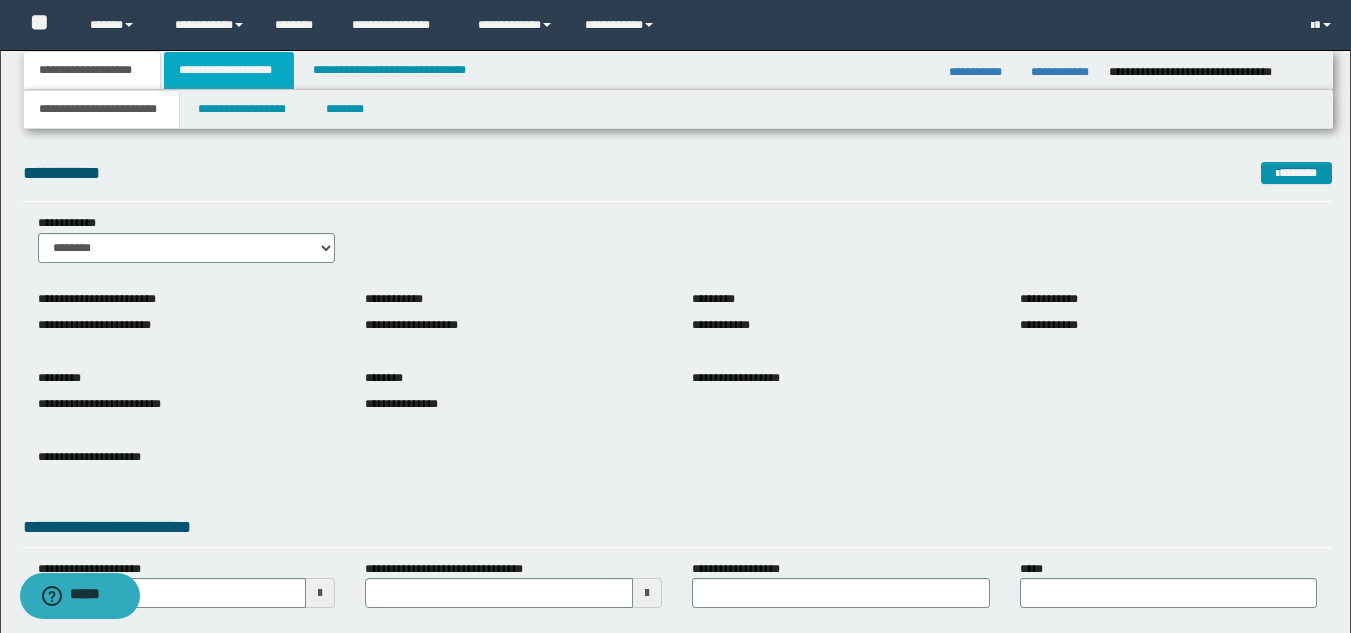 click on "**********" at bounding box center (229, 70) 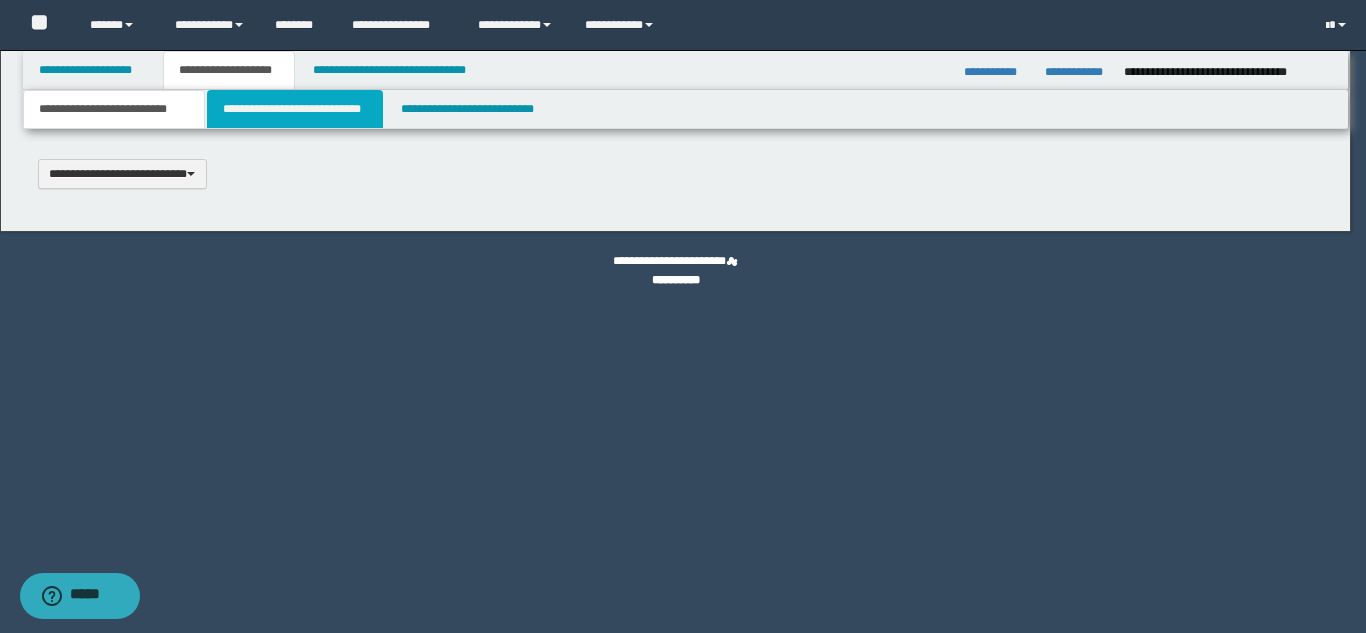 scroll, scrollTop: 0, scrollLeft: 0, axis: both 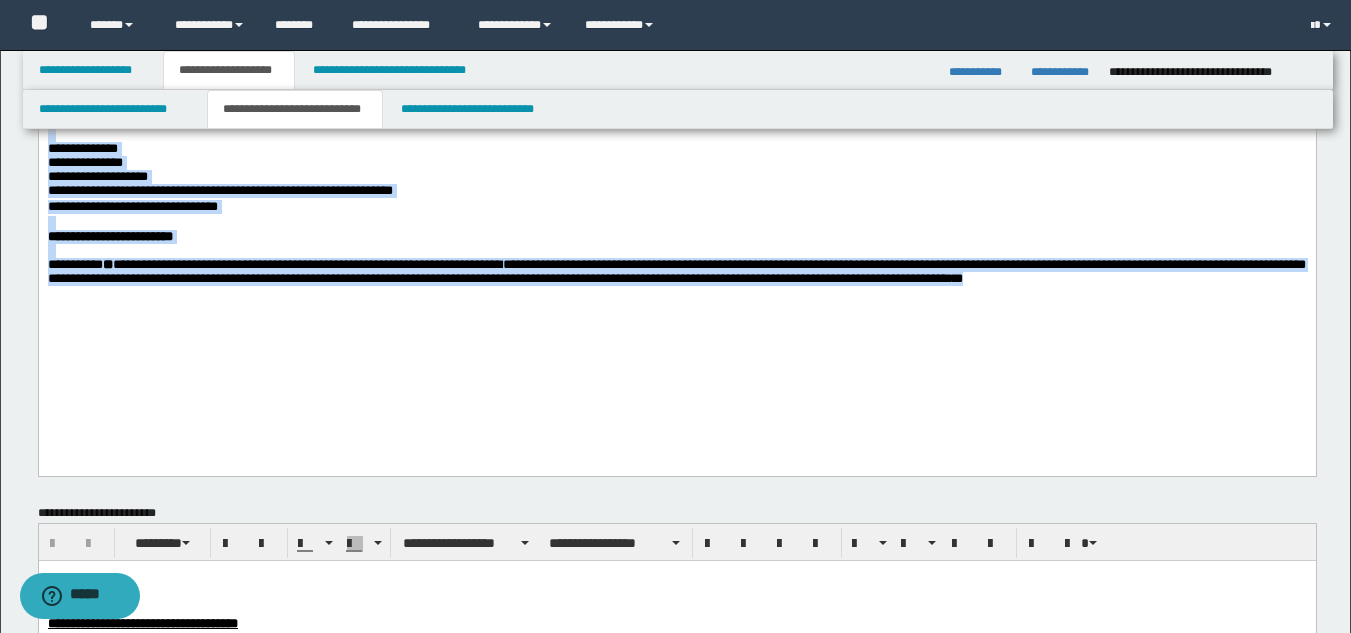 drag, startPoint x: 48, startPoint y: -24, endPoint x: 100, endPoint y: 331, distance: 358.78824 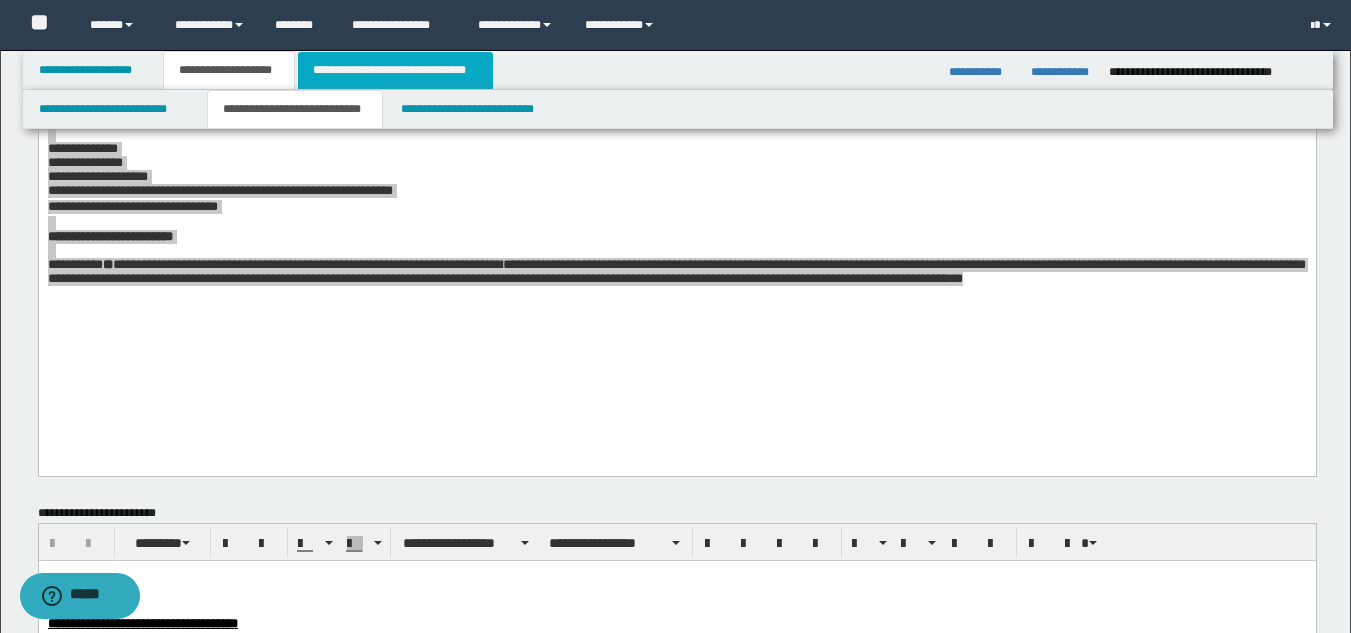 click on "**********" at bounding box center (395, 70) 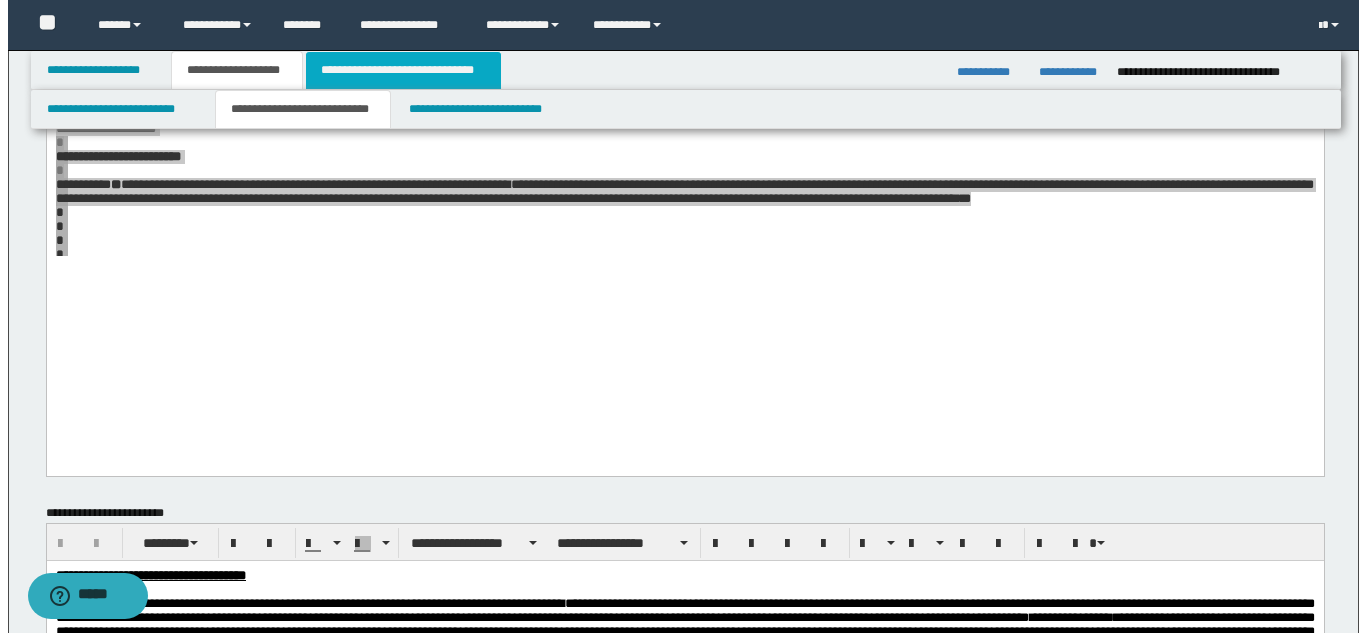 scroll, scrollTop: 0, scrollLeft: 0, axis: both 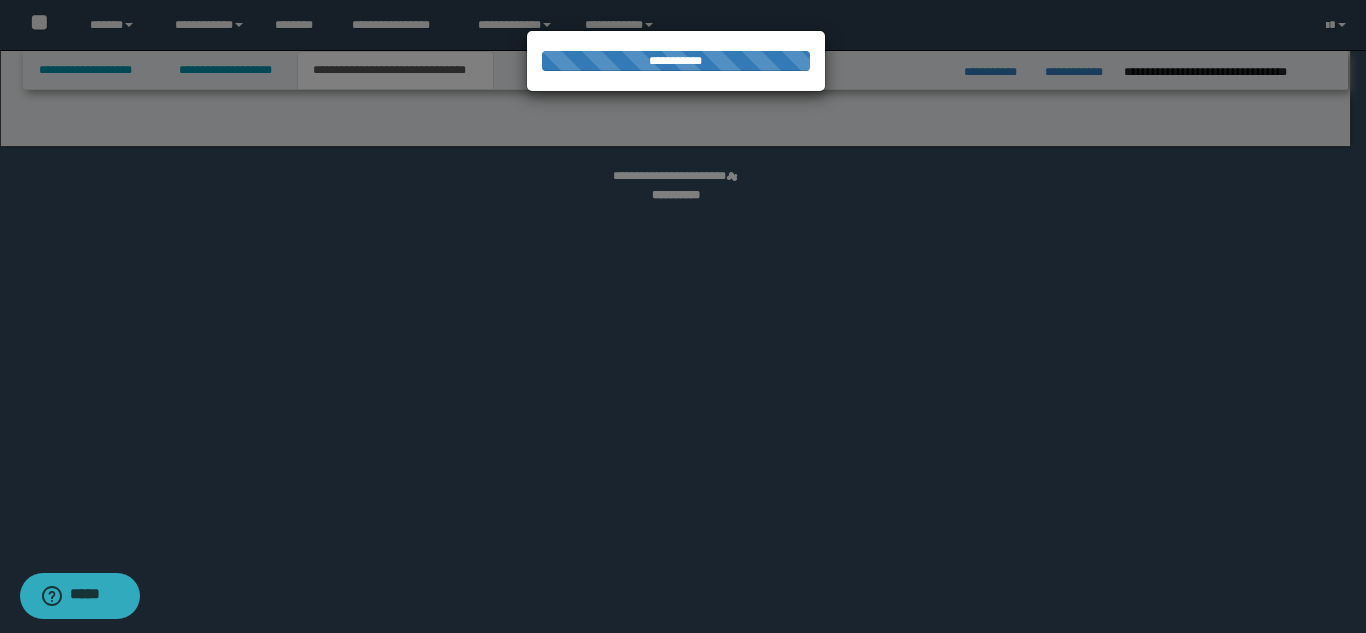 select on "*" 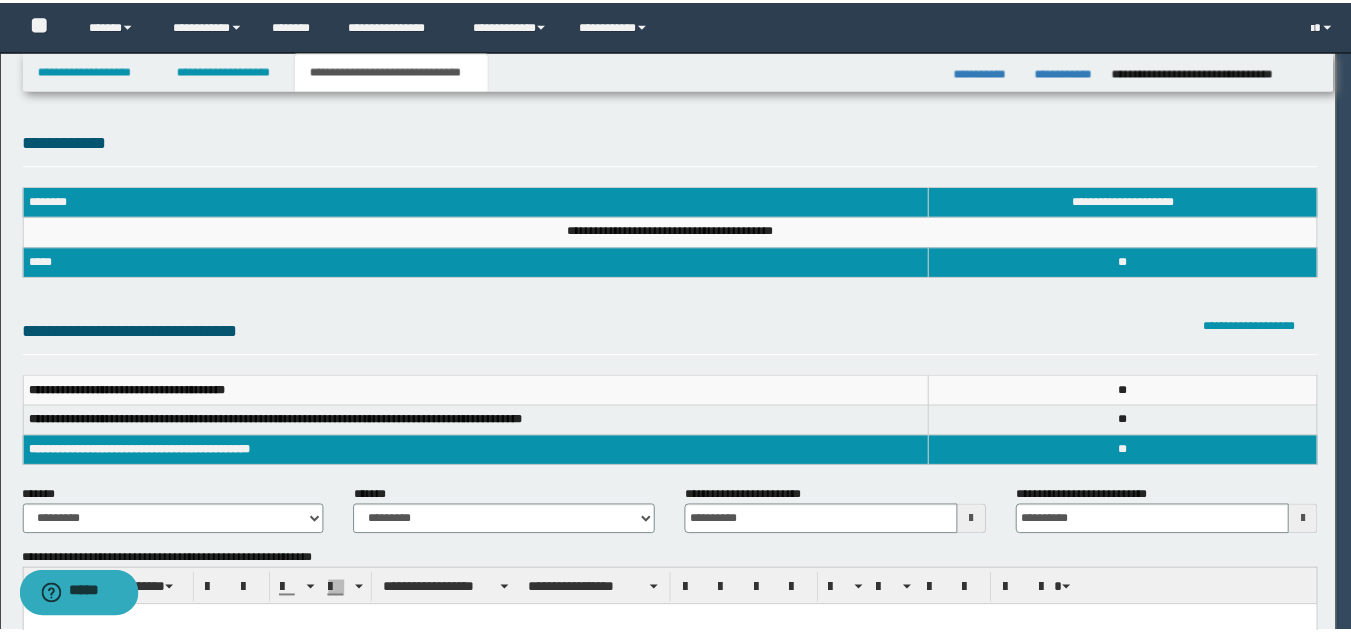 scroll, scrollTop: 0, scrollLeft: 0, axis: both 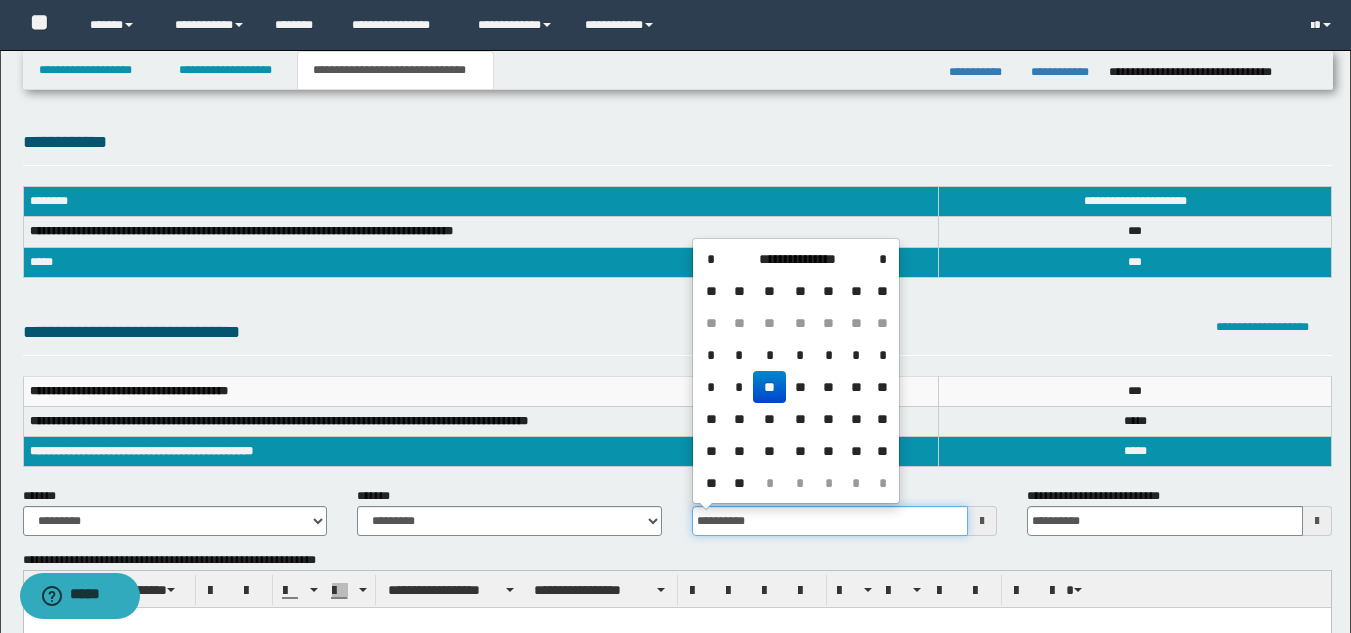 drag, startPoint x: 773, startPoint y: 531, endPoint x: 653, endPoint y: 526, distance: 120.10412 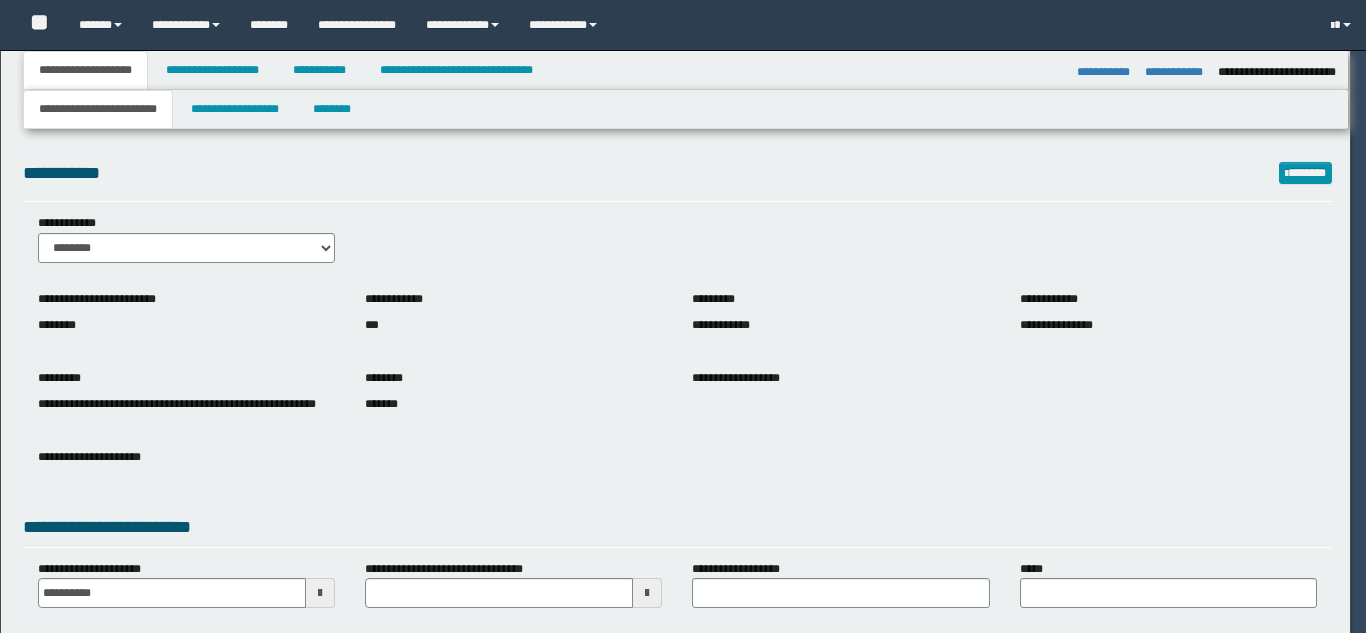 select on "*" 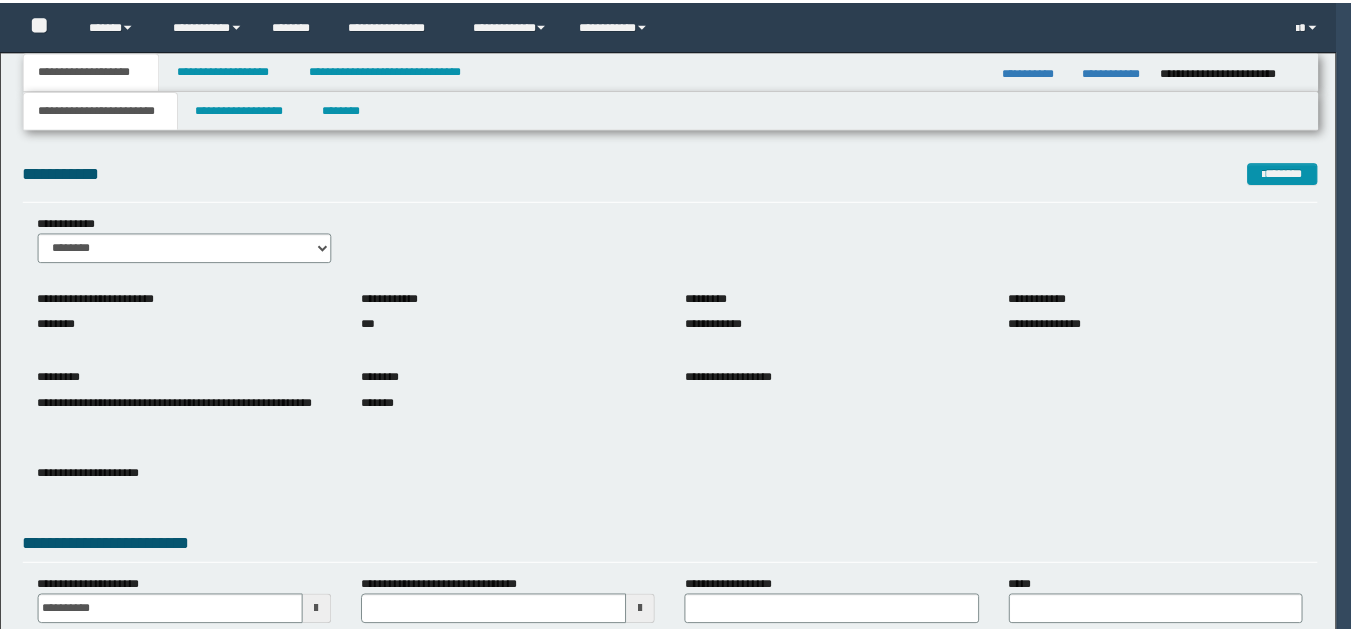 scroll, scrollTop: 0, scrollLeft: 0, axis: both 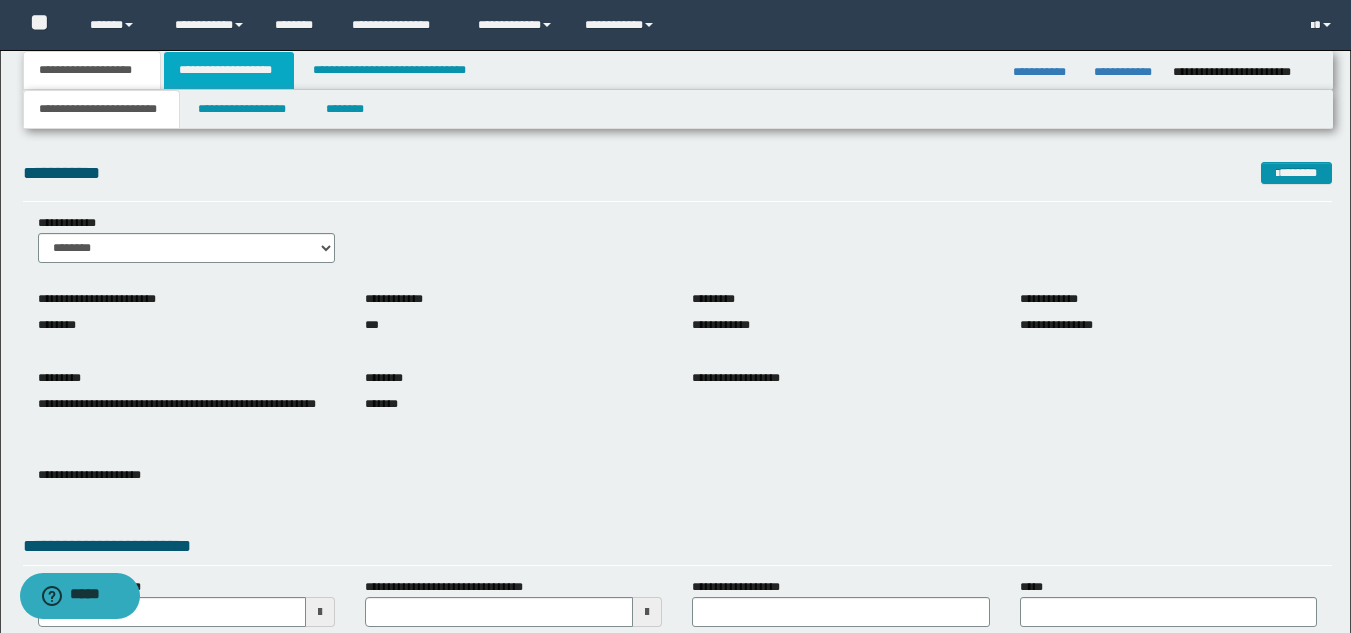 click on "**********" at bounding box center [229, 70] 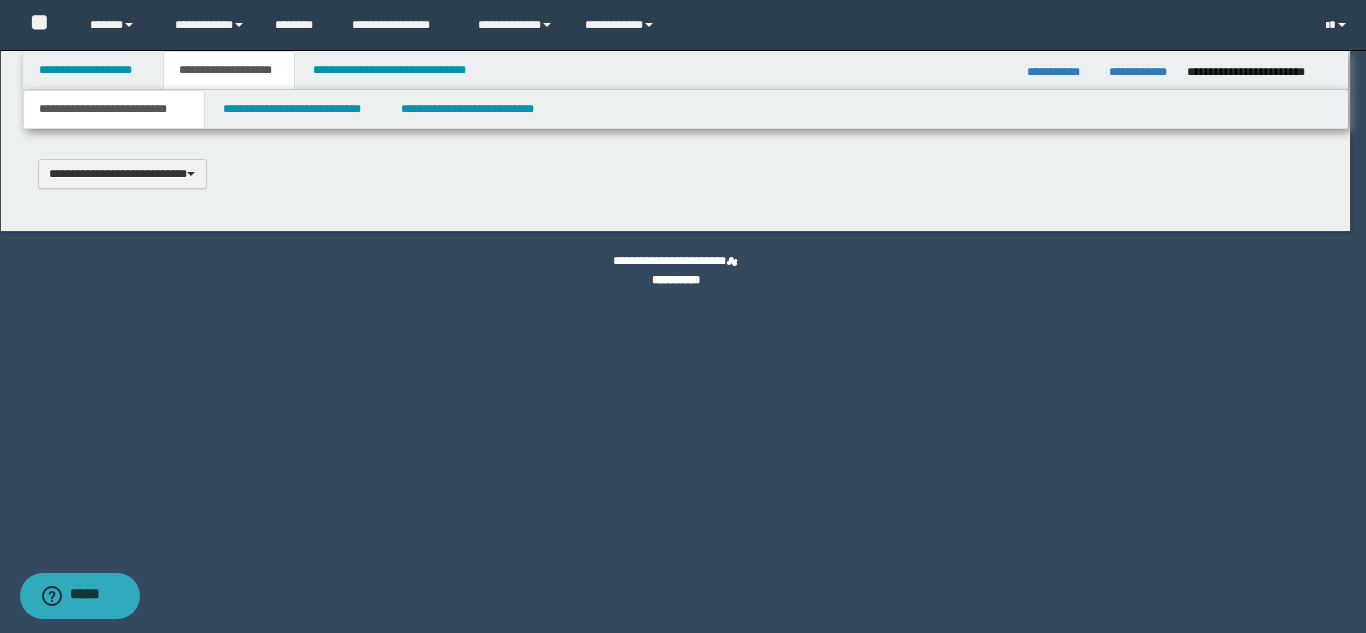 type 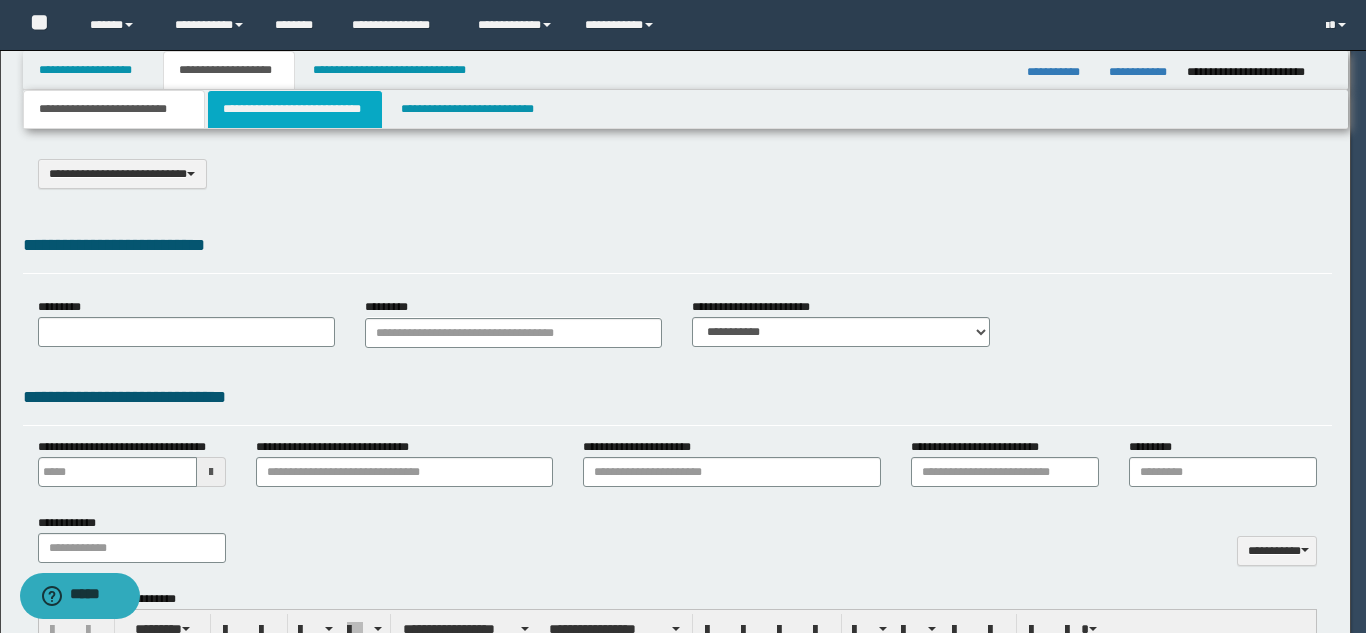 select on "*" 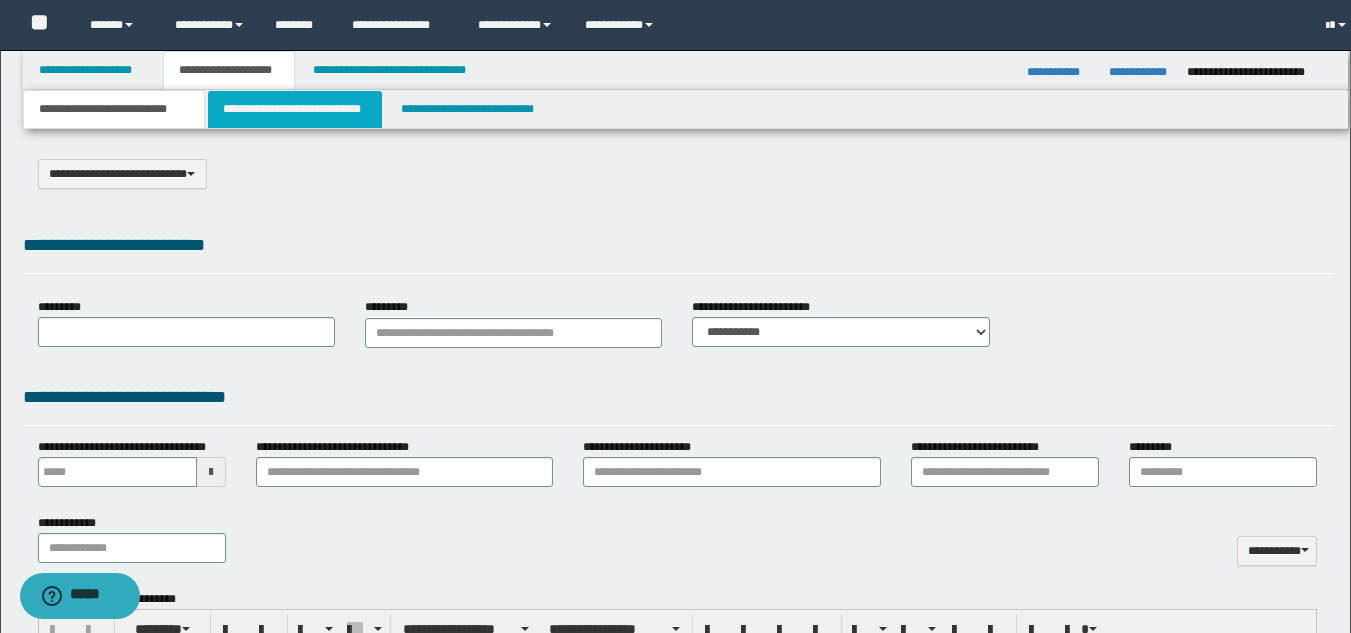 click on "**********" at bounding box center [295, 109] 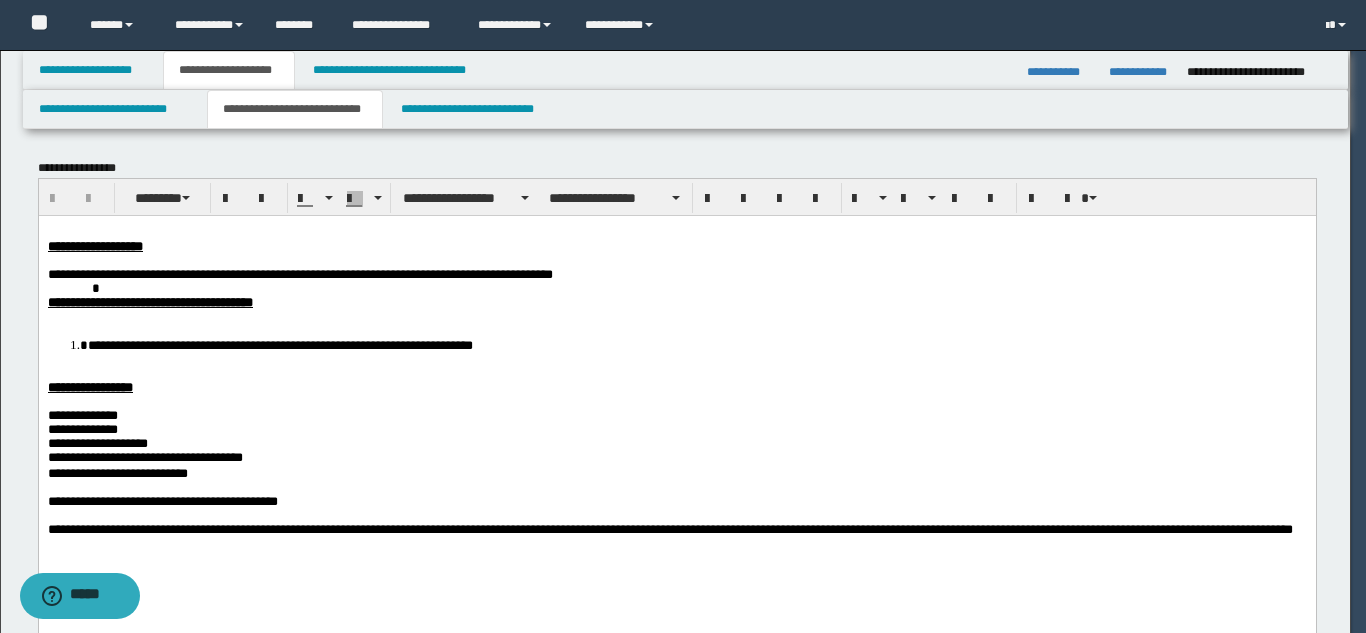 scroll, scrollTop: 0, scrollLeft: 0, axis: both 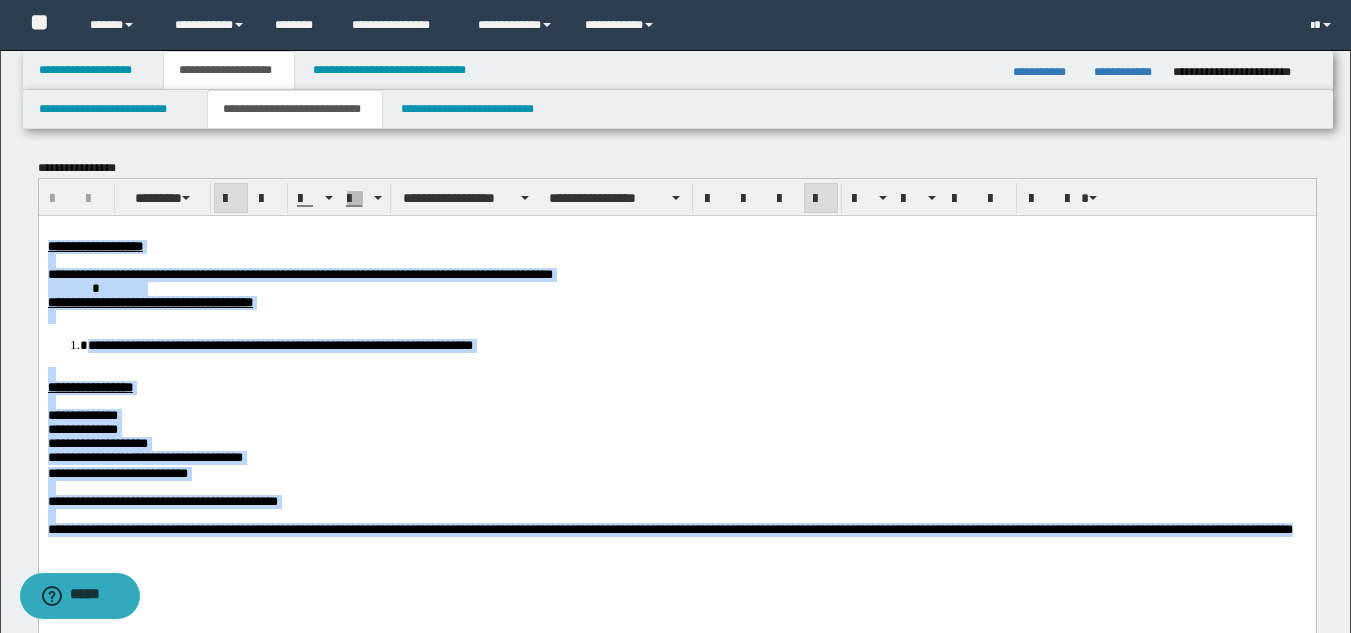 drag, startPoint x: 49, startPoint y: 243, endPoint x: 369, endPoint y: 586, distance: 469.0938 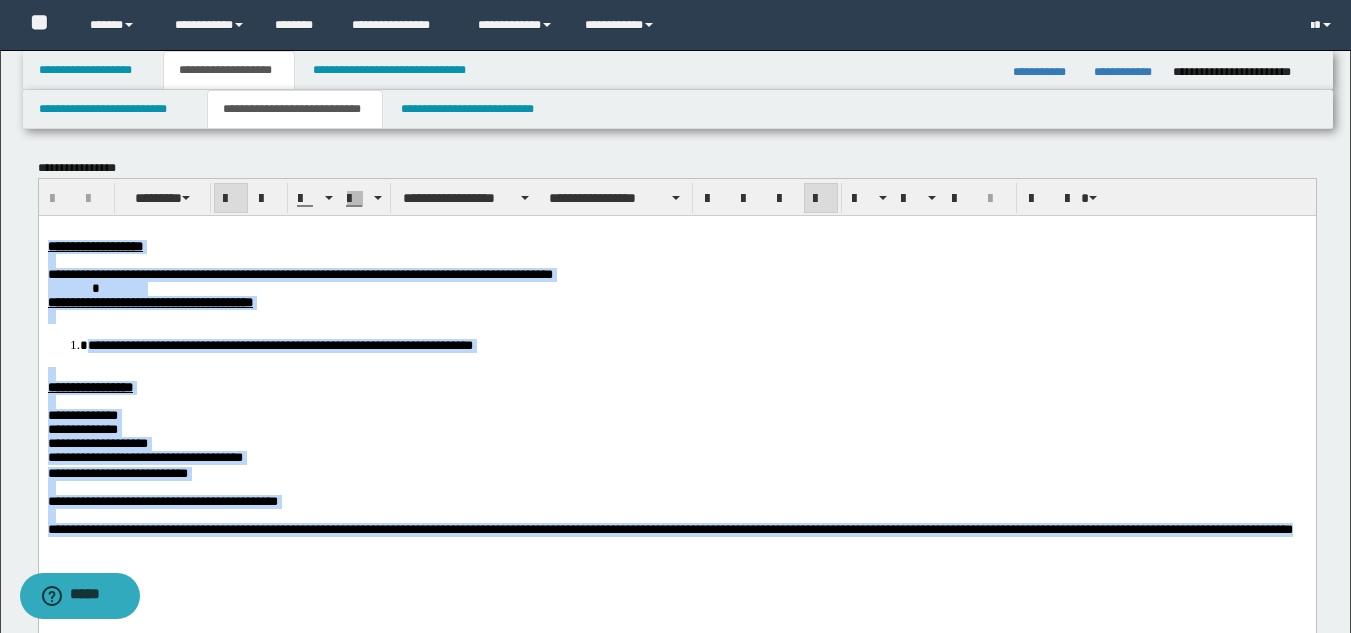 copy on "**********" 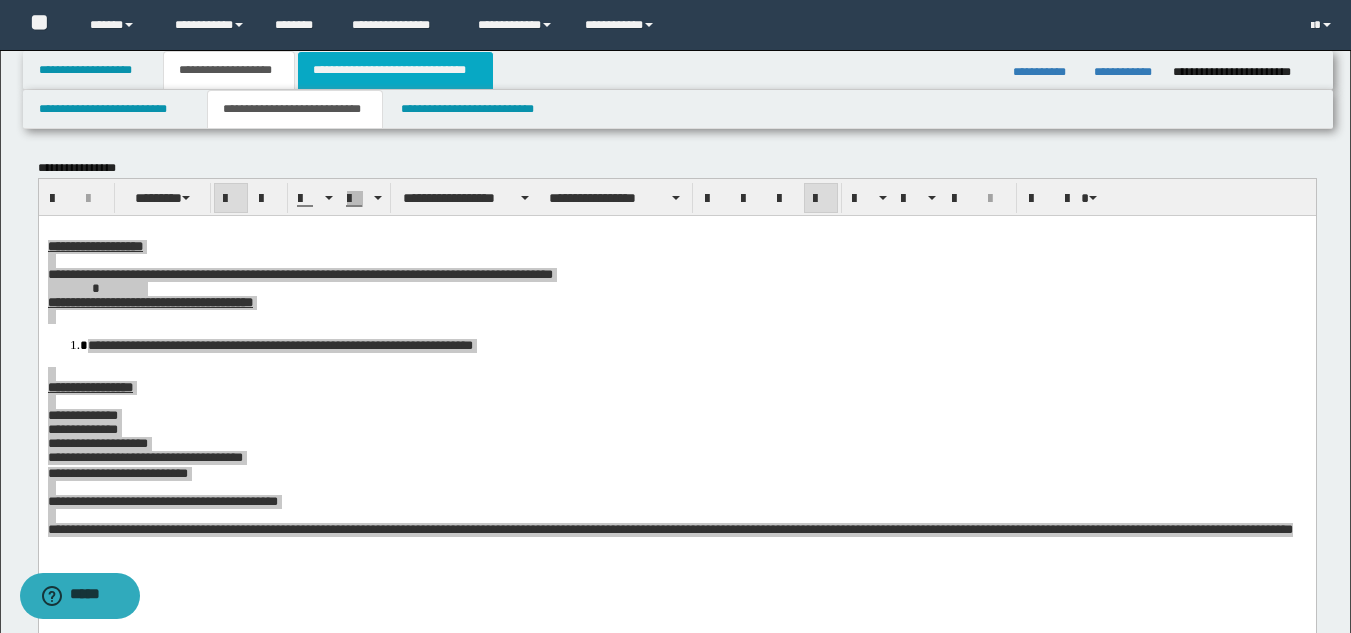 click on "**********" at bounding box center [395, 70] 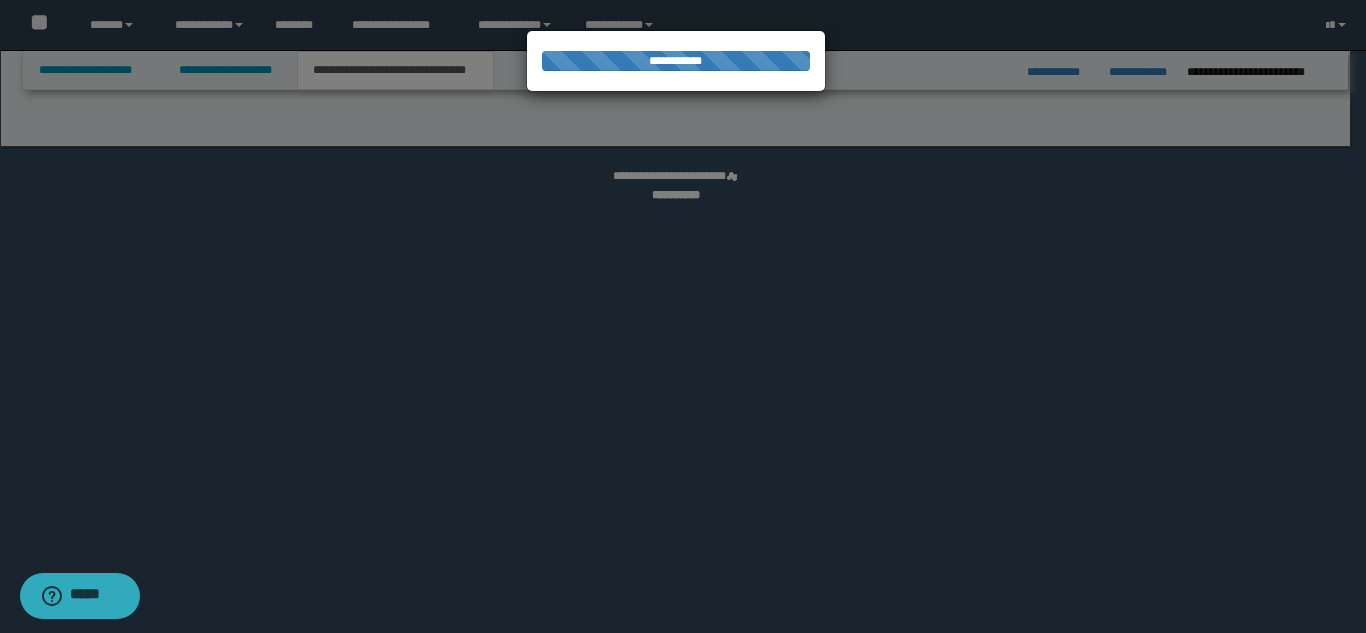 select on "*" 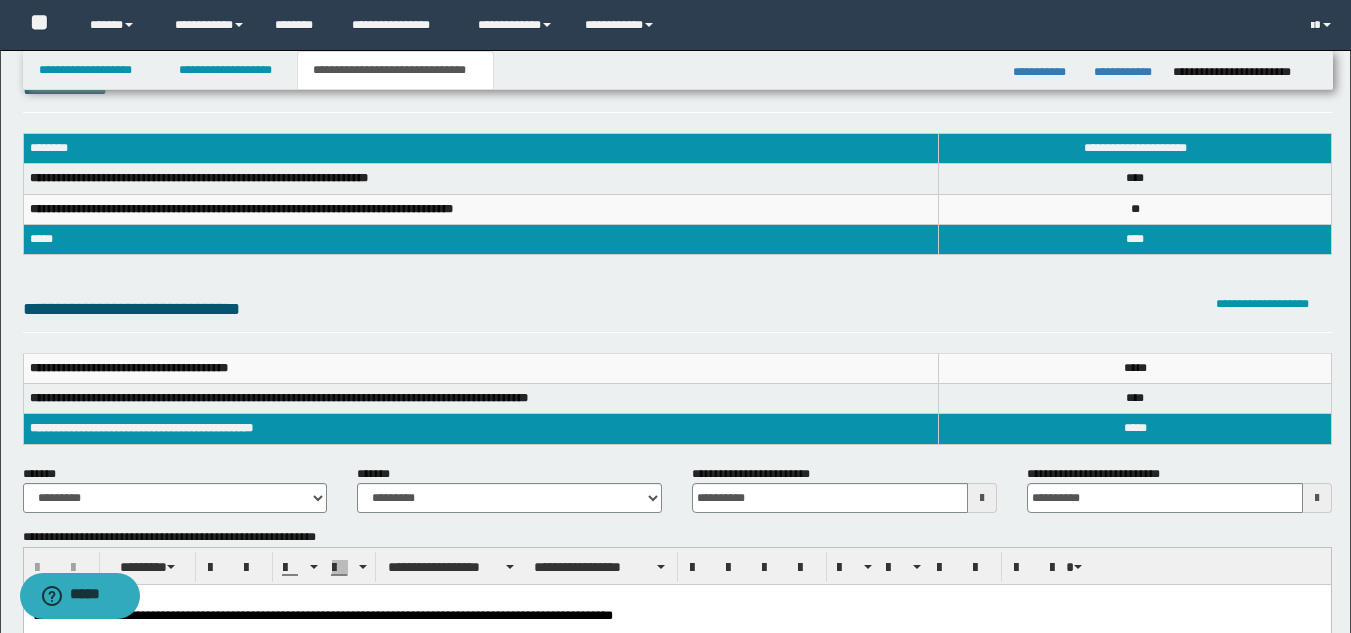 scroll, scrollTop: 100, scrollLeft: 0, axis: vertical 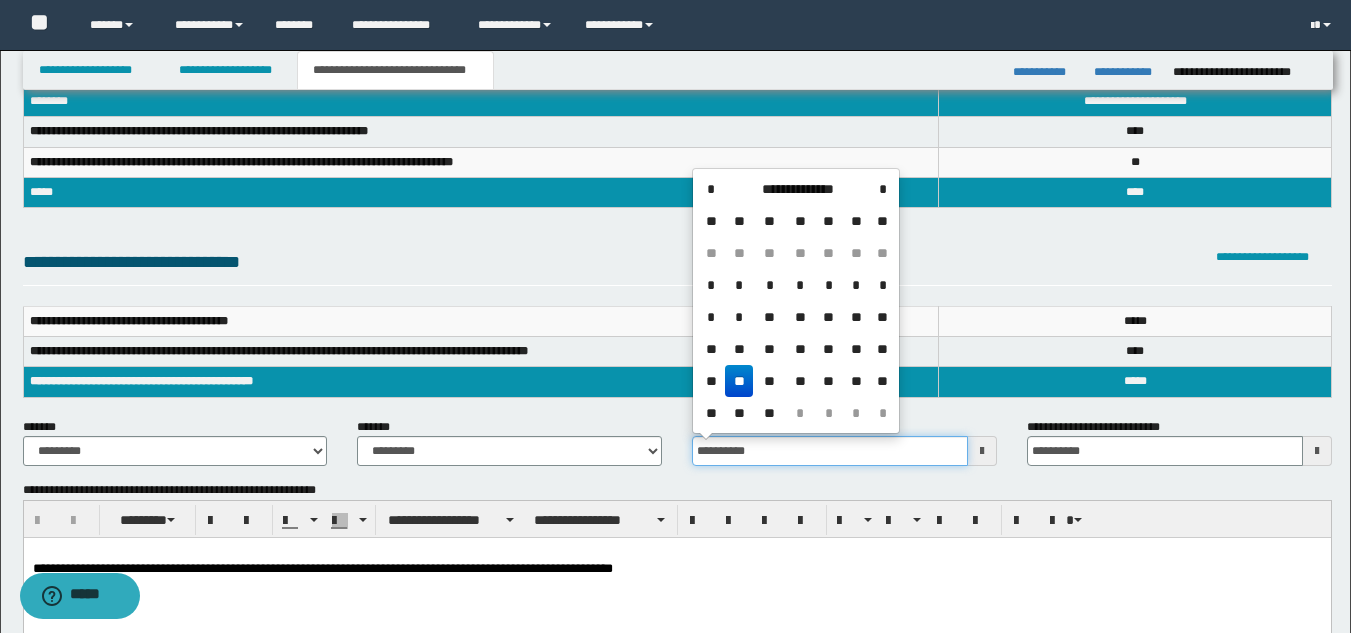 drag, startPoint x: 773, startPoint y: 451, endPoint x: 612, endPoint y: 459, distance: 161.19864 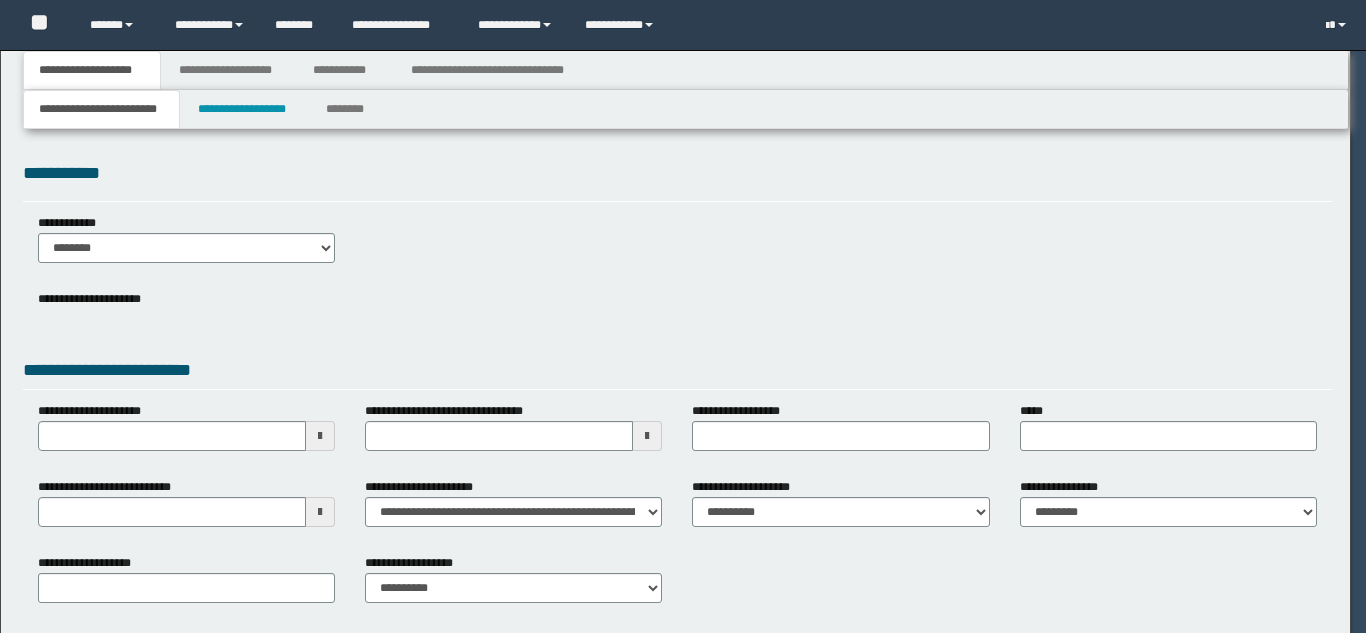 scroll, scrollTop: 0, scrollLeft: 0, axis: both 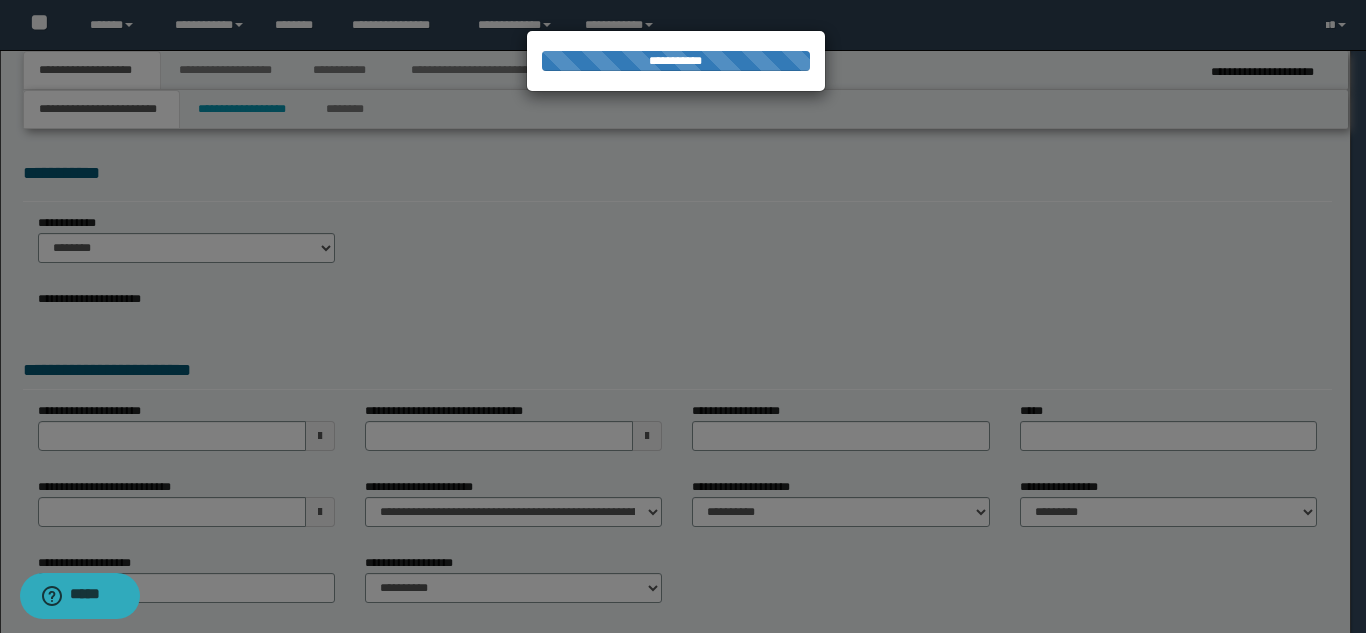 select on "*" 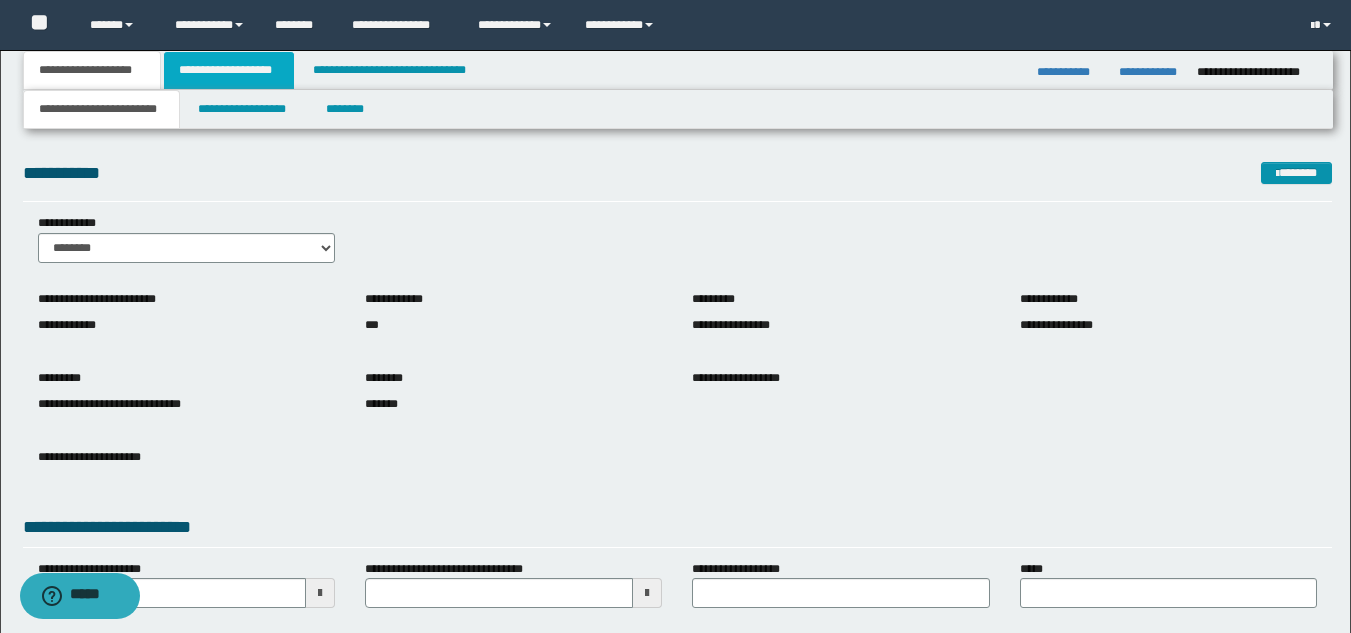 click on "**********" at bounding box center (229, 70) 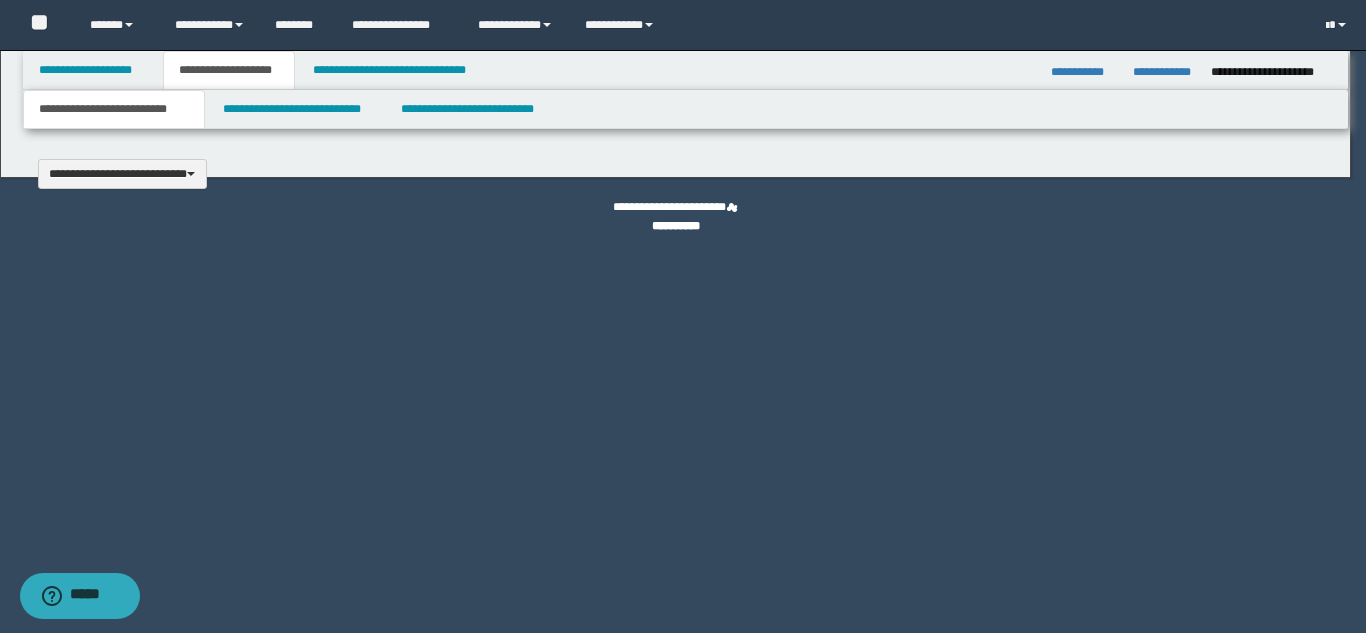 type 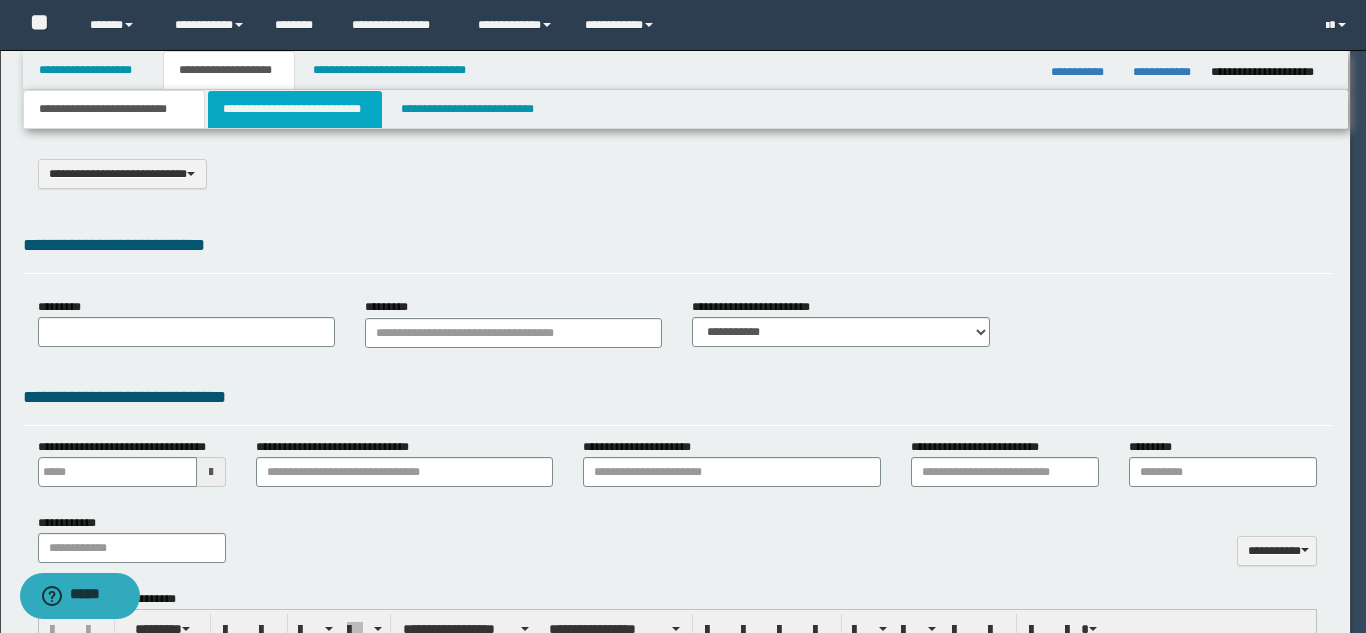 select on "*" 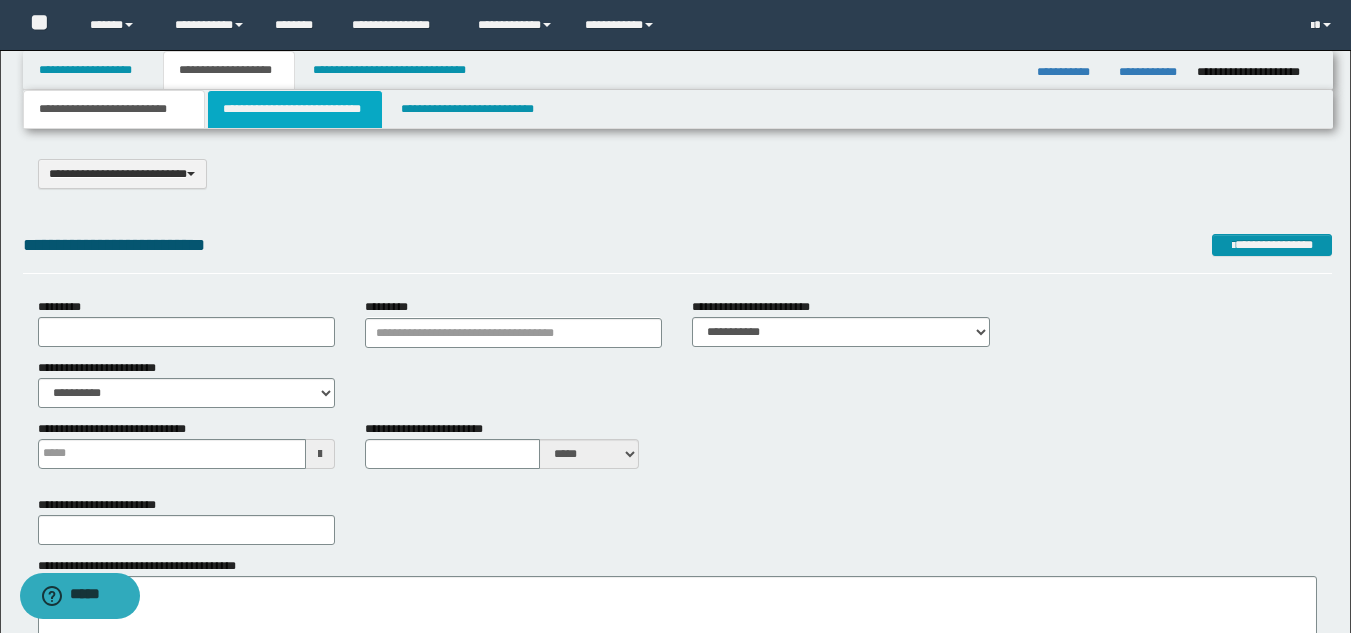 click on "**********" at bounding box center [295, 109] 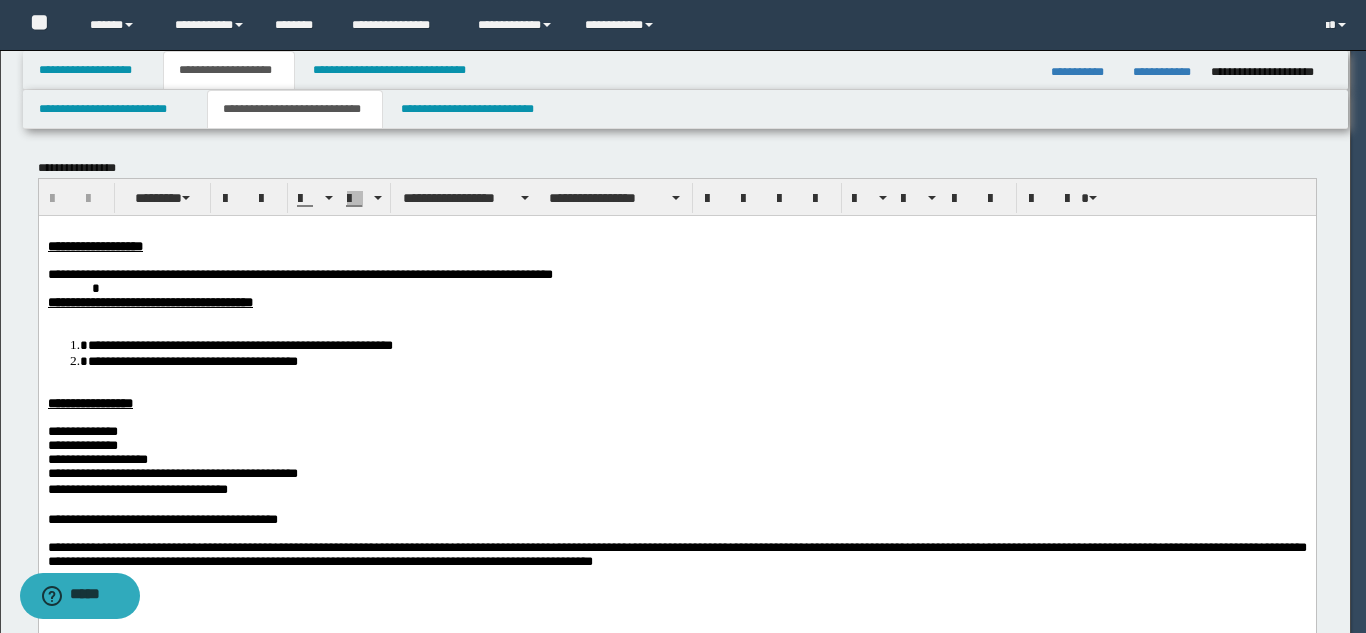 scroll, scrollTop: 0, scrollLeft: 0, axis: both 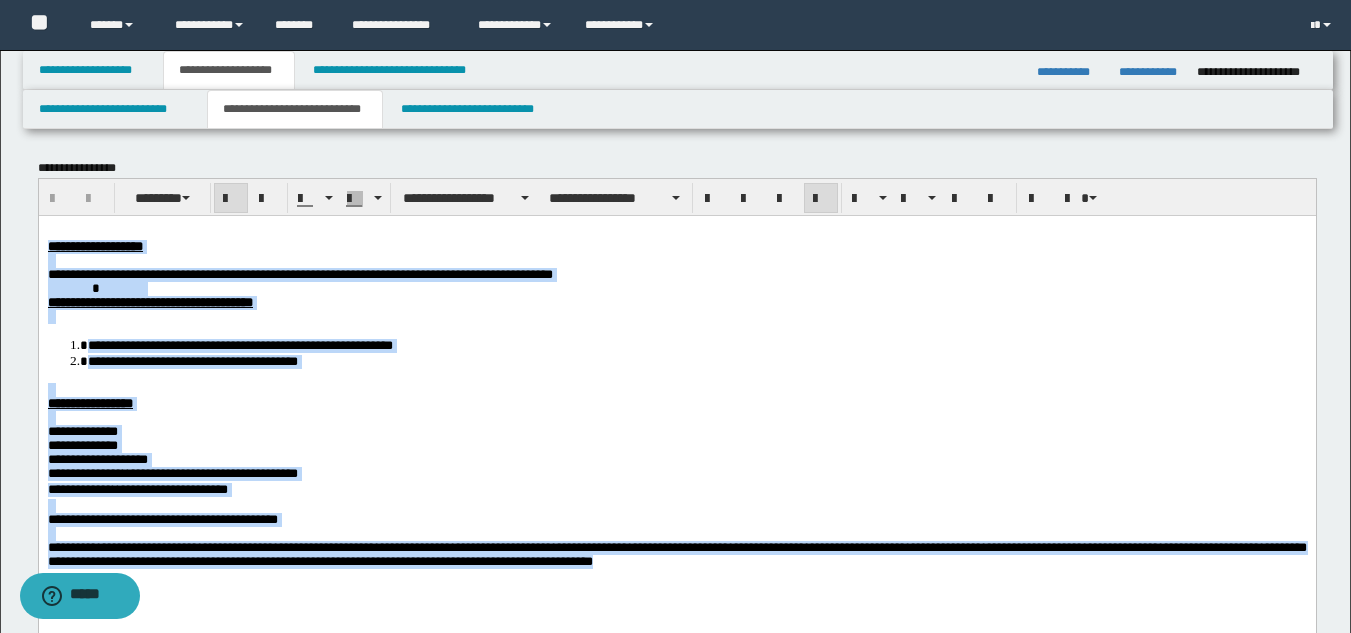 drag, startPoint x: 48, startPoint y: 243, endPoint x: 989, endPoint y: 602, distance: 1007.1554 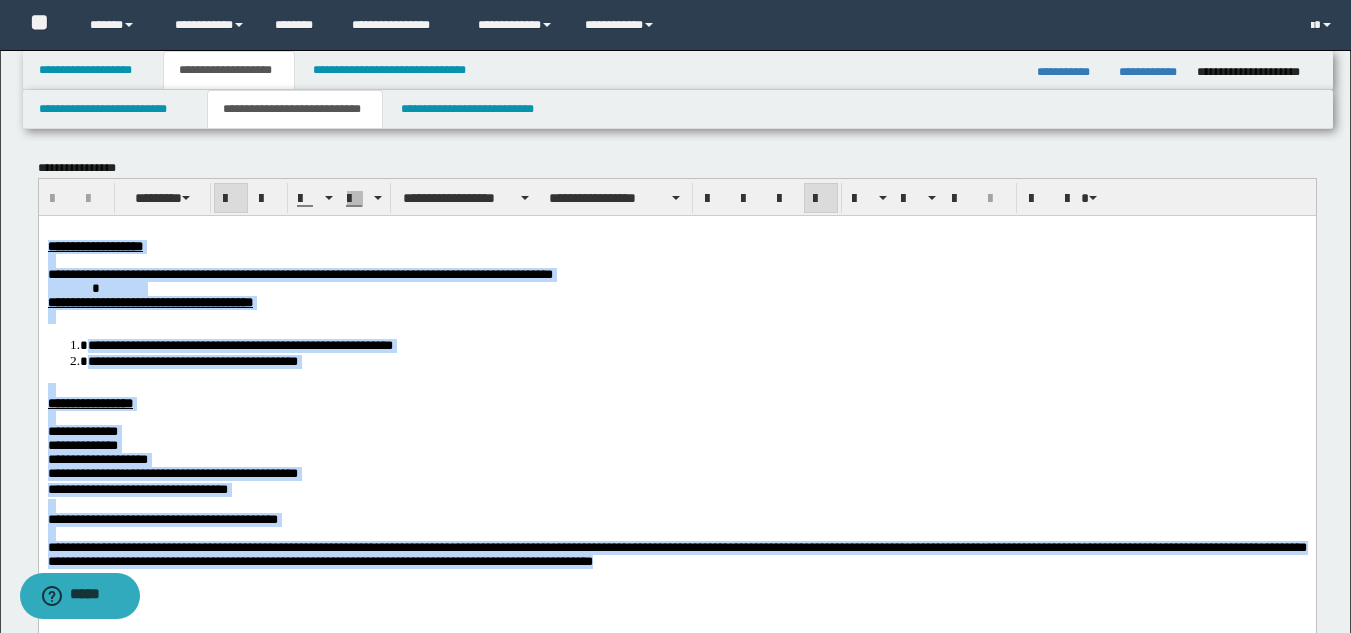 copy on "**********" 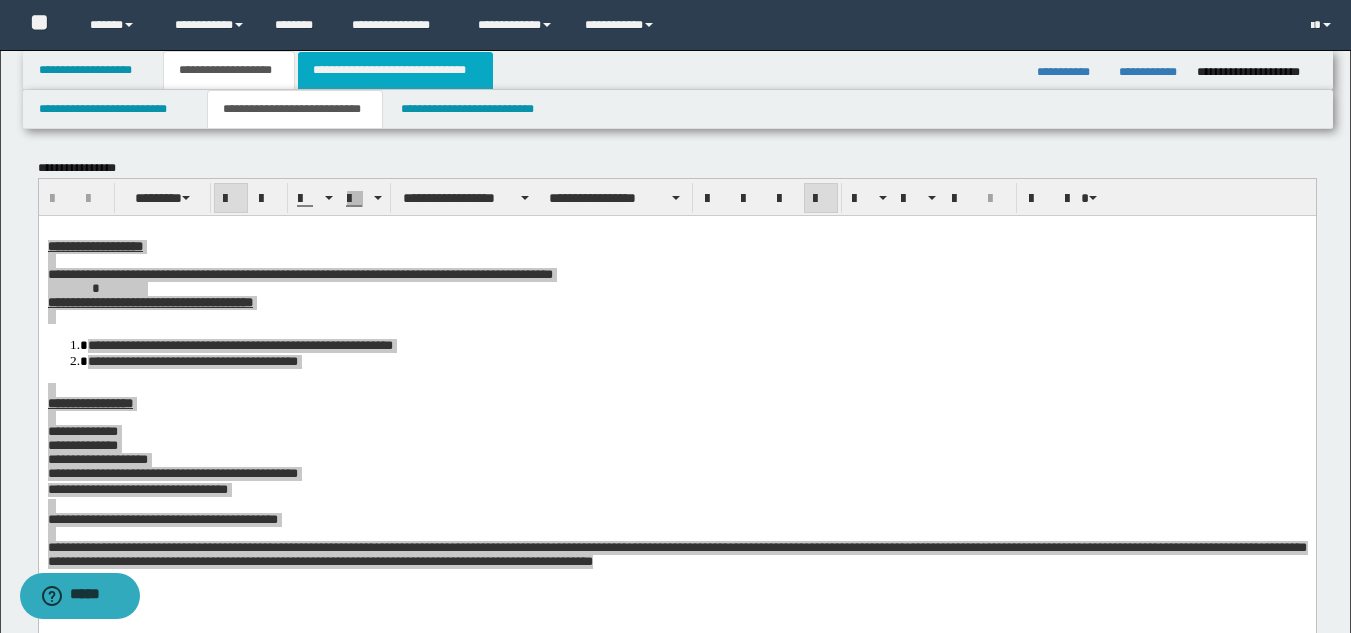 click on "**********" at bounding box center (395, 70) 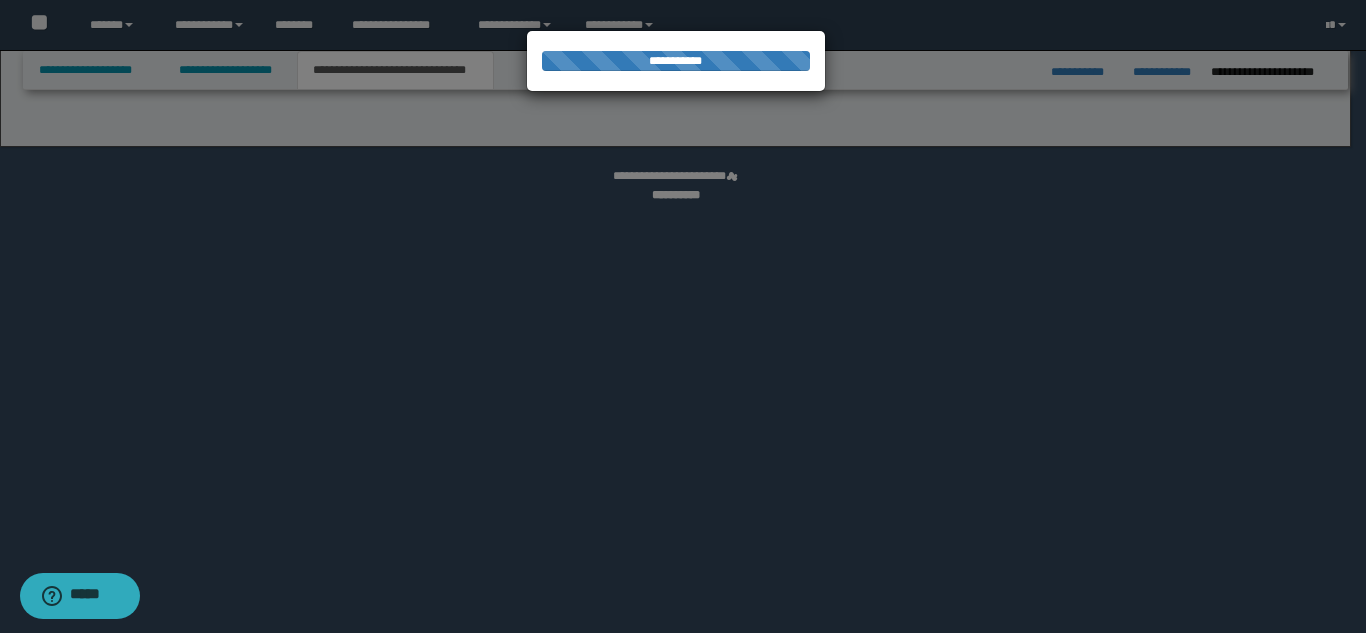 select on "*" 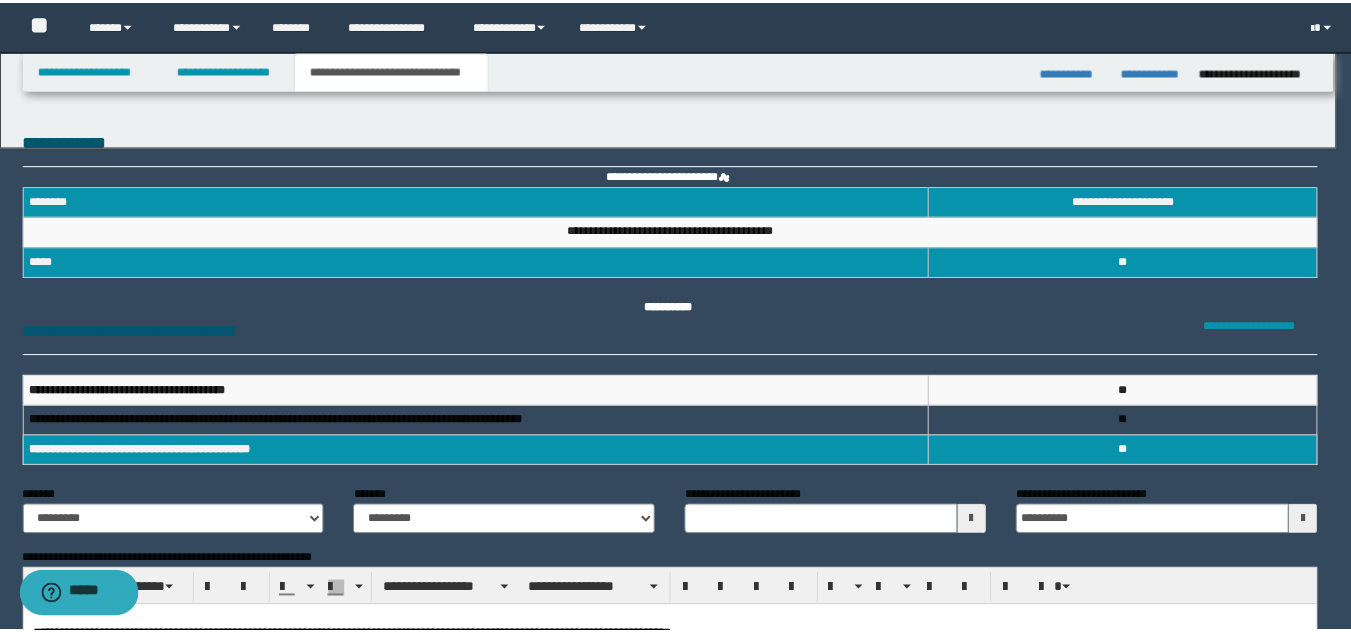 scroll, scrollTop: 0, scrollLeft: 0, axis: both 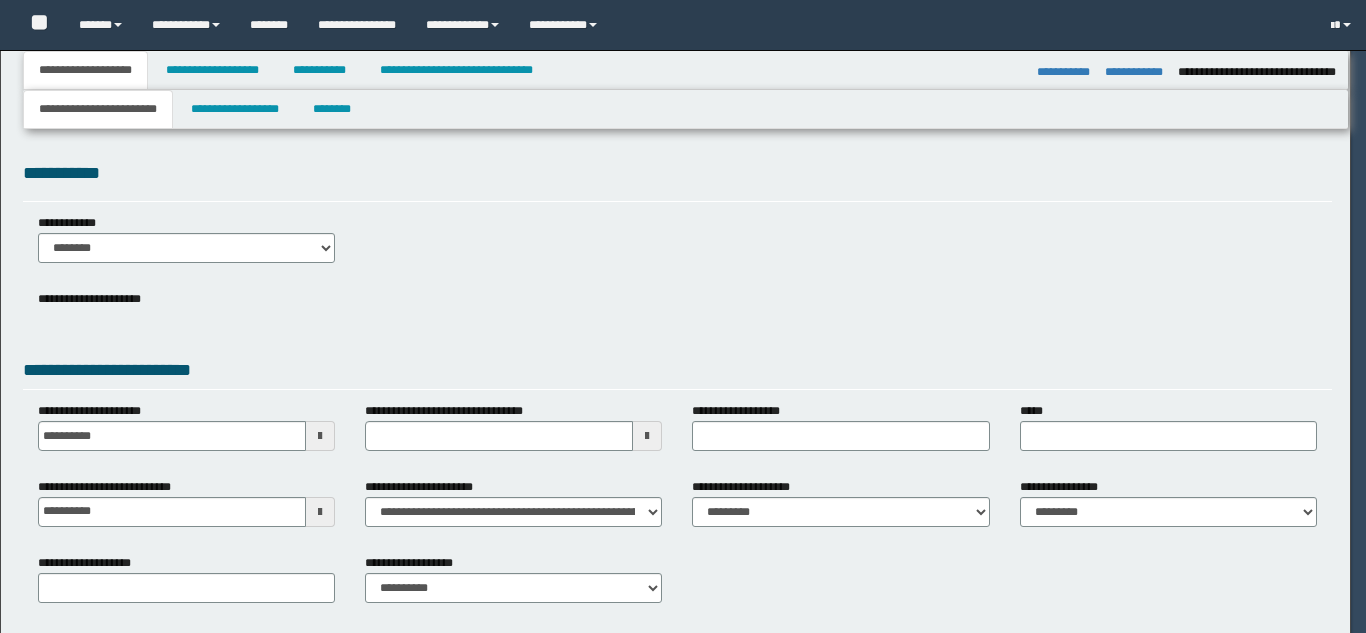 select on "*" 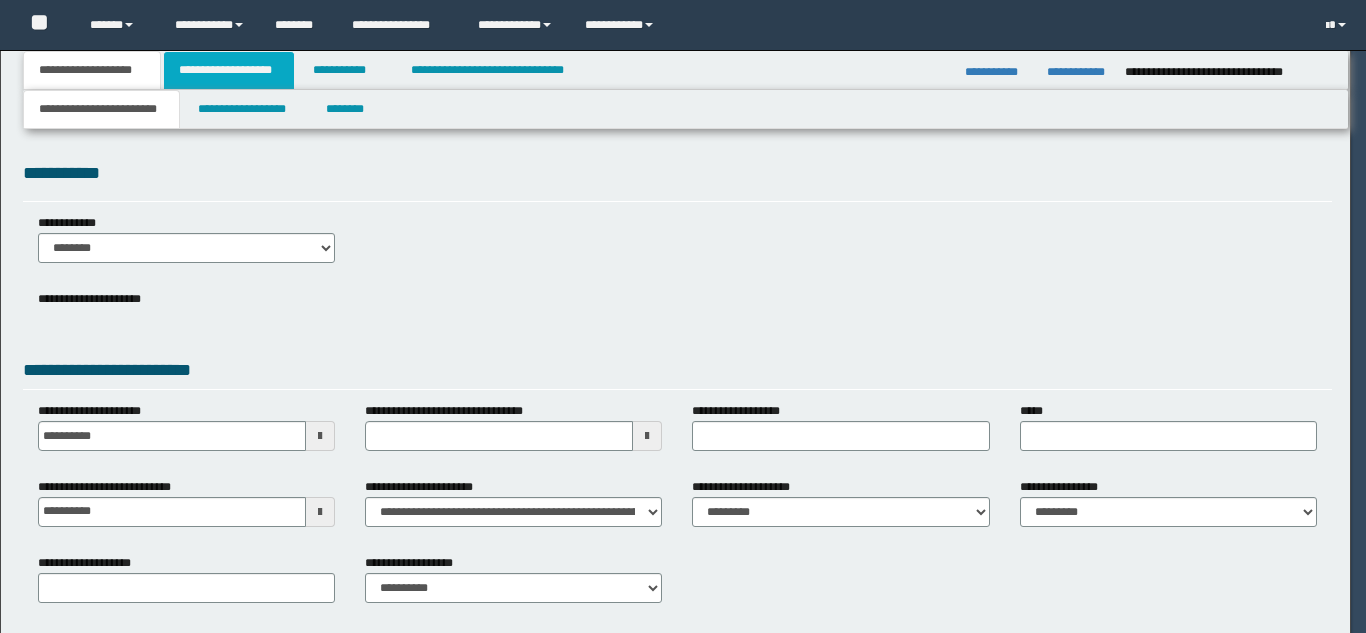 scroll, scrollTop: 0, scrollLeft: 0, axis: both 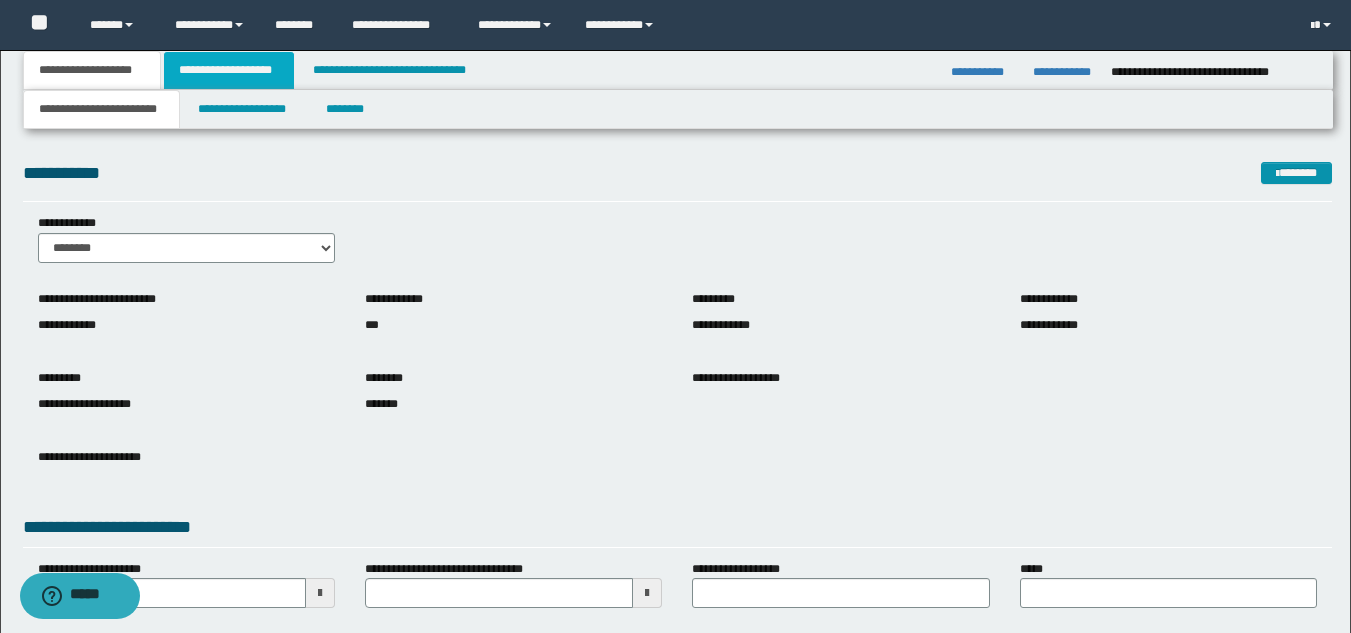 click on "**********" at bounding box center (229, 70) 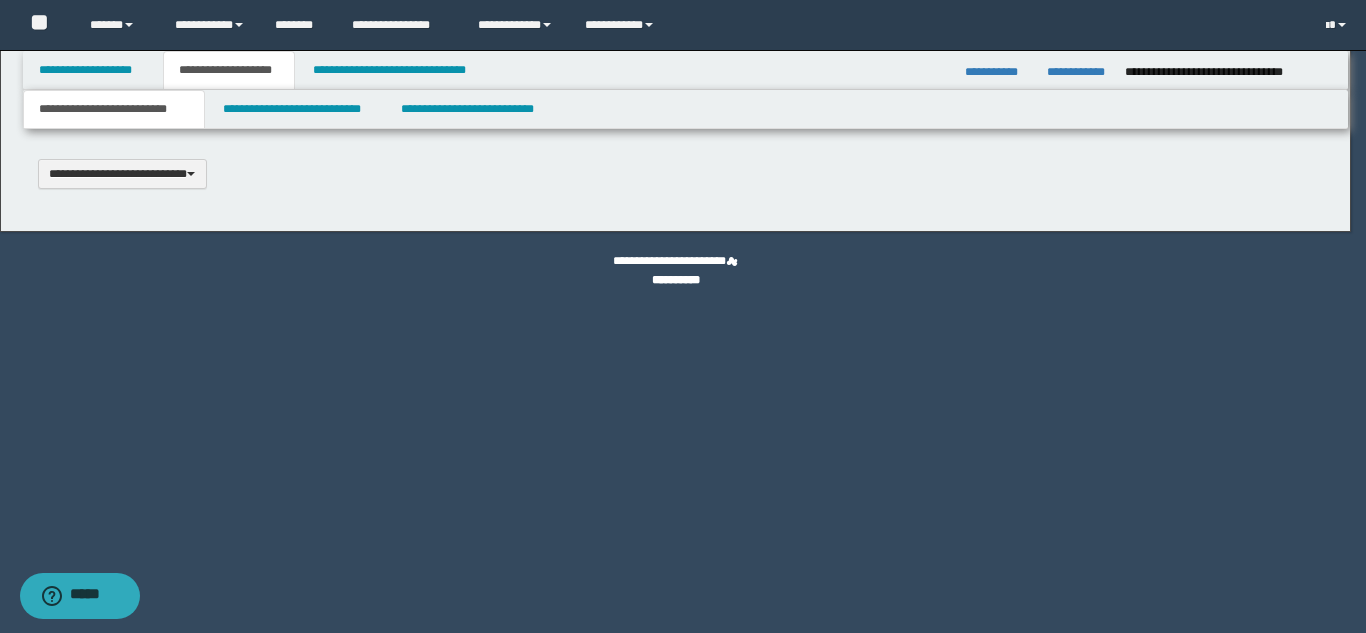 type 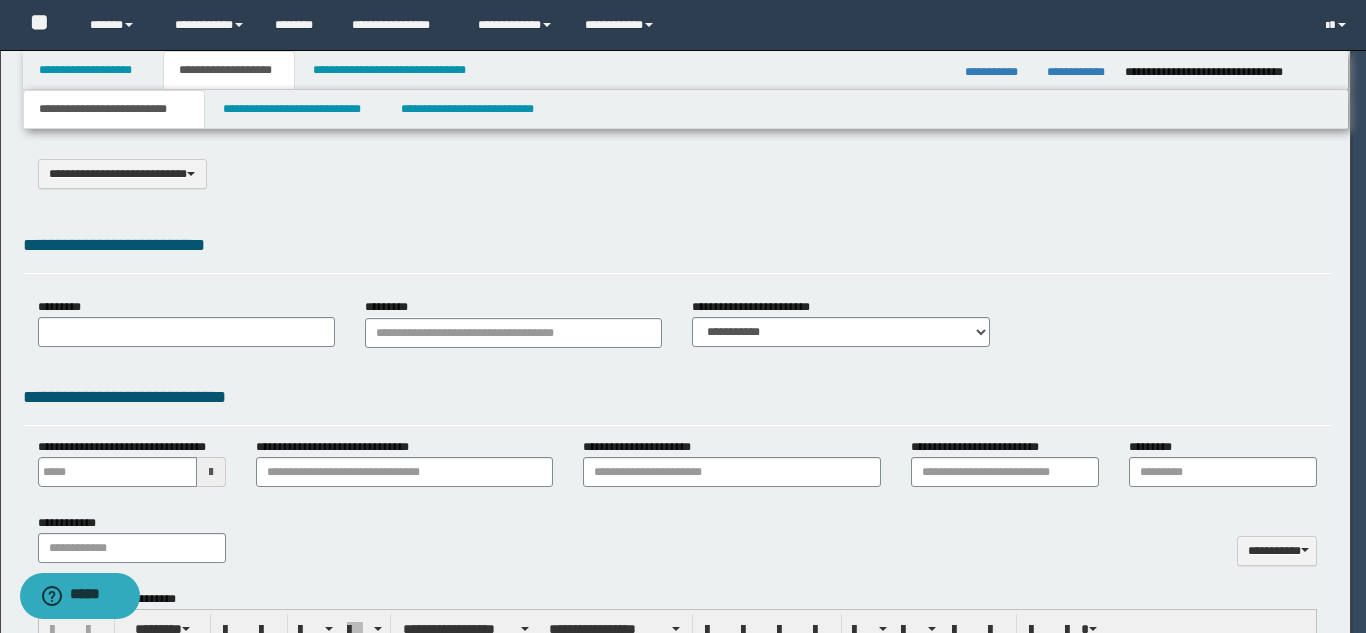 select on "*" 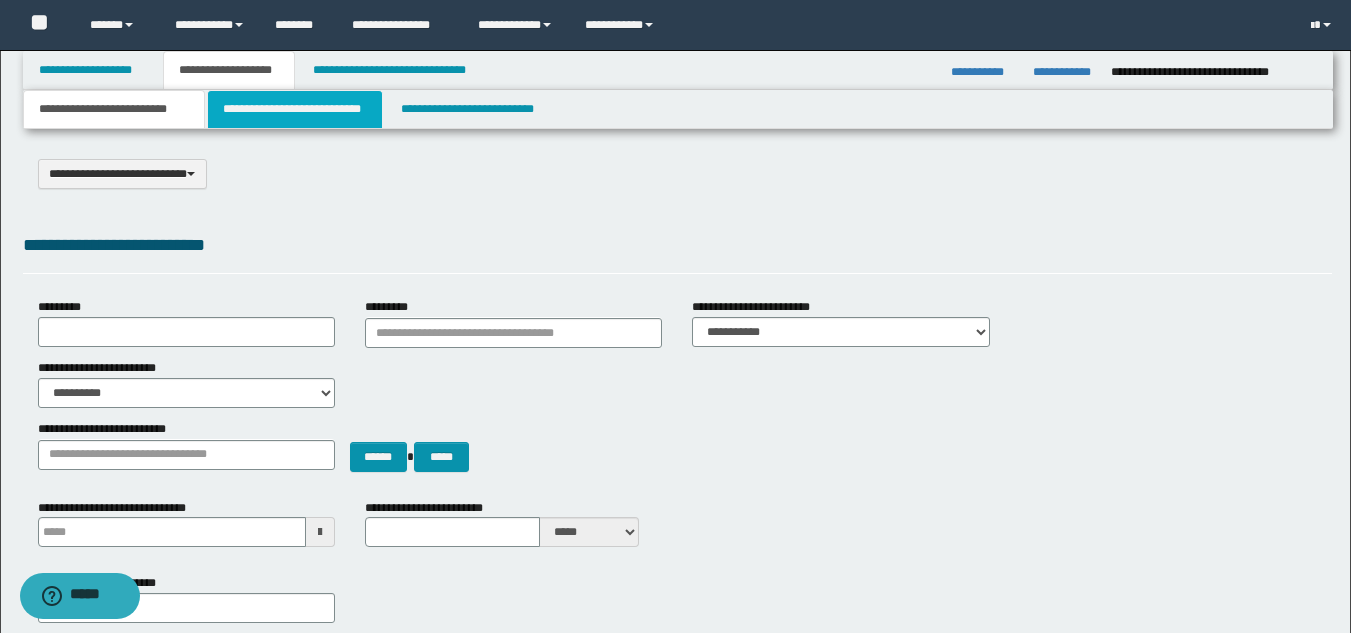 click on "**********" at bounding box center [295, 109] 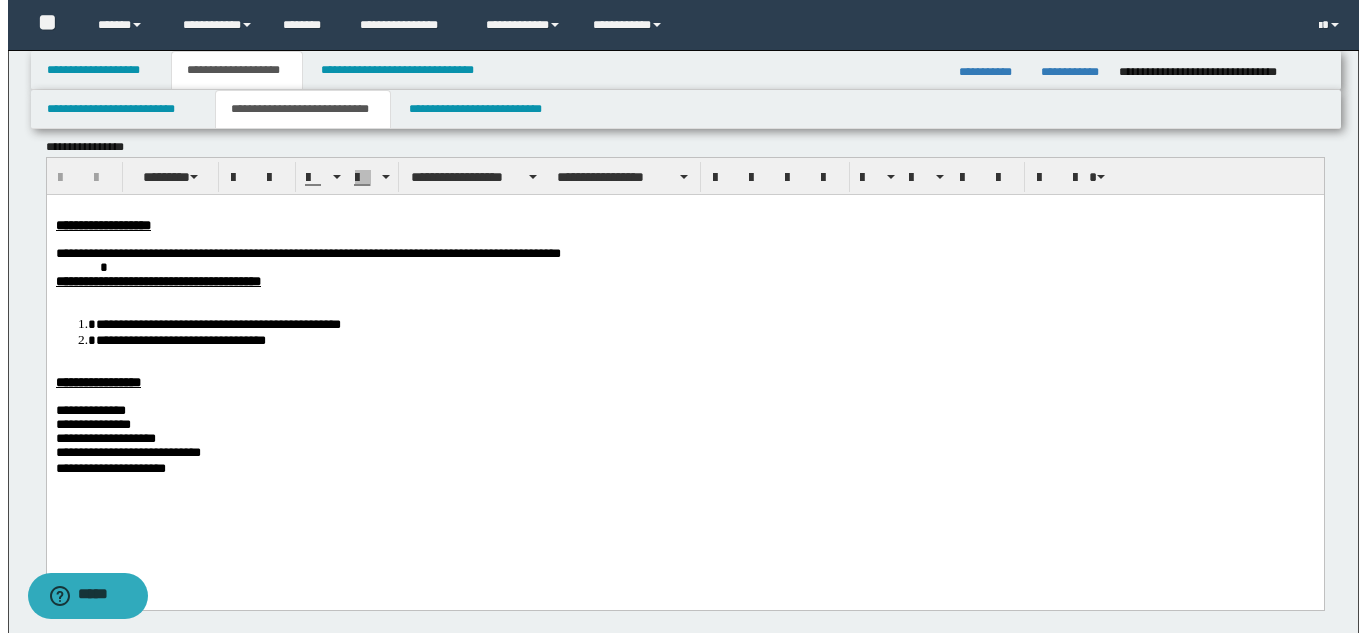 scroll, scrollTop: 0, scrollLeft: 0, axis: both 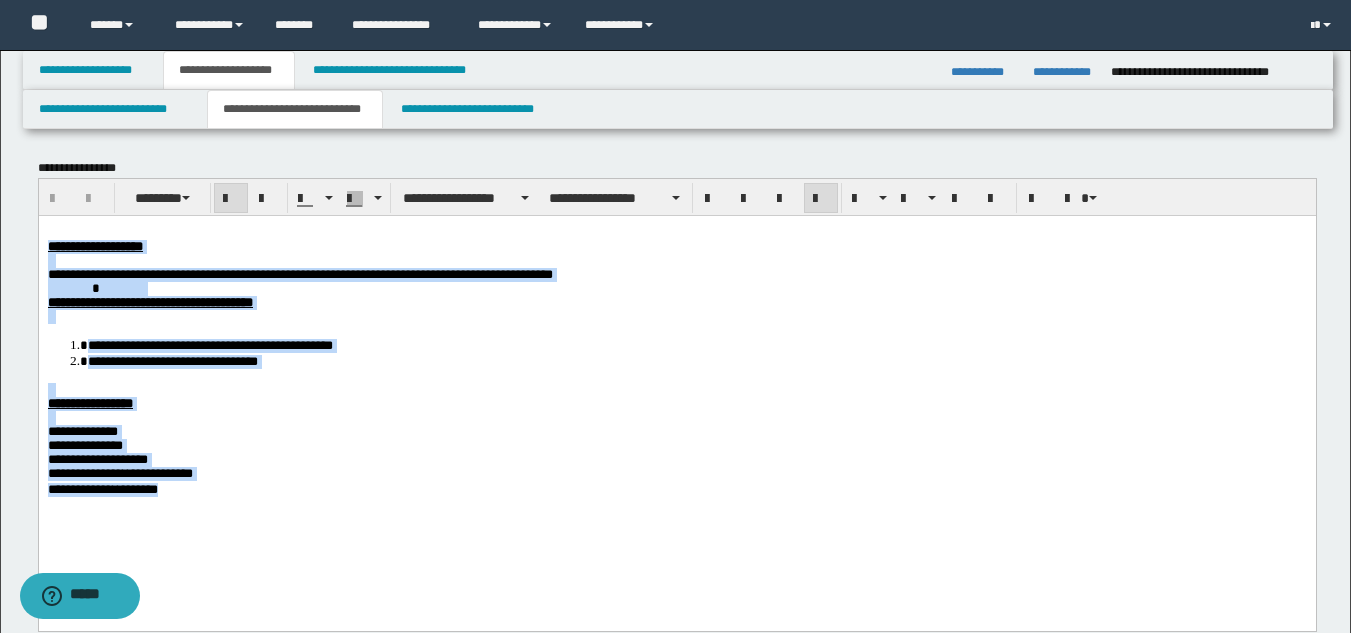 drag, startPoint x: 50, startPoint y: 244, endPoint x: 234, endPoint y: 515, distance: 327.5622 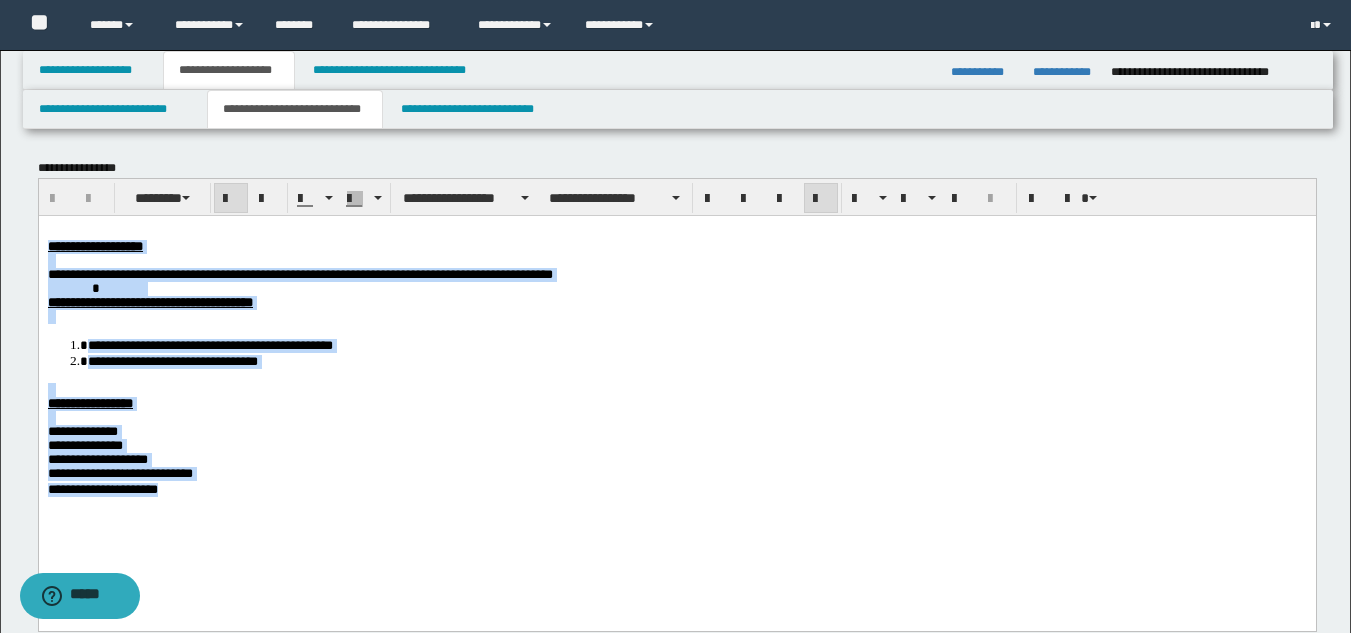 copy on "**********" 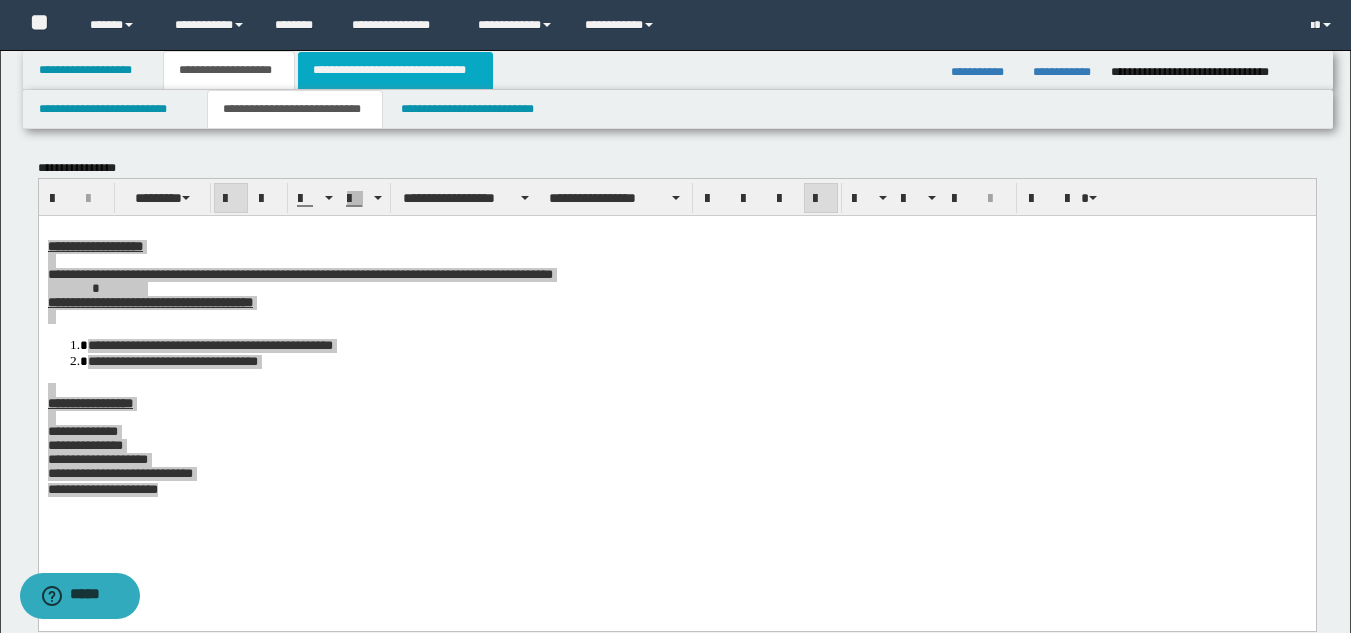 click on "**********" at bounding box center [395, 70] 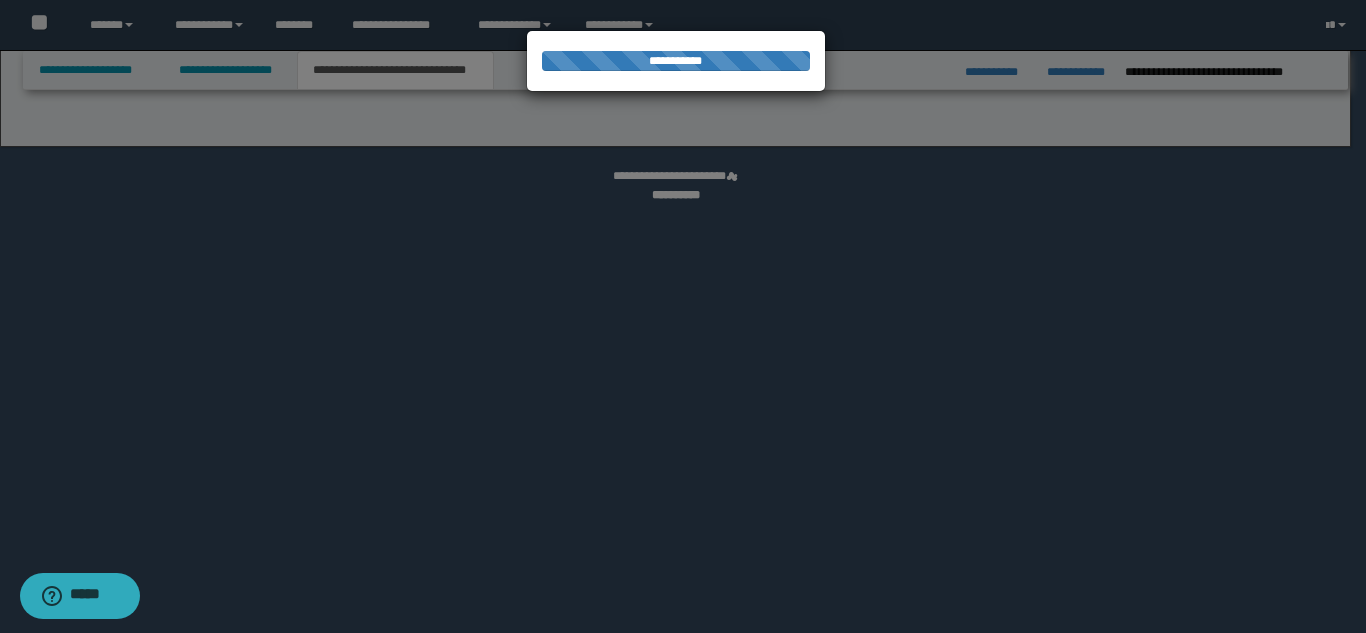 select on "*" 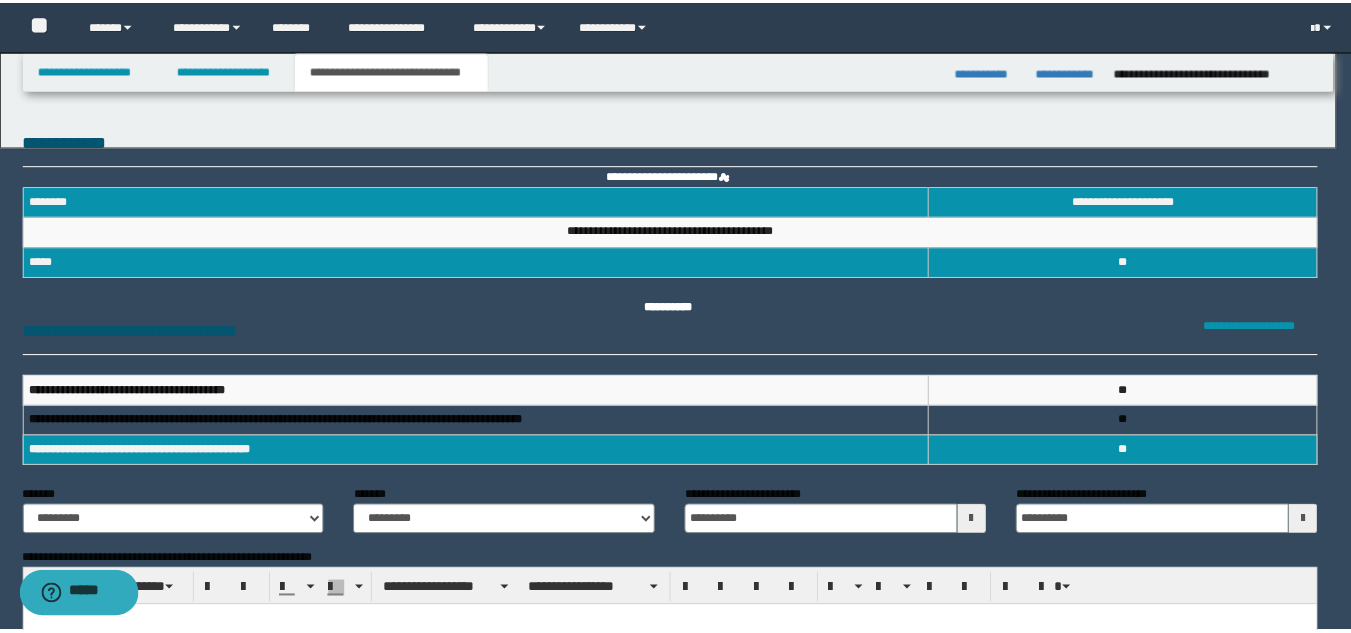 scroll, scrollTop: 0, scrollLeft: 0, axis: both 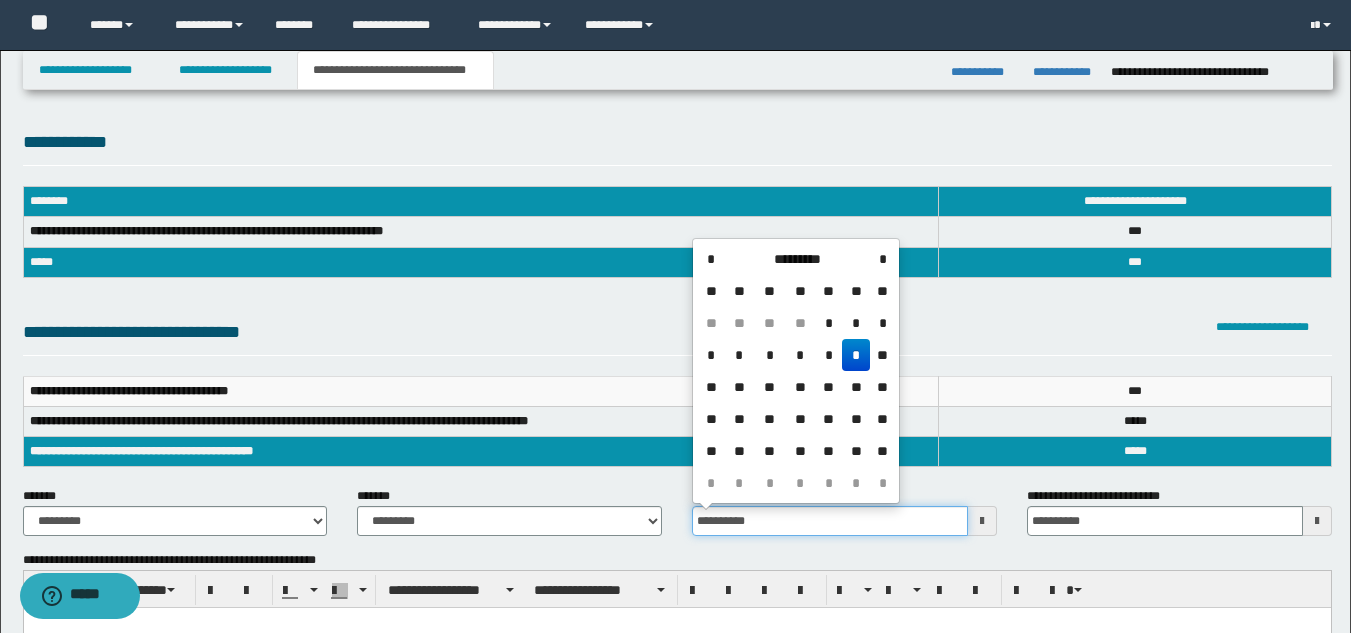 drag, startPoint x: 769, startPoint y: 524, endPoint x: 643, endPoint y: 545, distance: 127.738014 